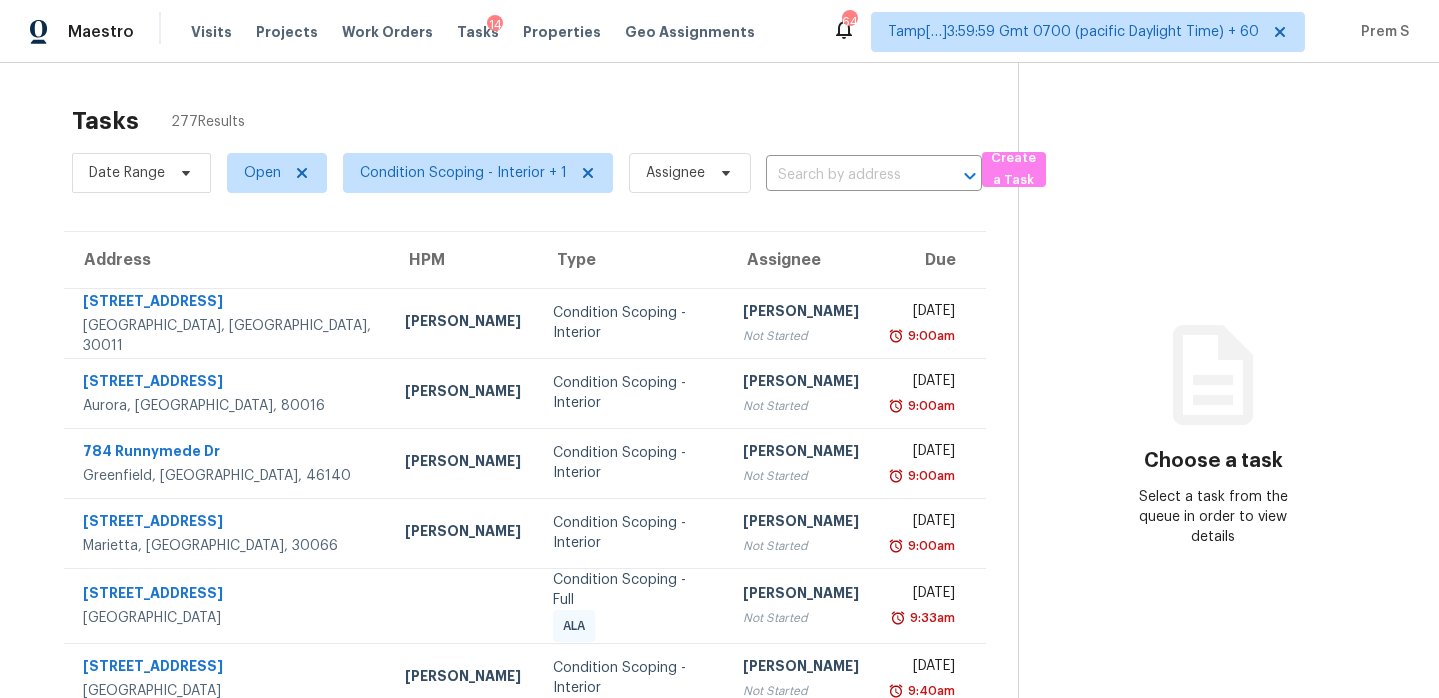 scroll, scrollTop: 0, scrollLeft: 0, axis: both 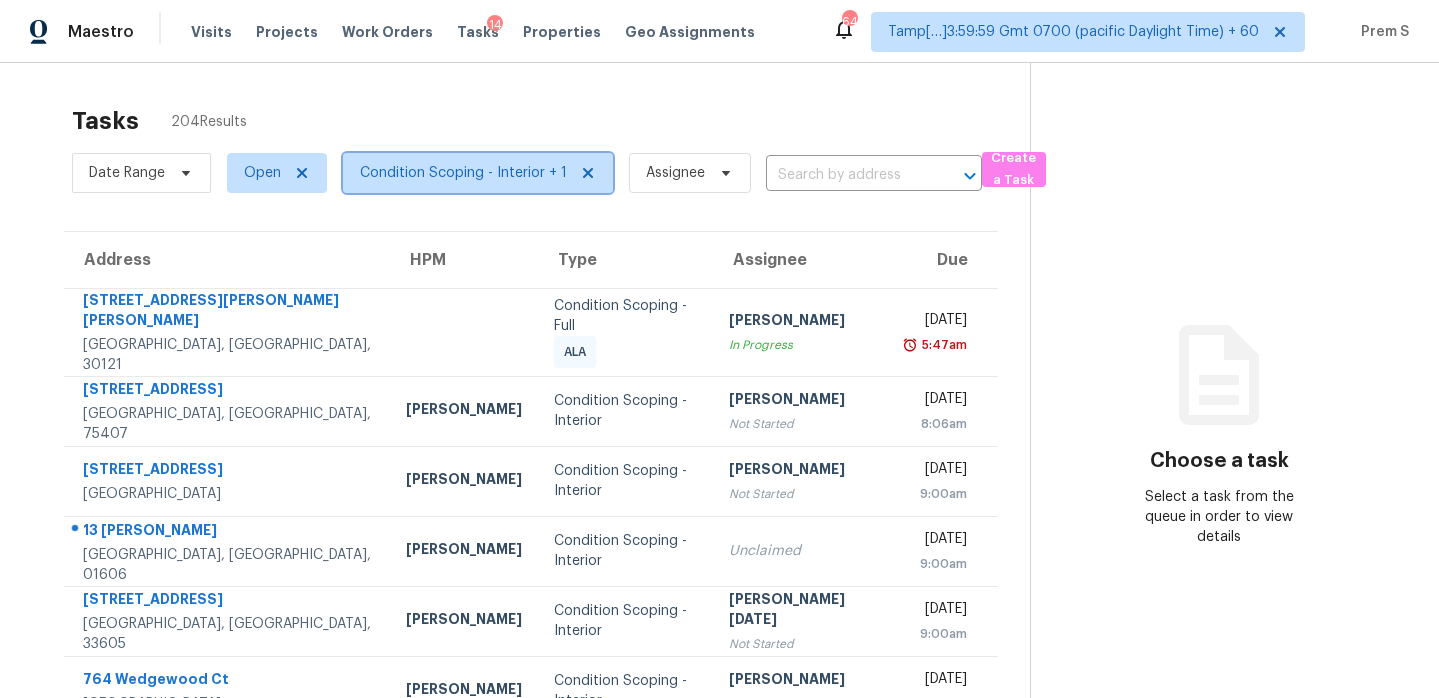 click on "Condition Scoping - Interior + 1" at bounding box center (463, 173) 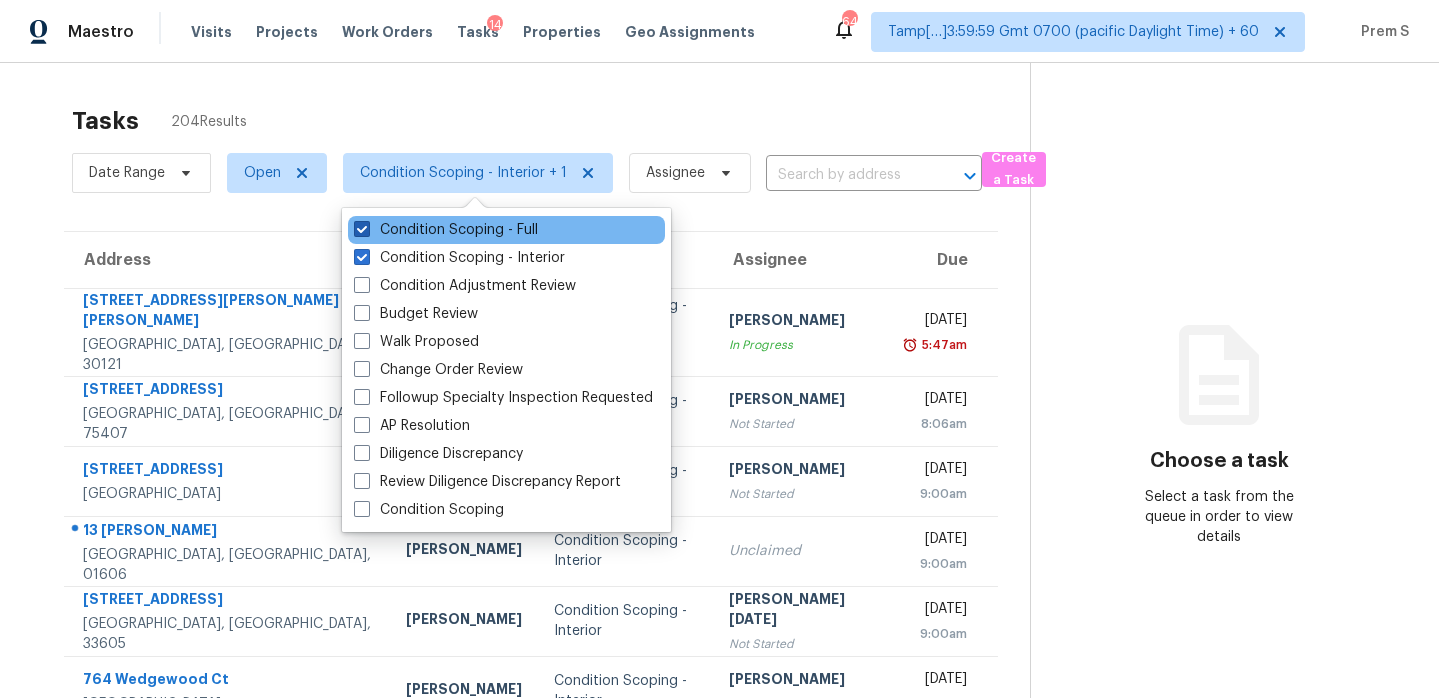click on "Condition Scoping - Full" at bounding box center [446, 230] 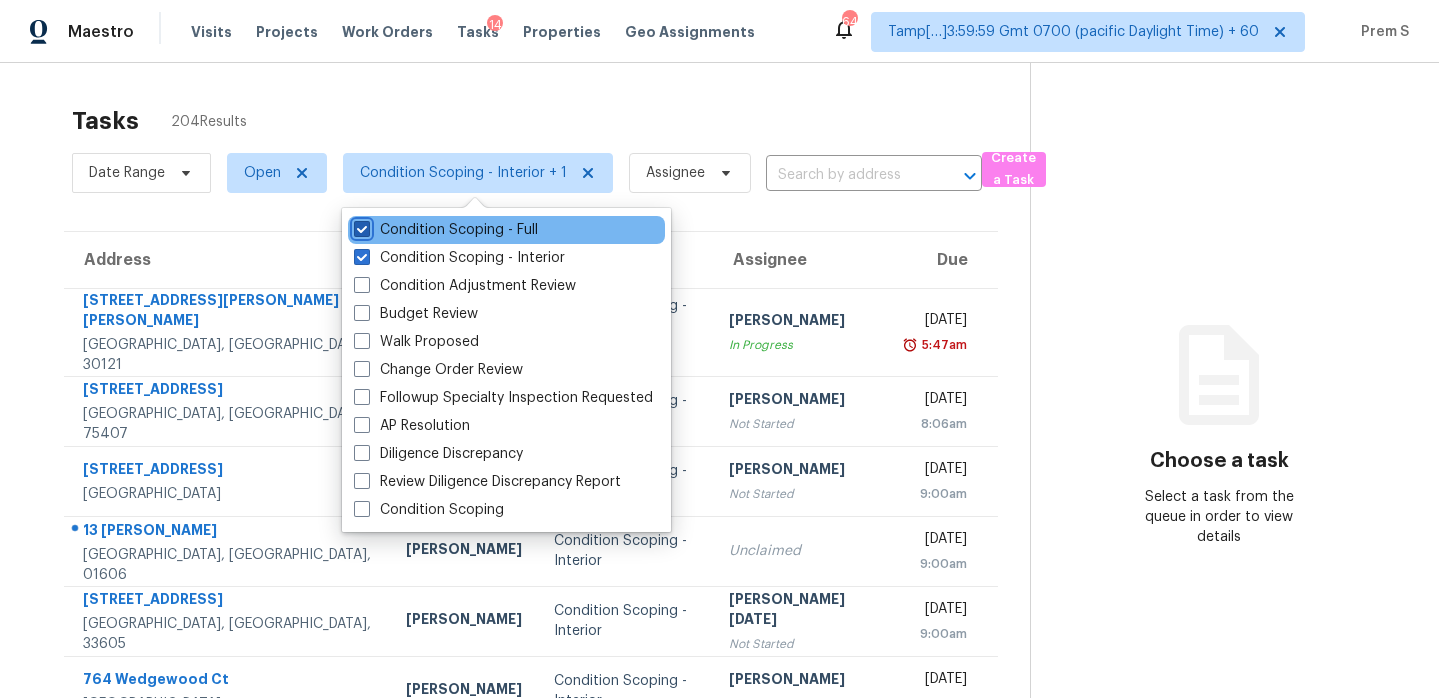 click on "Condition Scoping - Full" at bounding box center (360, 226) 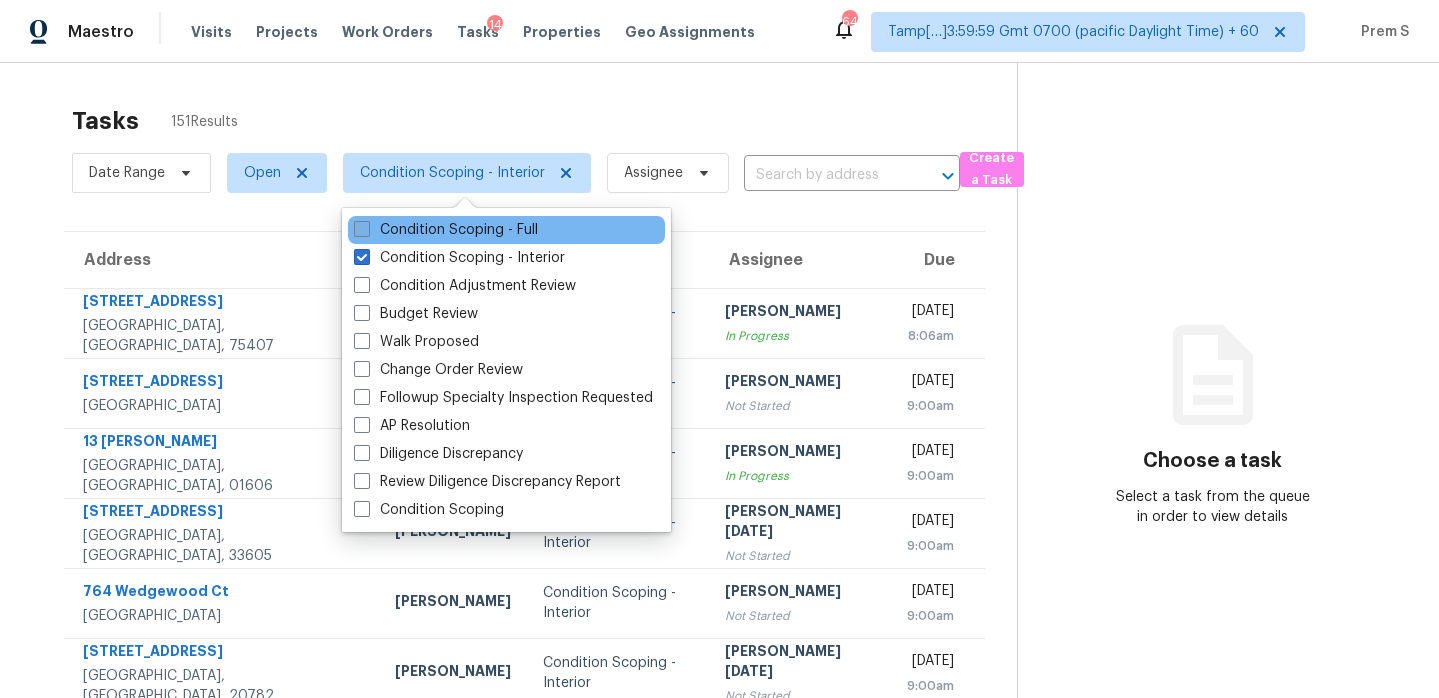 click on "Condition Scoping - Full" at bounding box center (446, 230) 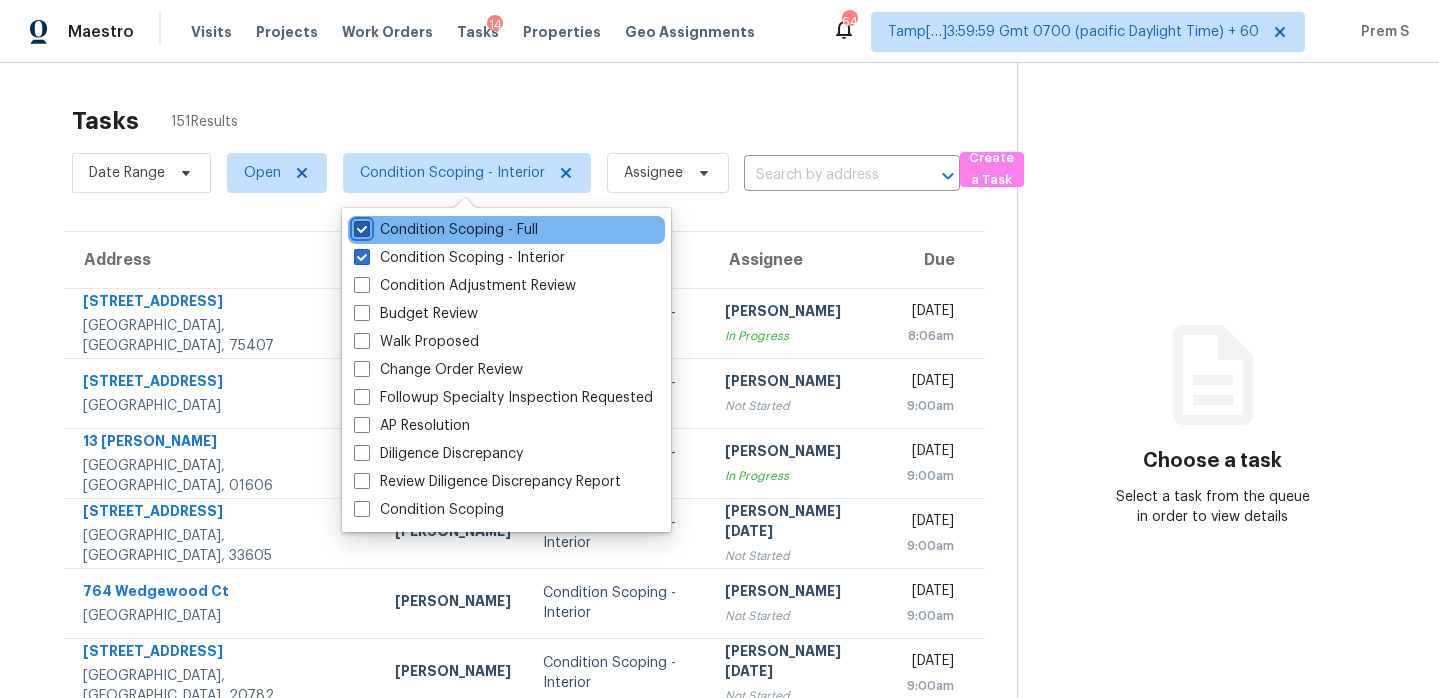 checkbox on "true" 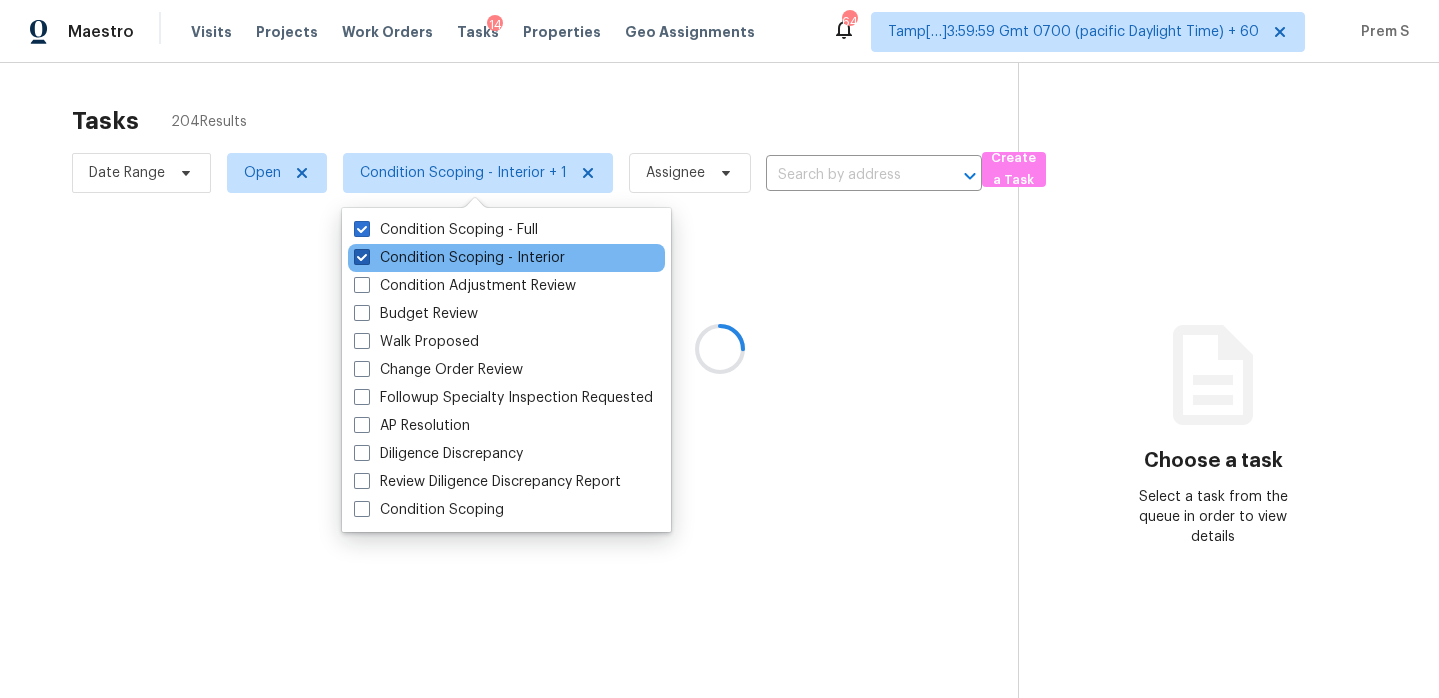 click on "Condition Scoping - Interior" at bounding box center [459, 258] 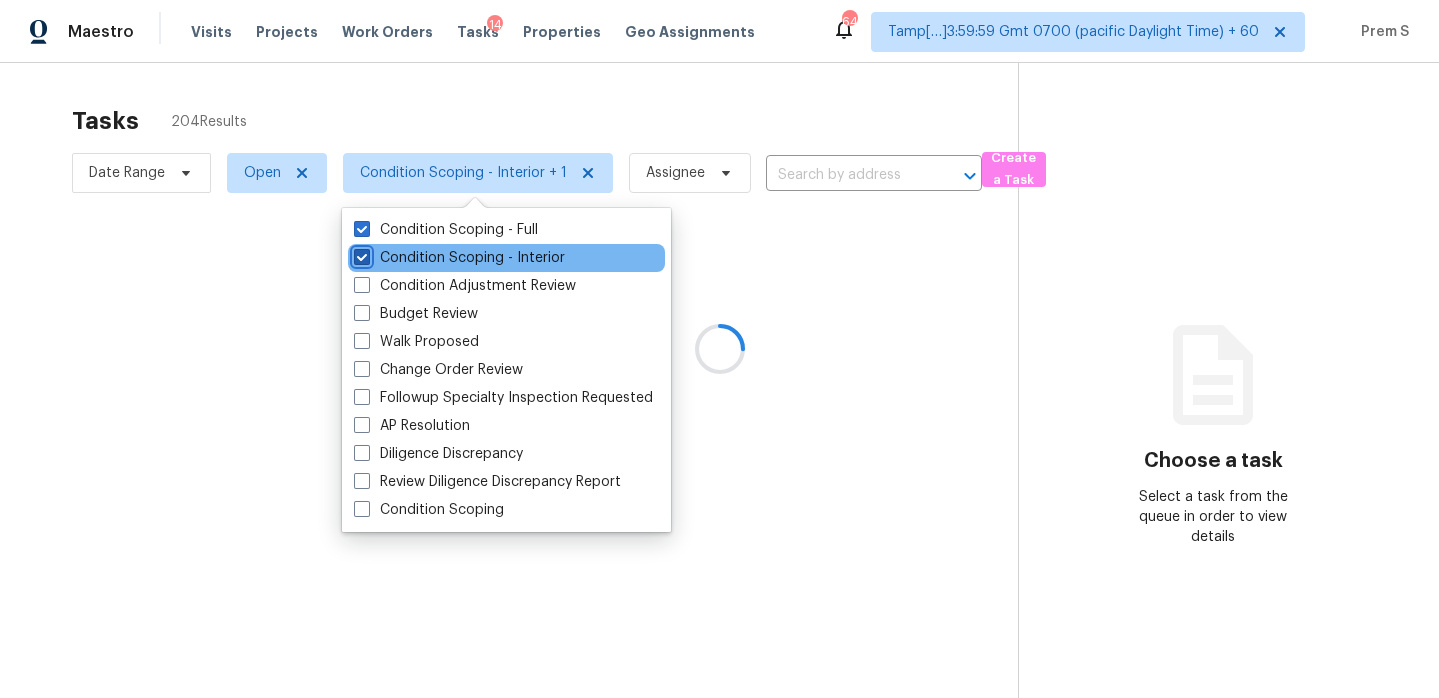click on "Condition Scoping - Interior" at bounding box center [360, 254] 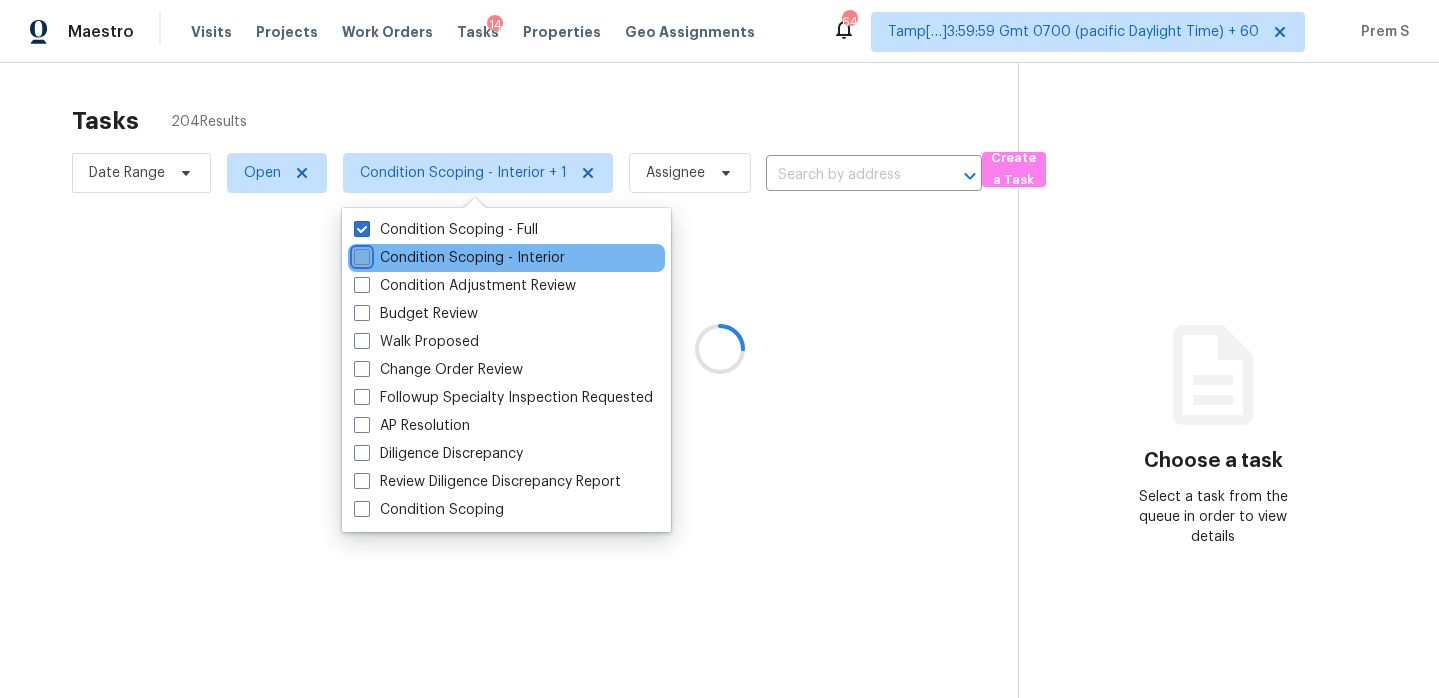 checkbox on "false" 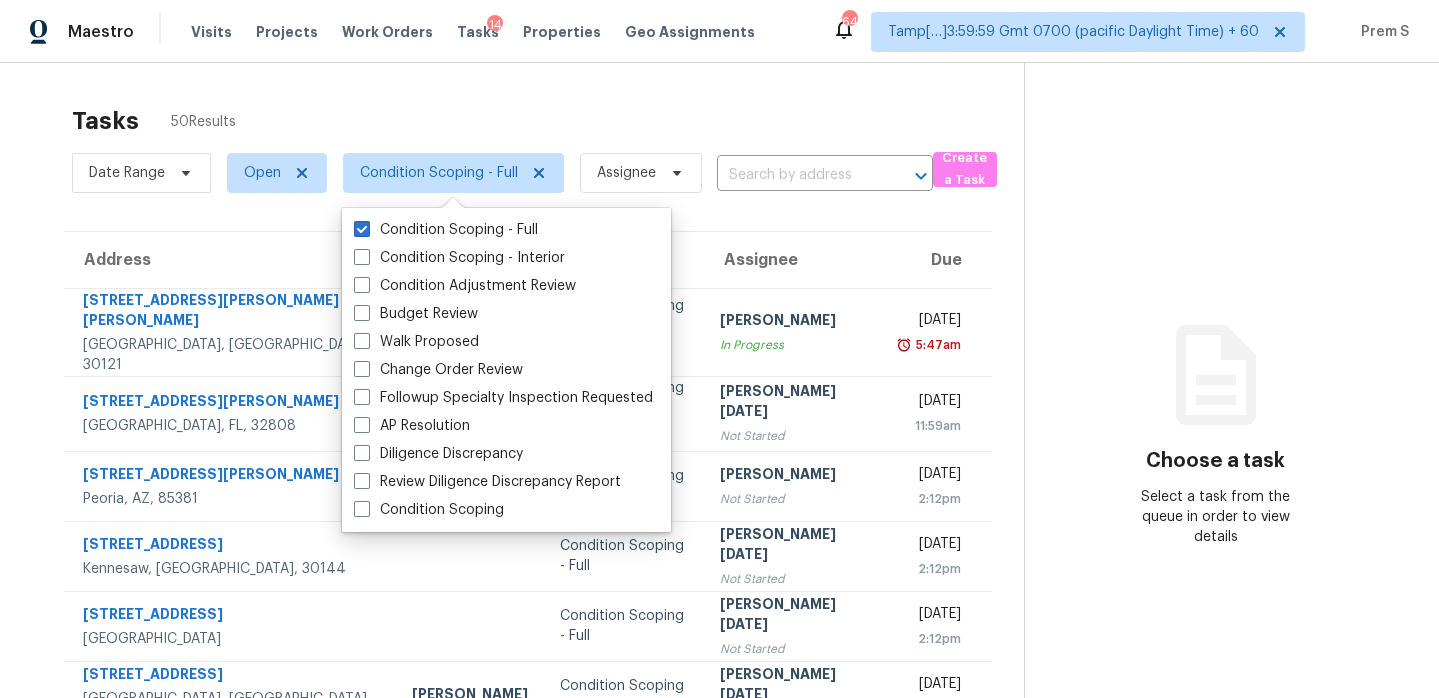 click on "Tasks 50  Results Date Range Open Condition Scoping - Full Assignee ​ Create a Task Address HPM Type Assignee Due 23 Earle Dr SE   Cartersville, GA, 30121 Condition Scoping - Full ALA Rajesh M In Progress Thu, Jul 17th 2025 5:47am 5301 Barnett Pl   Orlando, FL, 32808 Condition Scoping - Full ALA Prabhu Raja Not Started Thu, Jul 17th 2025 11:59am 8408 W Corrine Dr   Peoria, AZ, 85381 Condition Scoping - Full Rajesh M Not Started Thu, Jul 17th 2025 2:12pm 557 Farmbrook Trl NE   Kennesaw, GA, 30144 Condition Scoping - Full Prabhu Raja Not Started Thu, Jul 17th 2025 2:12pm 5039 17th Ave N   Saint Petersburg, FL, 33710 Condition Scoping - Full Prabhu Raja Not Started Thu, Jul 17th 2025 2:12pm 6700 SW Lily Pl   Beaverton, OR, 97008 Nichole Darst Condition Scoping - Full Prabhu Raja In Progress Thu, Jul 17th 2025 2:12pm 1840 12th St   Clermont, FL, 34711 Condition Scoping - Full Unclaimed Thu, Jul 17th 2025 3:00pm 16264 SE 84th Ct   Summerfield, FL, 34491 Condition Scoping - Full Rajesh M Not Started 3:00pm 3:00pm" at bounding box center [719, 564] 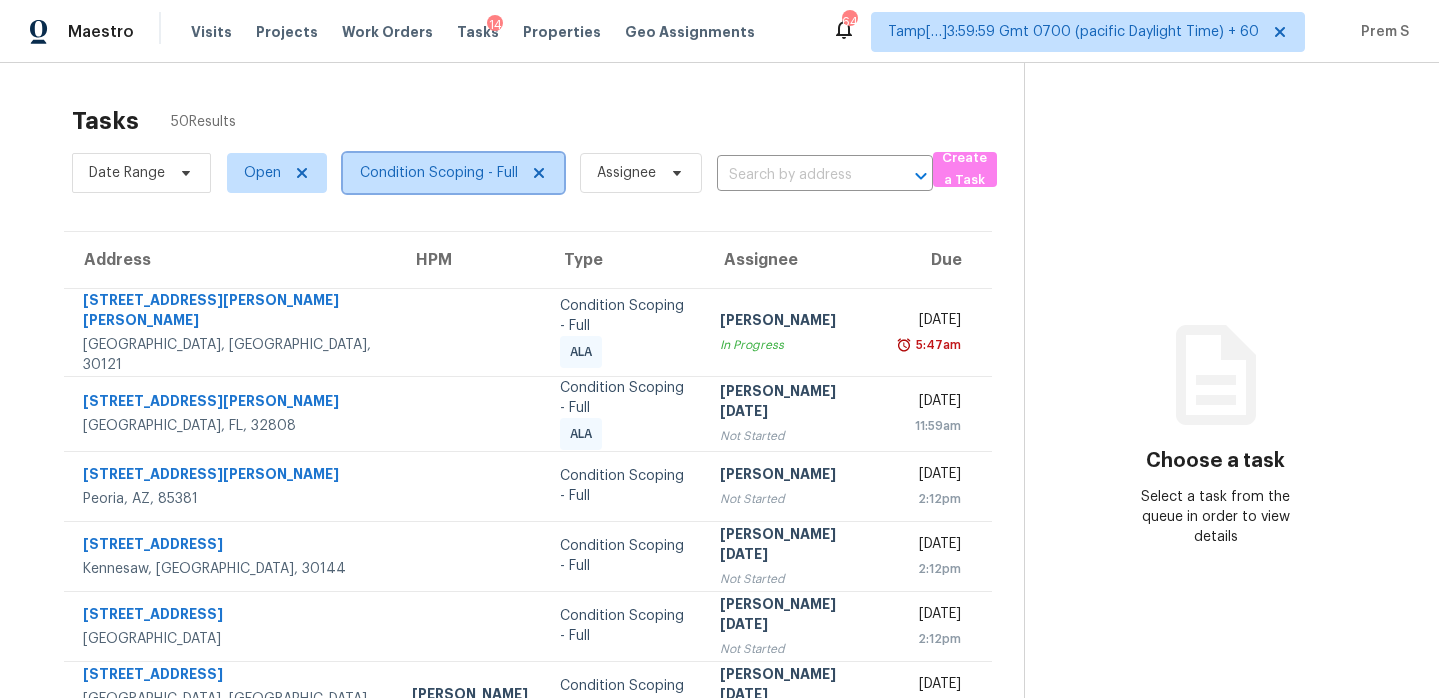 click on "Condition Scoping - Full" at bounding box center [453, 173] 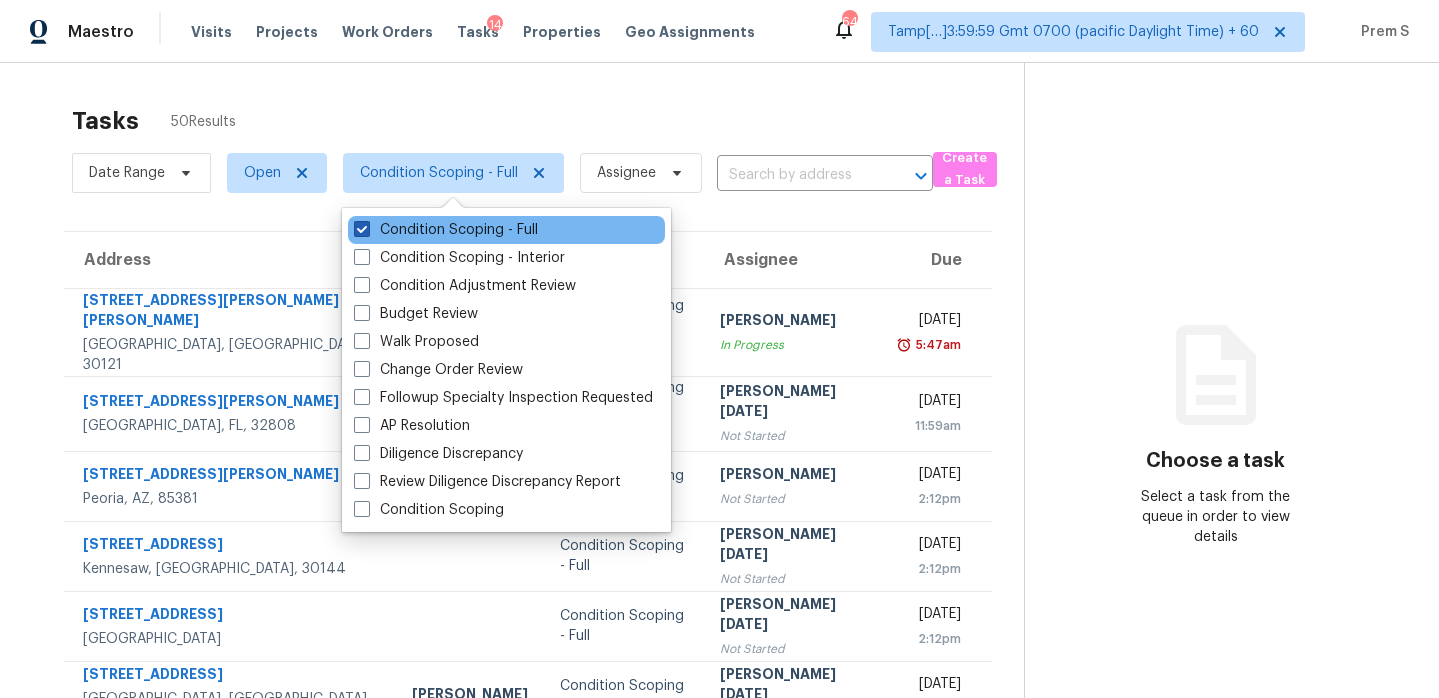 click on "Condition Scoping - Full" at bounding box center (446, 230) 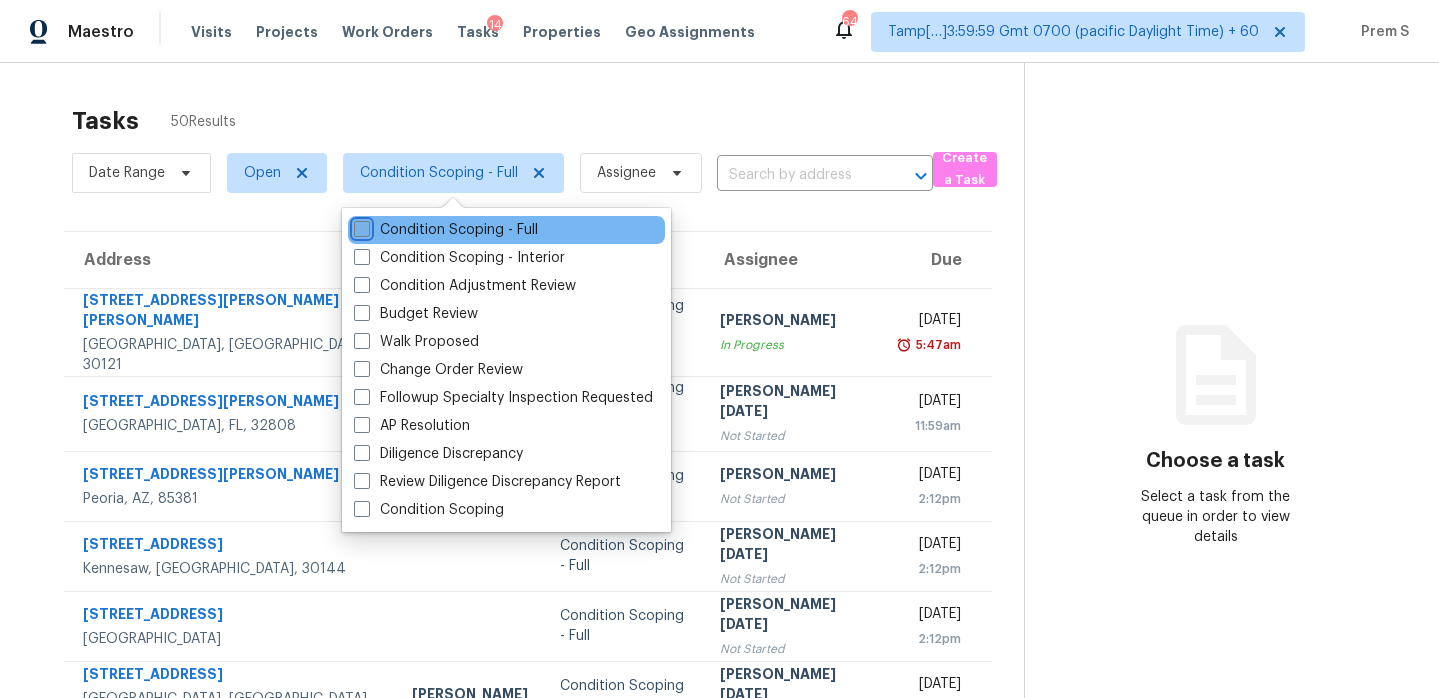 checkbox on "false" 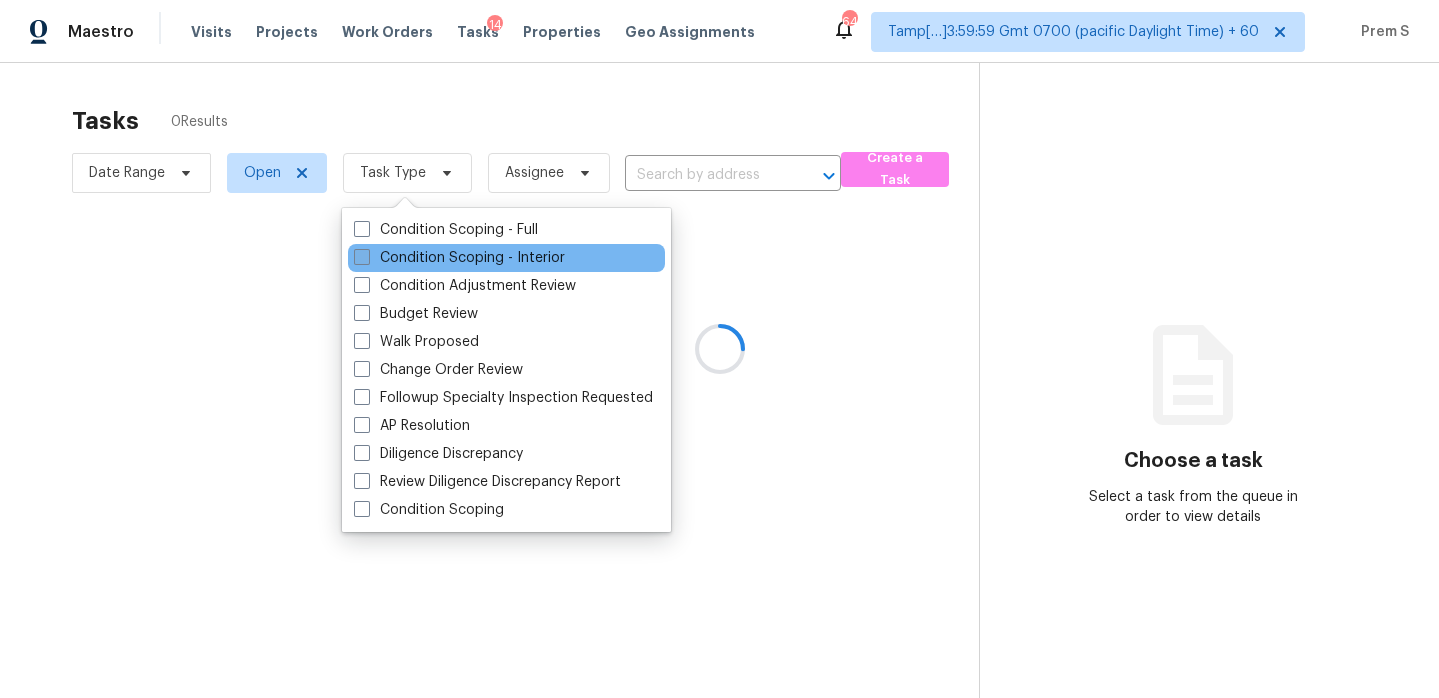 click on "Condition Scoping - Interior" at bounding box center (459, 258) 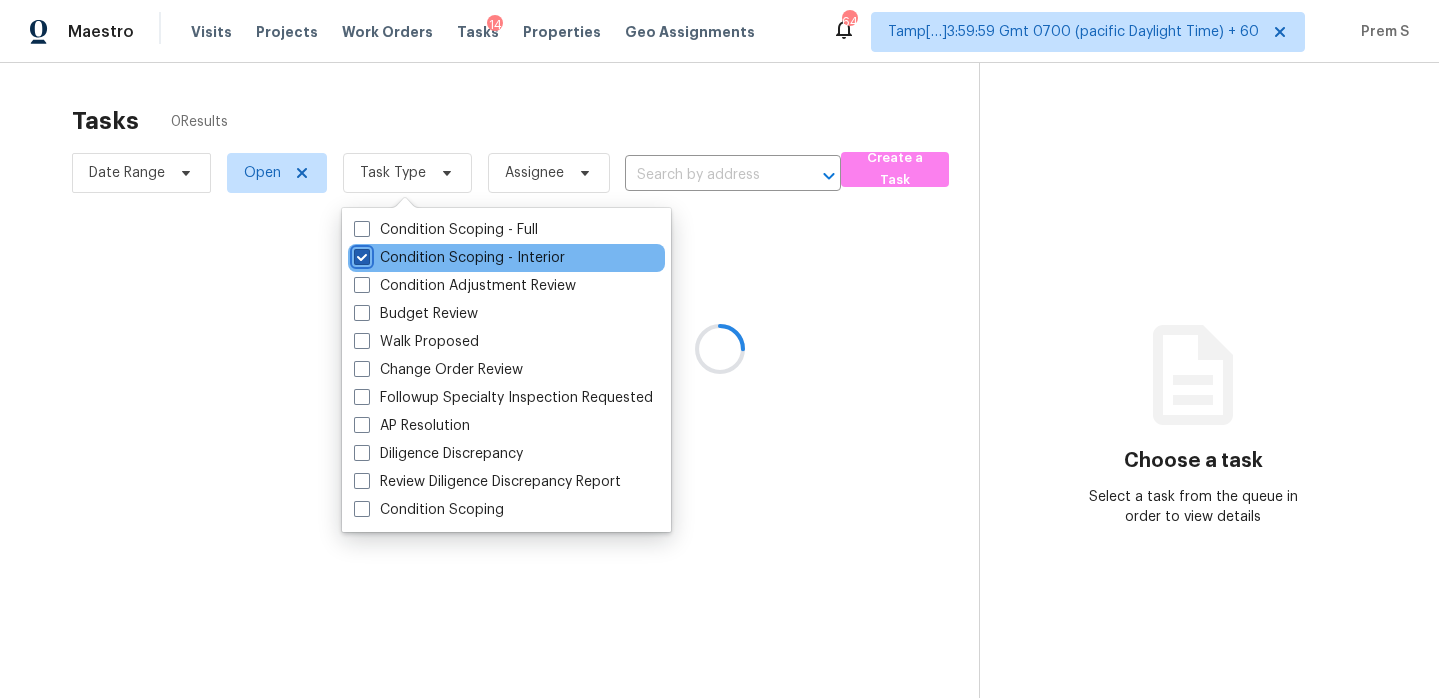 checkbox on "true" 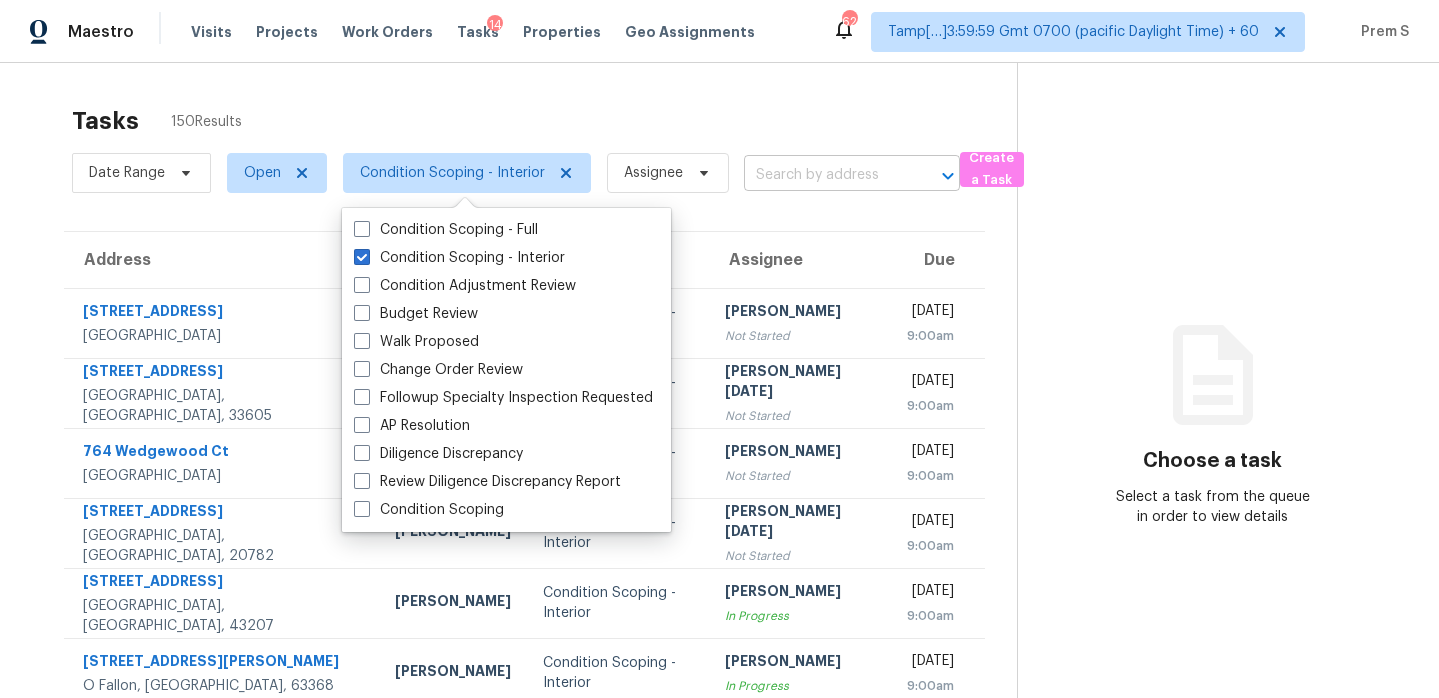 click at bounding box center [824, 175] 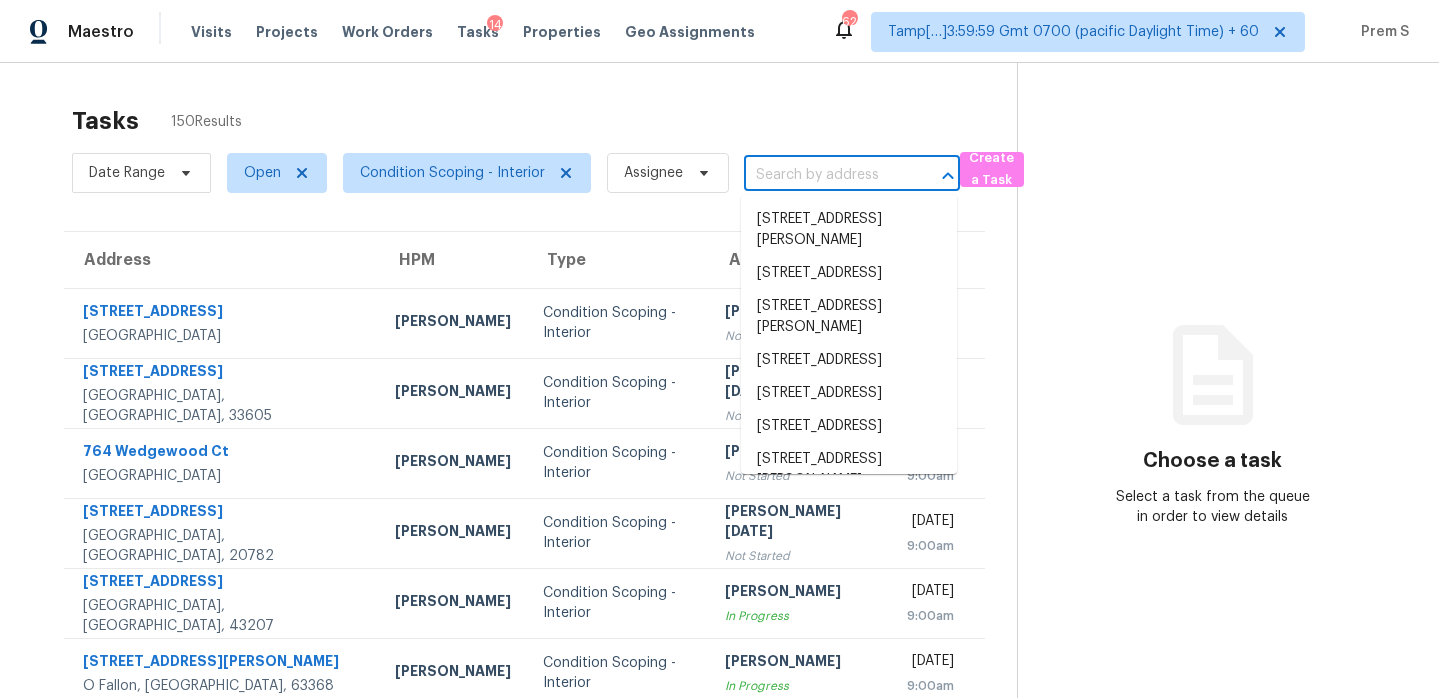 paste on "1619 Brenwood Dr Mesquite, TX, 75181 203 Fairway Dr Willow Park, TX, 76087 1717 Patricia Dr Kearney, MO, 64060 3671 W 4700 S Roy, UT, 84067 510 Phoenix Ave NW Albuquerque, NM, 87107 966 Cherry Blossom Ct Highlands Ranch, CO, 80126 3508 Bentley Ct Plano, TX, 75093 8619 Woodland Walk North Charleston, SC, 29420 7558 Toledo Bnd San Antonio, TX, 78252 7001 Oakridge Dr Lexington, NC, 27295 36 Marigold Ln Debary, FL, 32713" 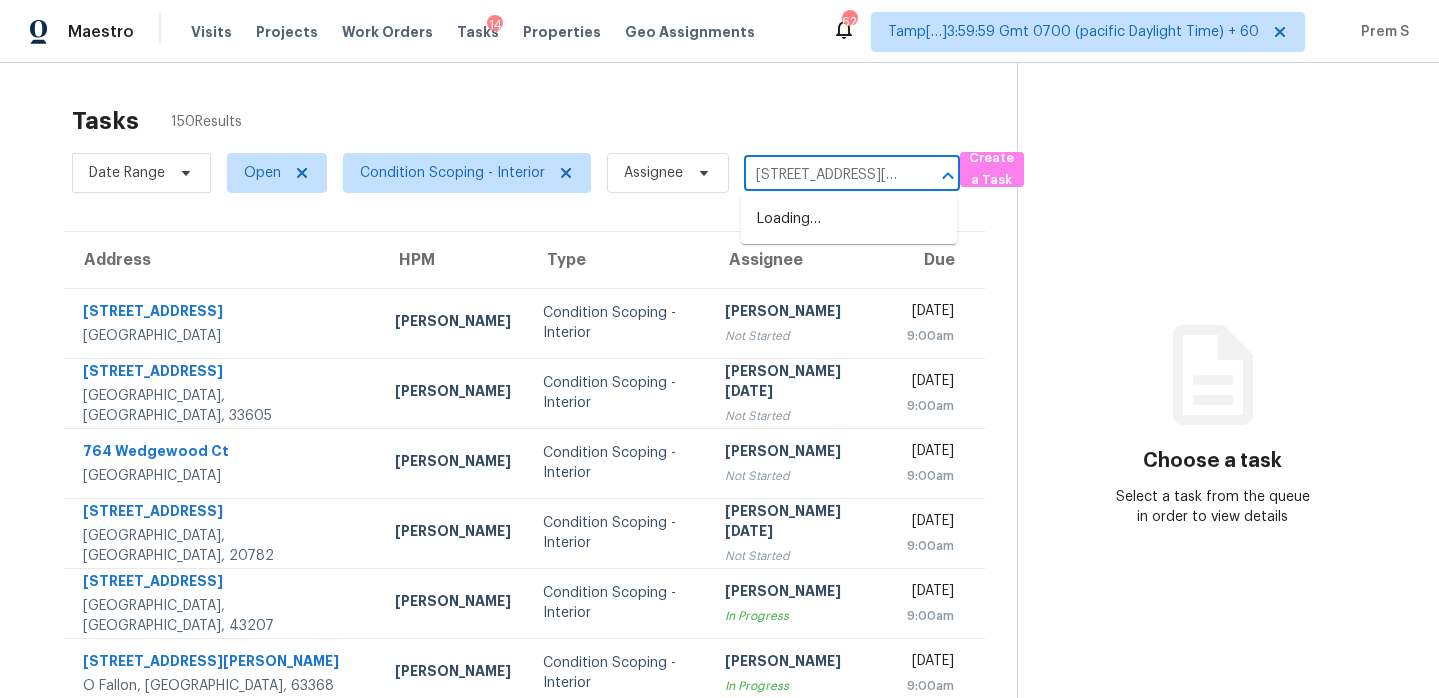 scroll, scrollTop: 0, scrollLeft: 2746, axis: horizontal 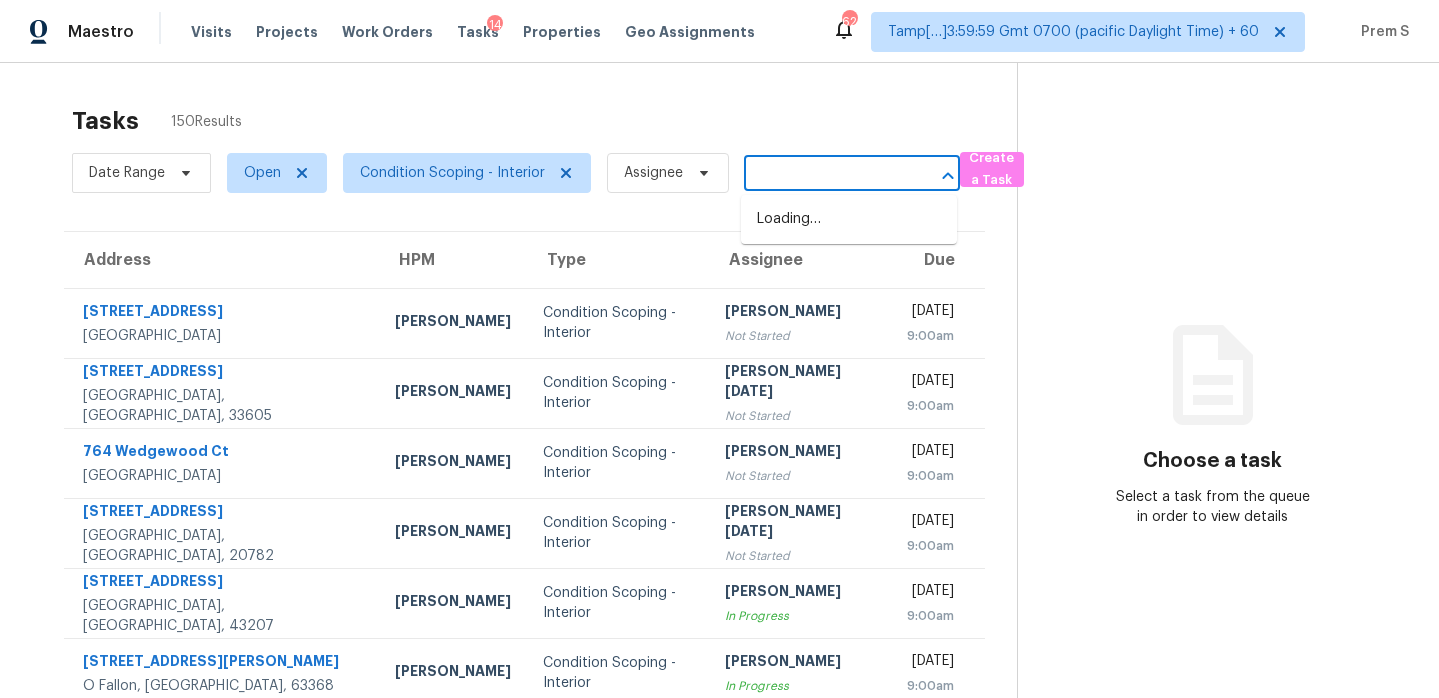 click on "1619 Brenwood Dr Mesquite, TX, 75181 203 Fairway Dr Willow Park, TX, 76087 1717 Patricia Dr Kearney, MO, 64060 3671 W 4700 S Roy, UT, 84067 510 Phoenix Ave NW Albuquerque, NM, 87107 966 Cherry Blossom Ct Highlands Ranch, CO, 80126 3508 Bentley Ct Plano, TX, 75093 8619 Woodland Walk North Charleston, SC, 29420 7558 Toledo Bnd San Antonio, TX, 78252 7001 Oakridge Dr Lexington, NC, 27295 36 Marigold Ln Debary, FL, 32713" at bounding box center [824, 175] 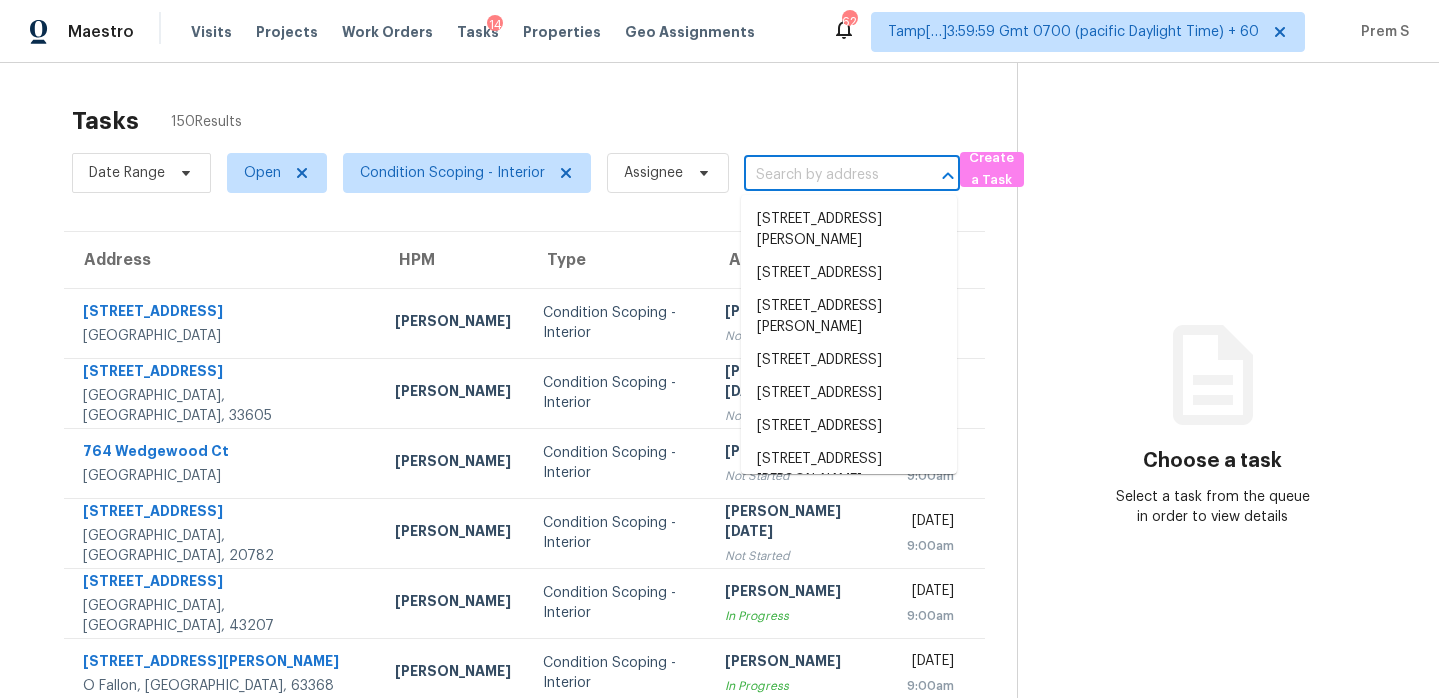 scroll, scrollTop: 0, scrollLeft: 0, axis: both 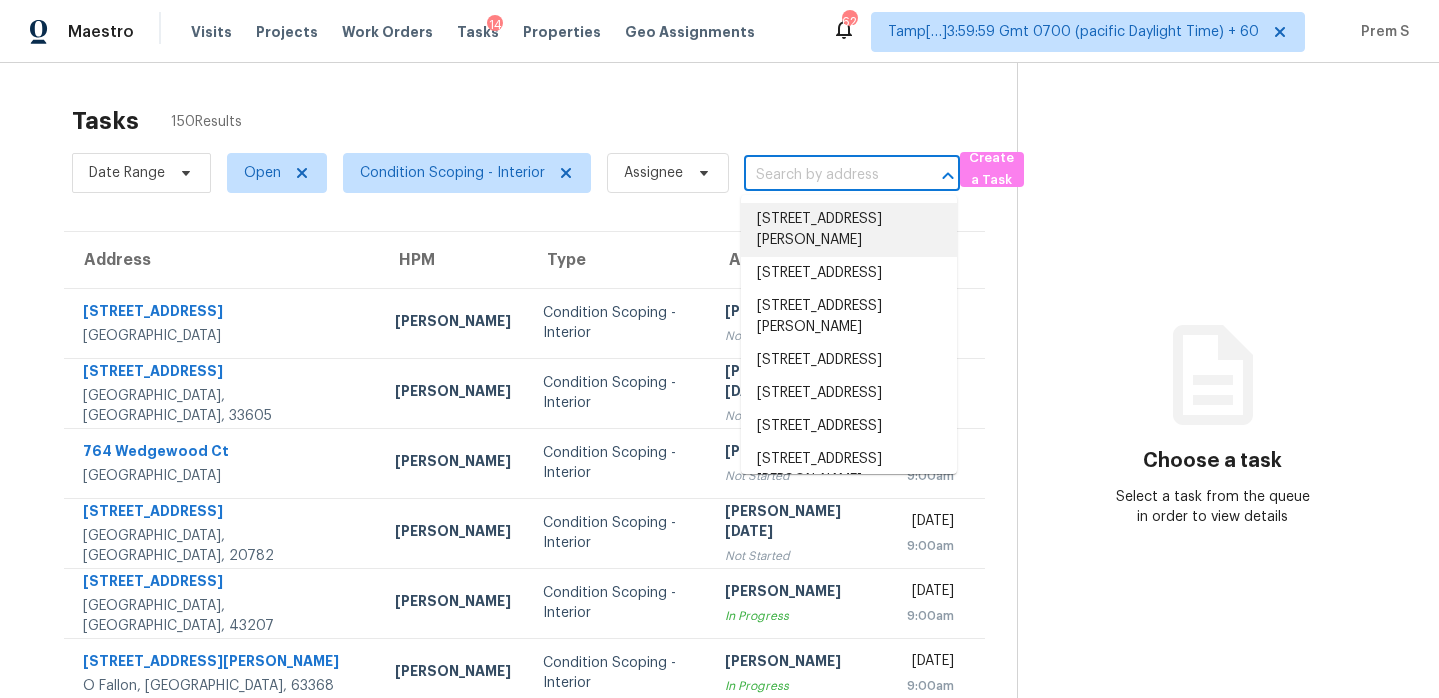 click at bounding box center [824, 175] 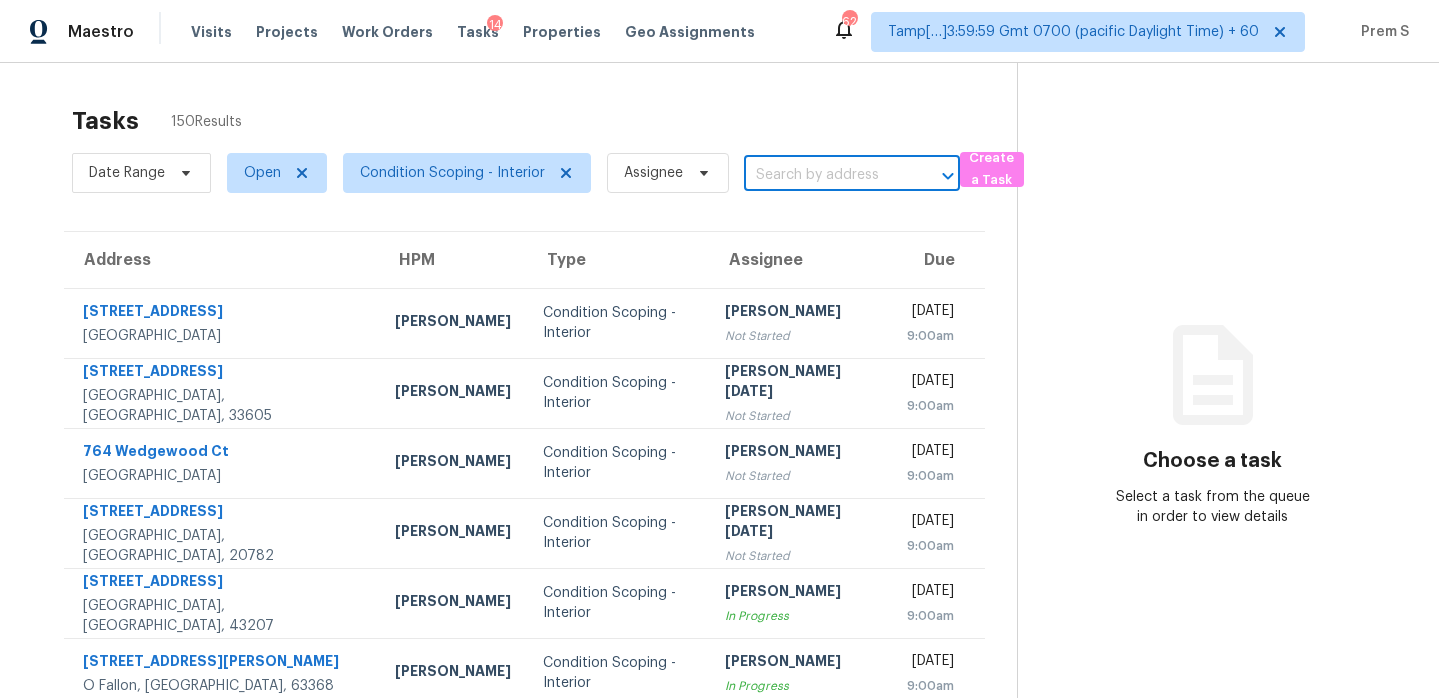 paste on "1619 Brenwood Dr Mesquite, TX, 75181" 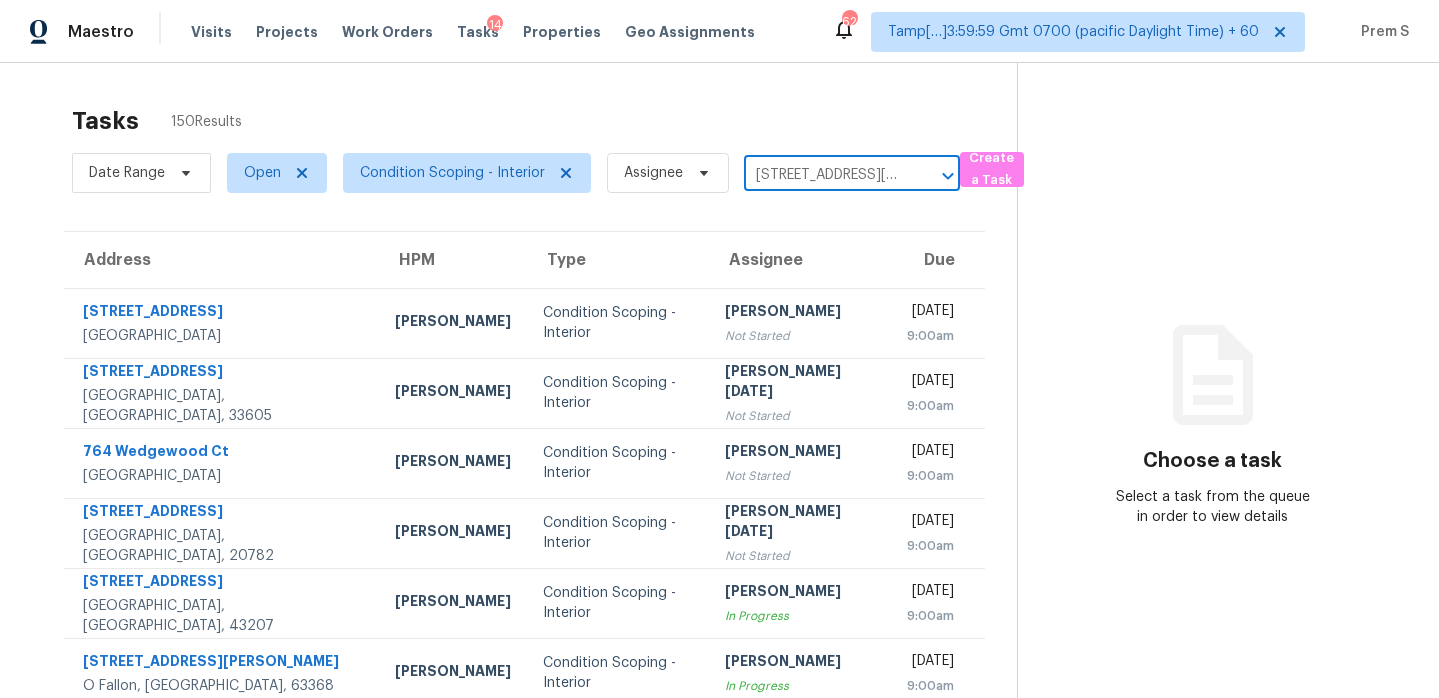 scroll, scrollTop: 0, scrollLeft: 101, axis: horizontal 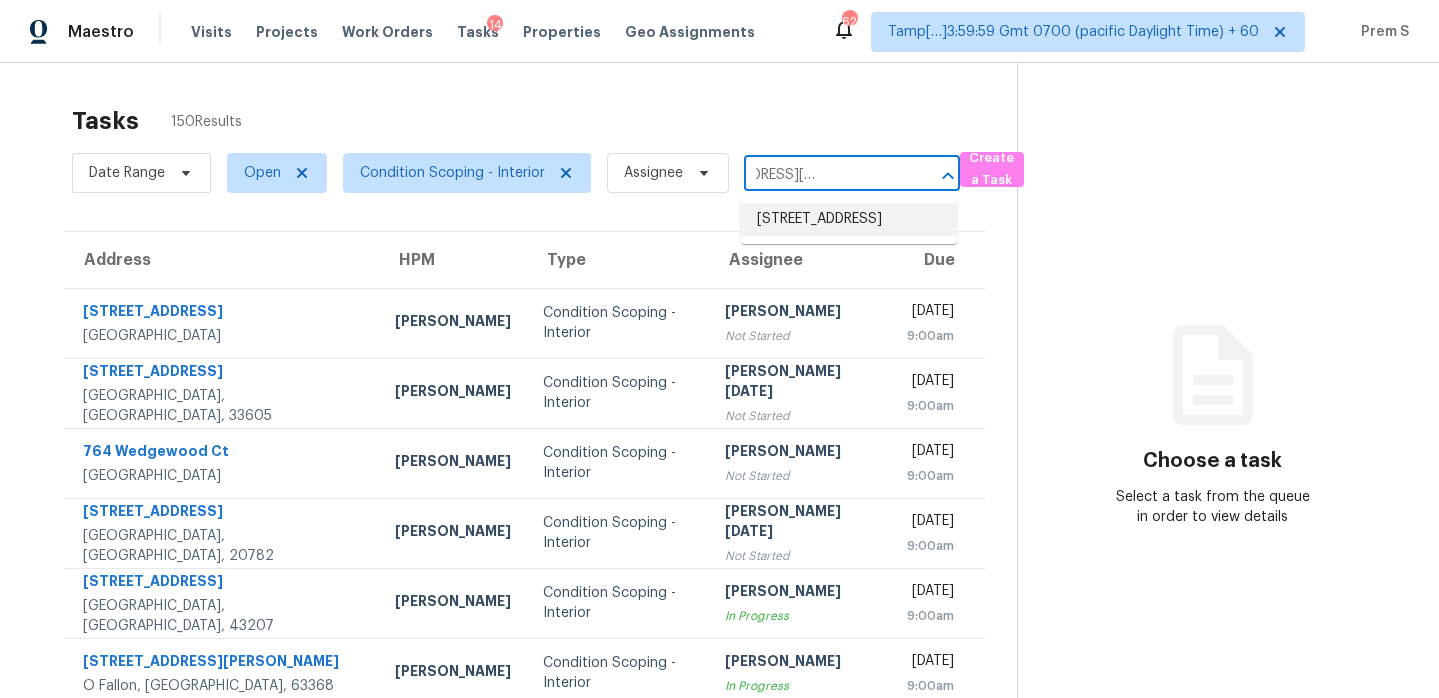 click on "1619 Brenwood Dr, Mesquite, TX 75181" at bounding box center [849, 219] 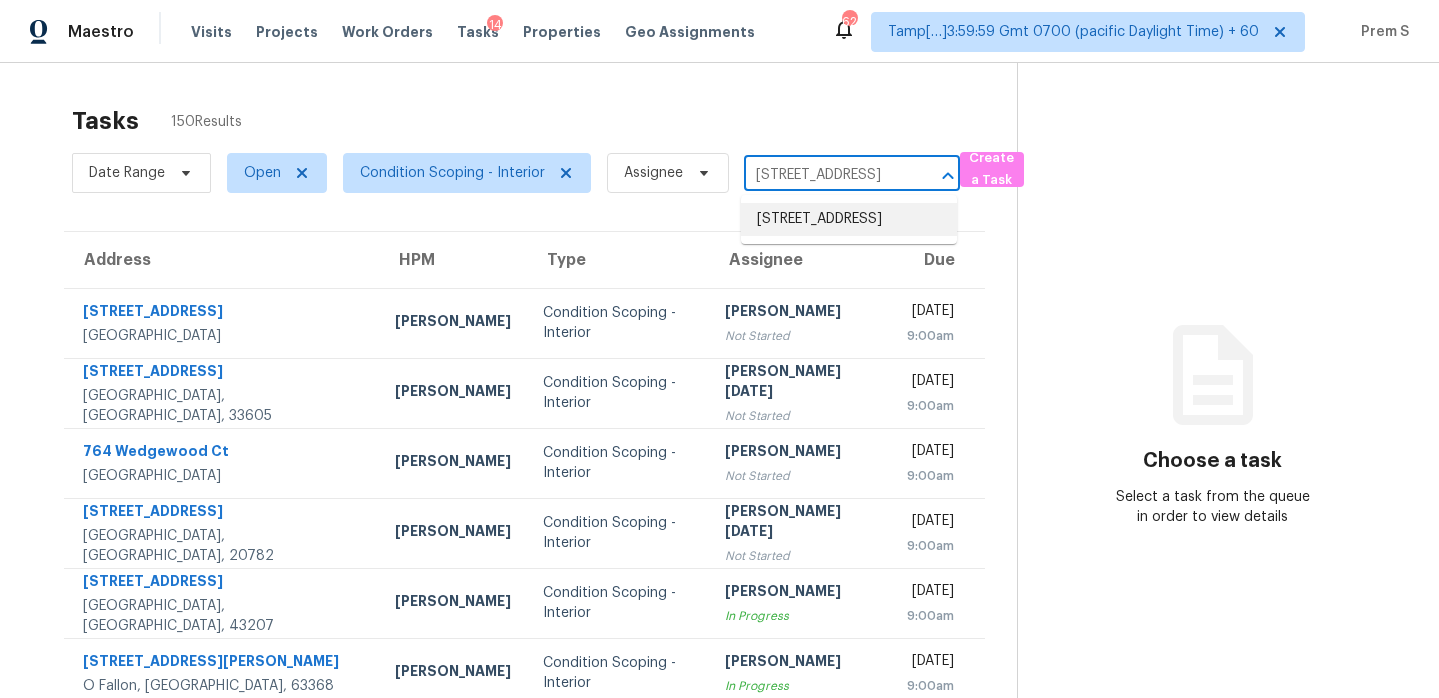 scroll, scrollTop: 0, scrollLeft: 0, axis: both 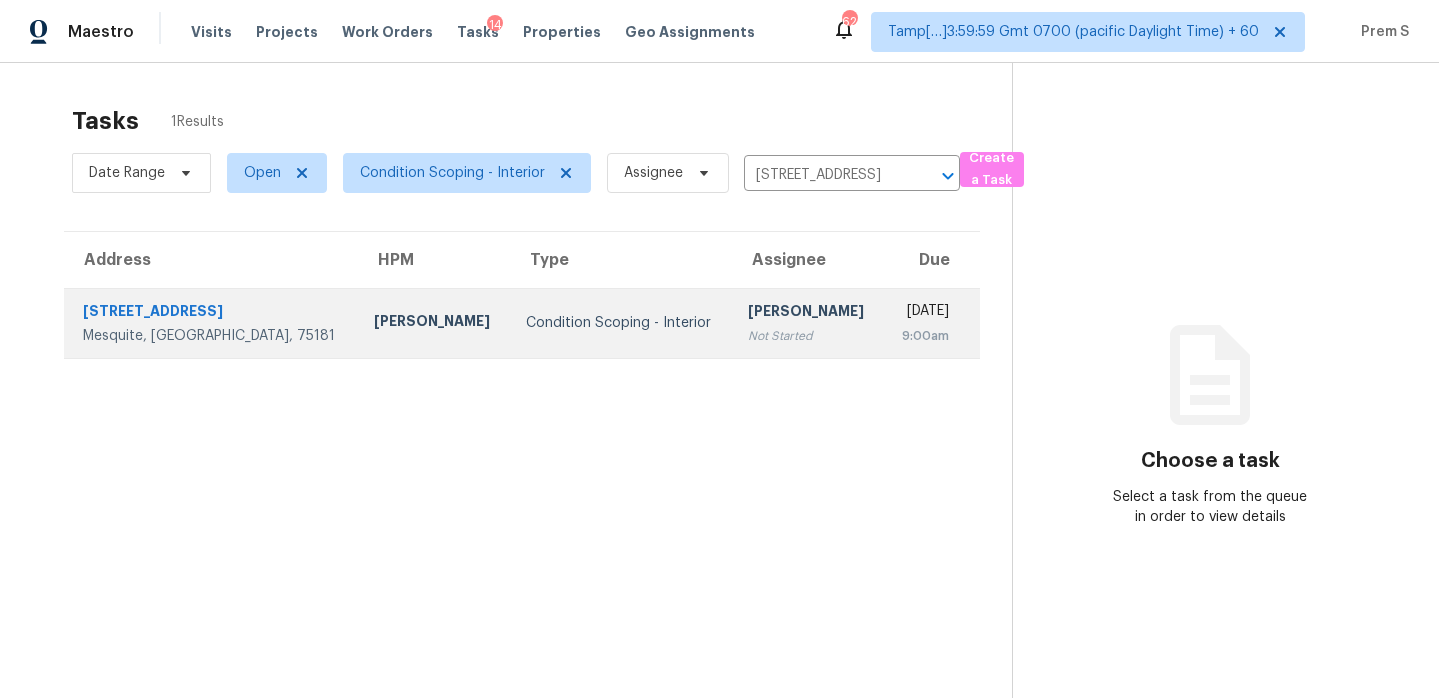 click on "Thu, Jul 17th 2025 9:00am" at bounding box center (932, 323) 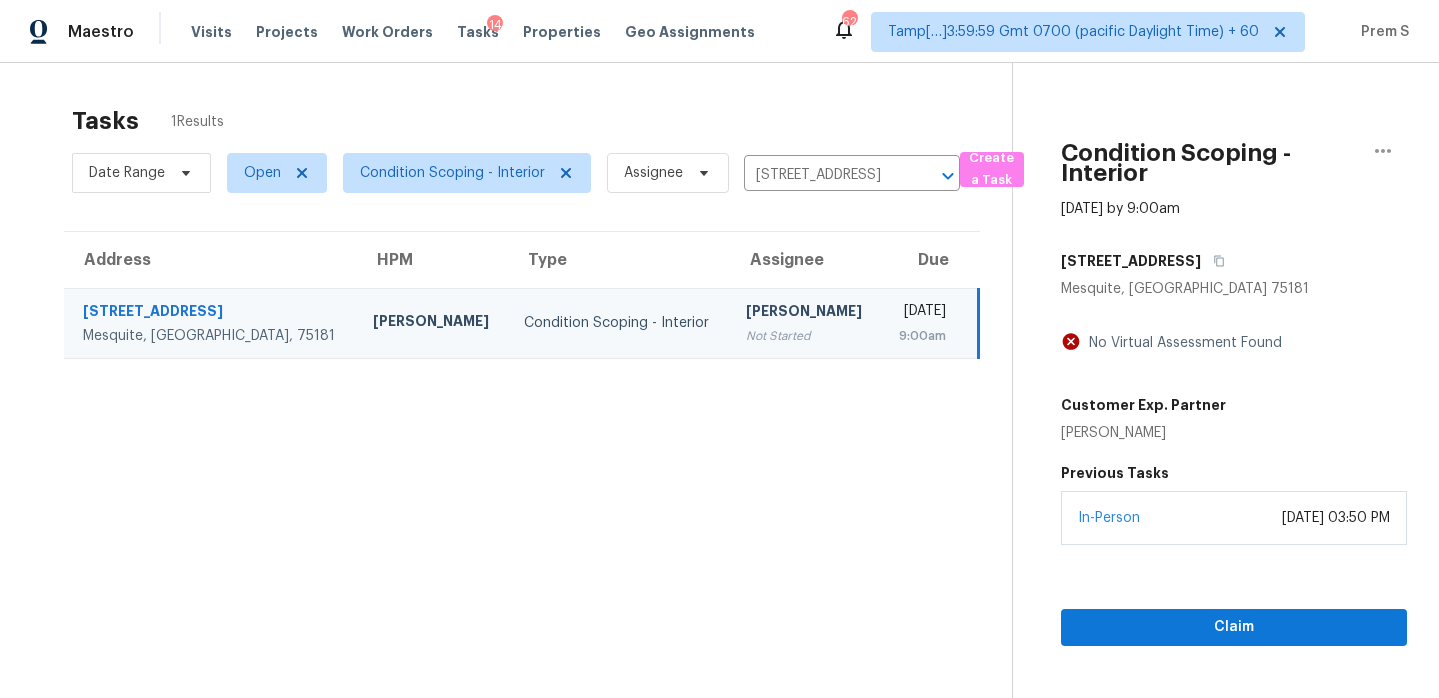 scroll, scrollTop: 63, scrollLeft: 0, axis: vertical 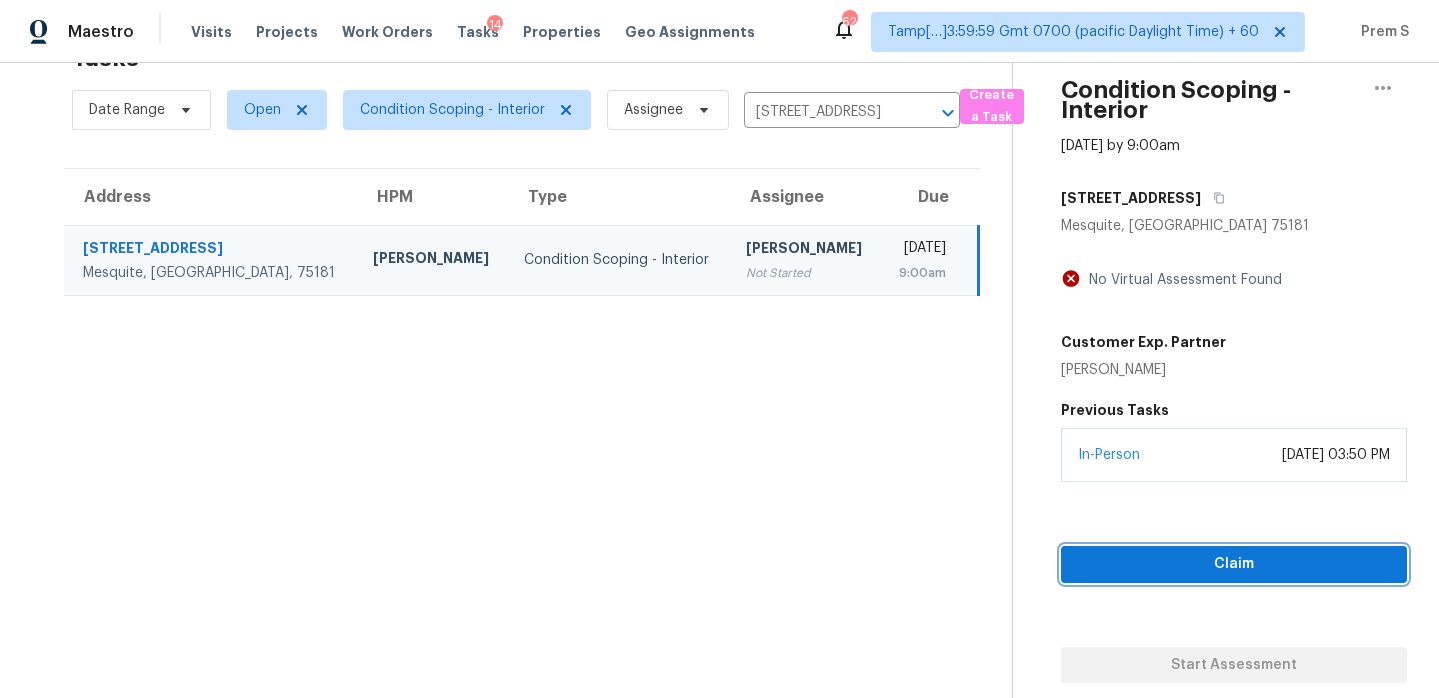 click on "Claim" at bounding box center [1234, 564] 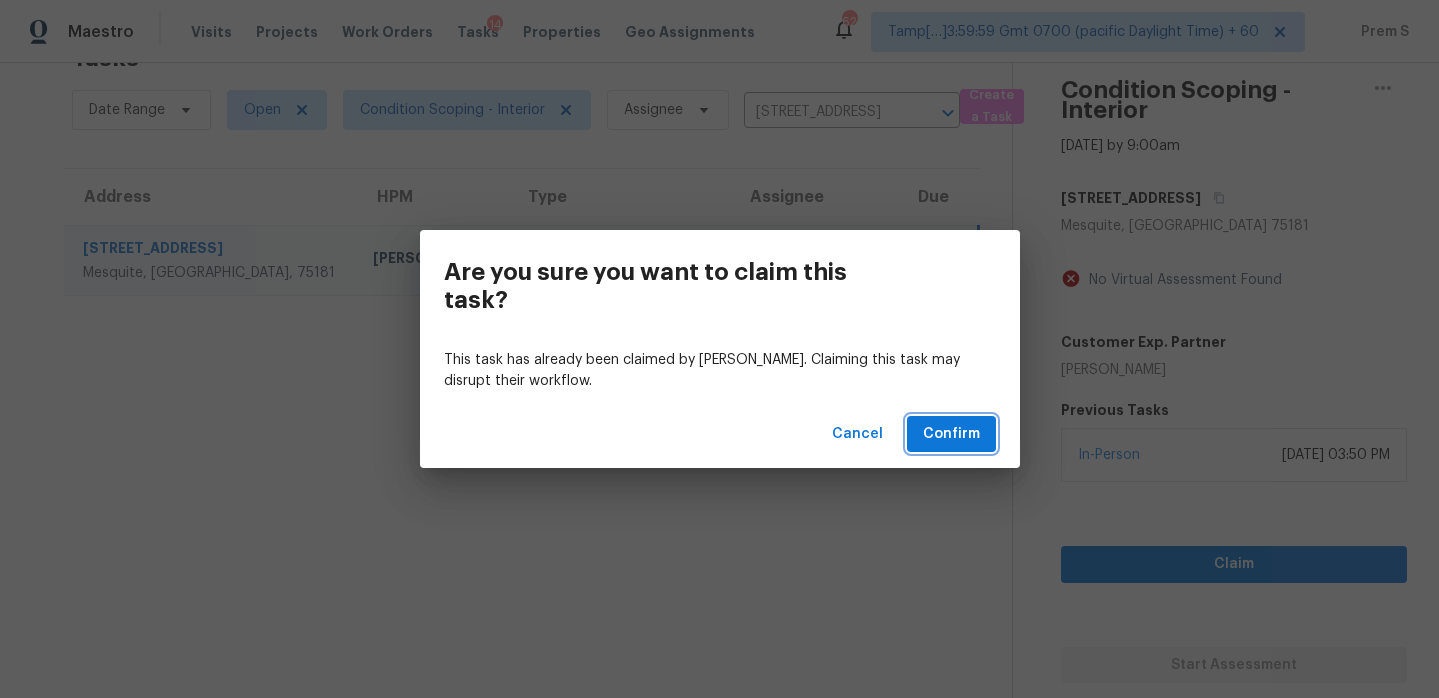 click on "Confirm" at bounding box center (951, 434) 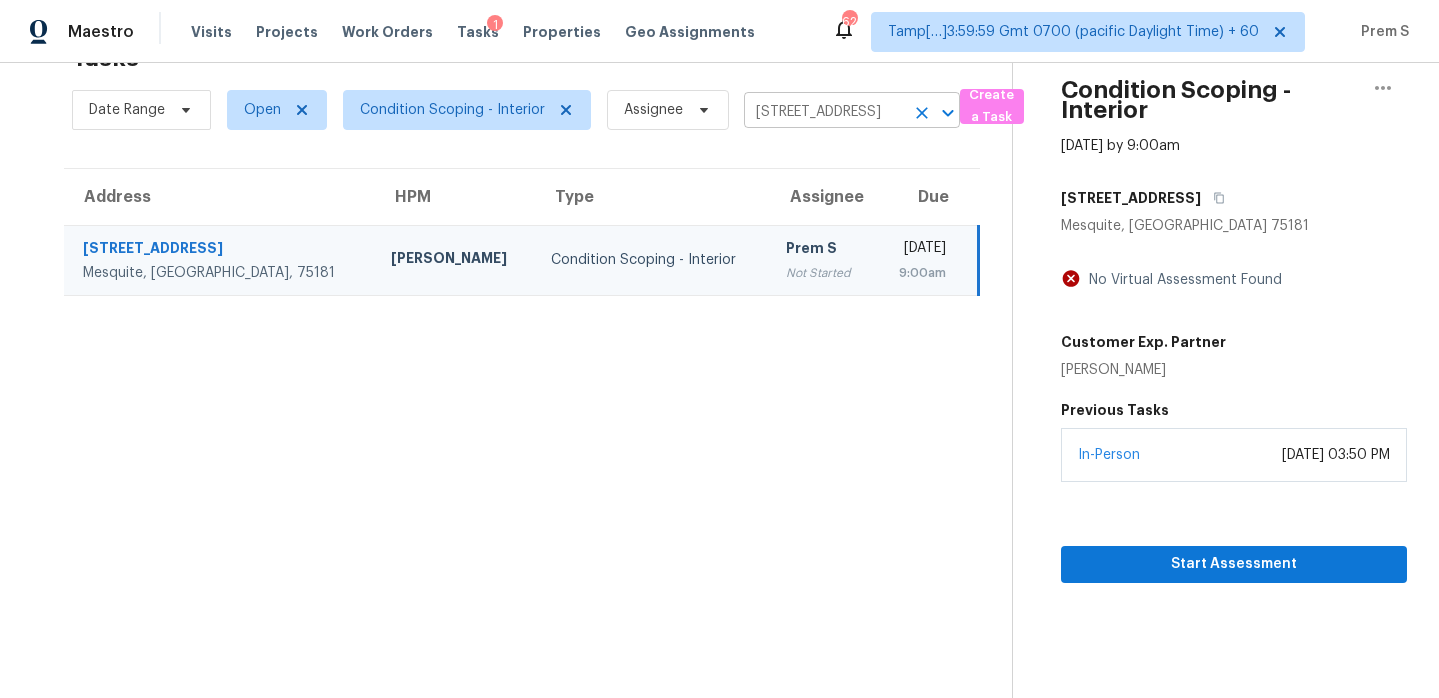 click 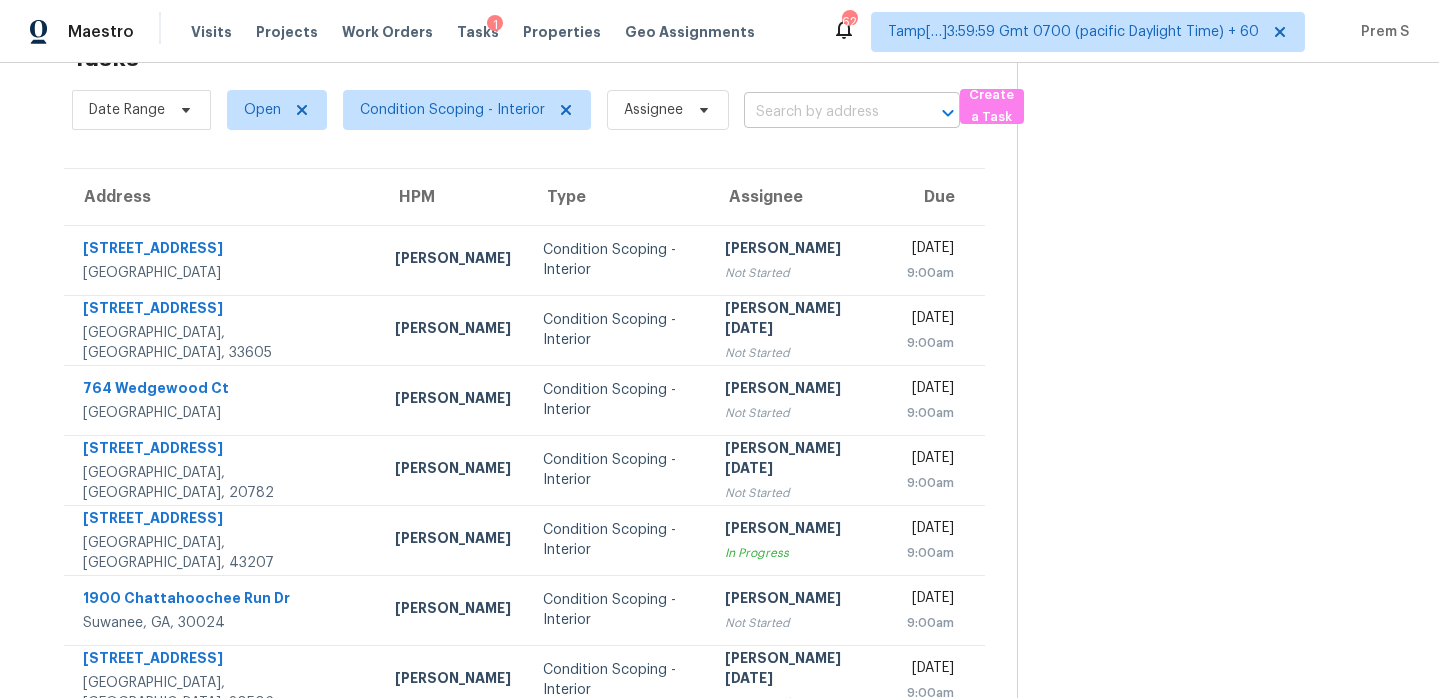 click at bounding box center (824, 112) 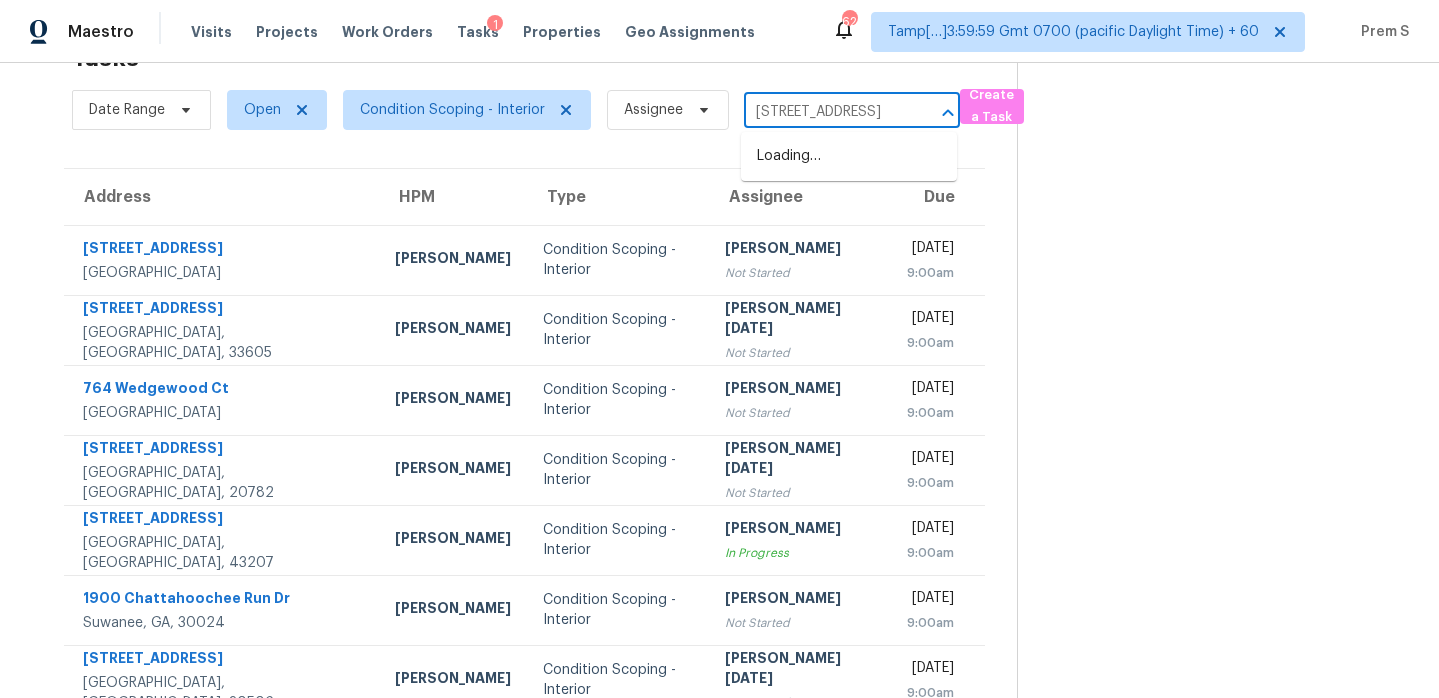 scroll, scrollTop: 0, scrollLeft: 101, axis: horizontal 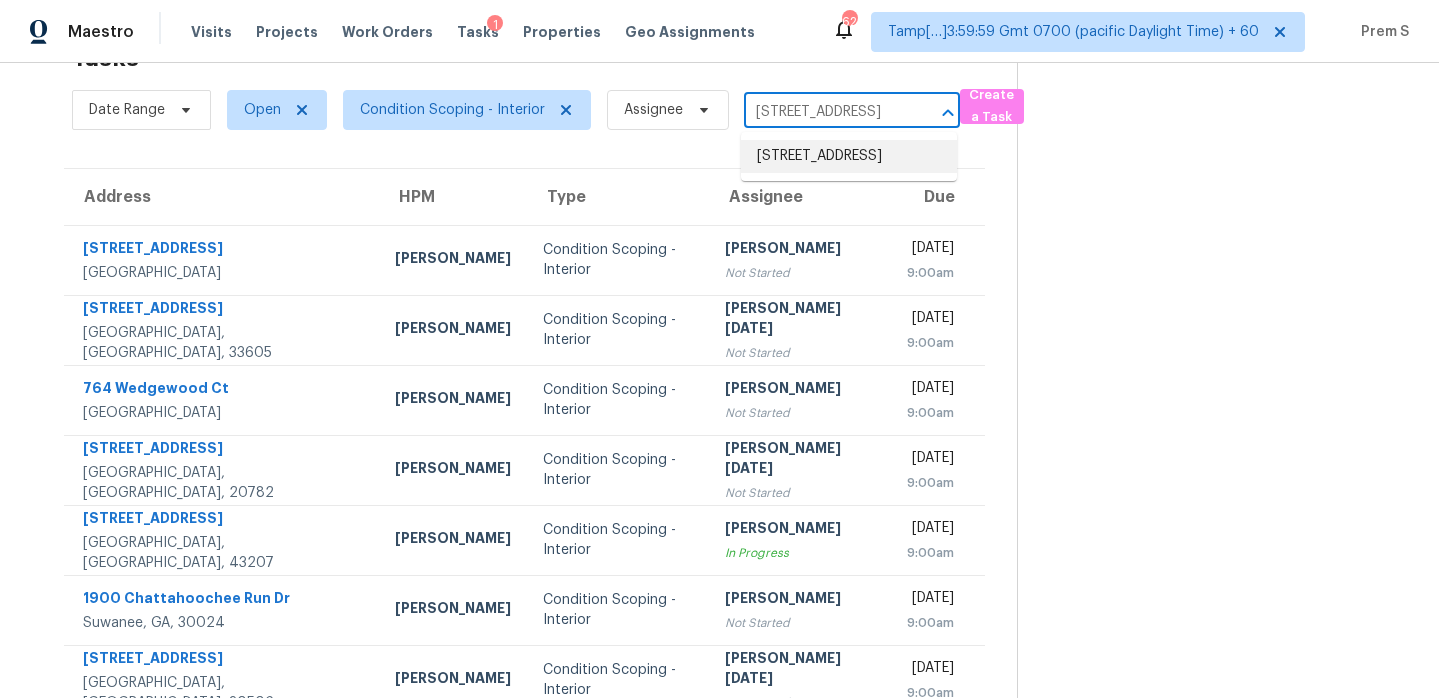 click on "203 Fairway Dr, Willow Park, TX 76087" at bounding box center [849, 156] 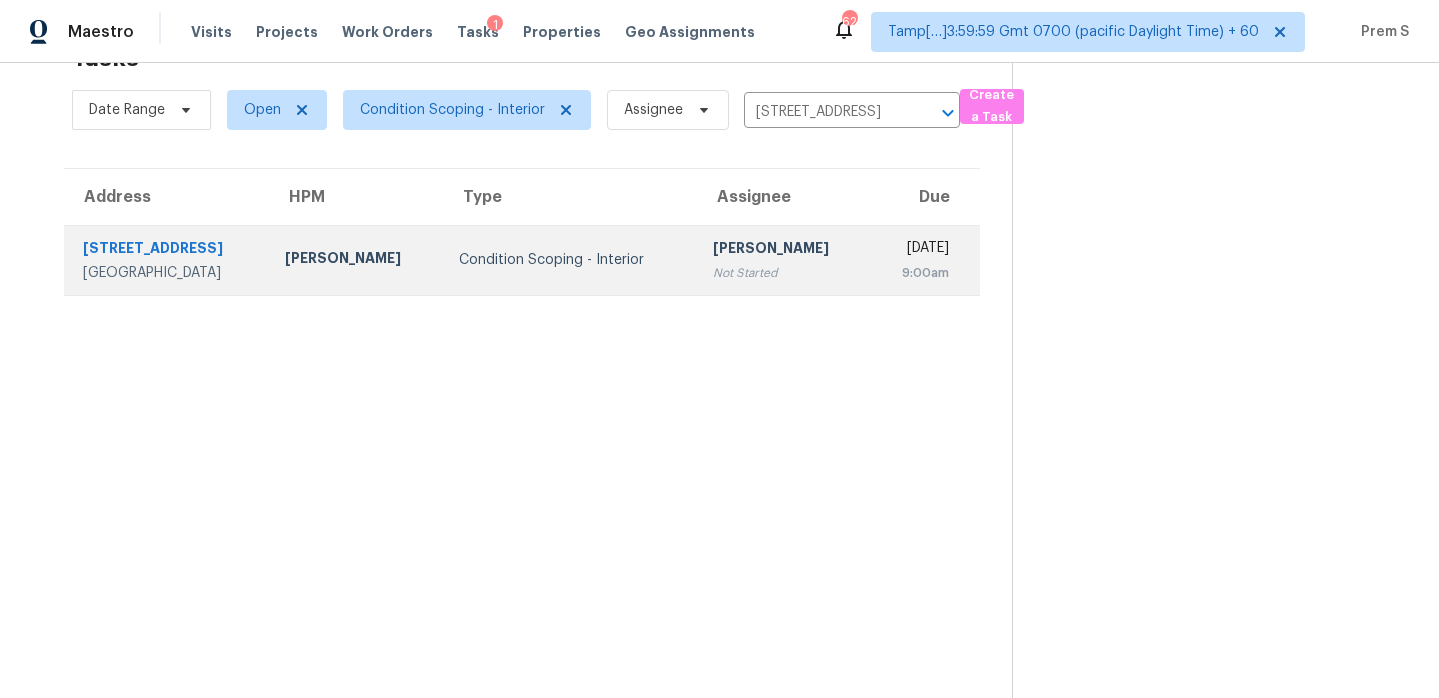 click on "Thu, Jul 17th 2025 9:00am" at bounding box center (925, 260) 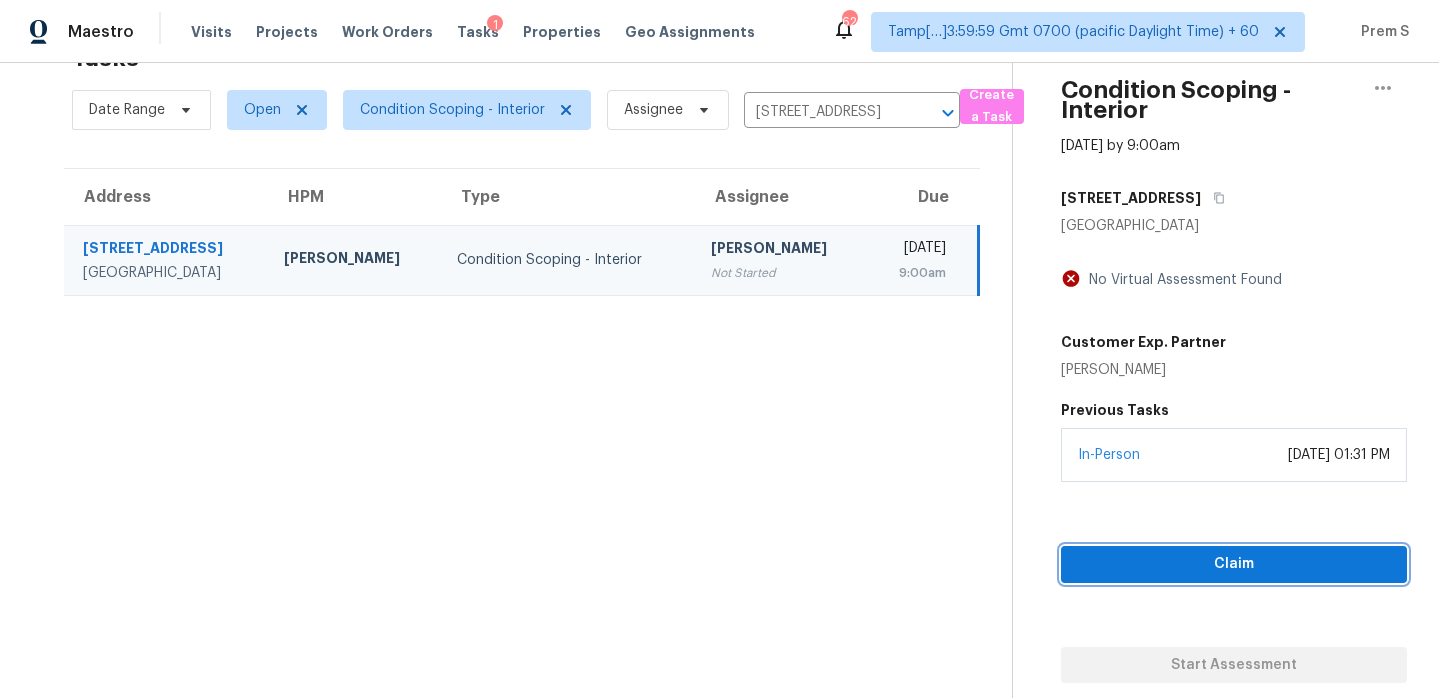 click on "Claim" at bounding box center [1234, 564] 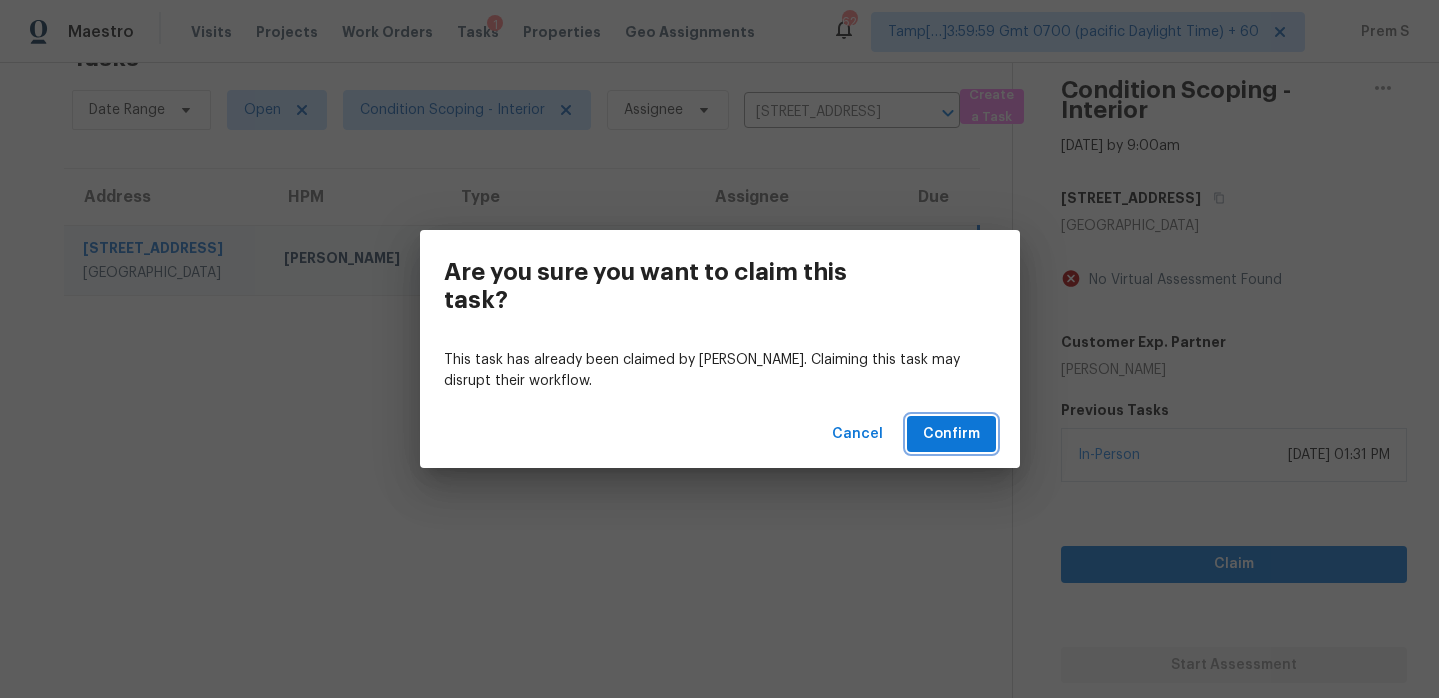click on "Confirm" at bounding box center (951, 434) 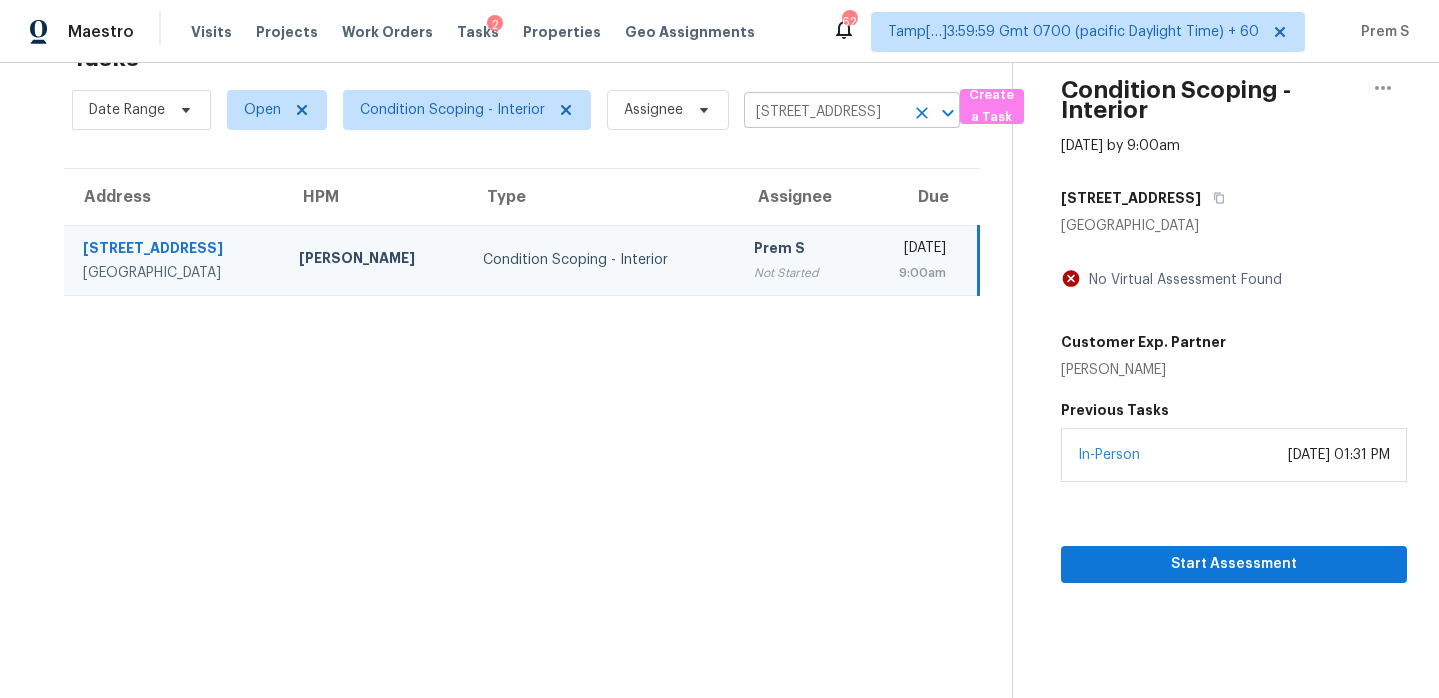 click 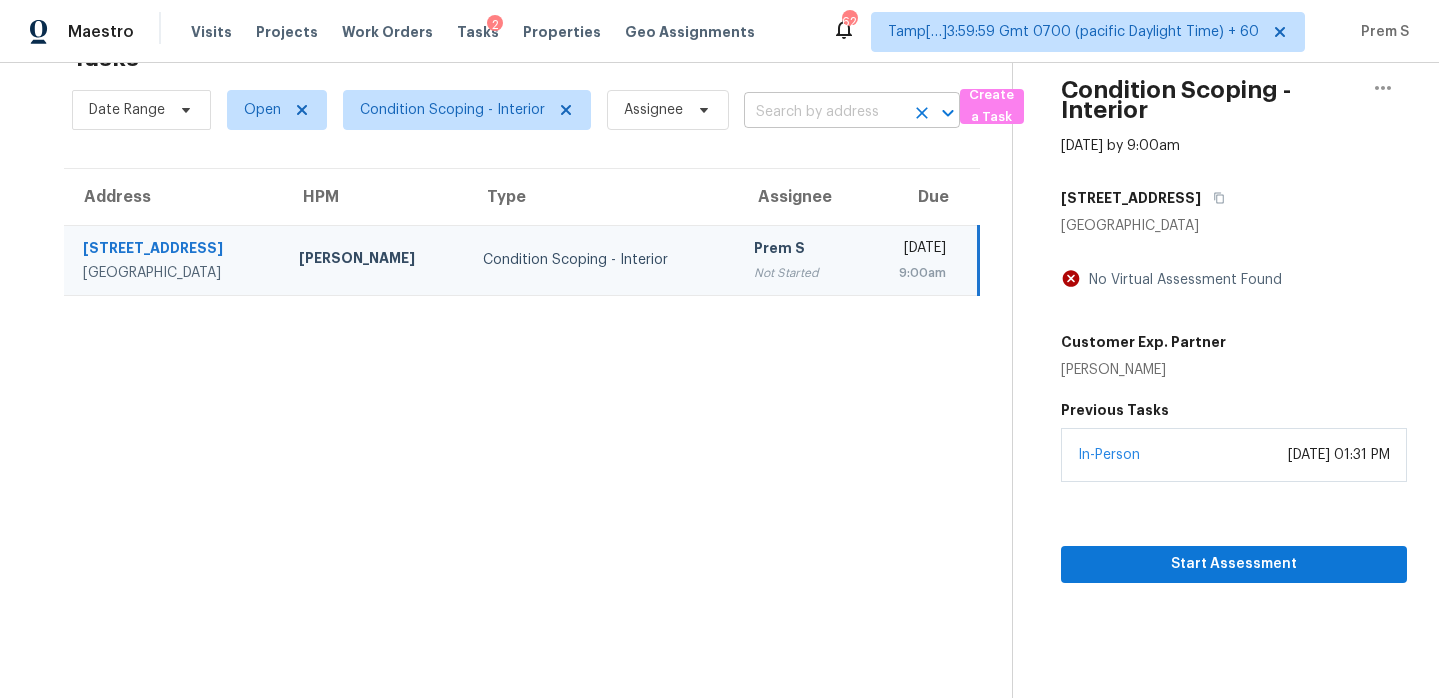 scroll, scrollTop: 0, scrollLeft: 0, axis: both 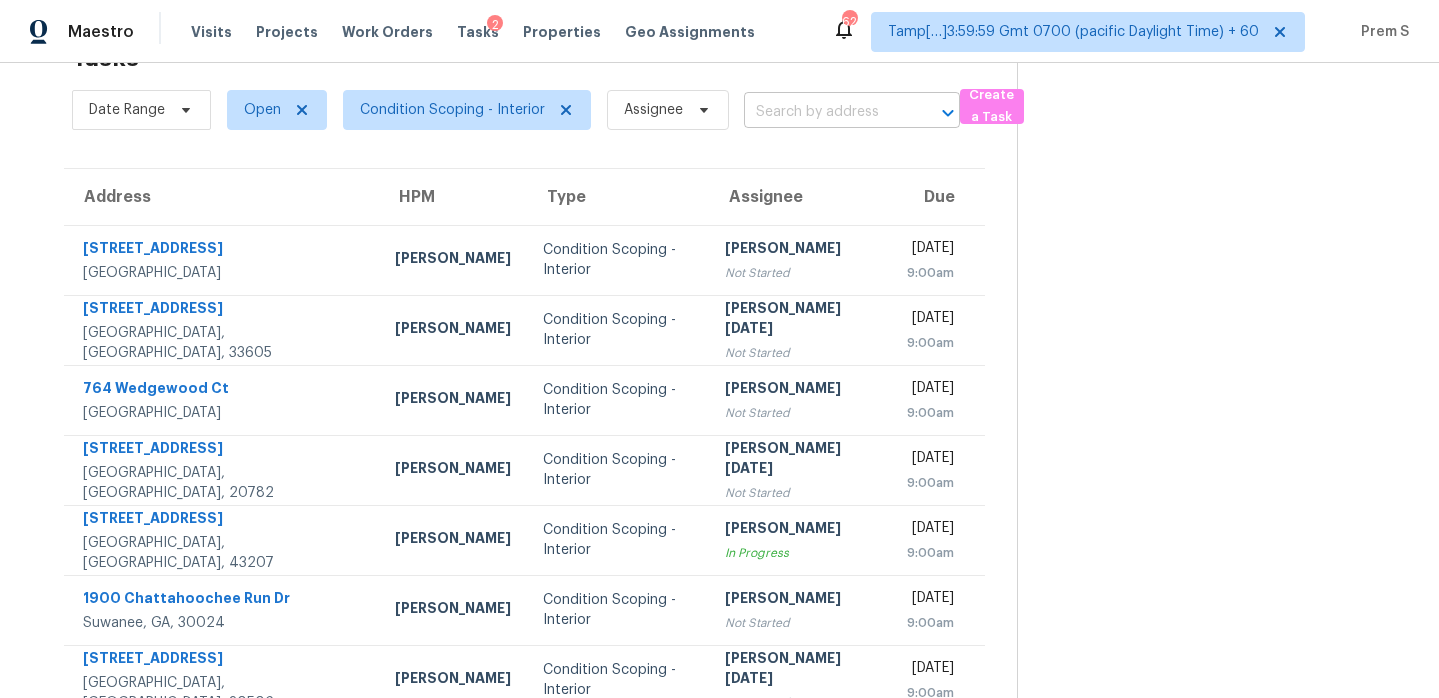 click at bounding box center (824, 112) 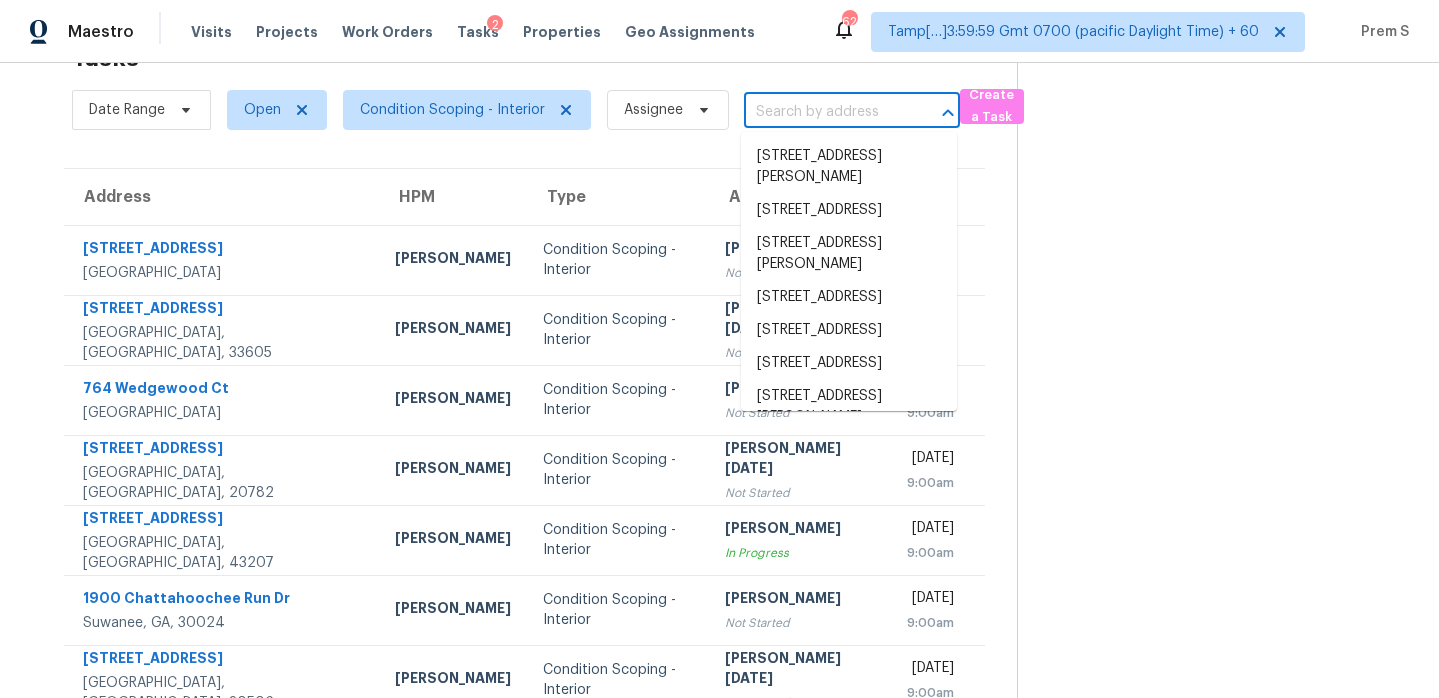 paste on "1717 Patricia Dr Kearney, MO, 64060" 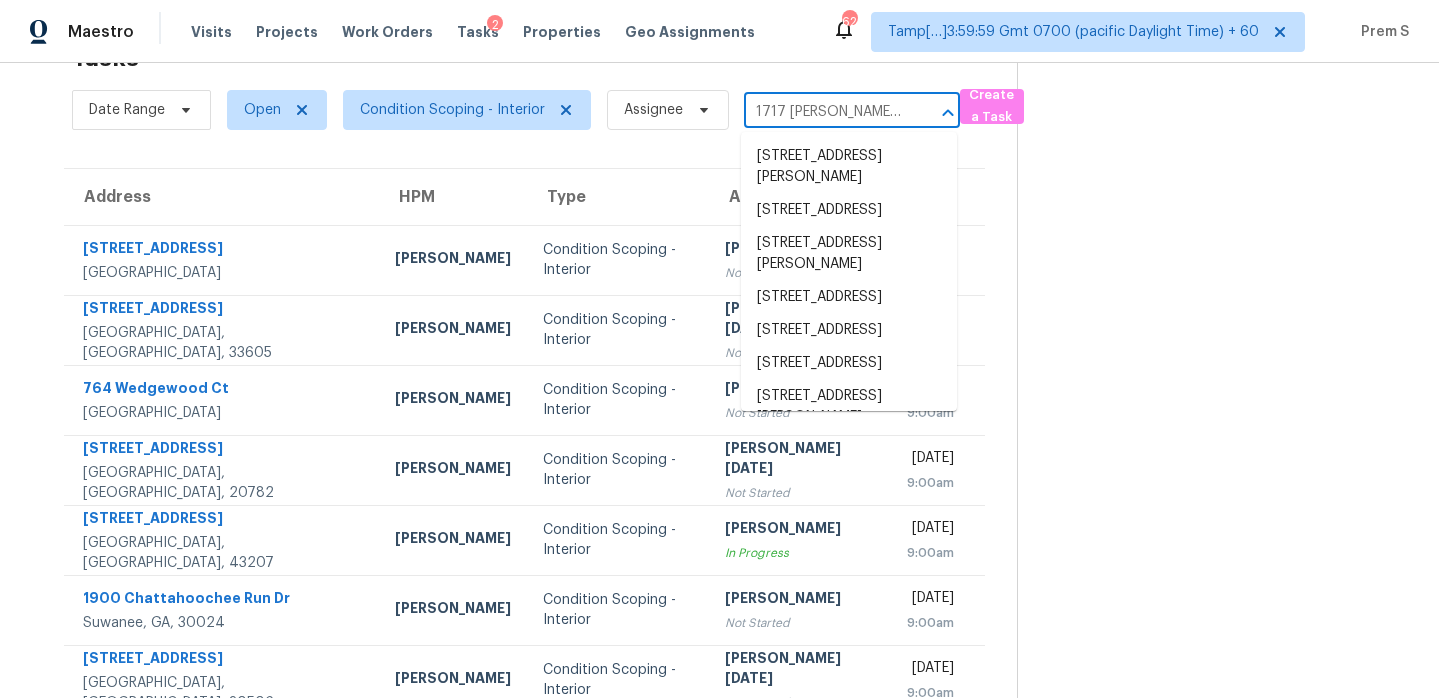 scroll, scrollTop: 0, scrollLeft: 87, axis: horizontal 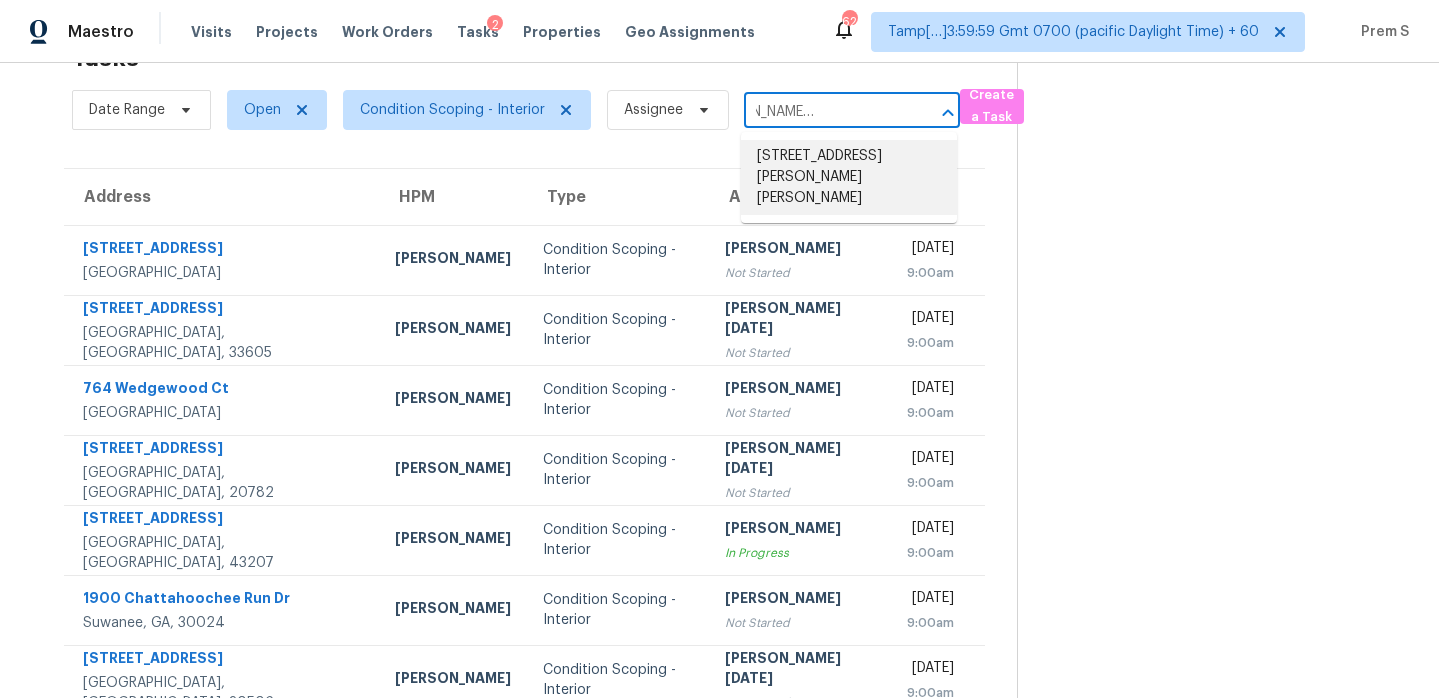 click on "1717 Patricia Dr, Kearney, MO 64060" at bounding box center [849, 177] 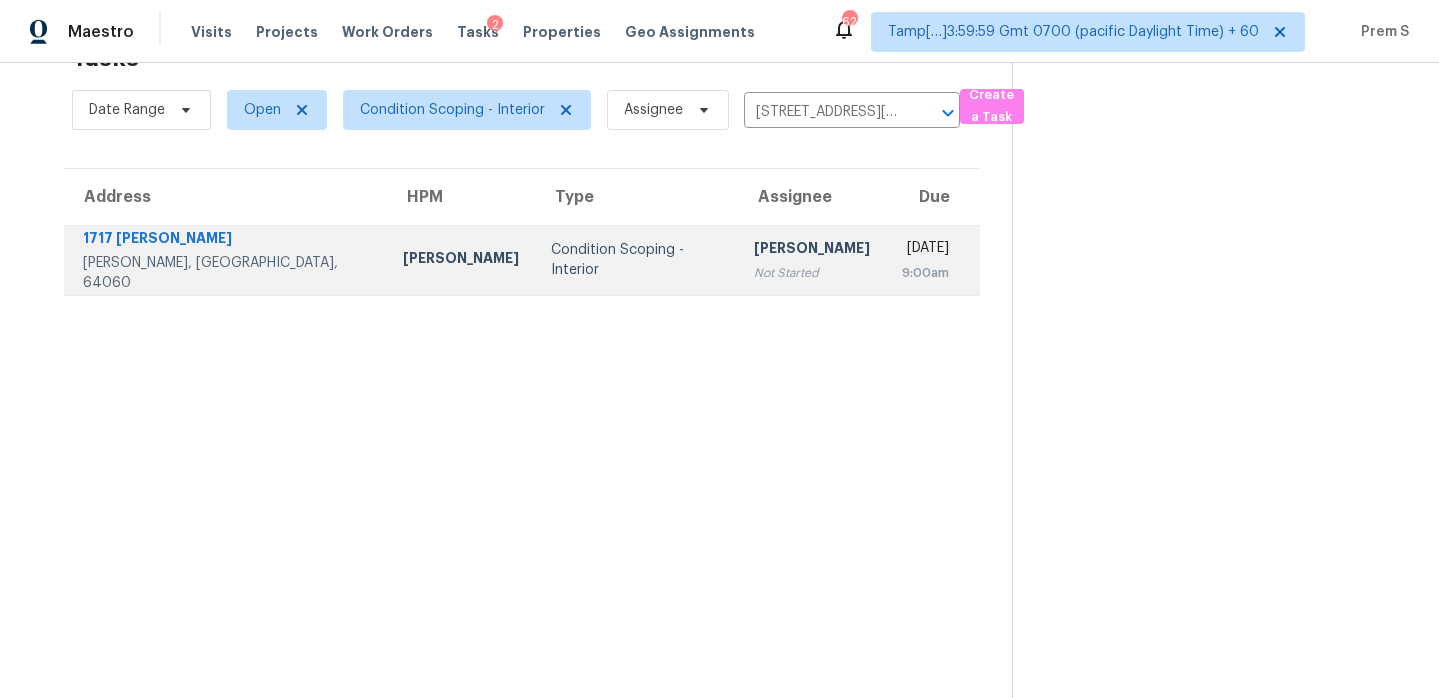click on "Hariharan GV Not Started" at bounding box center [812, 260] 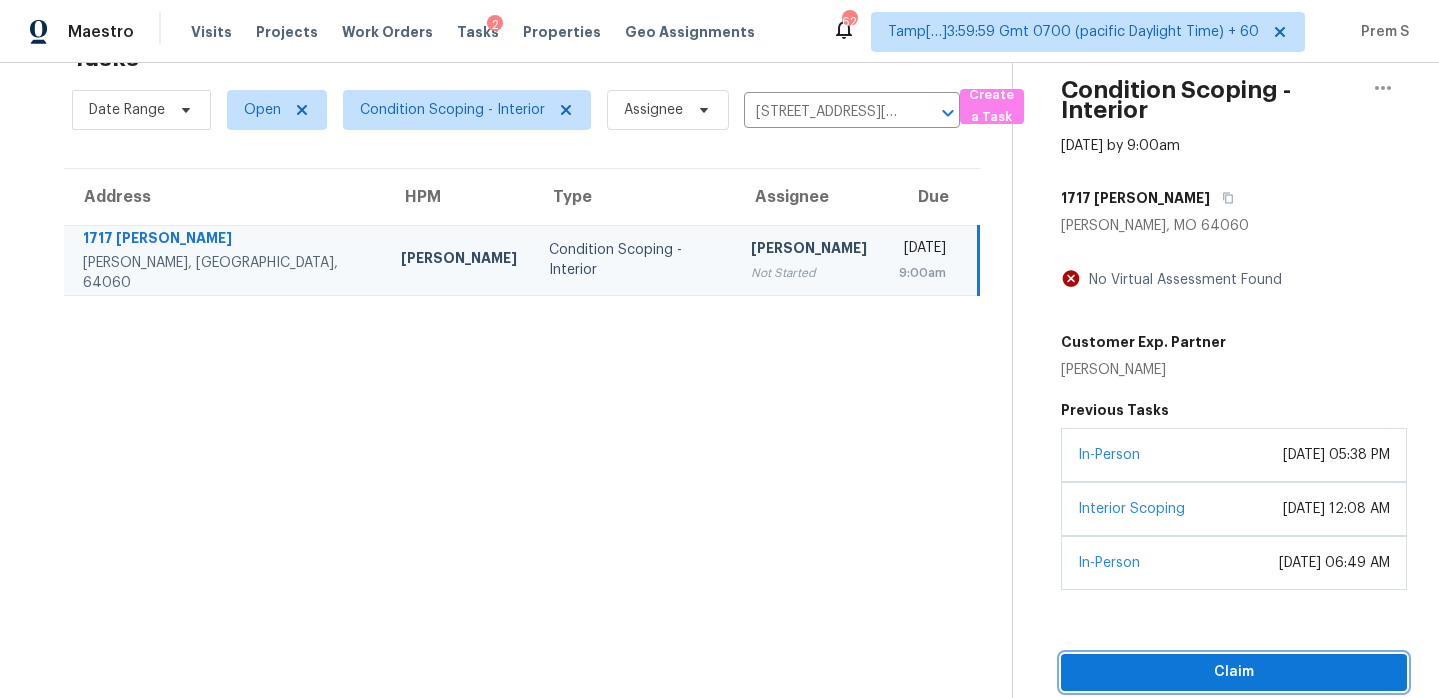 click on "Claim" at bounding box center (1234, 672) 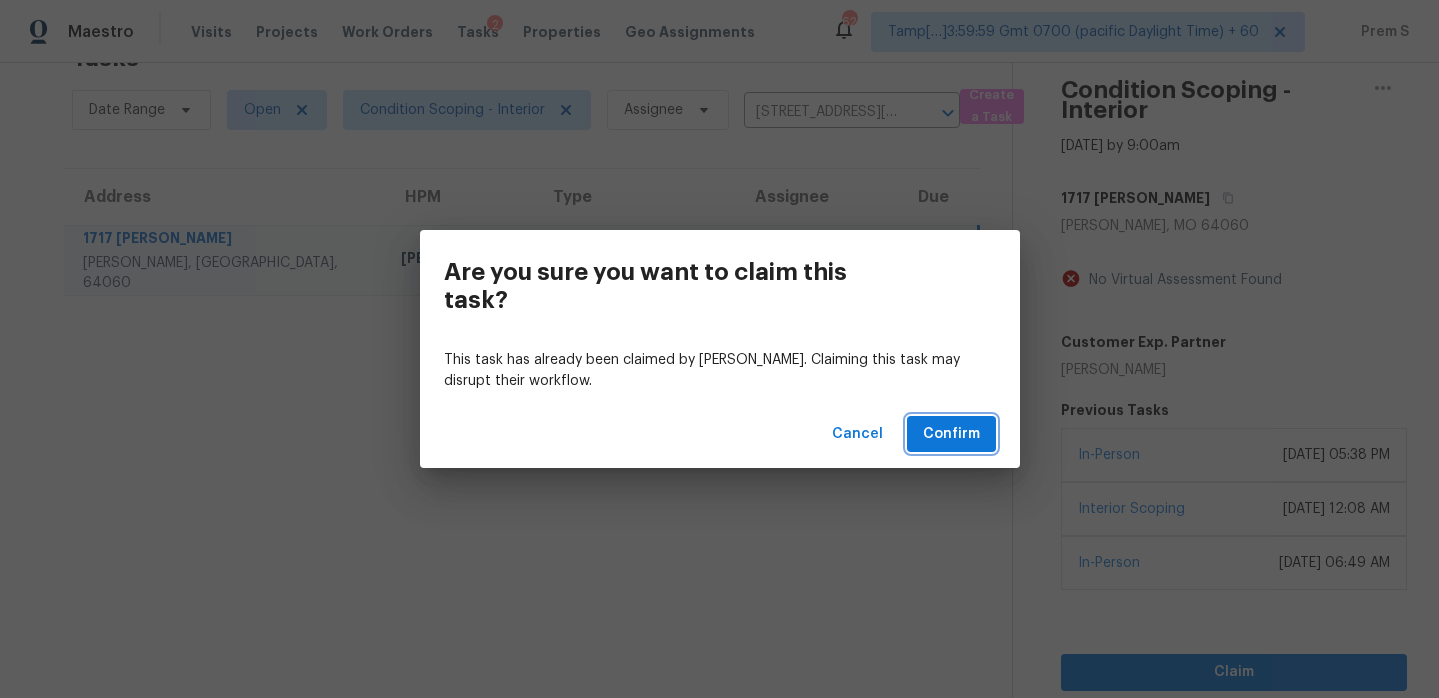 click on "Confirm" at bounding box center (951, 434) 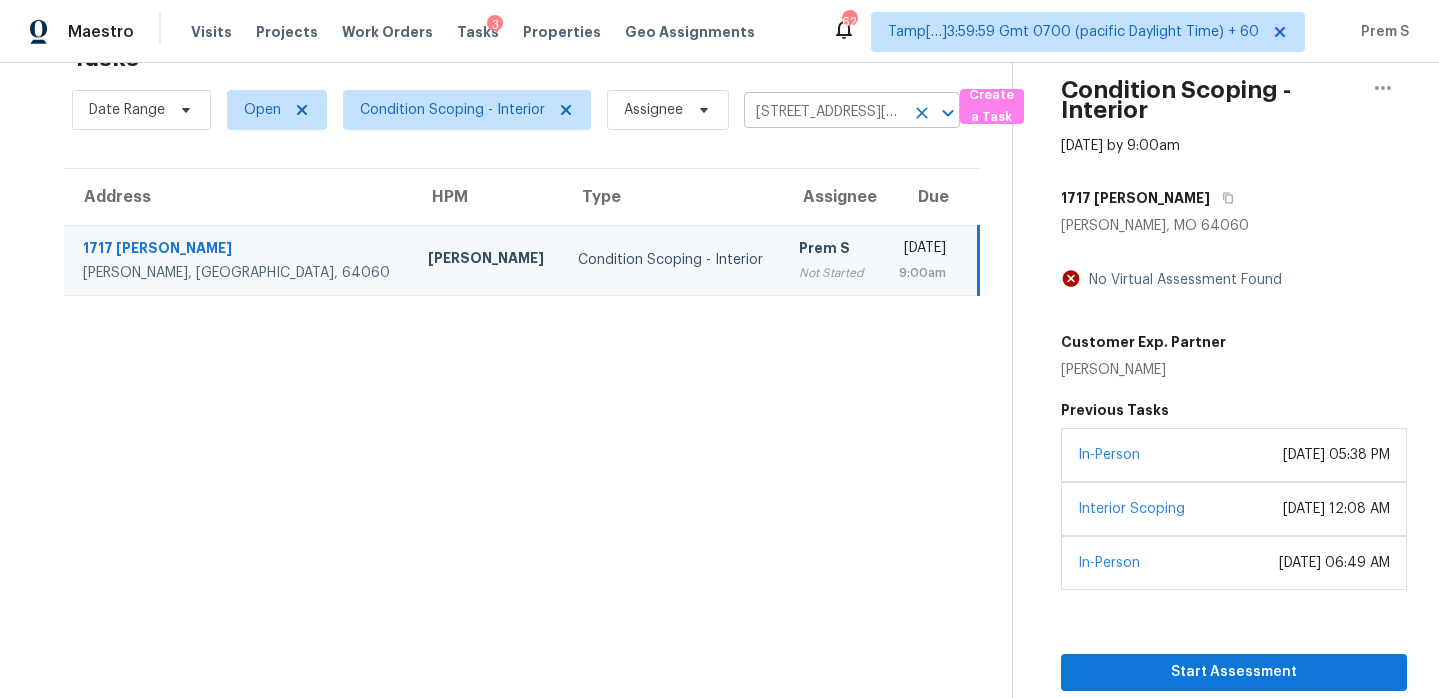 click 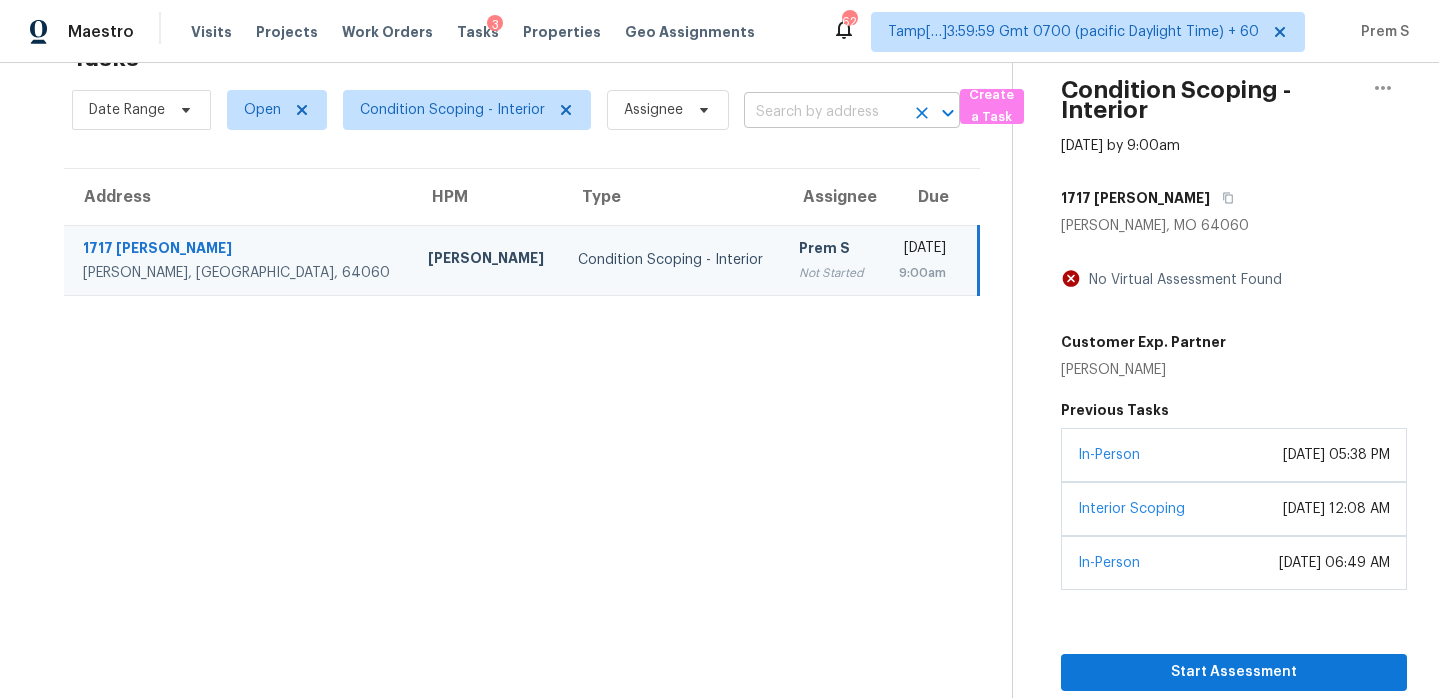 scroll, scrollTop: 0, scrollLeft: 0, axis: both 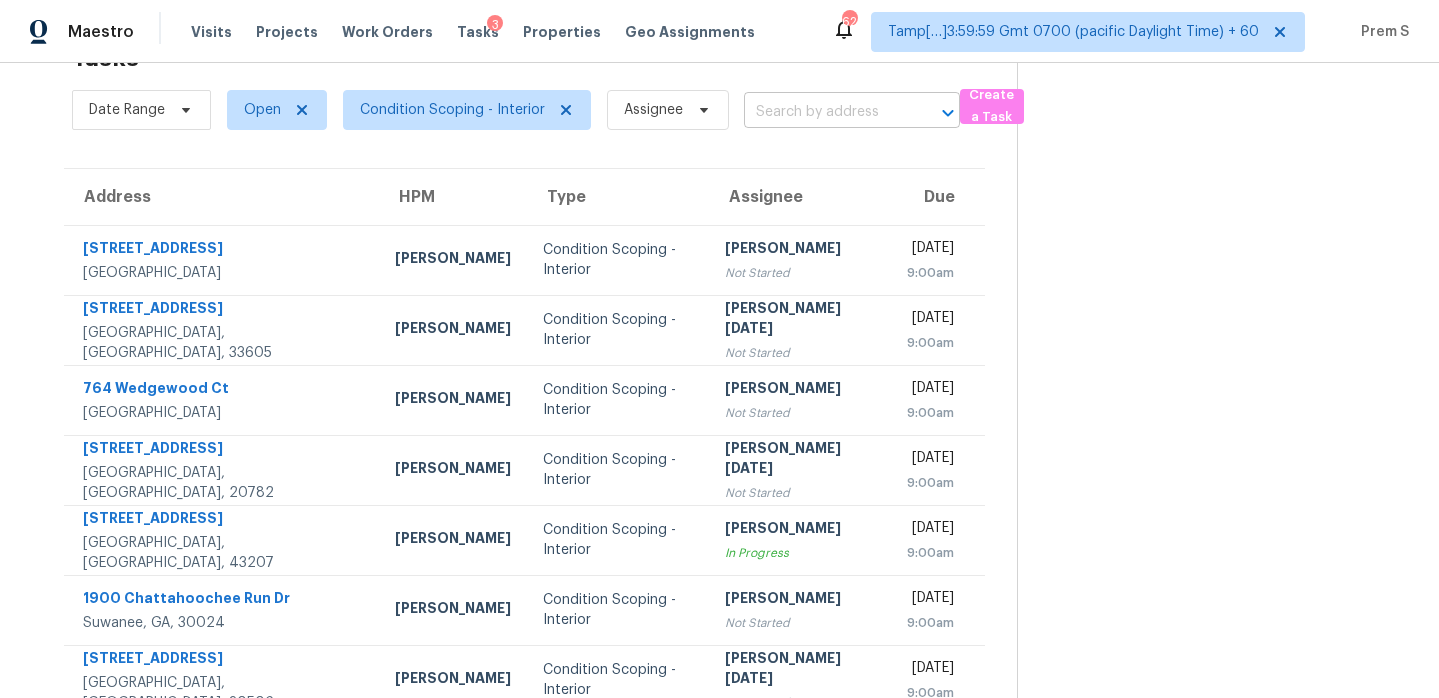 click at bounding box center (824, 112) 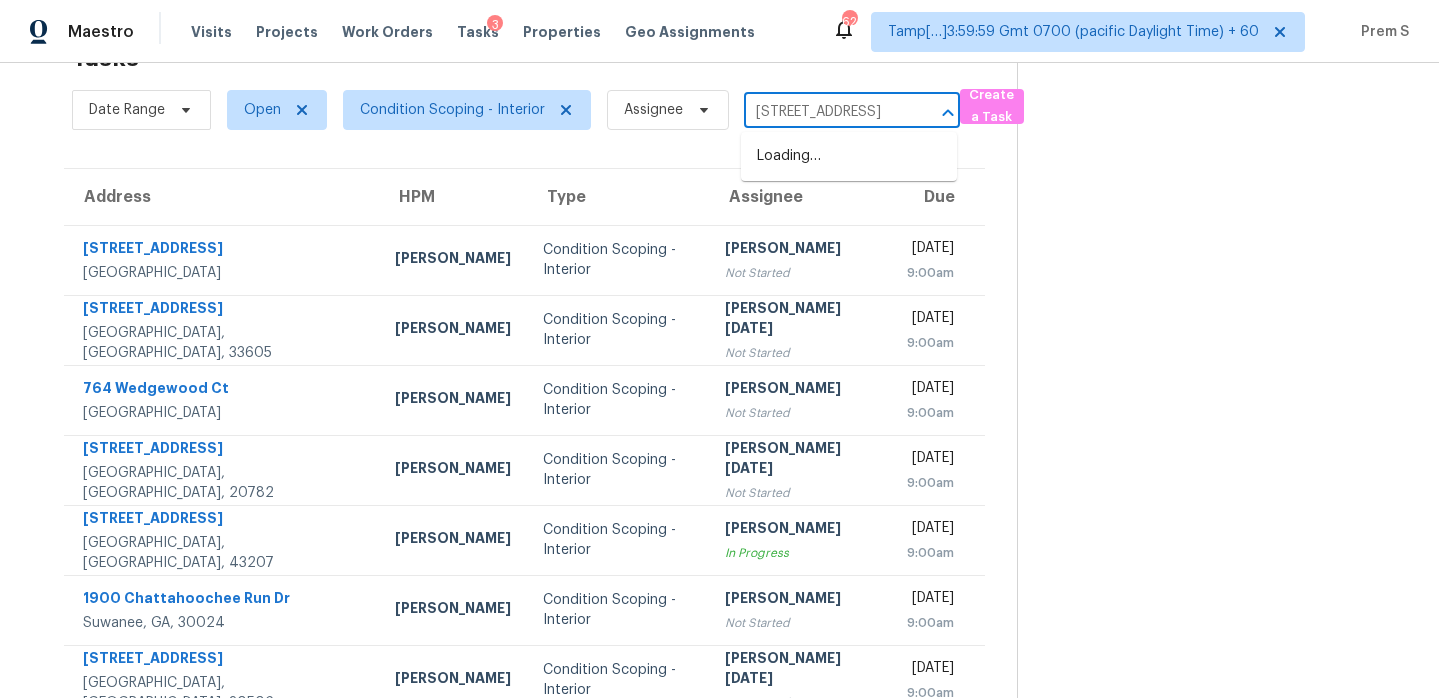 scroll, scrollTop: 0, scrollLeft: 49, axis: horizontal 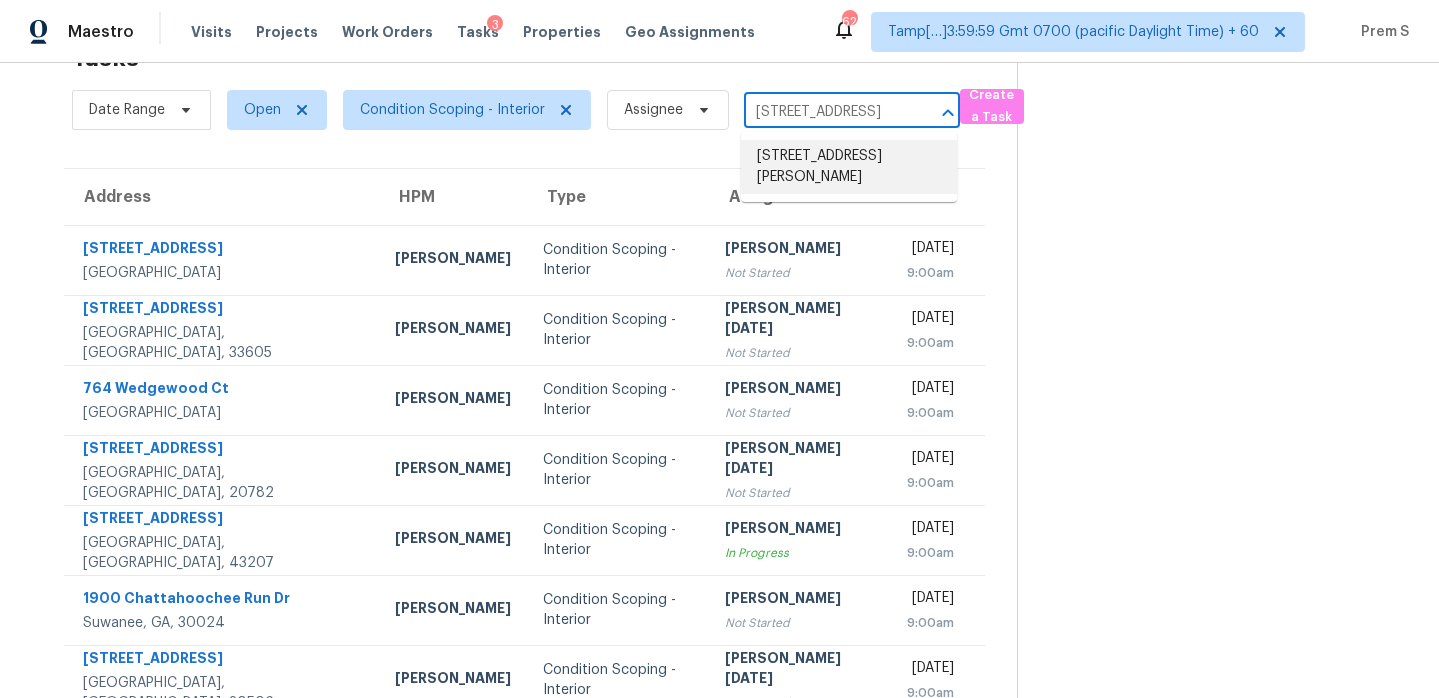 click on "3671 W 4700 S, Roy, UT 84067" at bounding box center [849, 167] 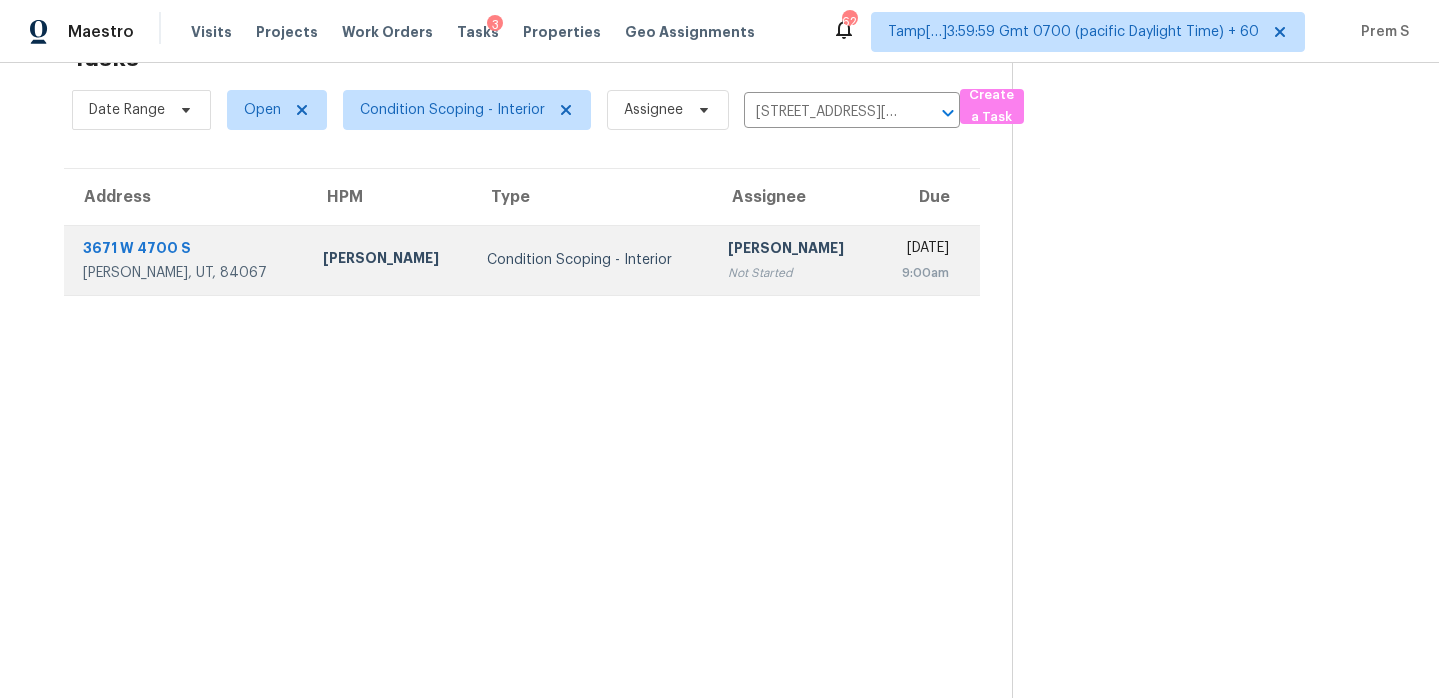 click on "Thu, Jul 17th 2025 9:00am" at bounding box center [928, 260] 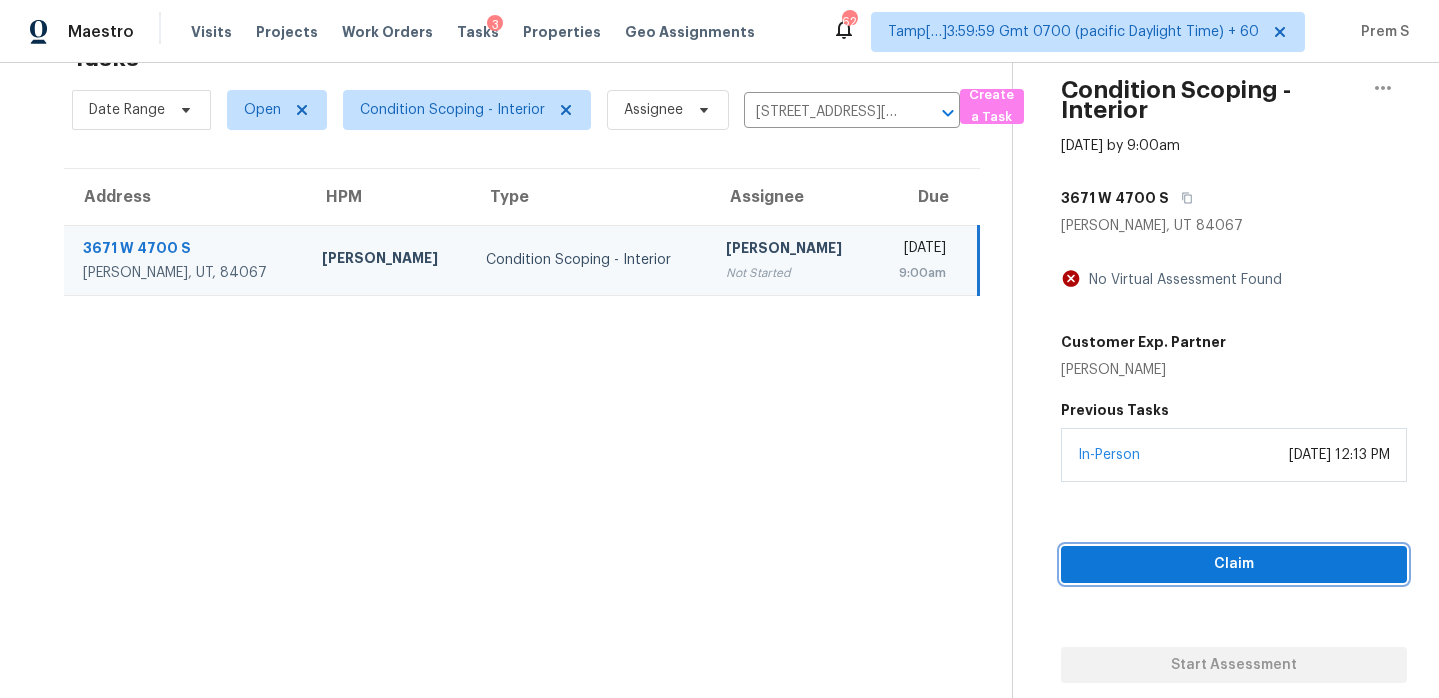 click on "Claim" at bounding box center (1234, 564) 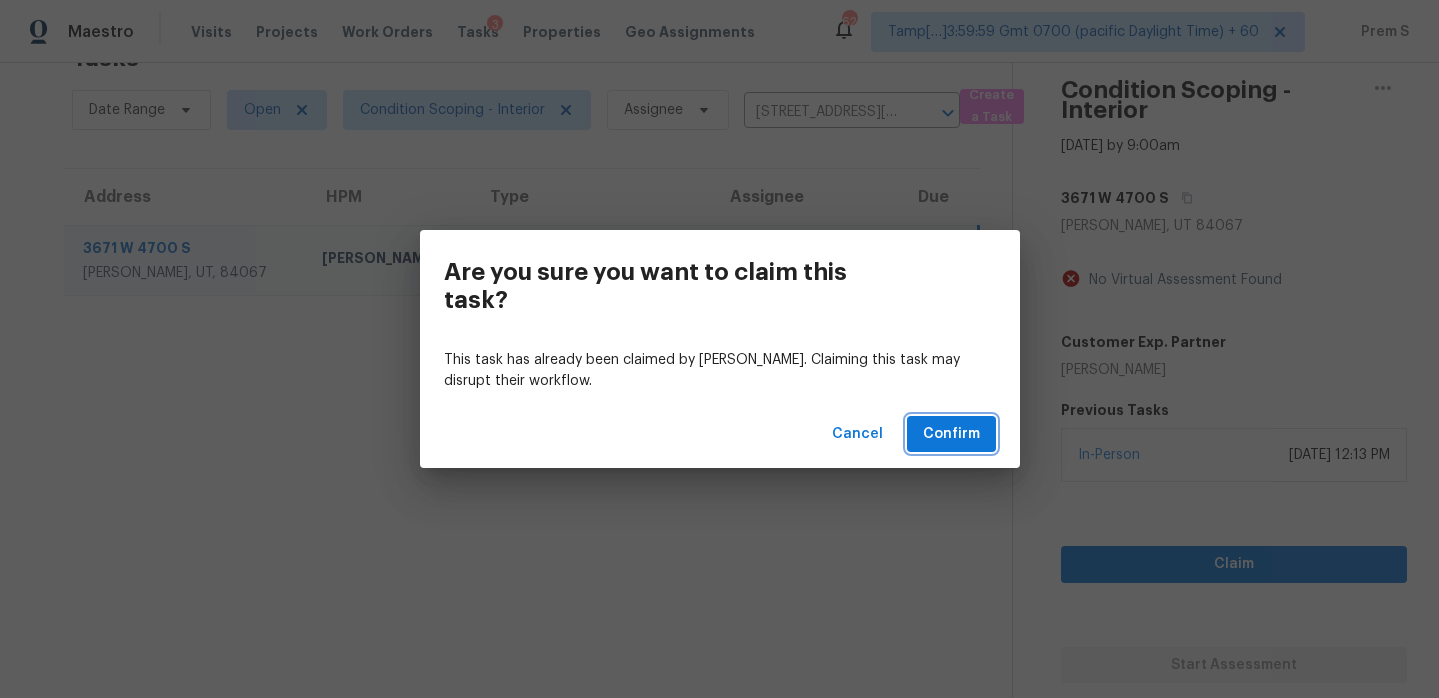 click on "Confirm" at bounding box center (951, 434) 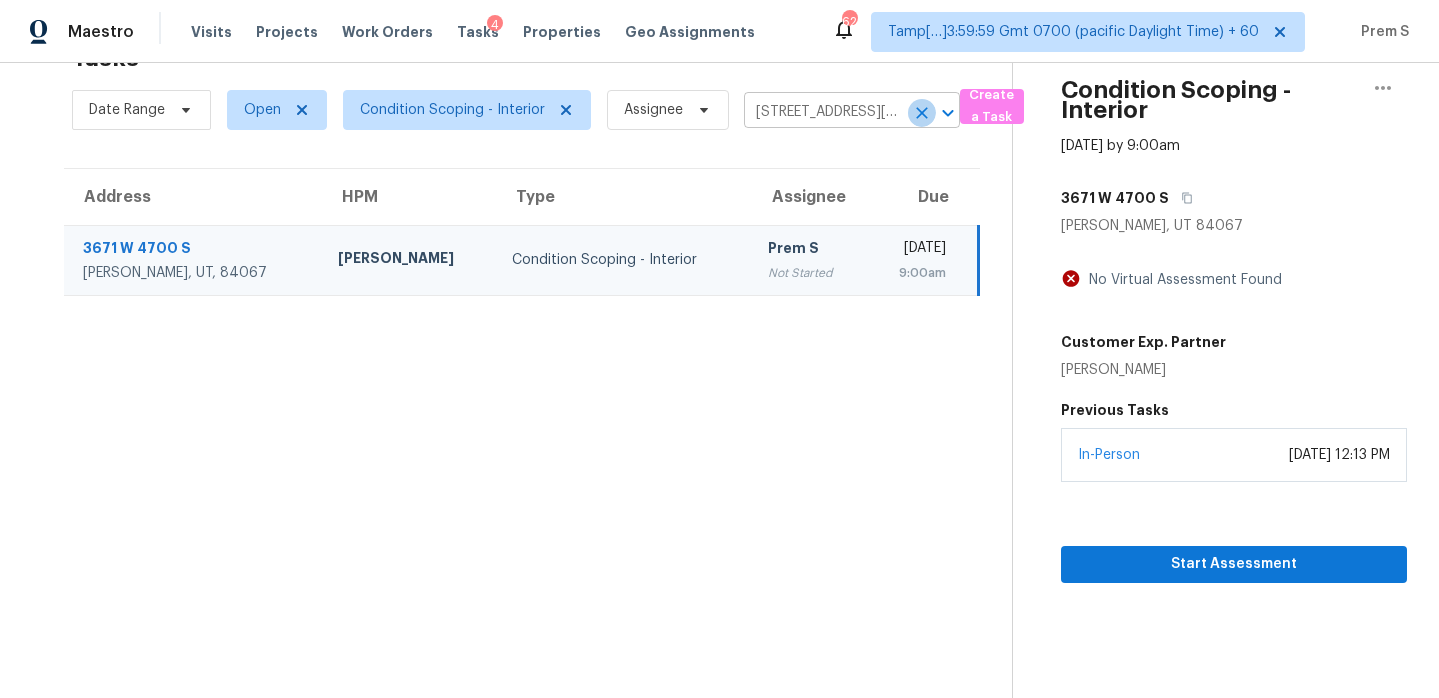 click 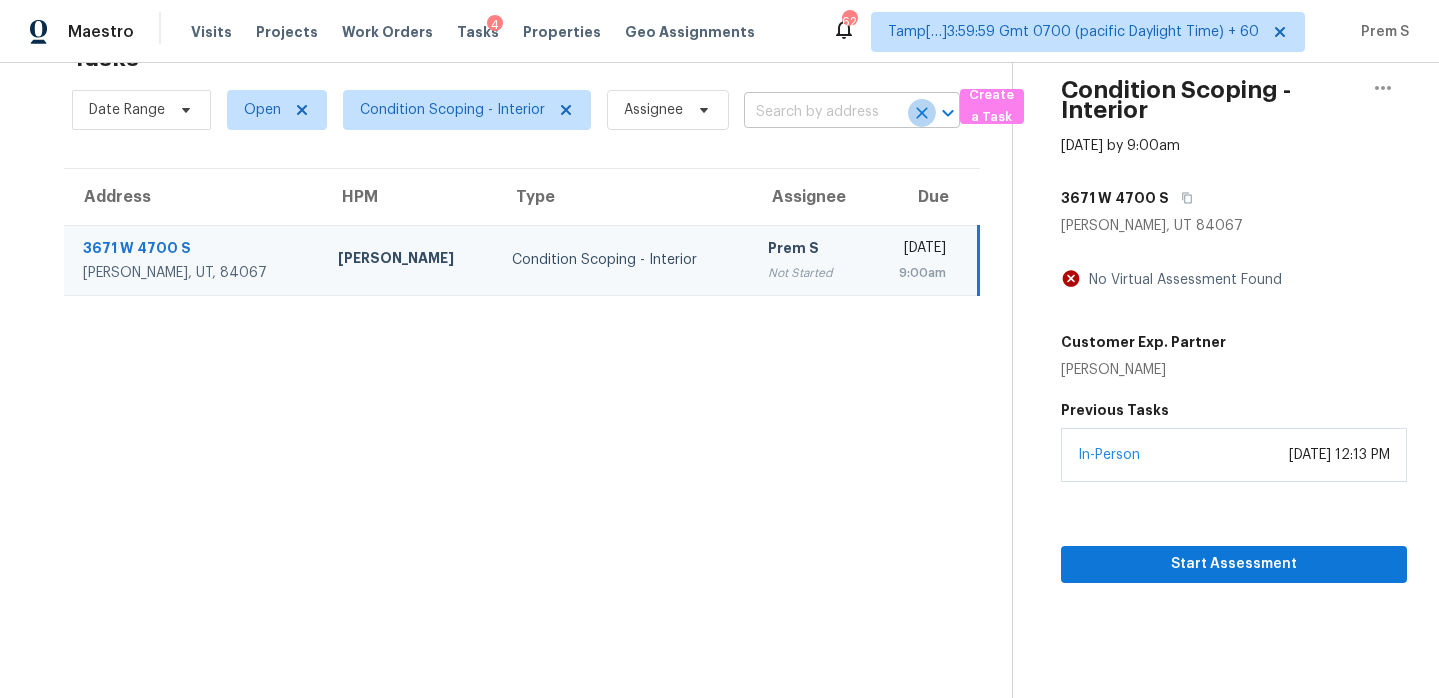 scroll, scrollTop: 0, scrollLeft: 0, axis: both 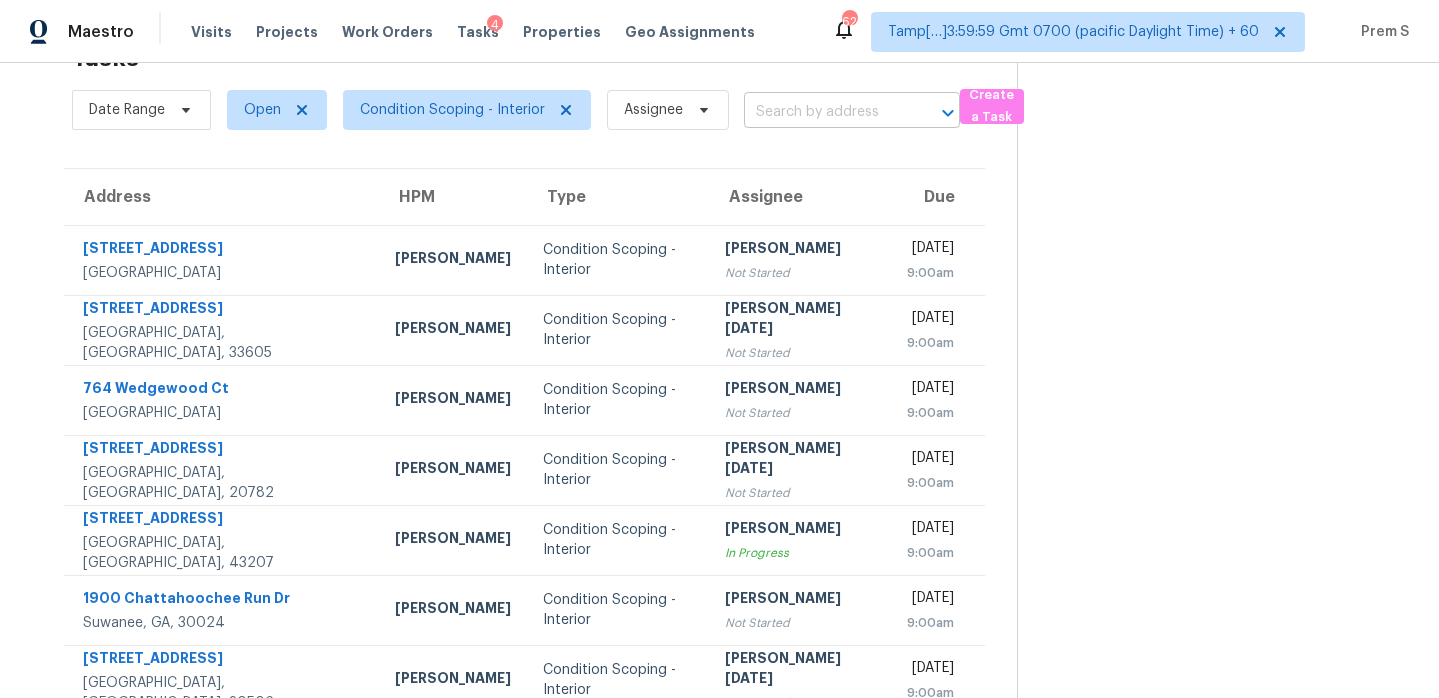 click at bounding box center [824, 112] 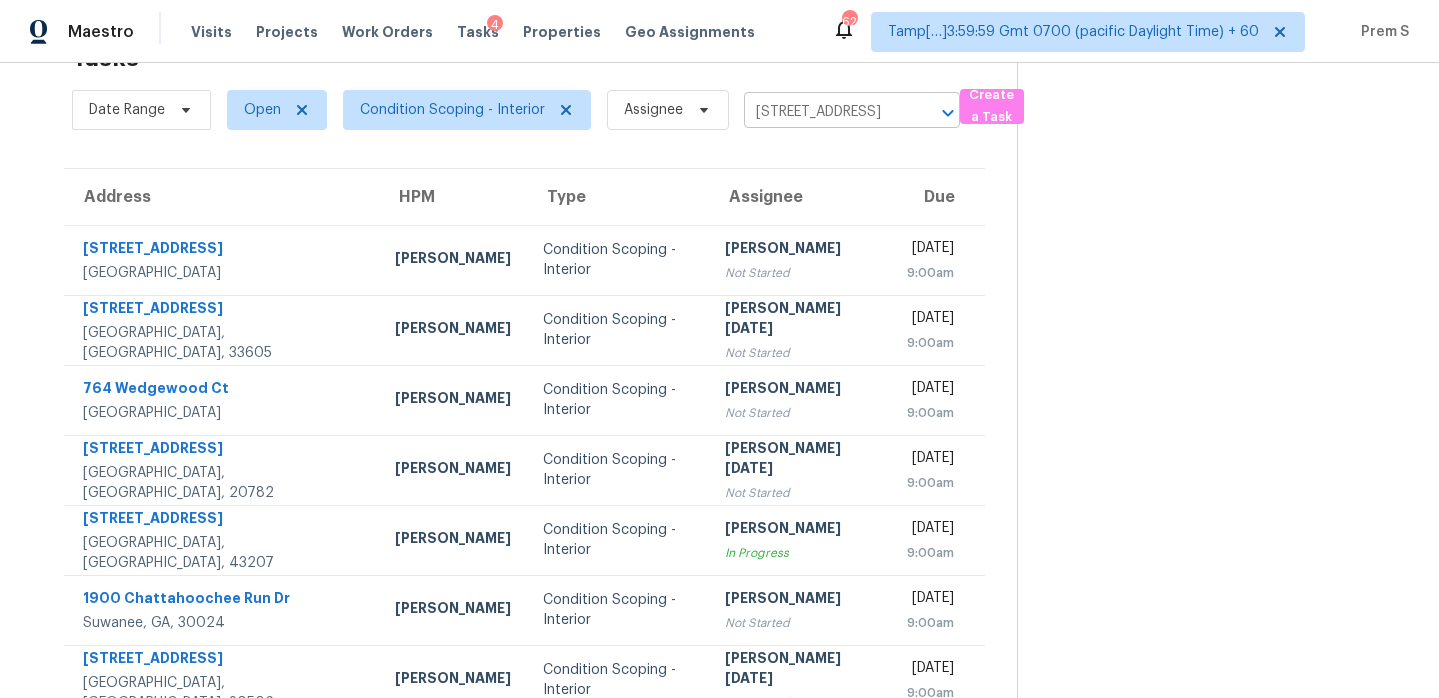 scroll, scrollTop: 0, scrollLeft: 149, axis: horizontal 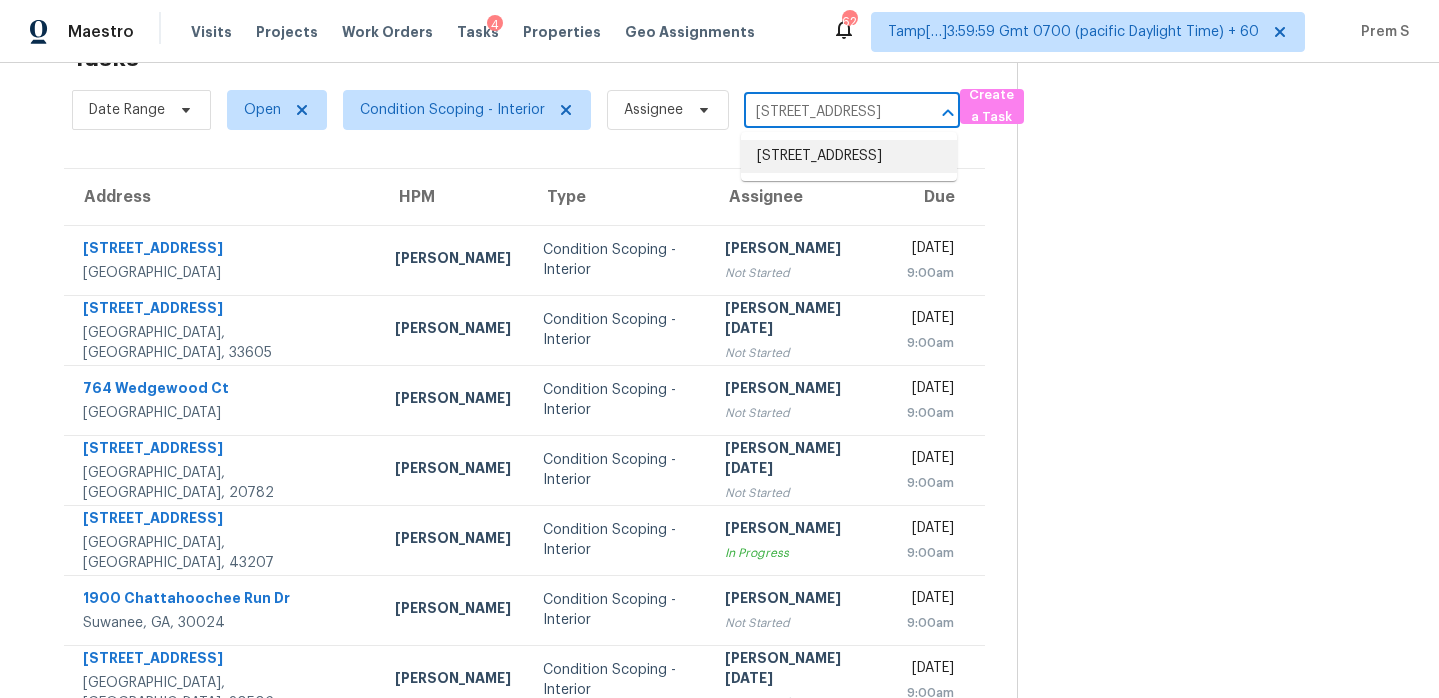 click on "510 Phoenix Ave NW, Albuquerque, NM 87107" at bounding box center [849, 156] 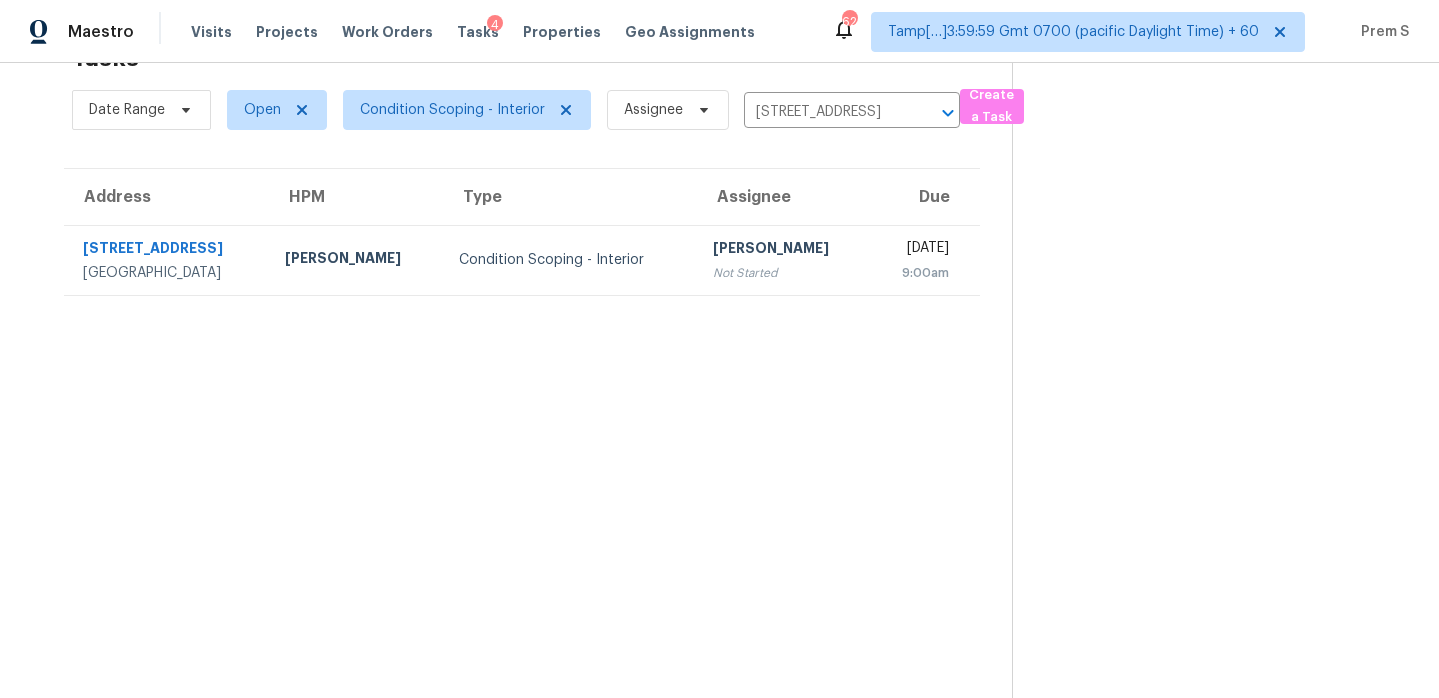 click on "Hariharan GV Not Started" at bounding box center (783, 260) 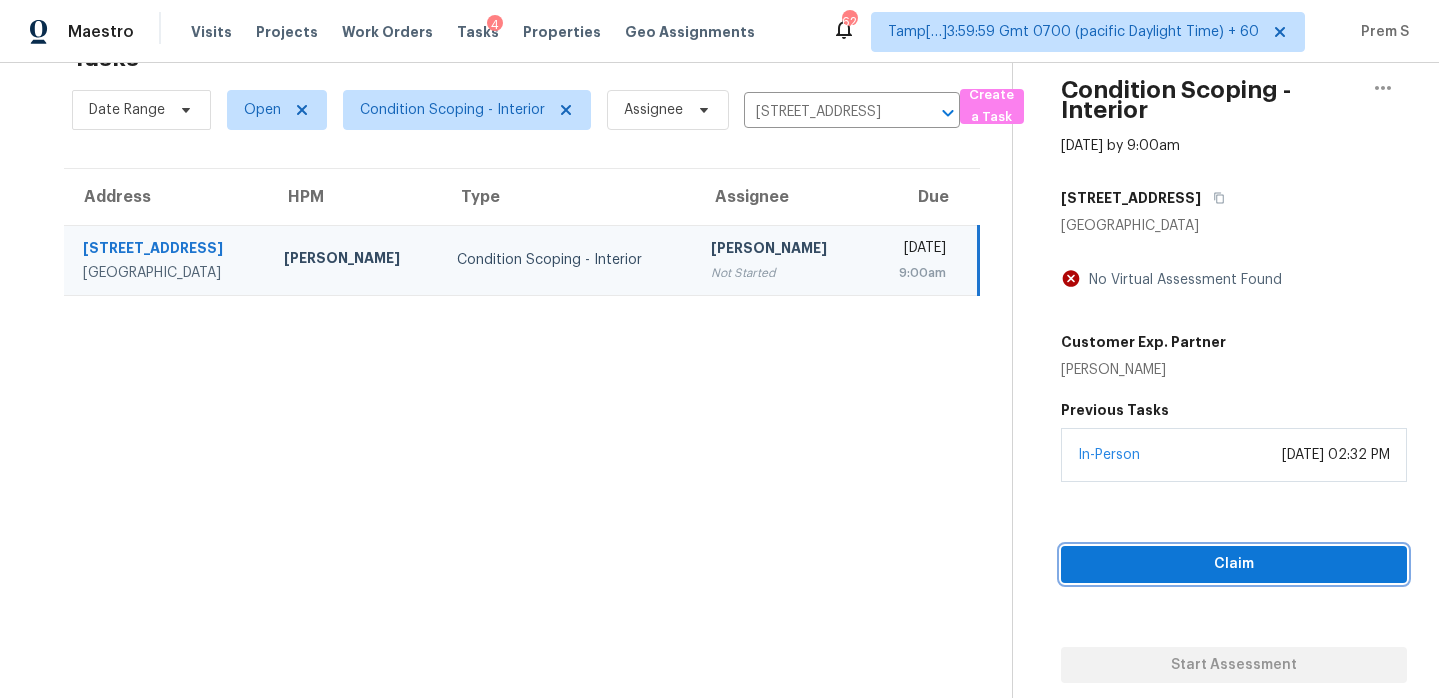 click on "Claim" at bounding box center (1234, 564) 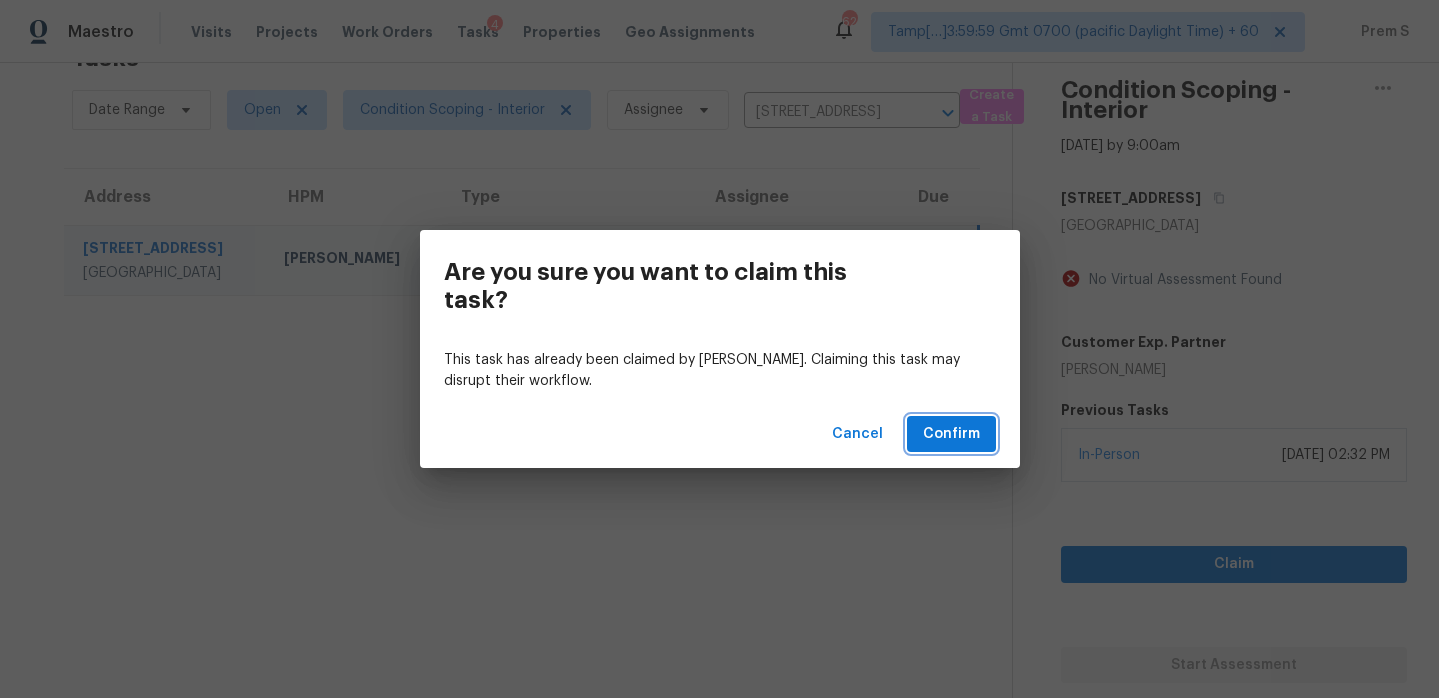 click on "Confirm" at bounding box center (951, 434) 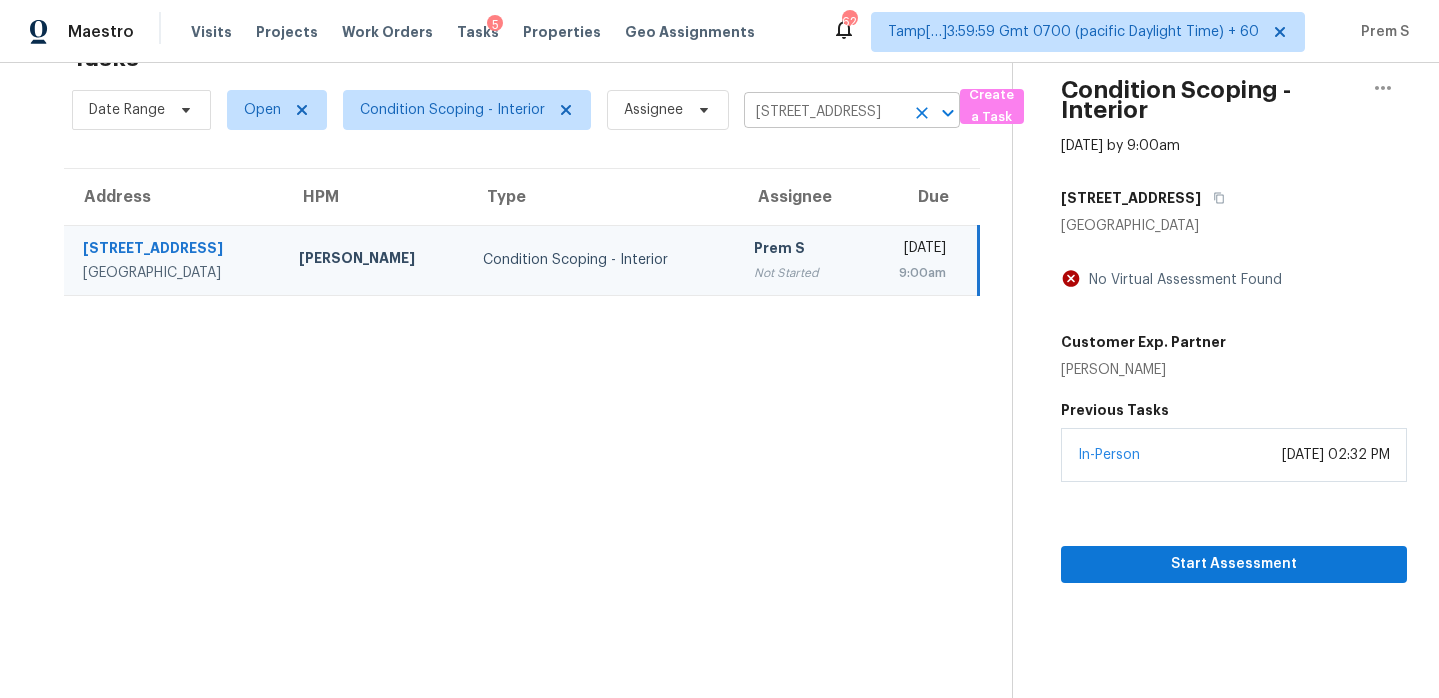 click 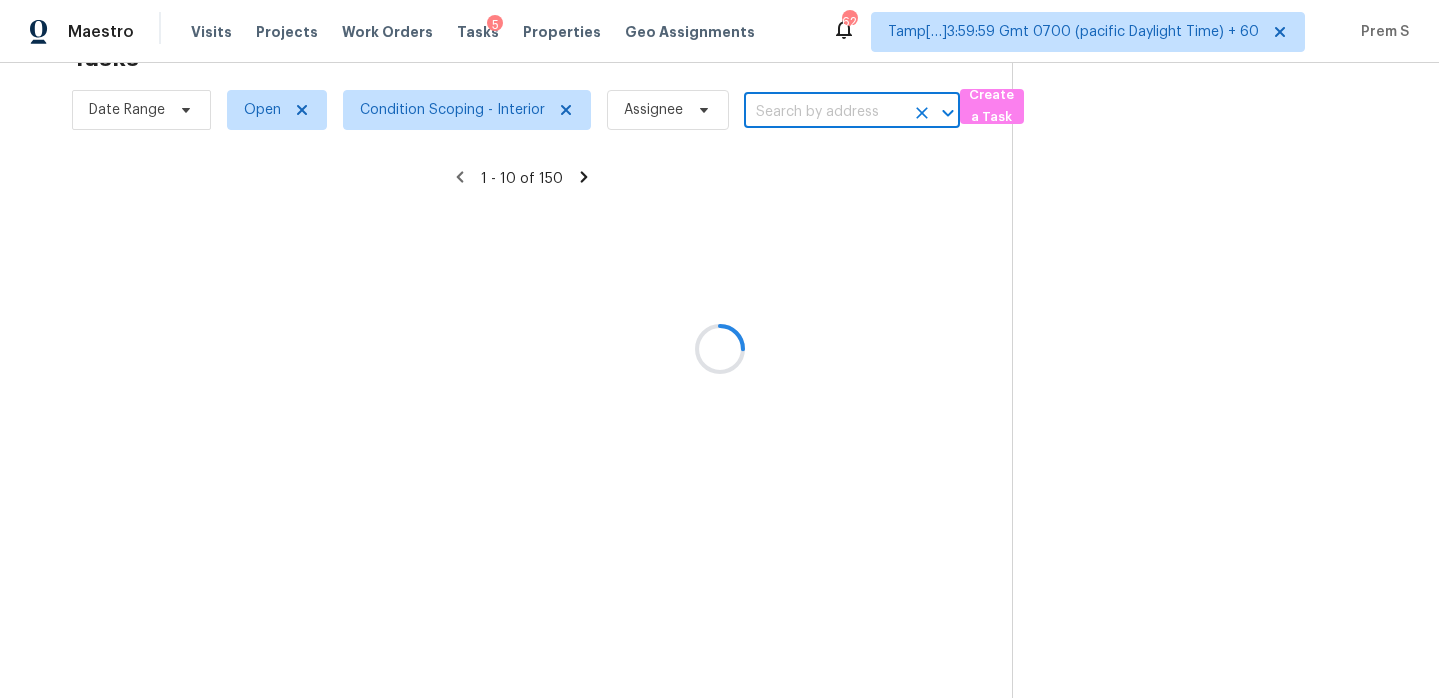 scroll, scrollTop: 0, scrollLeft: 0, axis: both 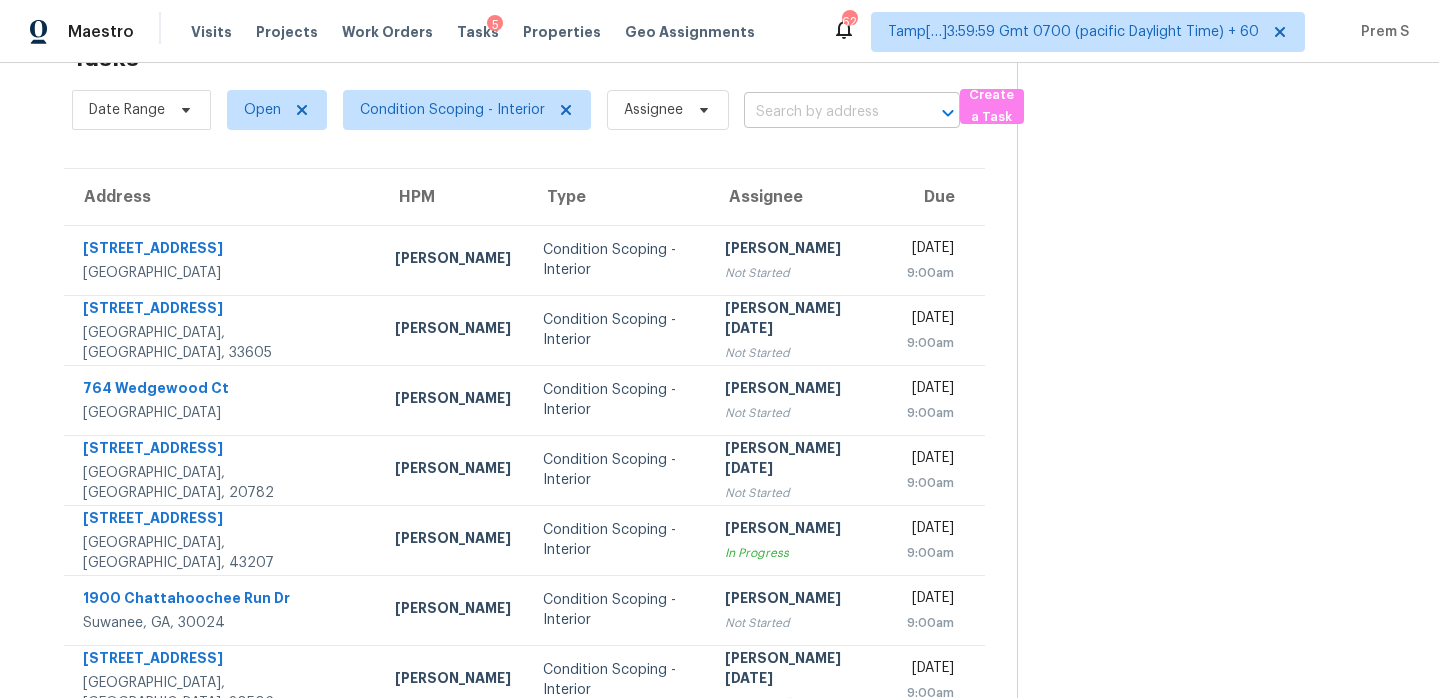 click at bounding box center (824, 112) 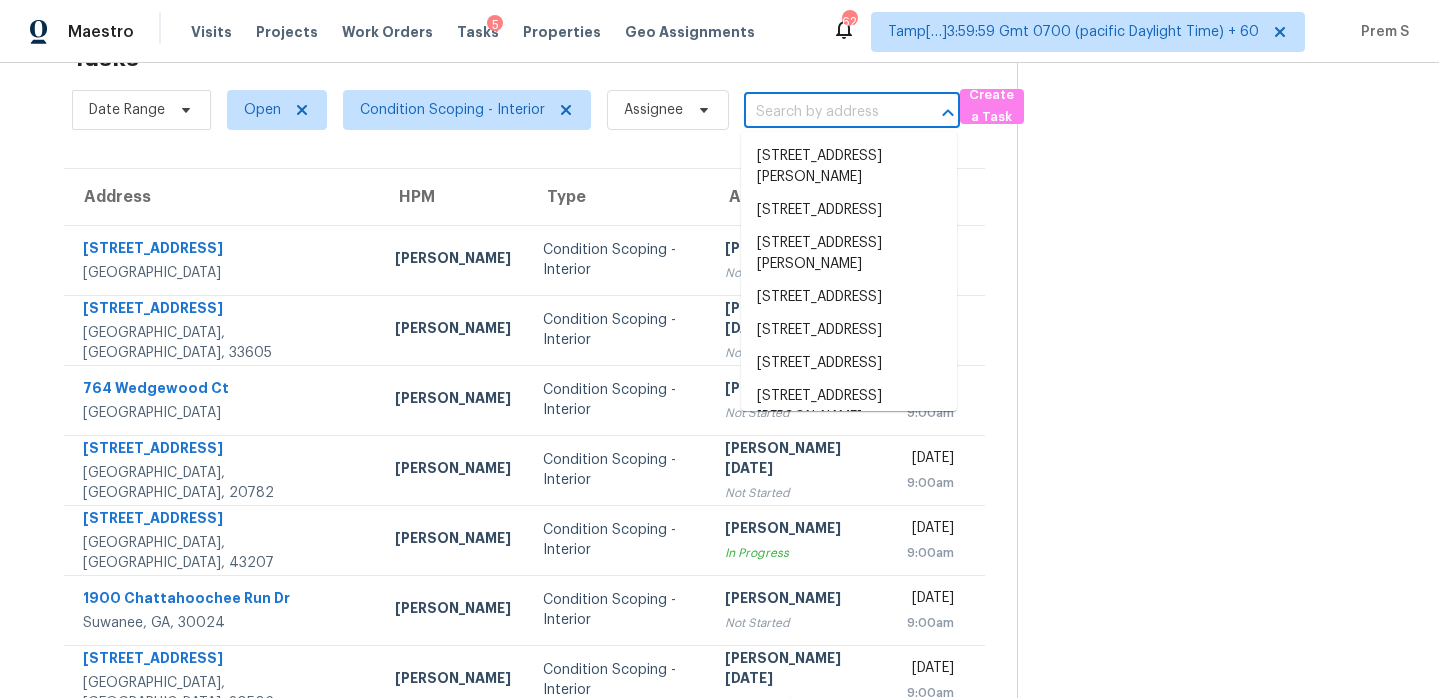 paste on "966 Cherry Blossom Ct Highlands Ranch, CO, 80126" 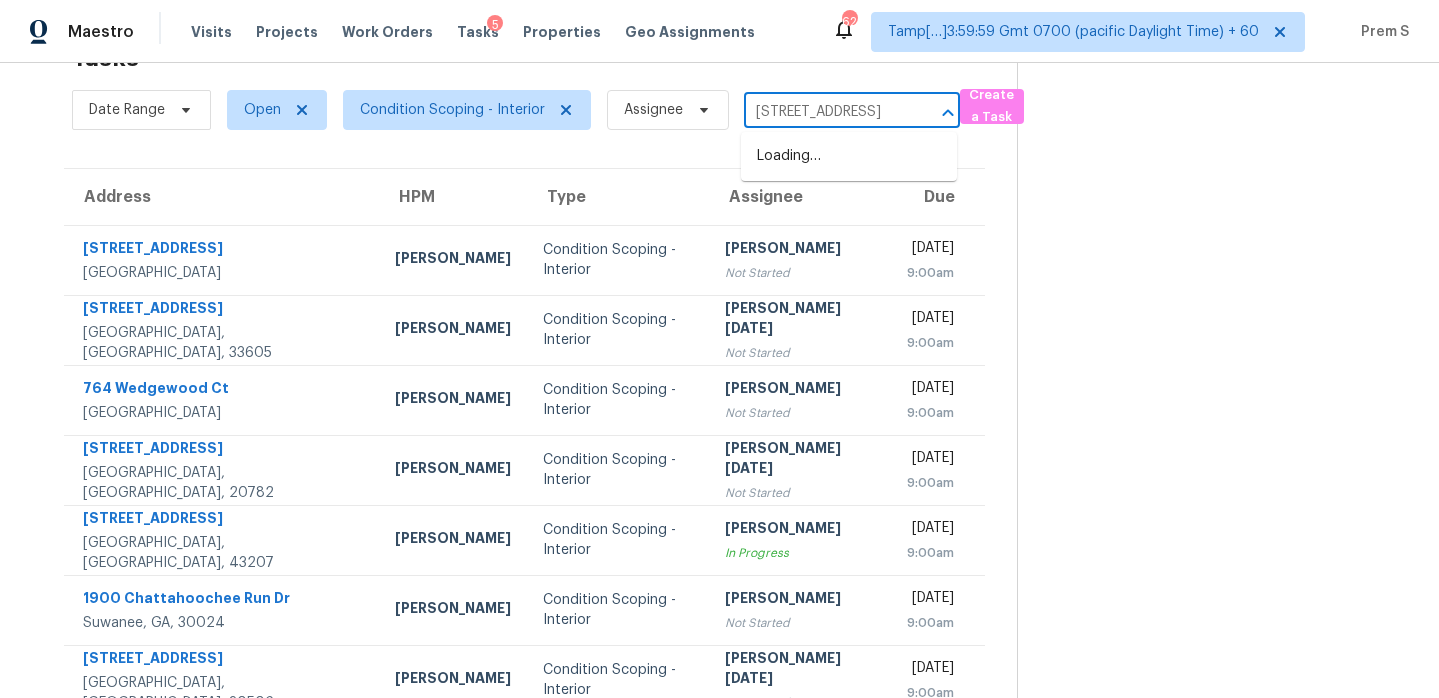 scroll, scrollTop: 0, scrollLeft: 194, axis: horizontal 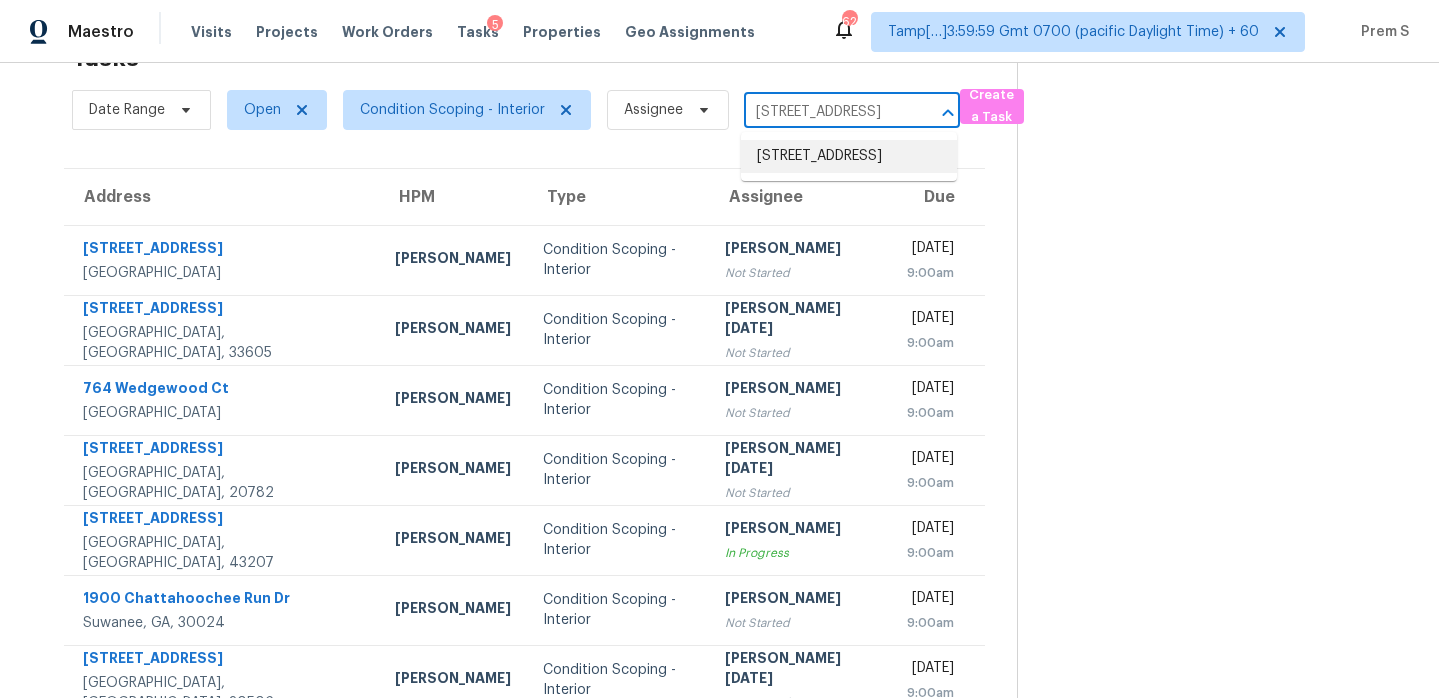 click on "966 Cherry Blossom Ct, Highlands Ranch, CO 80126" at bounding box center (849, 156) 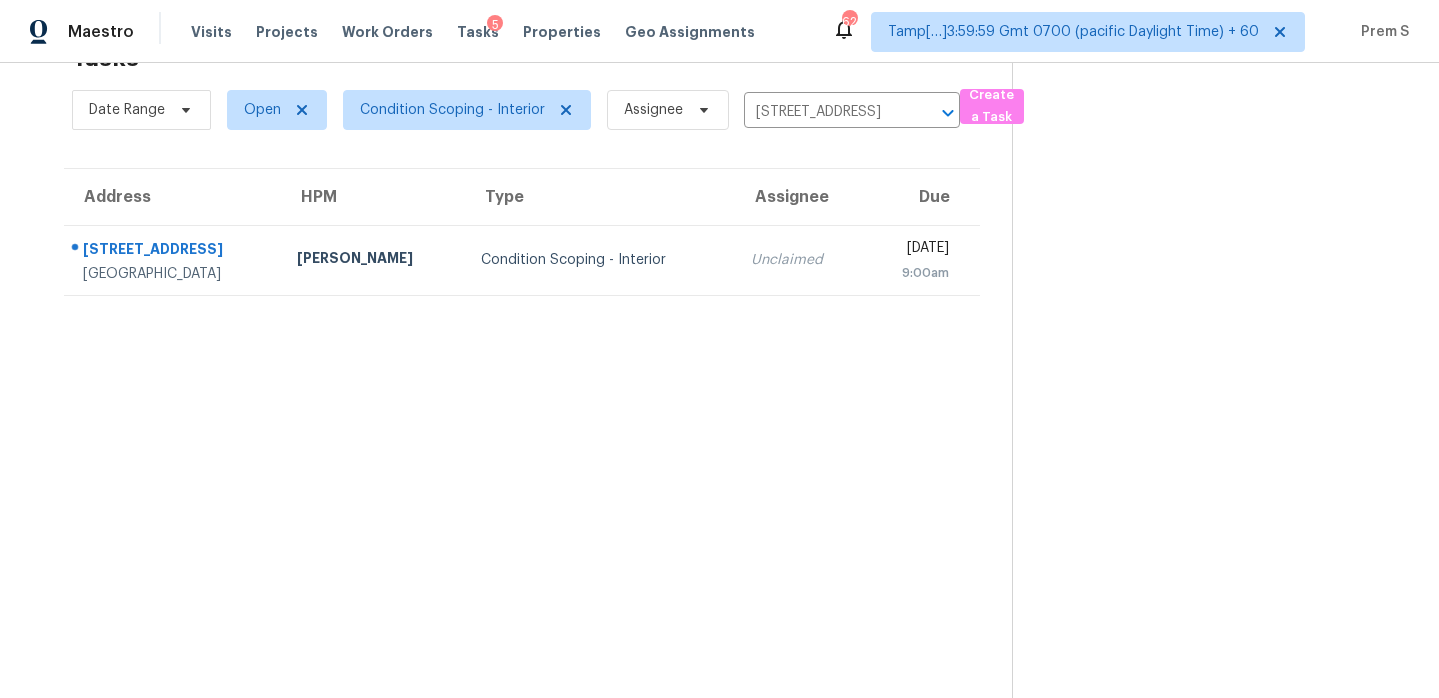click on "Unclaimed" at bounding box center (799, 260) 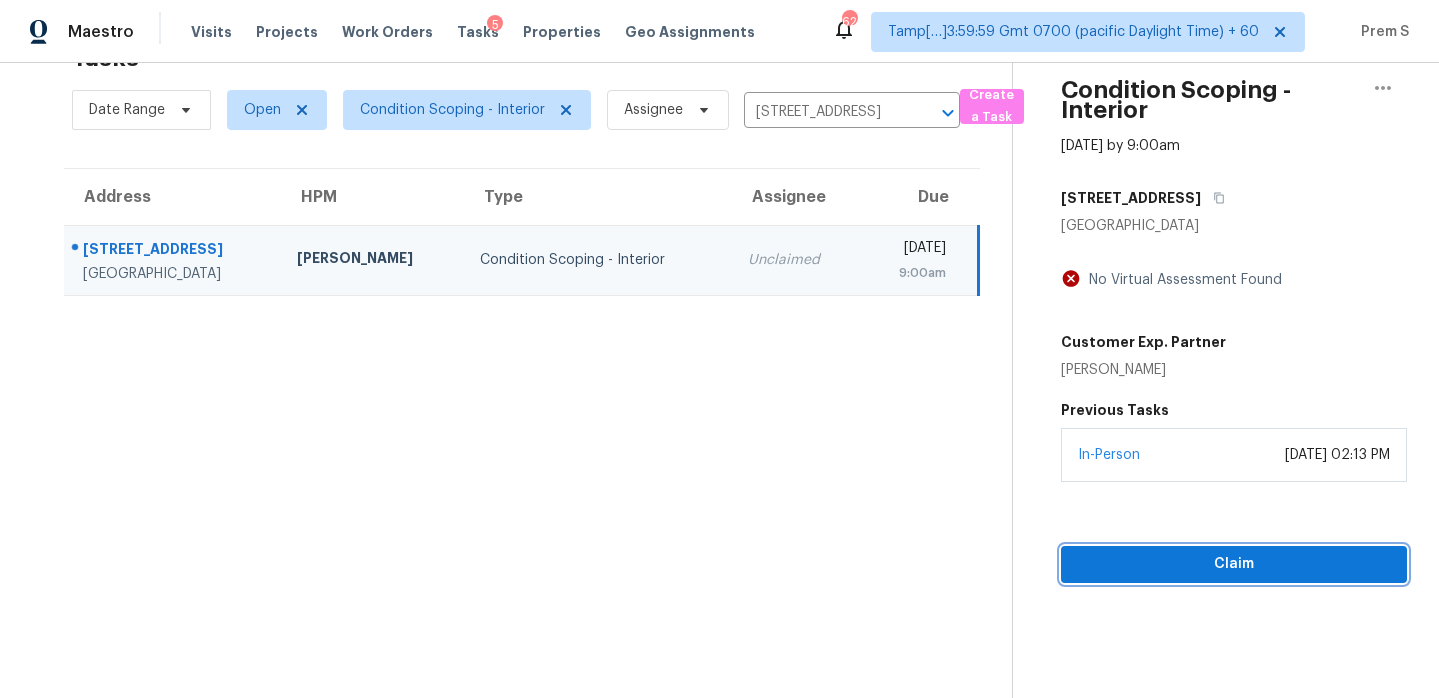 click on "Claim" at bounding box center (1234, 564) 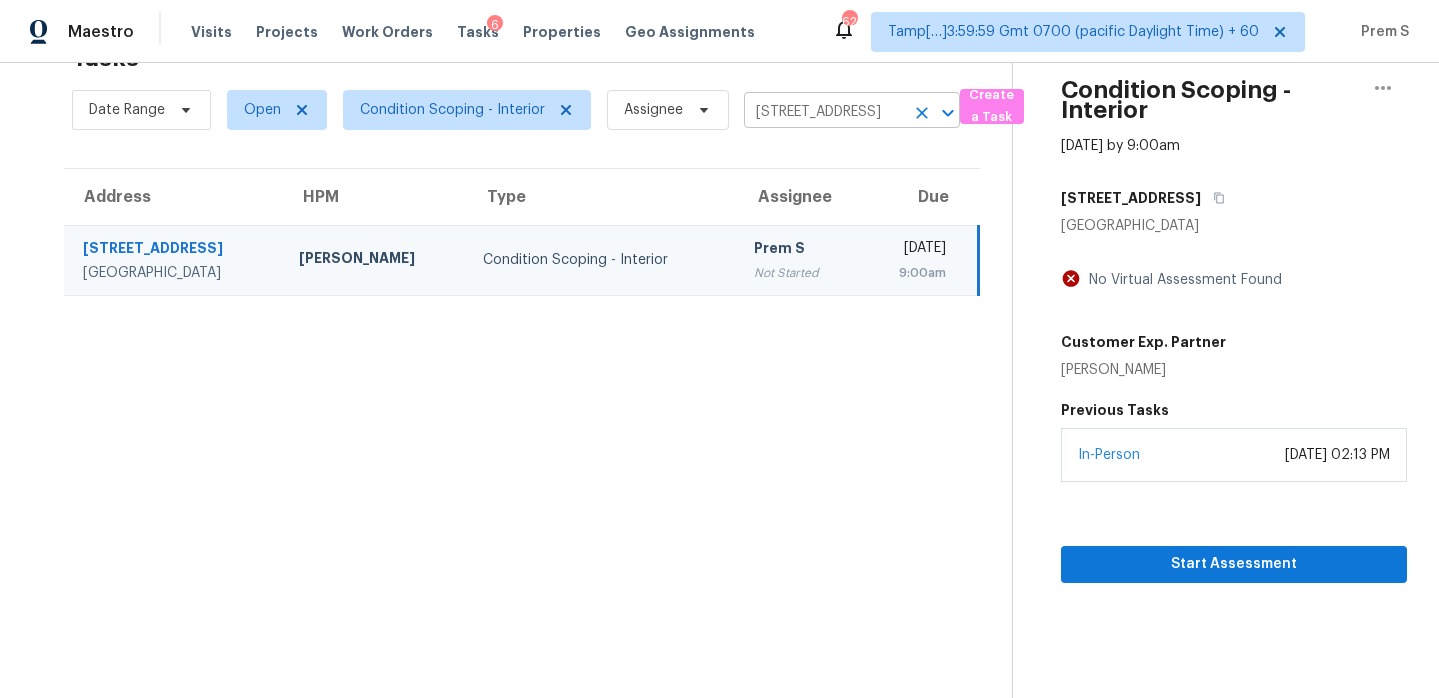 click 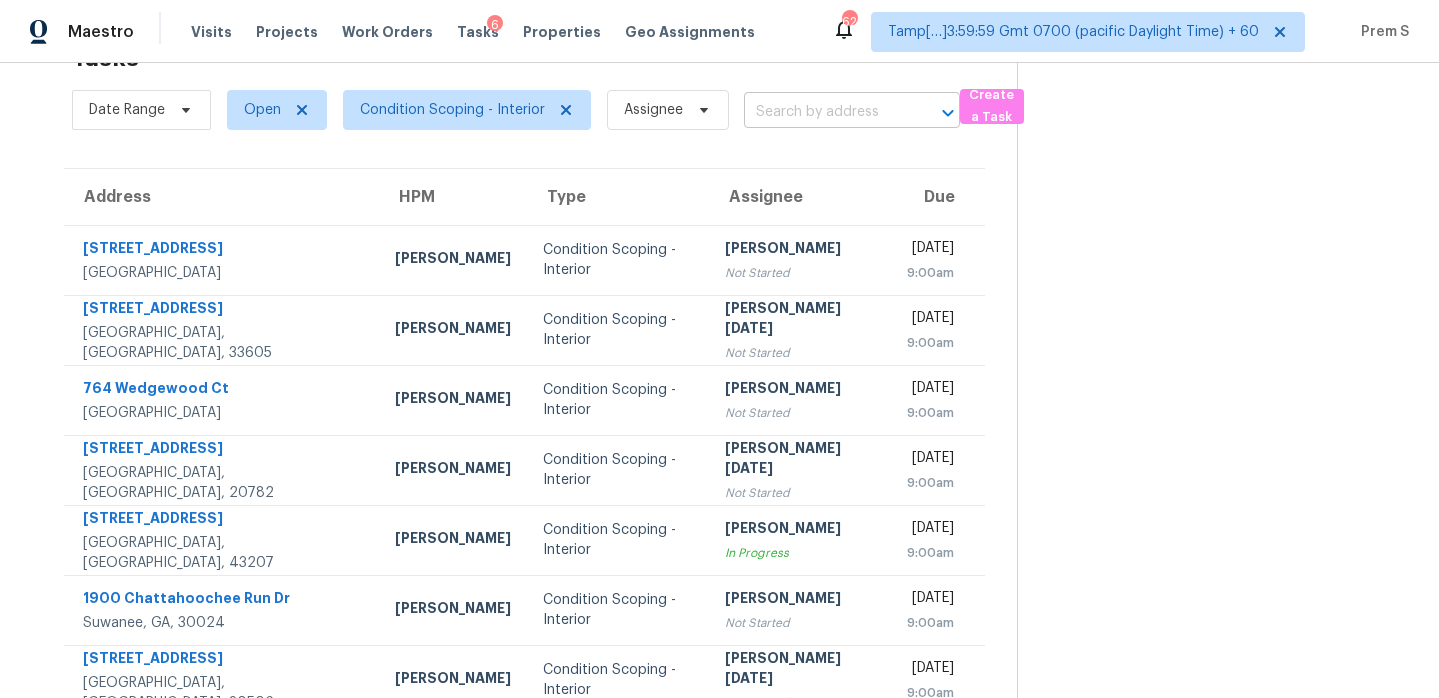 click at bounding box center [824, 112] 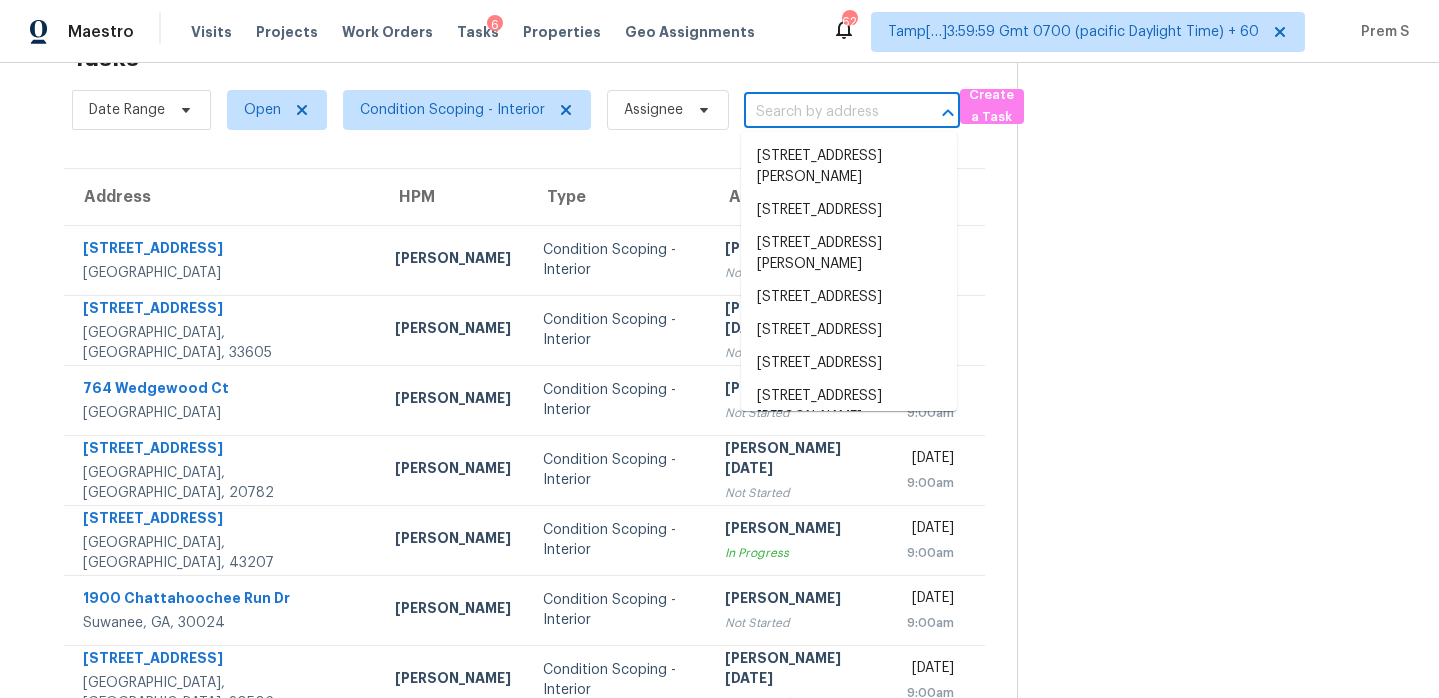 paste on "3508 Bentley Ct Plano, TX, 75093" 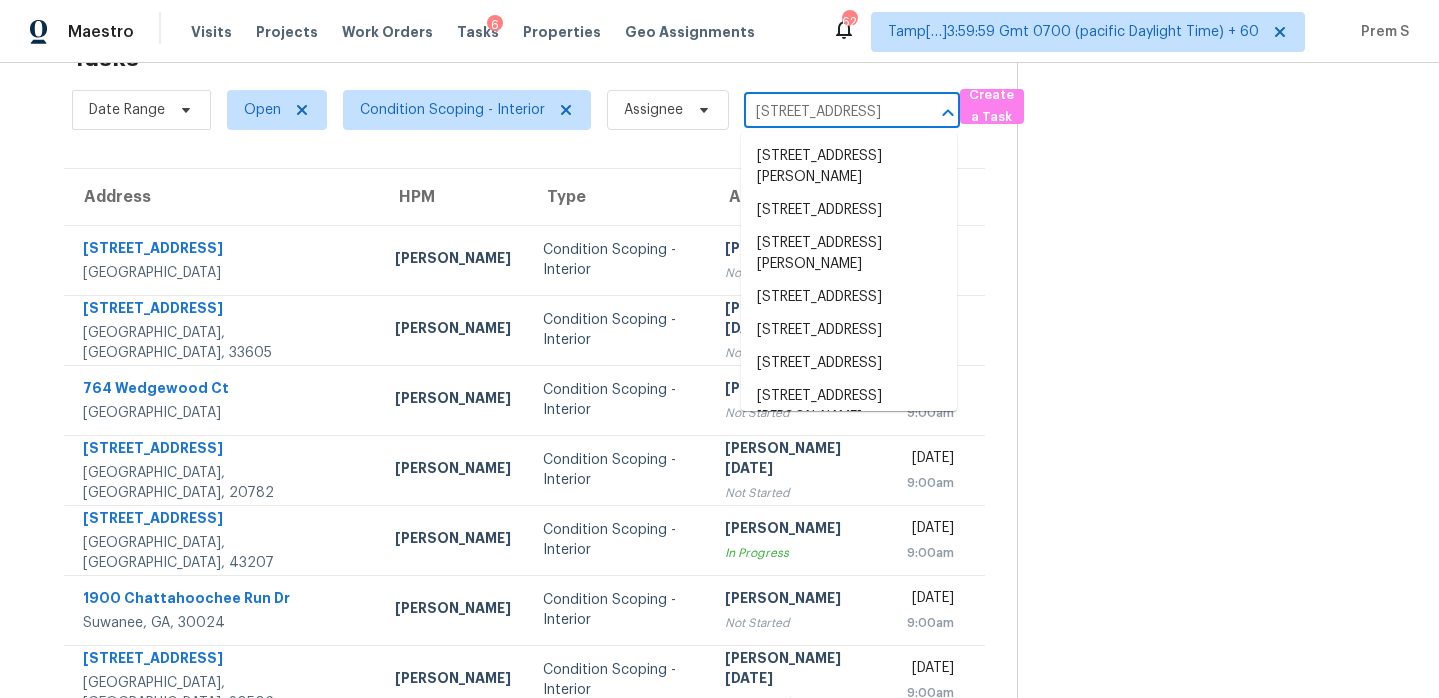 scroll, scrollTop: 0, scrollLeft: 72, axis: horizontal 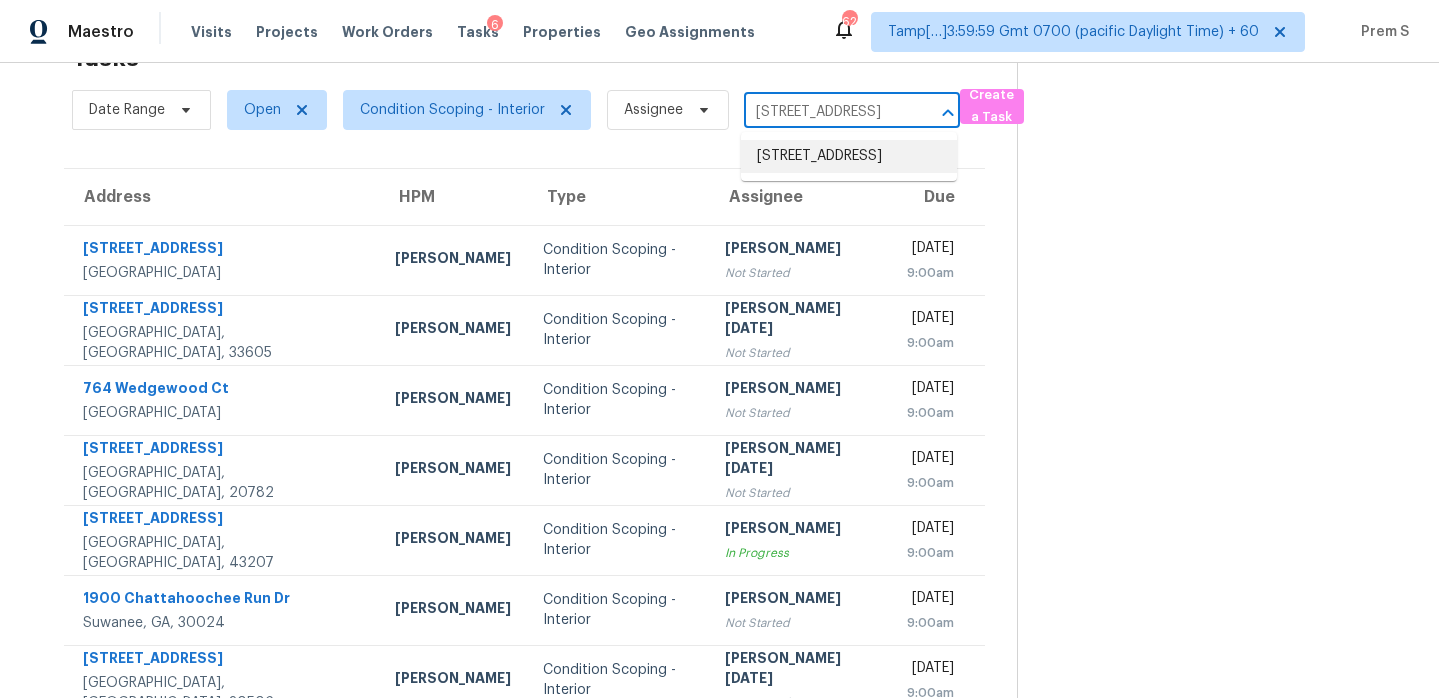 click on "3508 Bentley Ct, Plano, TX 75093" at bounding box center (849, 156) 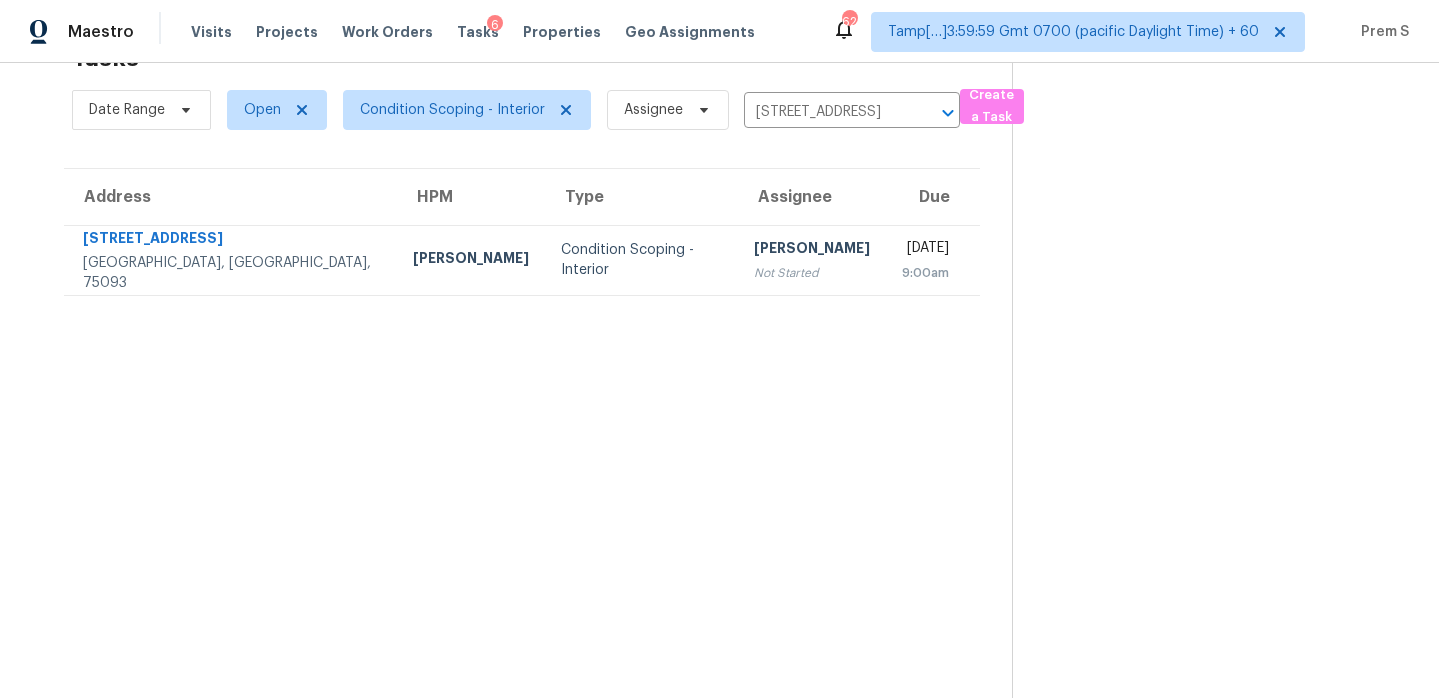 click on "Sakthivel Chandran Not Started" at bounding box center (812, 260) 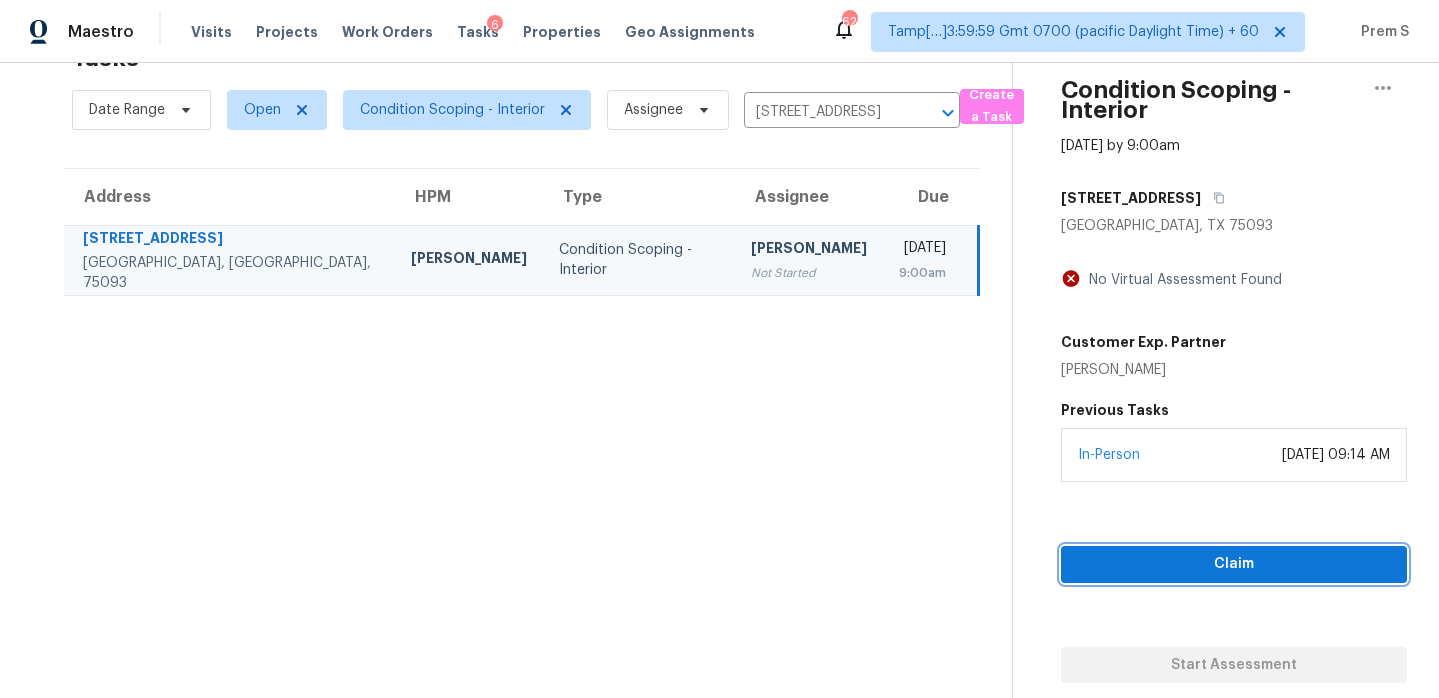 click on "Claim" at bounding box center [1234, 564] 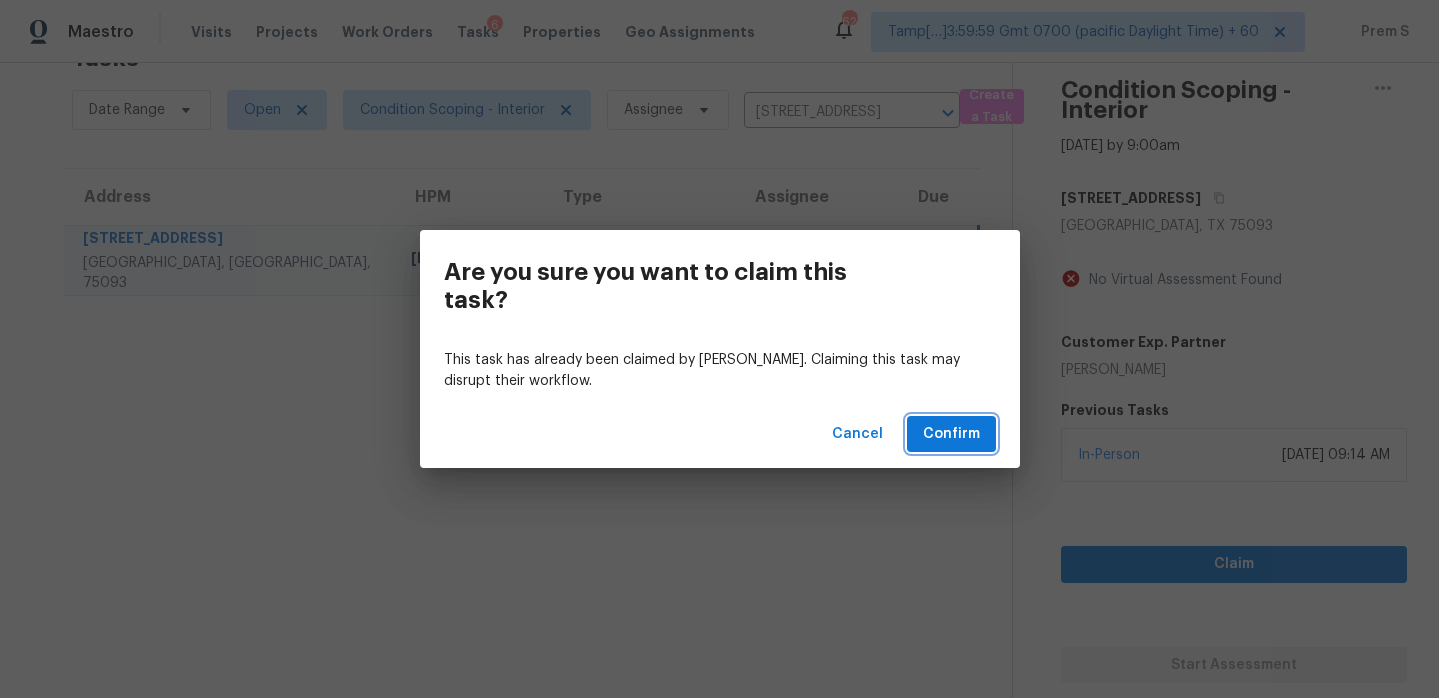 click on "Confirm" at bounding box center (951, 434) 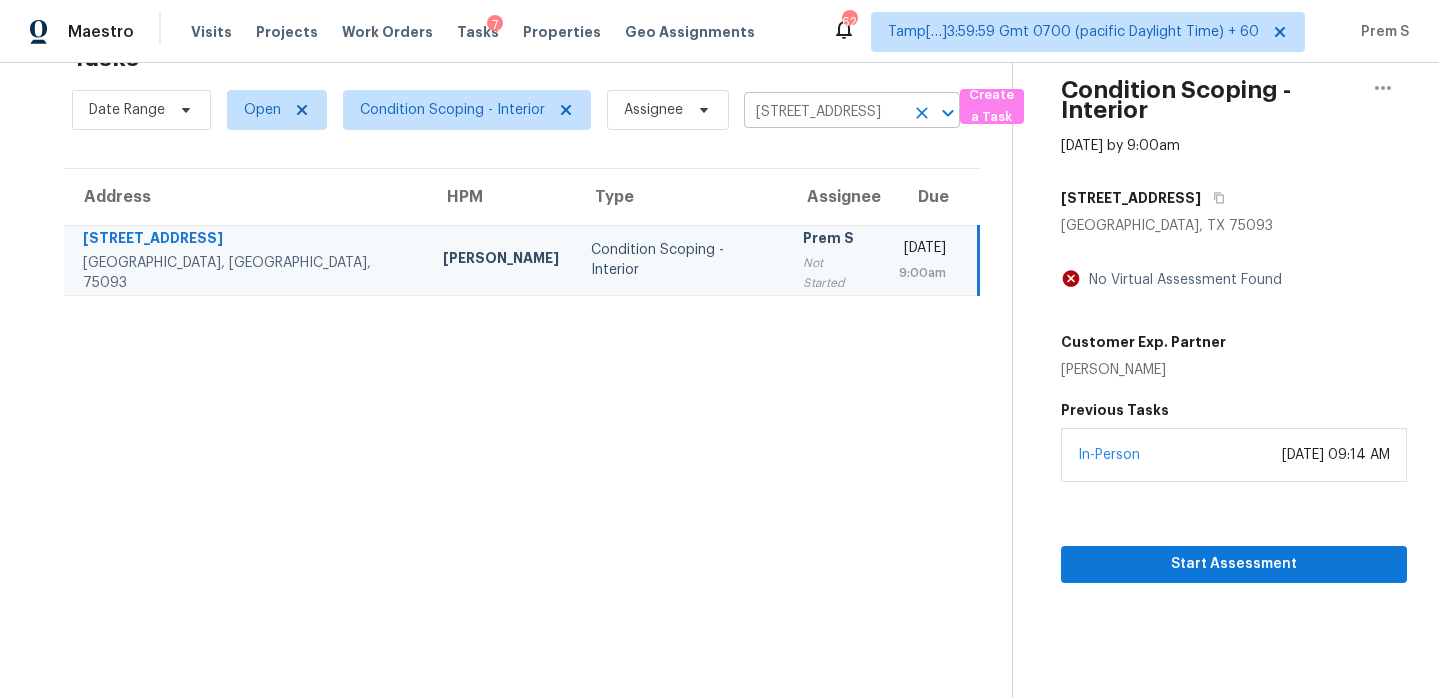 click 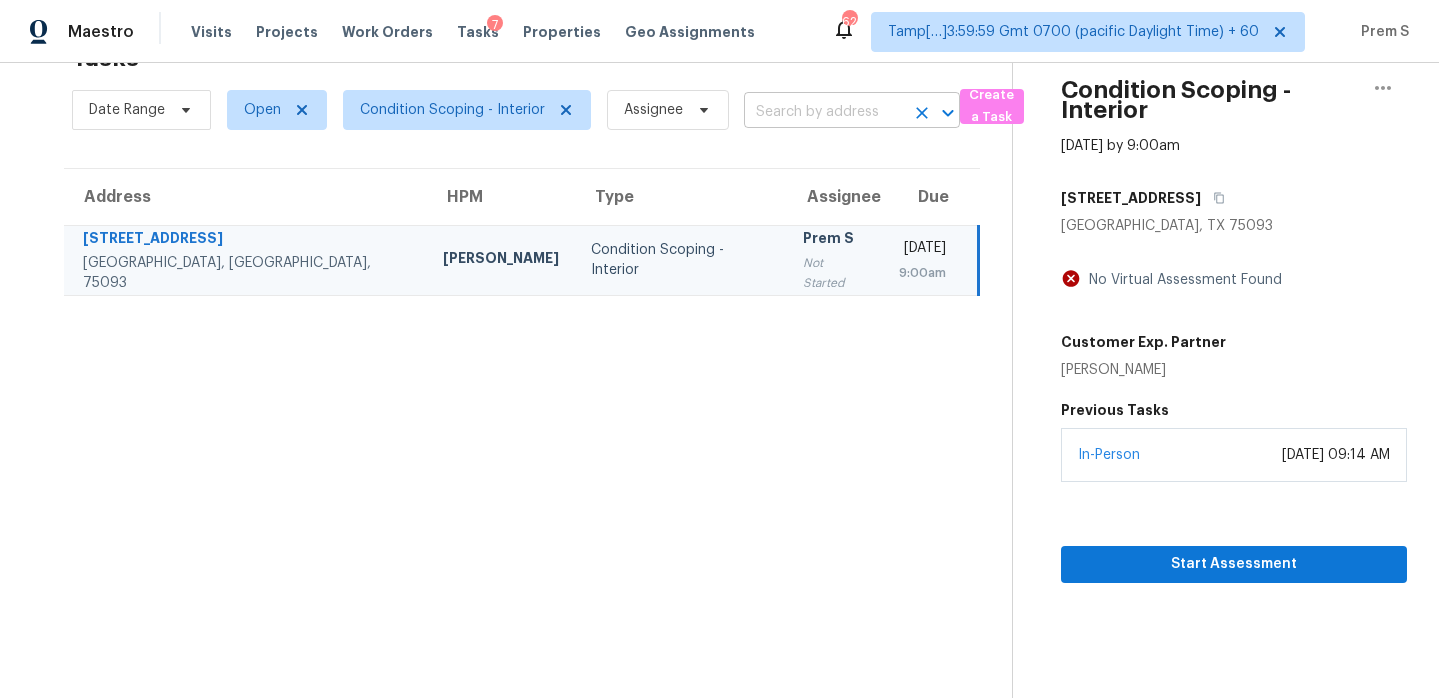 scroll, scrollTop: 0, scrollLeft: 0, axis: both 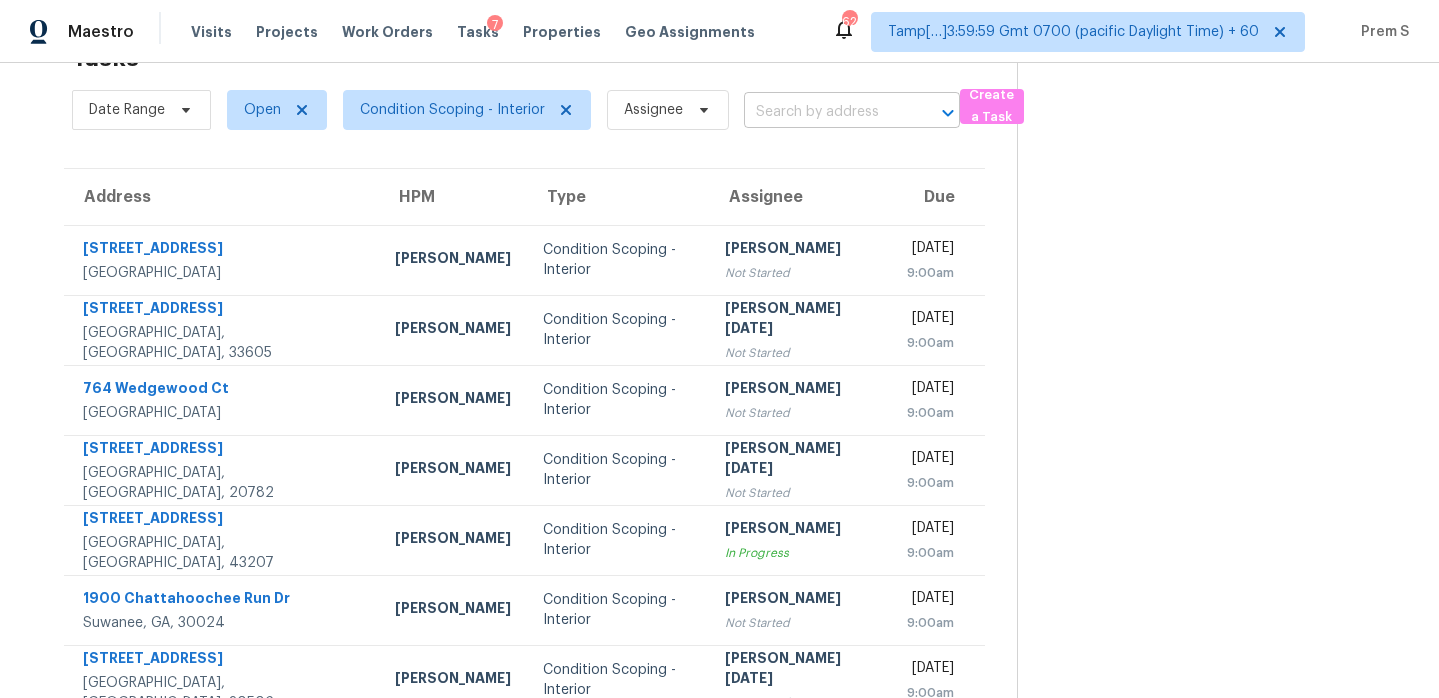 click at bounding box center (824, 112) 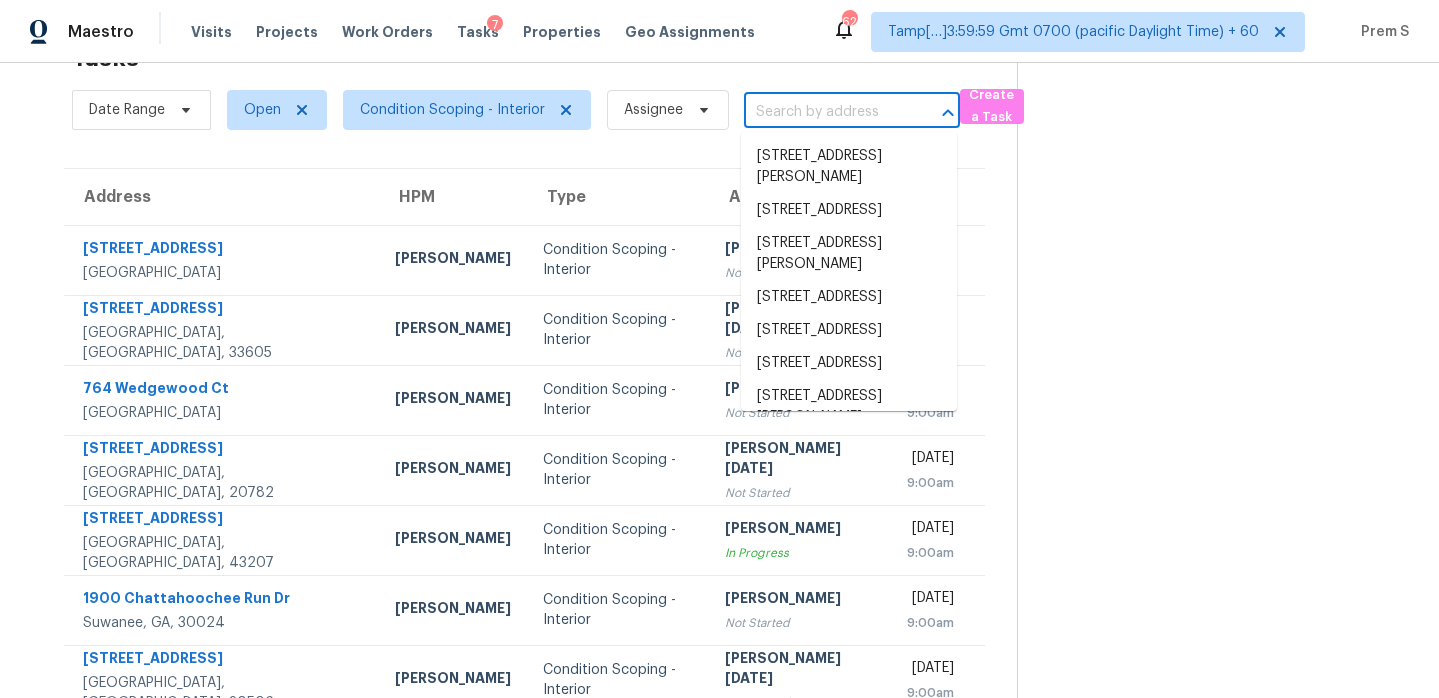 paste on "8619 Woodland Walk North Charleston, SC, 29420" 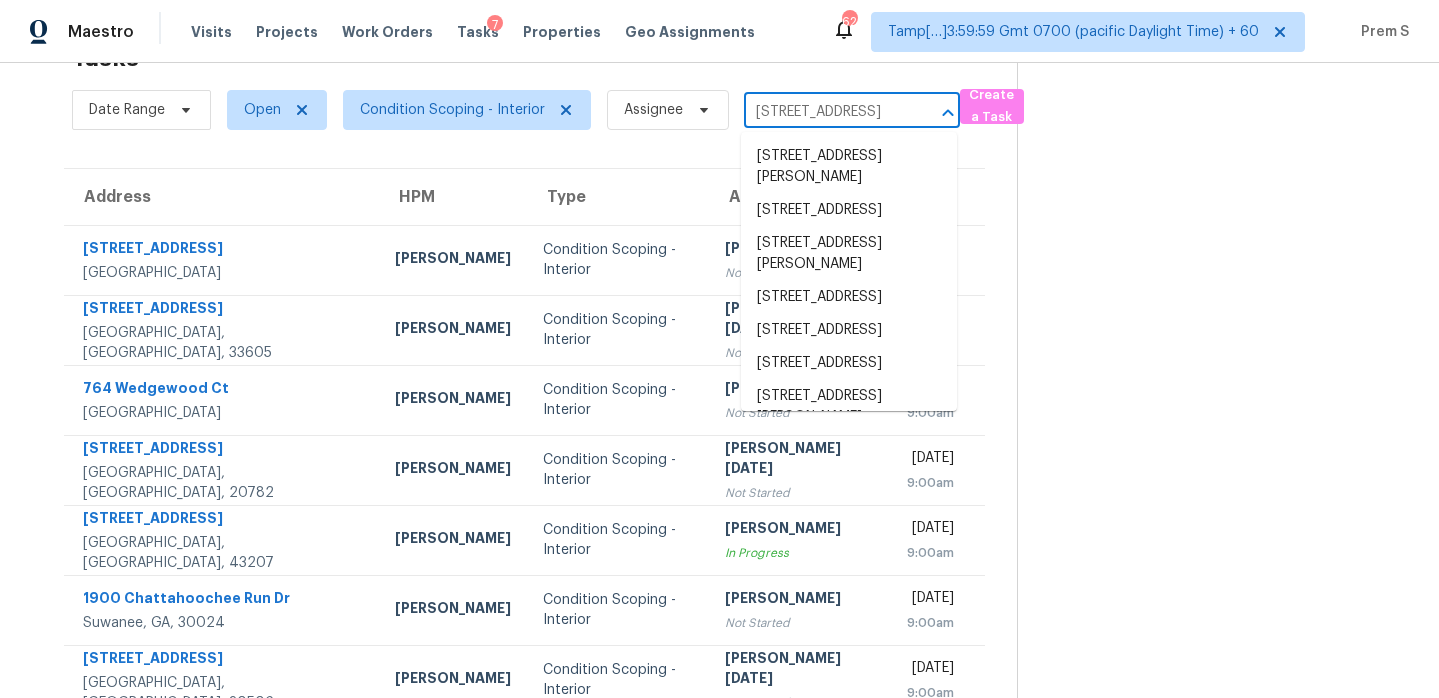 scroll, scrollTop: 0, scrollLeft: 180, axis: horizontal 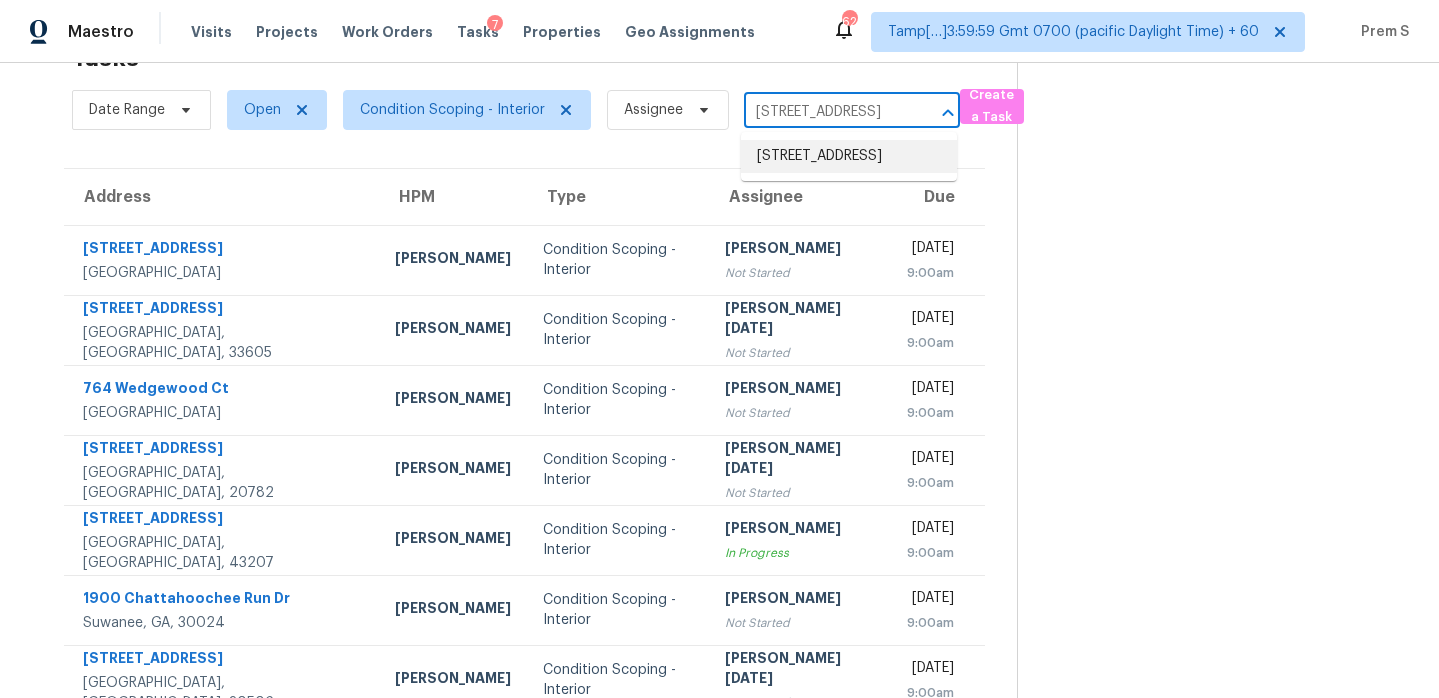 click on "8619 Woodland Walk, North Charleston, SC 29420" at bounding box center [849, 156] 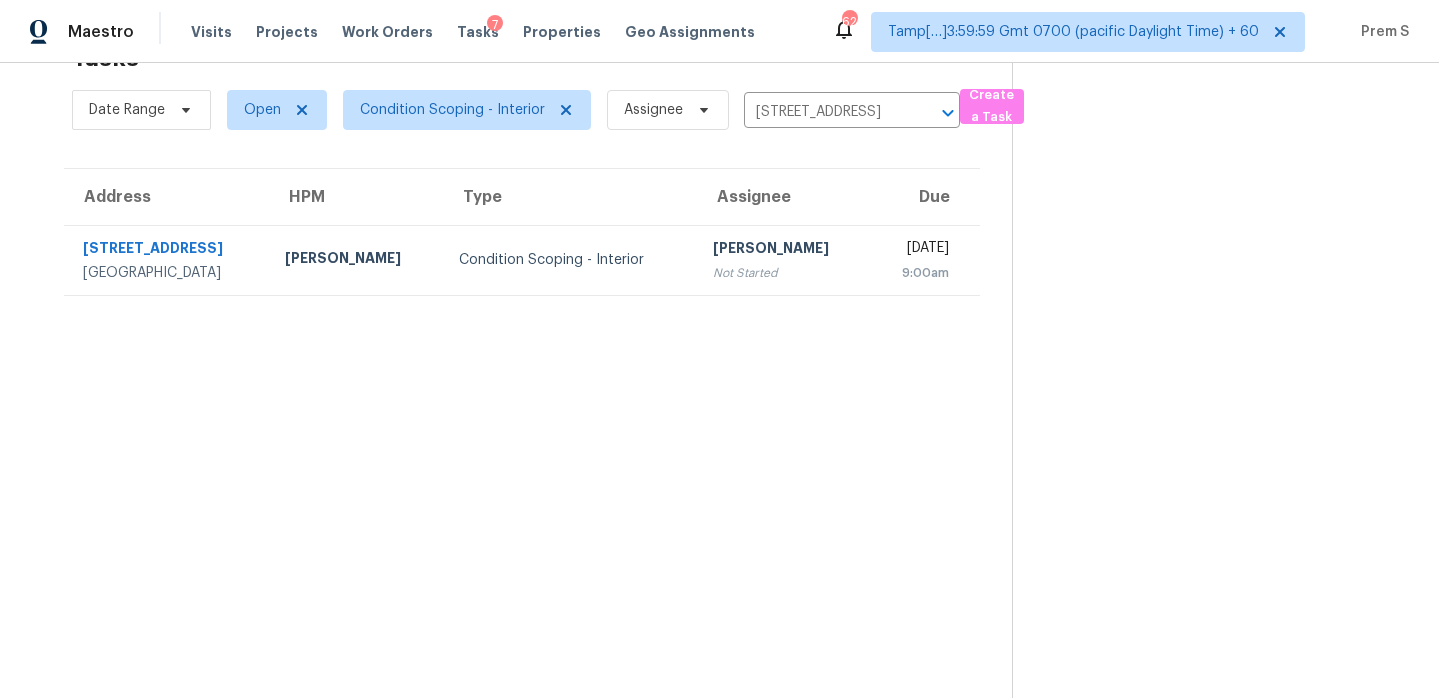 click on "Not Started" at bounding box center [783, 273] 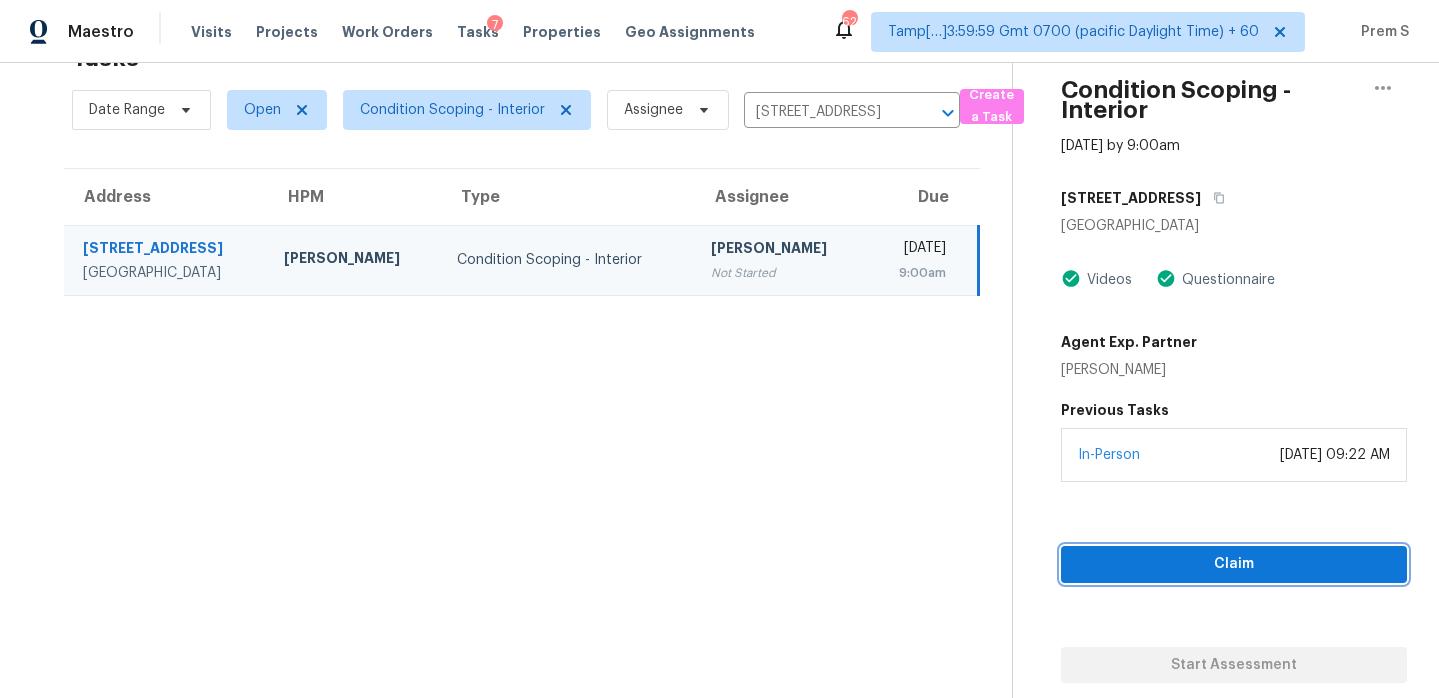 click on "Claim" at bounding box center [1234, 564] 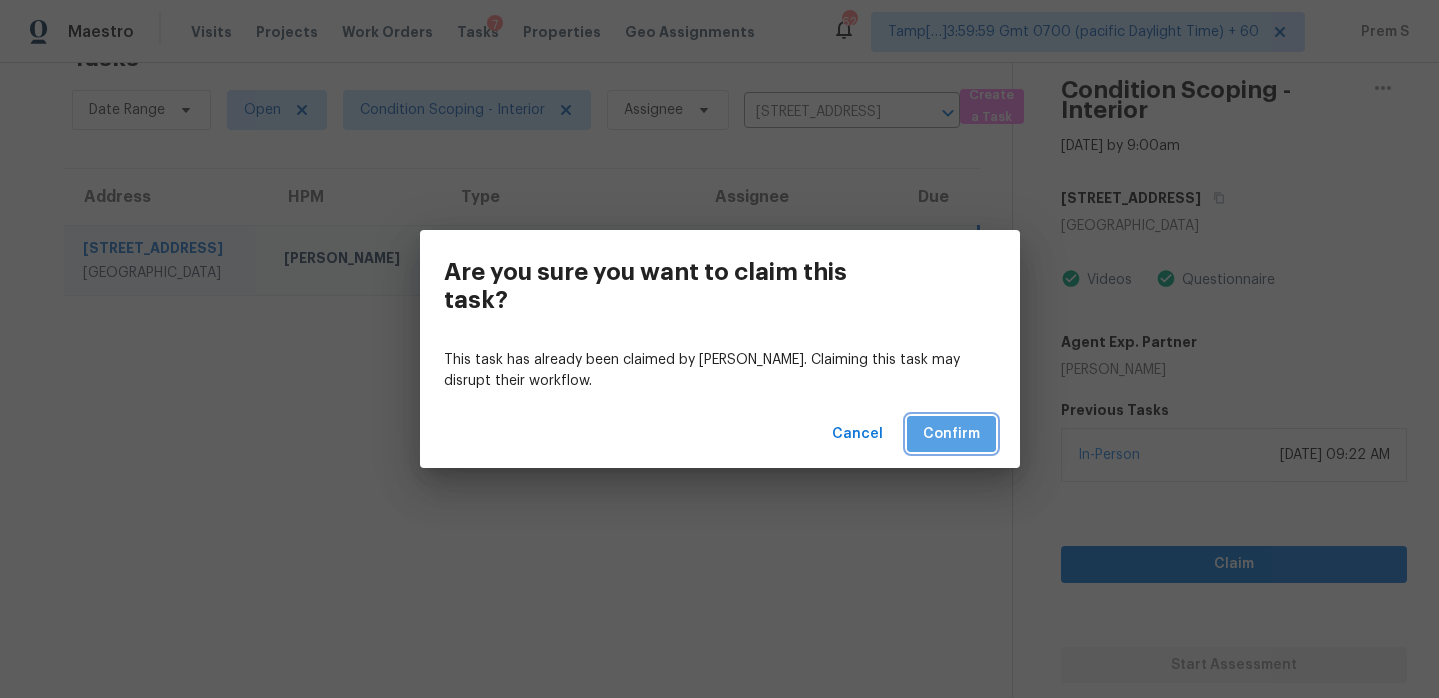 click on "Confirm" at bounding box center (951, 434) 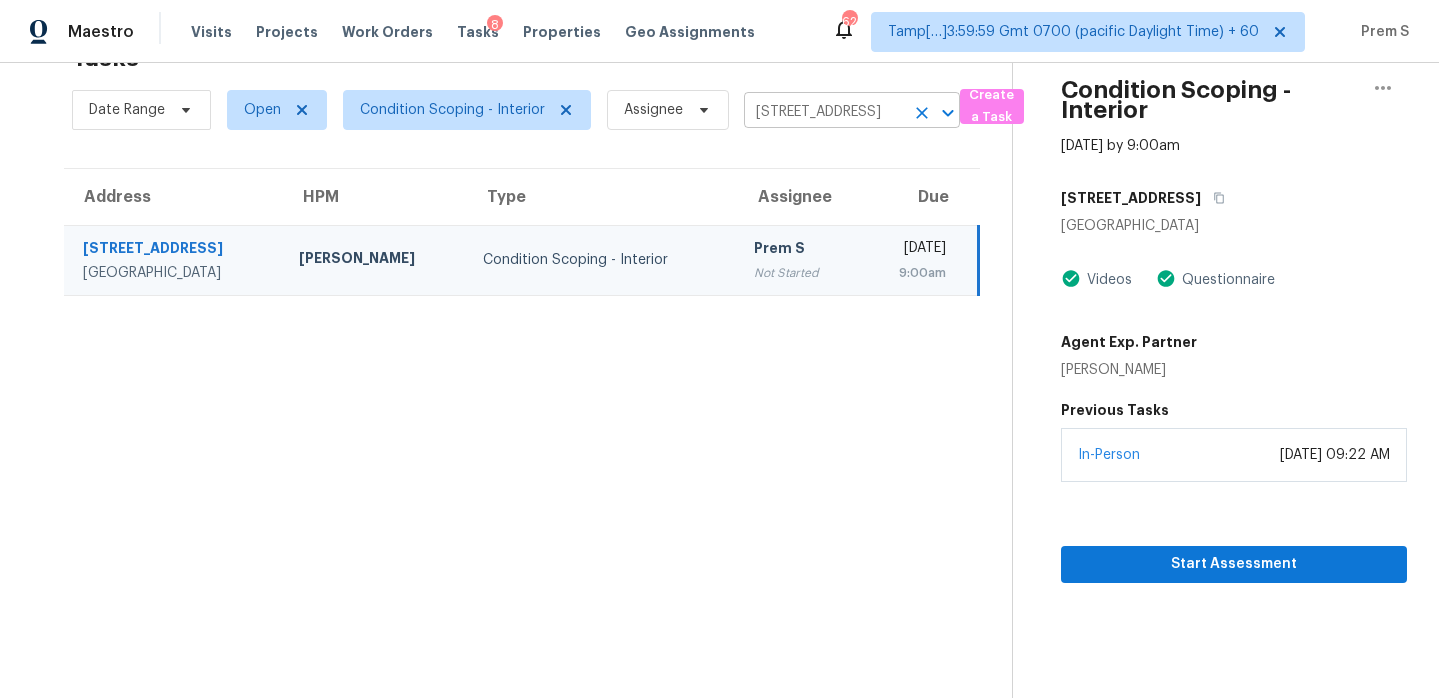 click 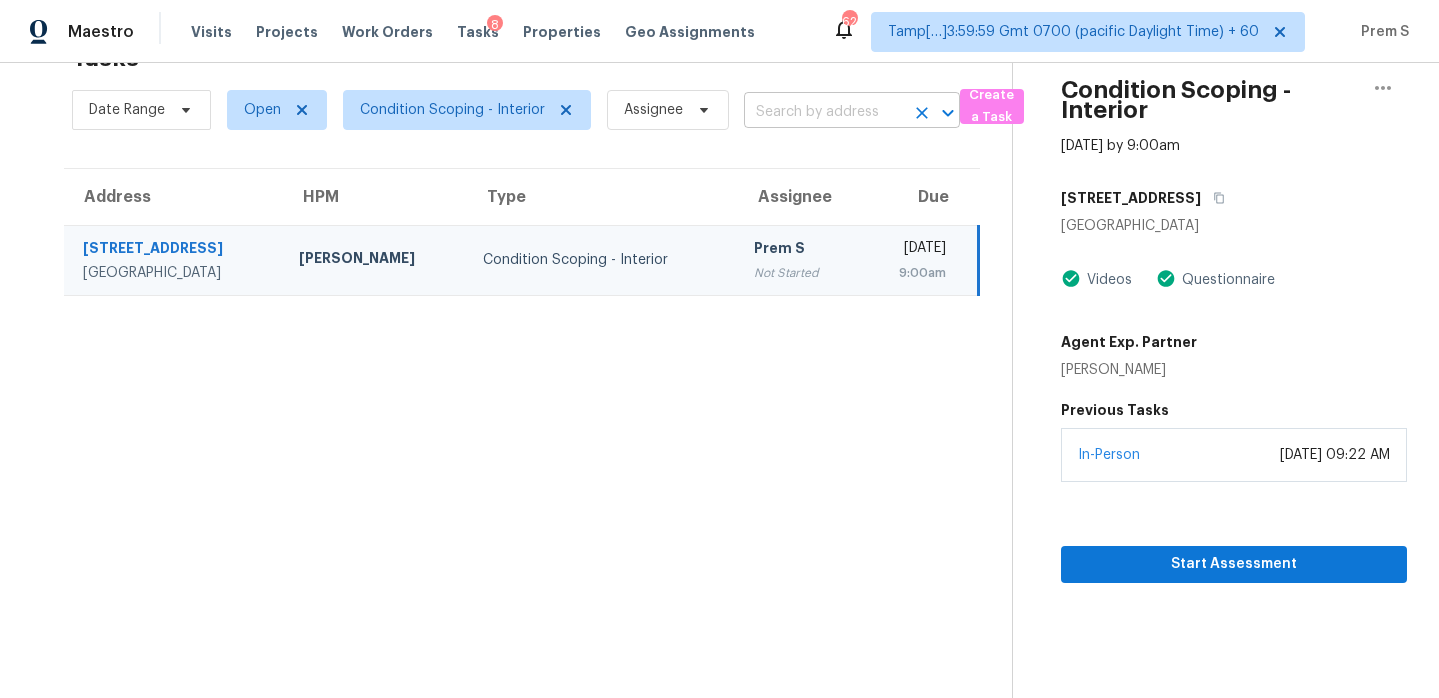 scroll, scrollTop: 0, scrollLeft: 0, axis: both 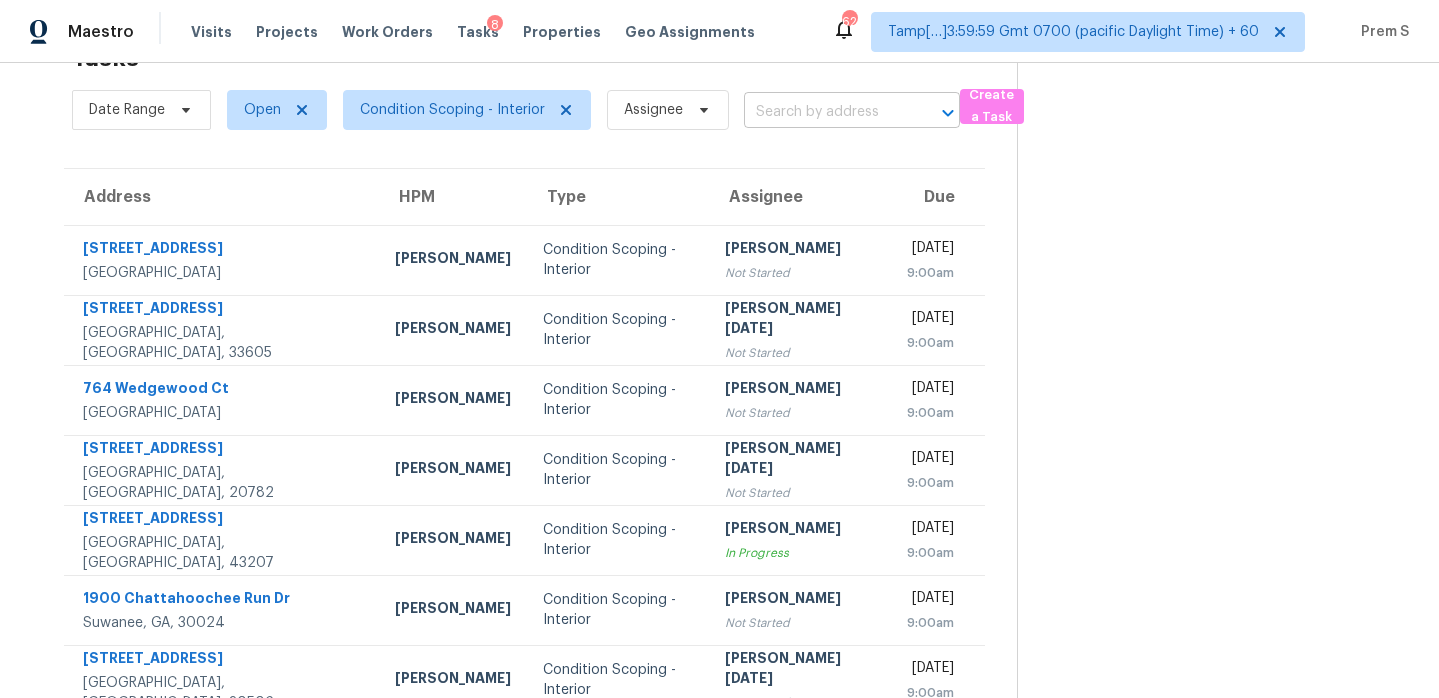 click at bounding box center (824, 112) 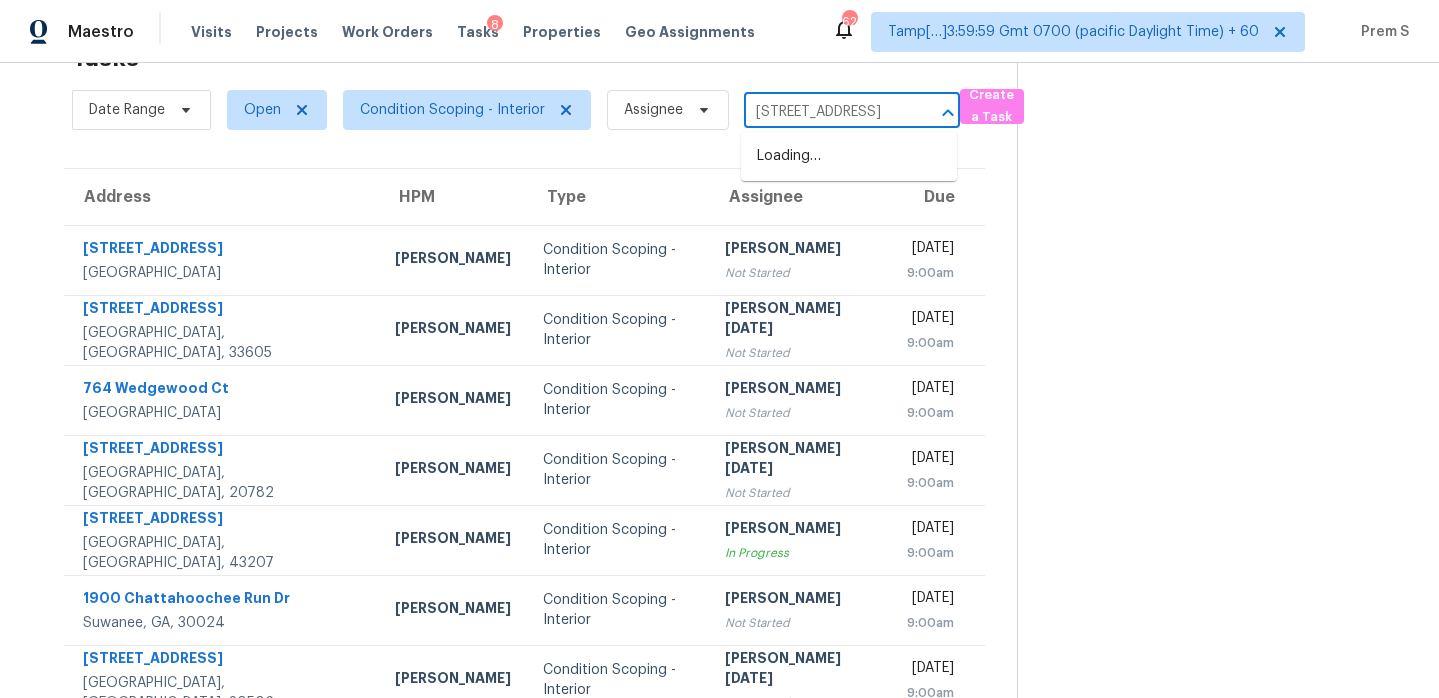 scroll, scrollTop: 0, scrollLeft: 116, axis: horizontal 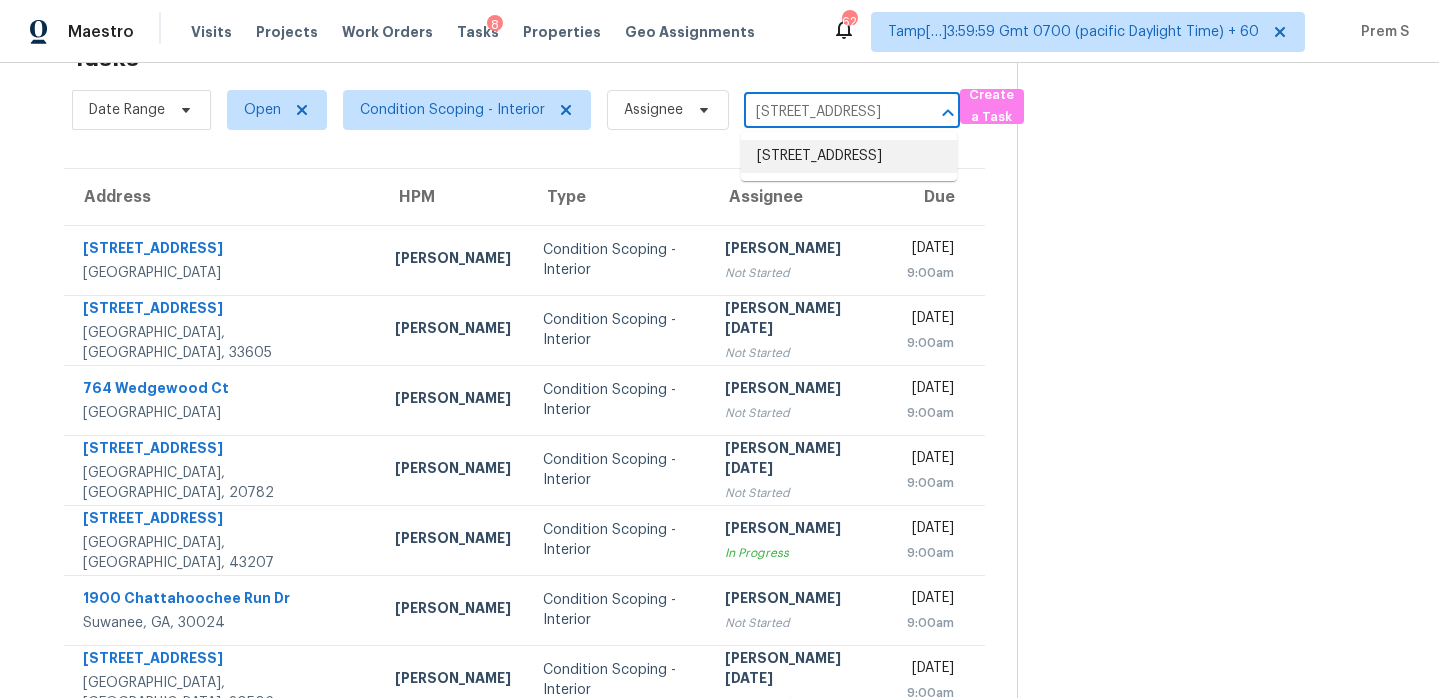 click on "7558 Toledo Bnd, San Antonio, TX 78252" at bounding box center (849, 156) 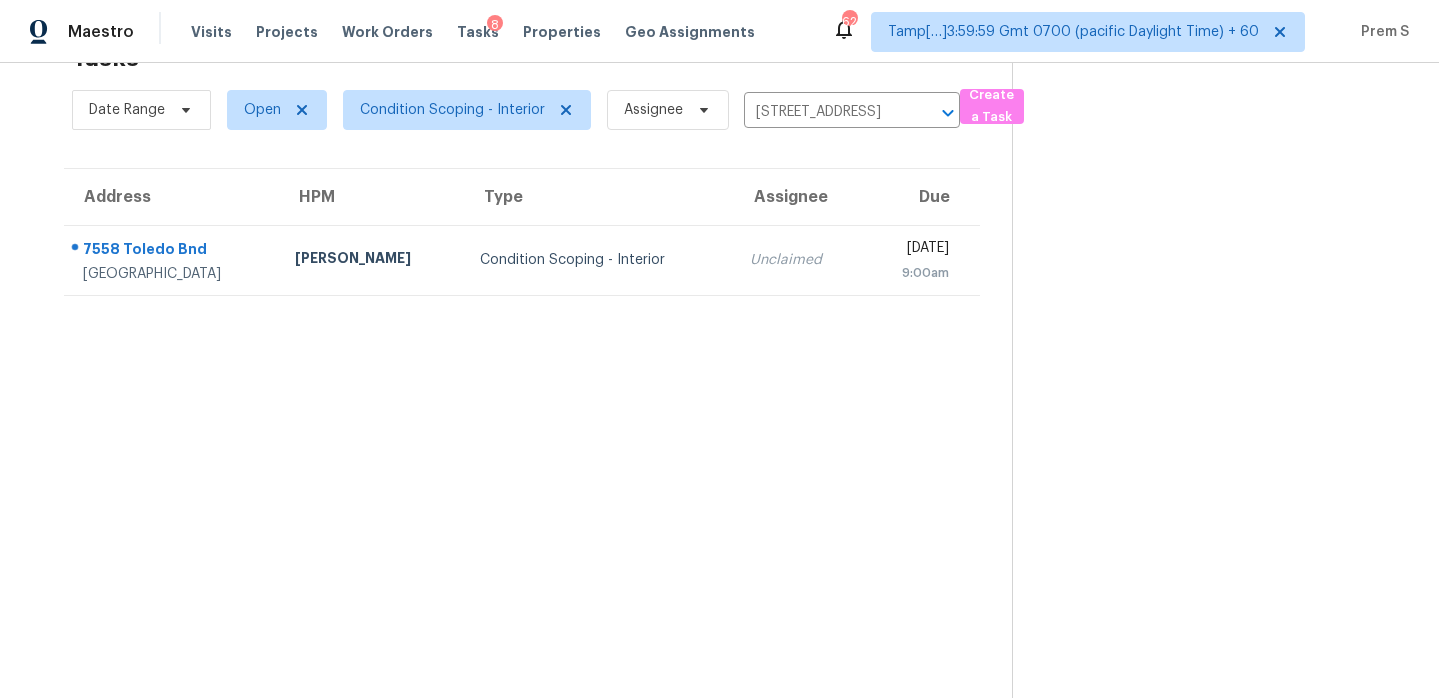 click on "Thu, Jul 17th 2025 9:00am" at bounding box center [921, 260] 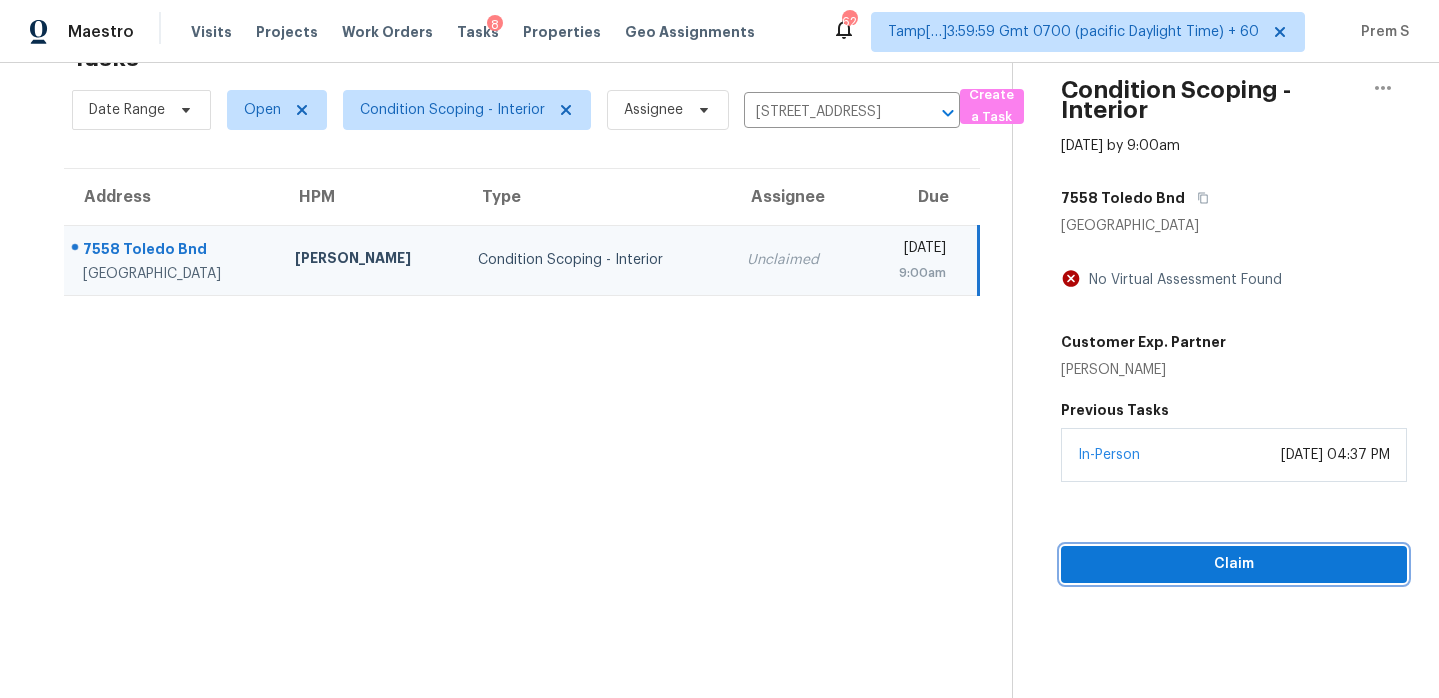 click on "Claim" at bounding box center (1234, 564) 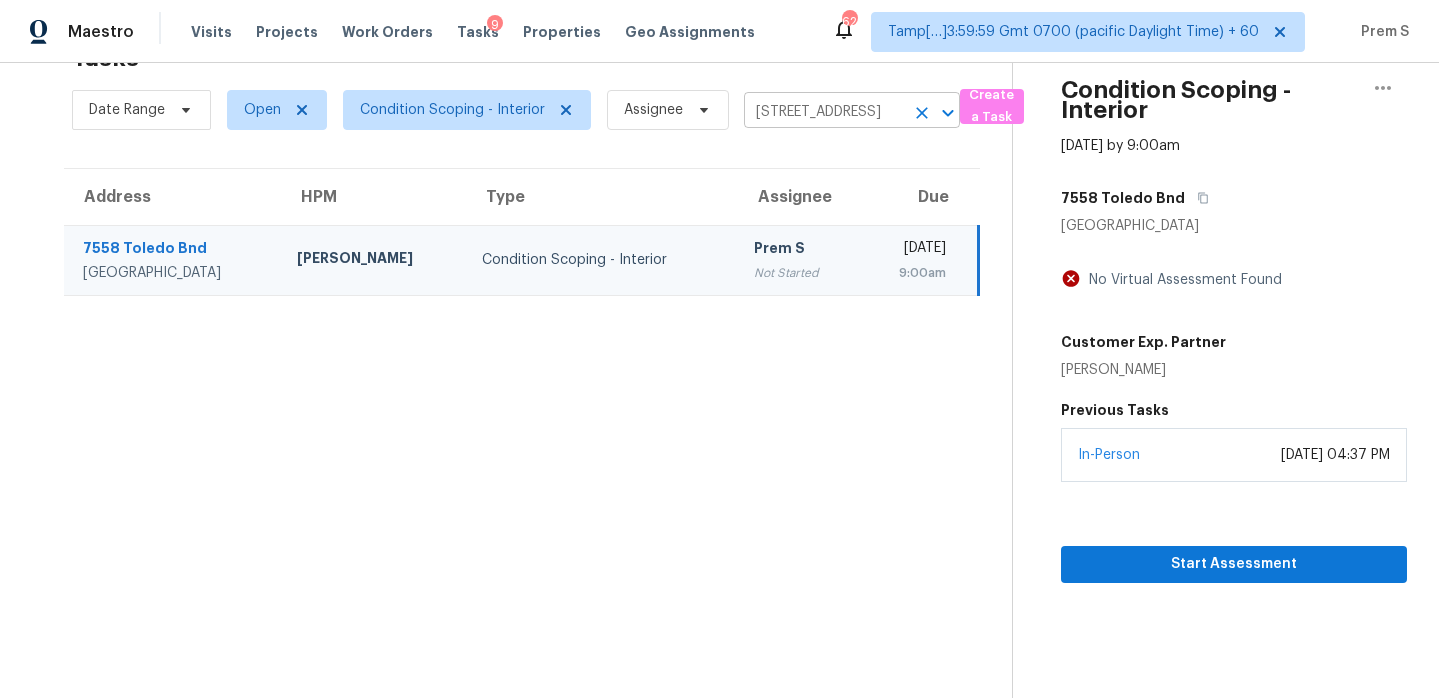 click 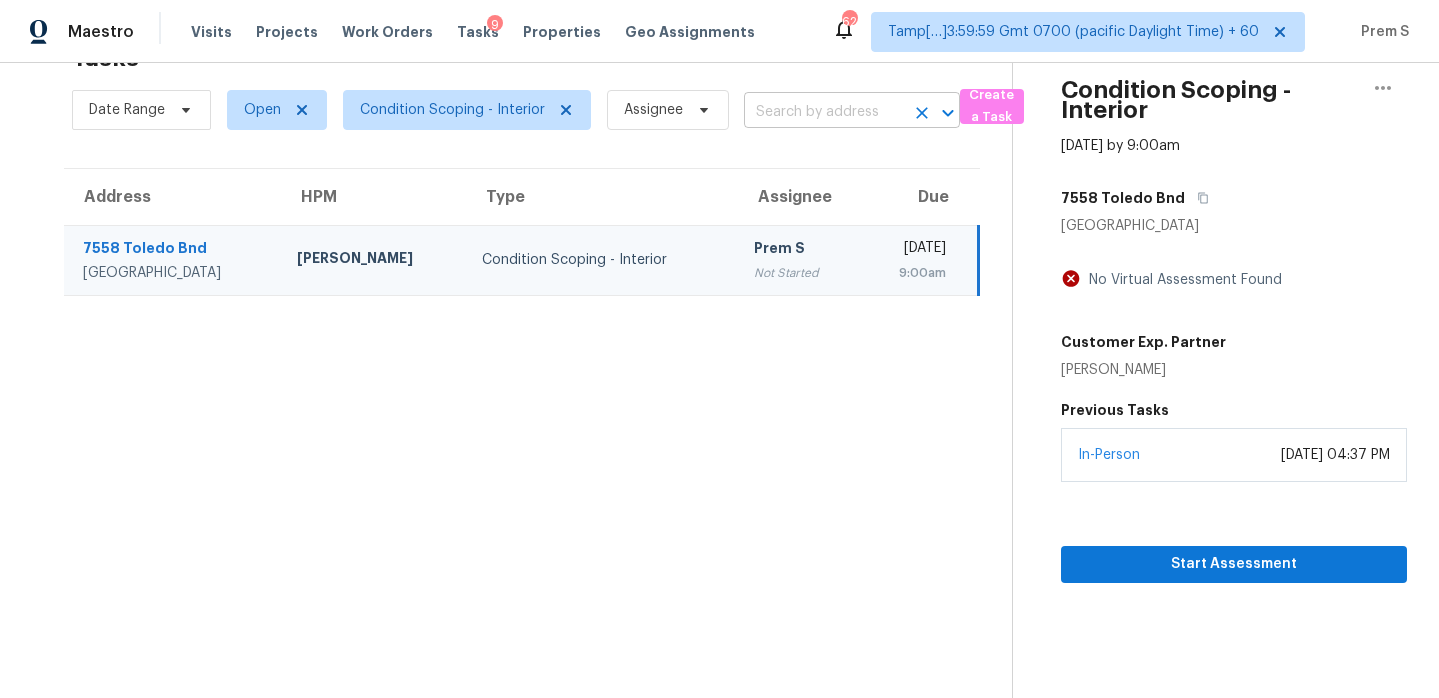scroll, scrollTop: 0, scrollLeft: 0, axis: both 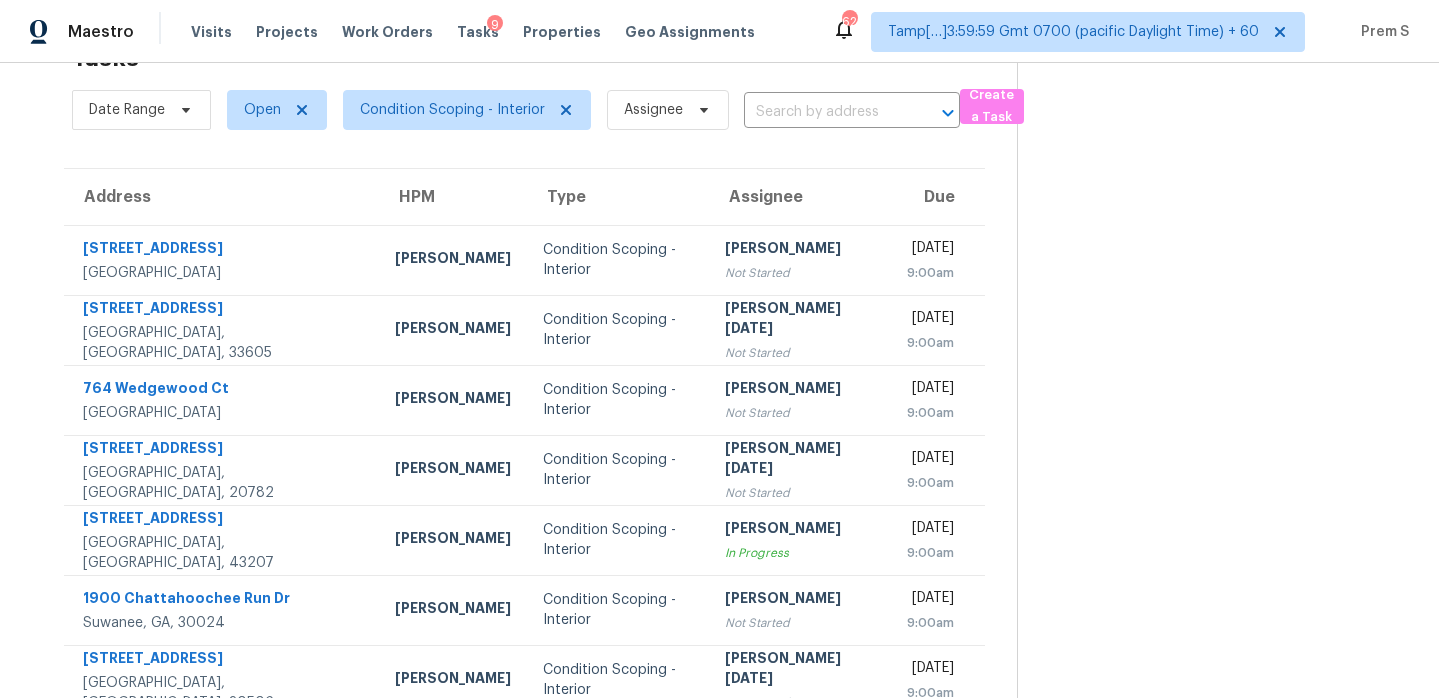 click on "Date Range Open Condition Scoping - Interior Assignee ​" at bounding box center (516, 110) 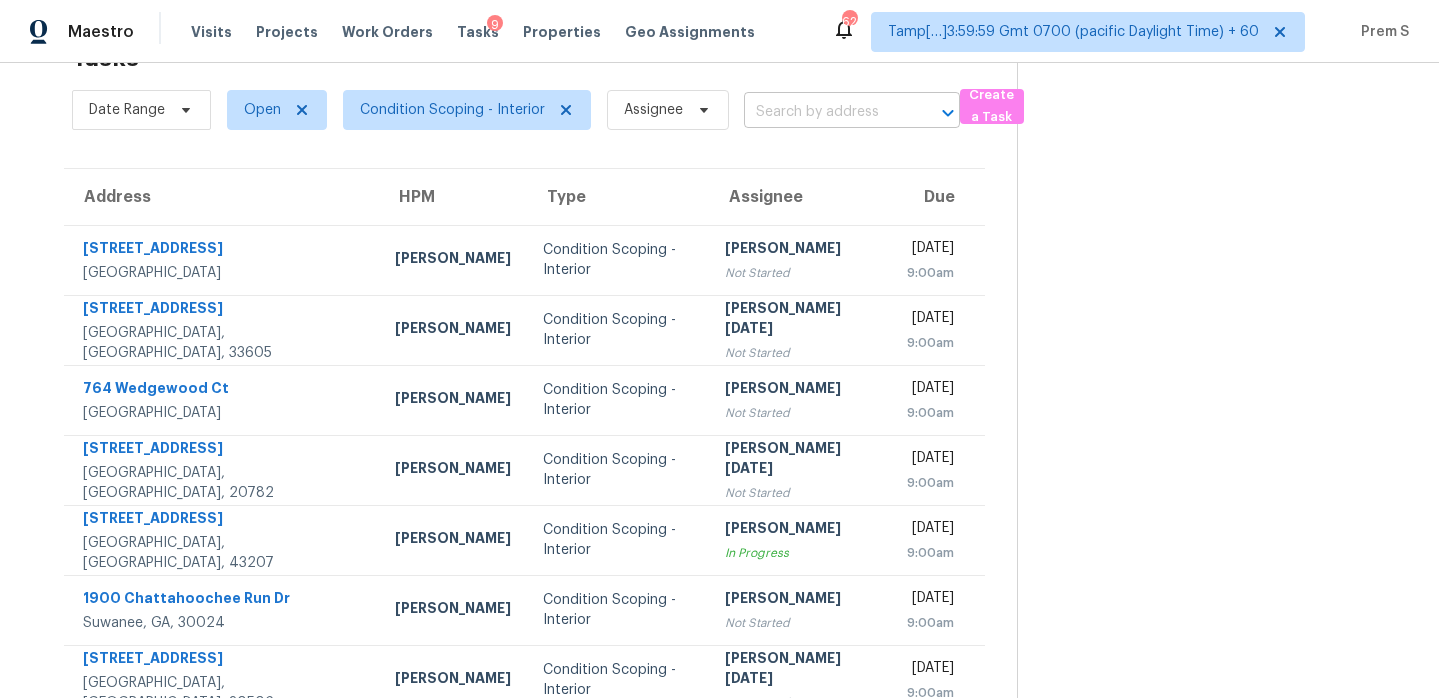 click at bounding box center [824, 112] 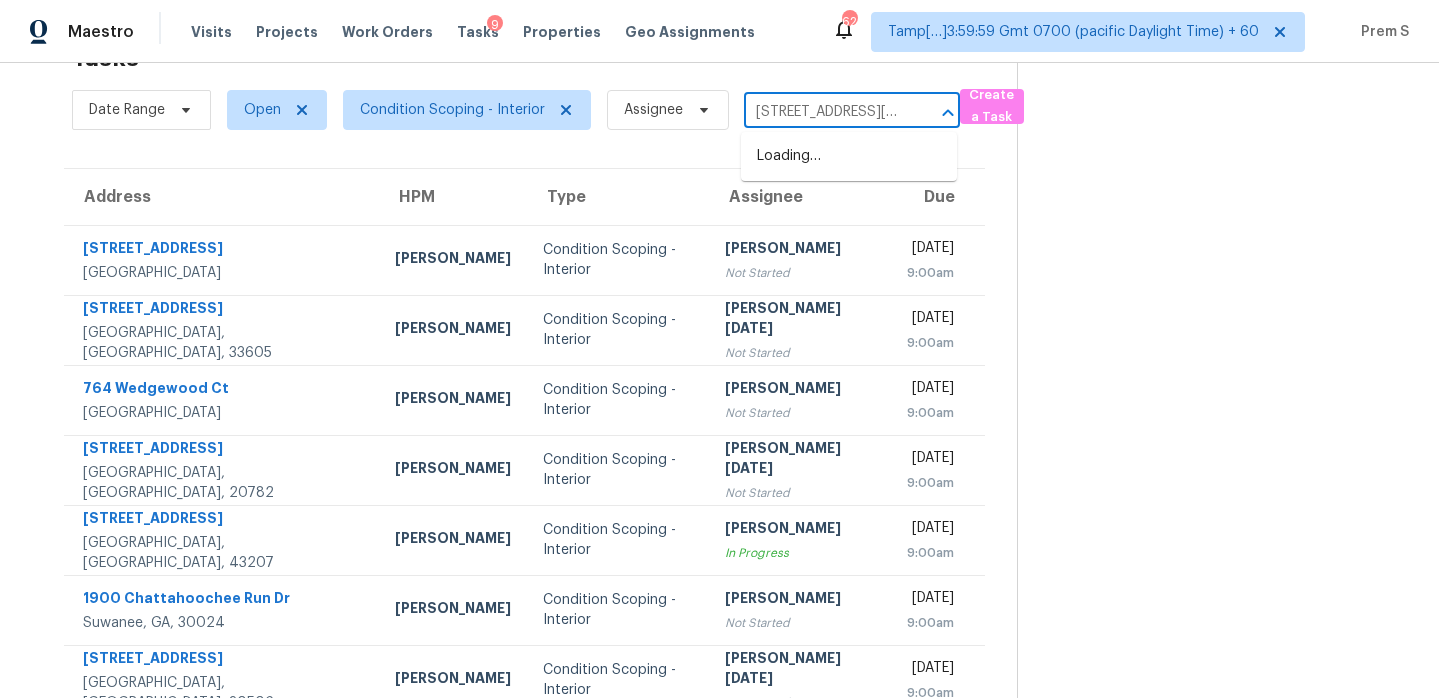 scroll, scrollTop: 0, scrollLeft: 110, axis: horizontal 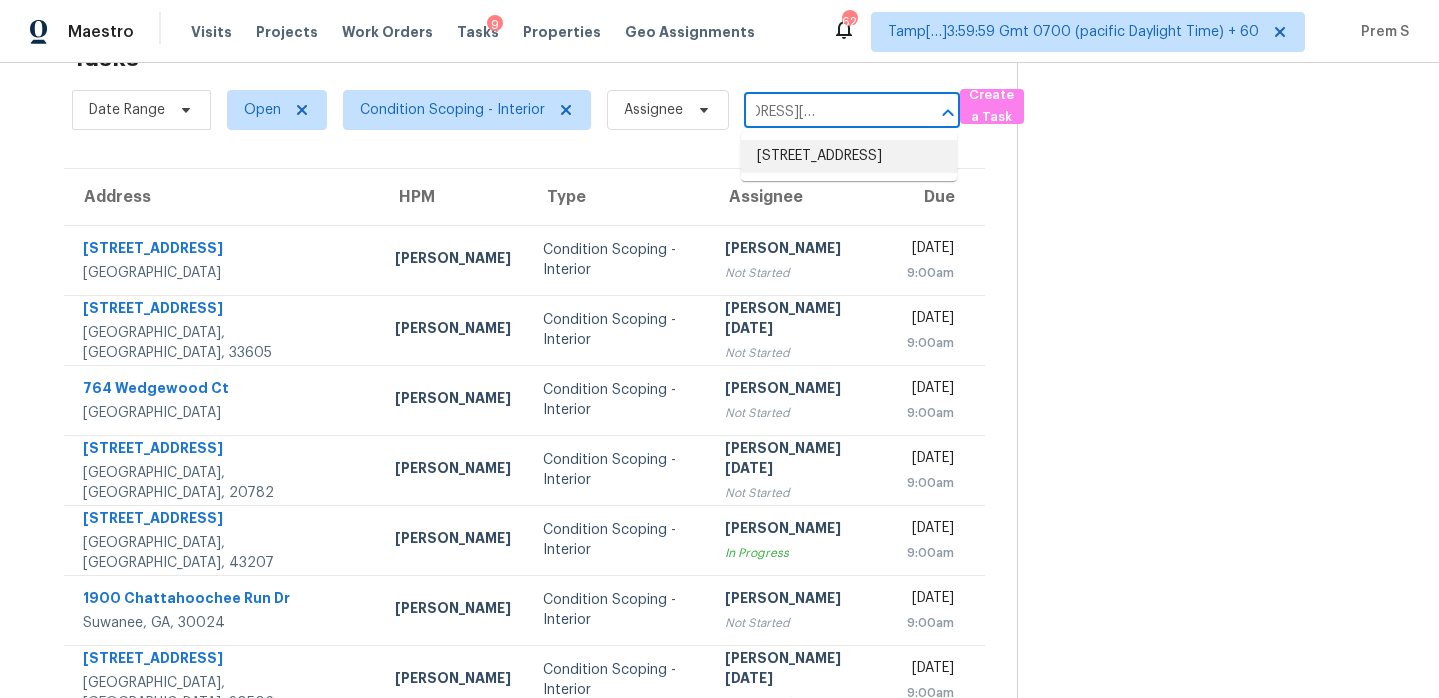 click on "7001 Oakridge Dr, Lexington, NC 27295" at bounding box center (849, 156) 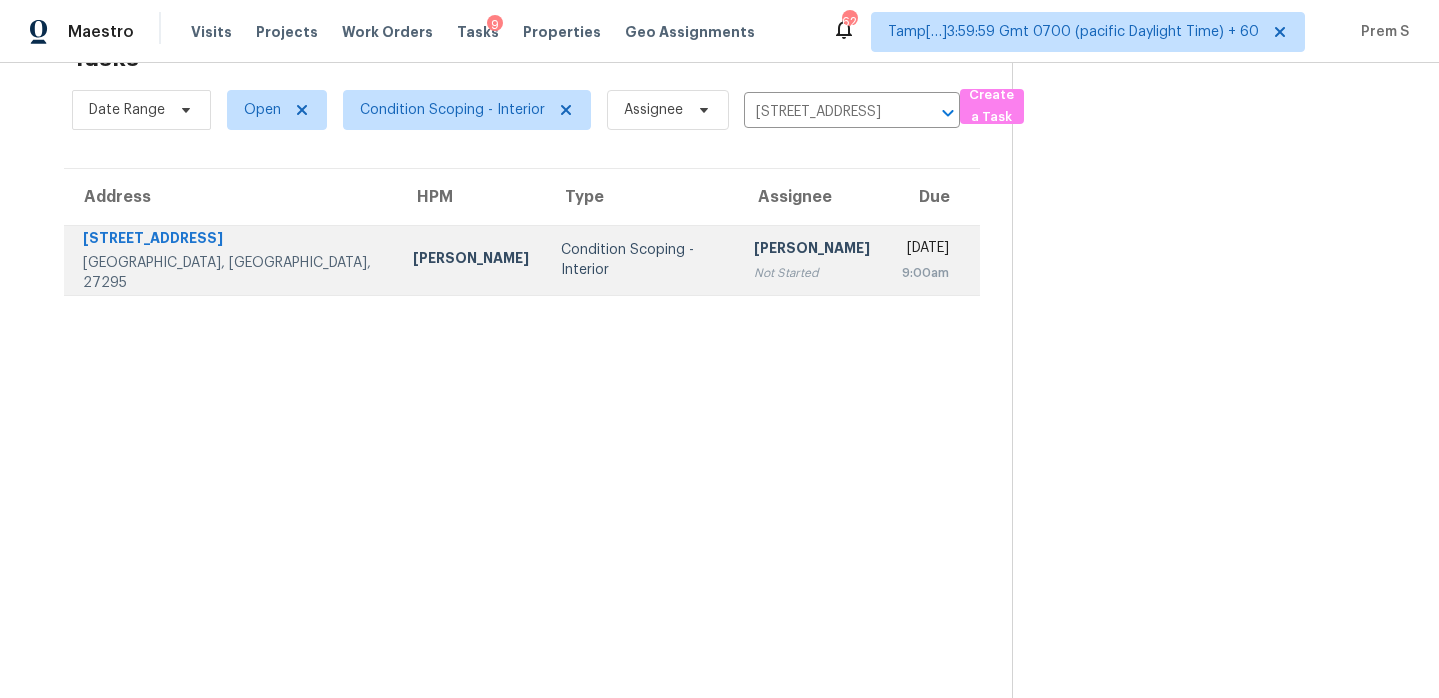 click on "Sakthivel Chandran Not Started" at bounding box center [812, 260] 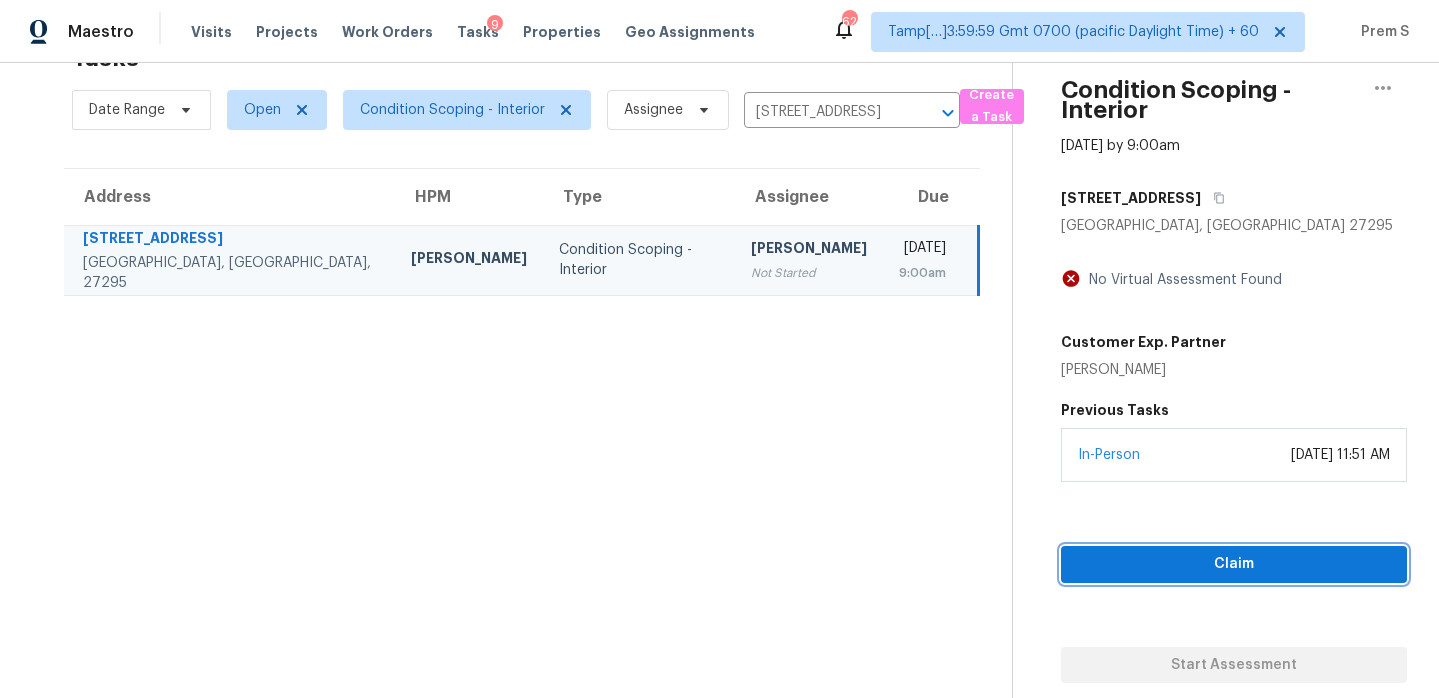 click on "Claim" at bounding box center (1234, 564) 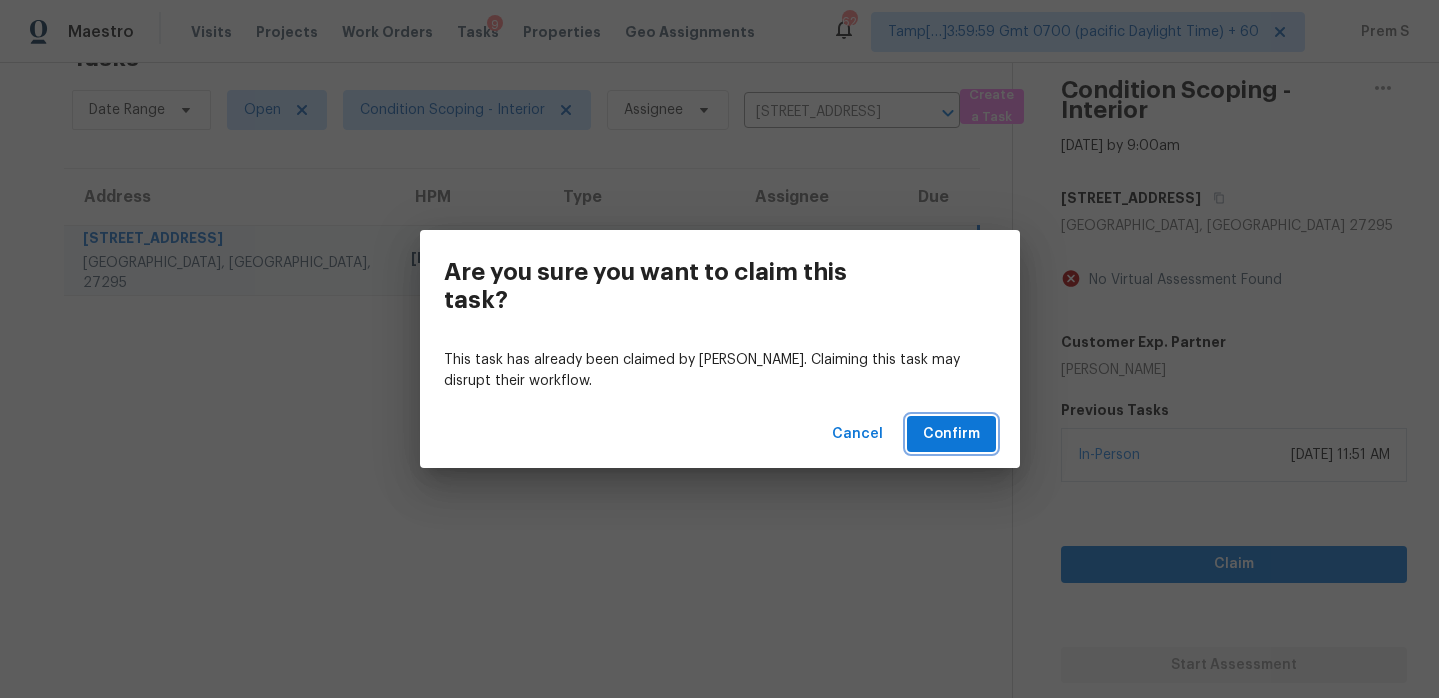 click on "Confirm" at bounding box center (951, 434) 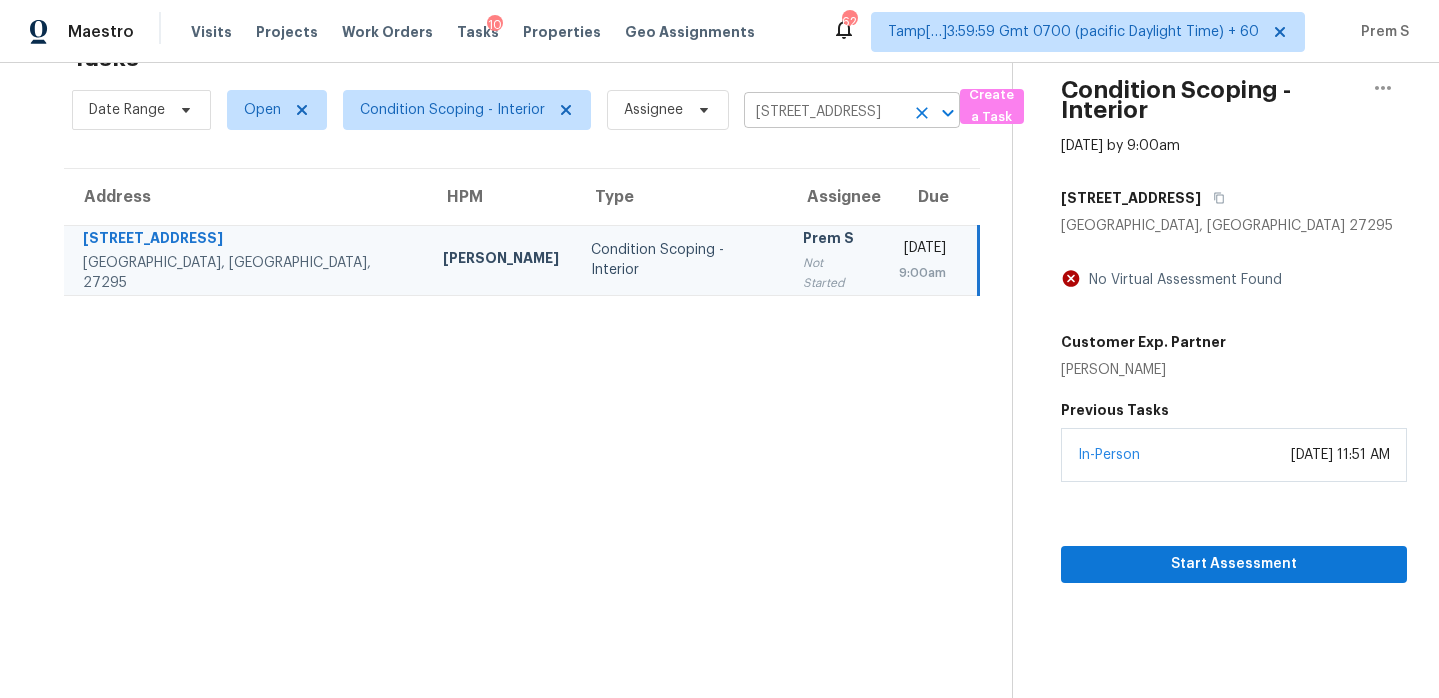 click at bounding box center (948, 113) 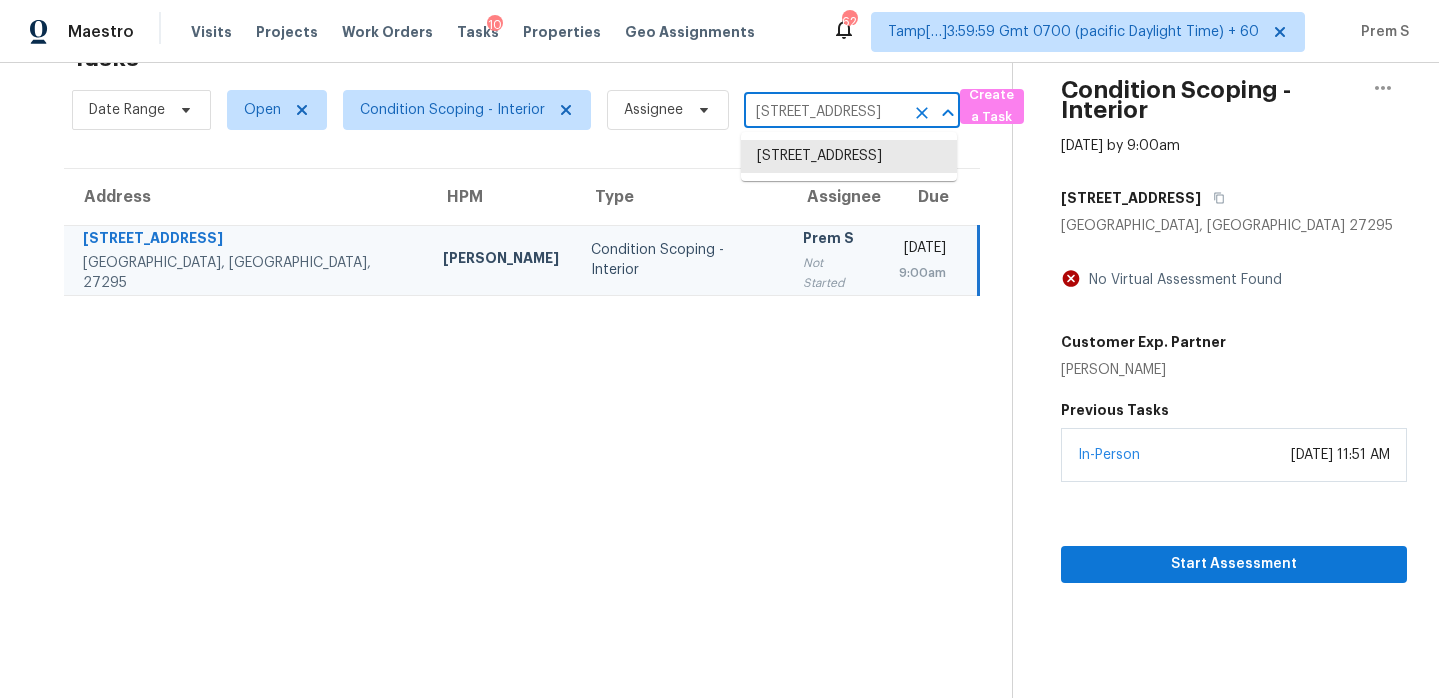scroll, scrollTop: 0, scrollLeft: 110, axis: horizontal 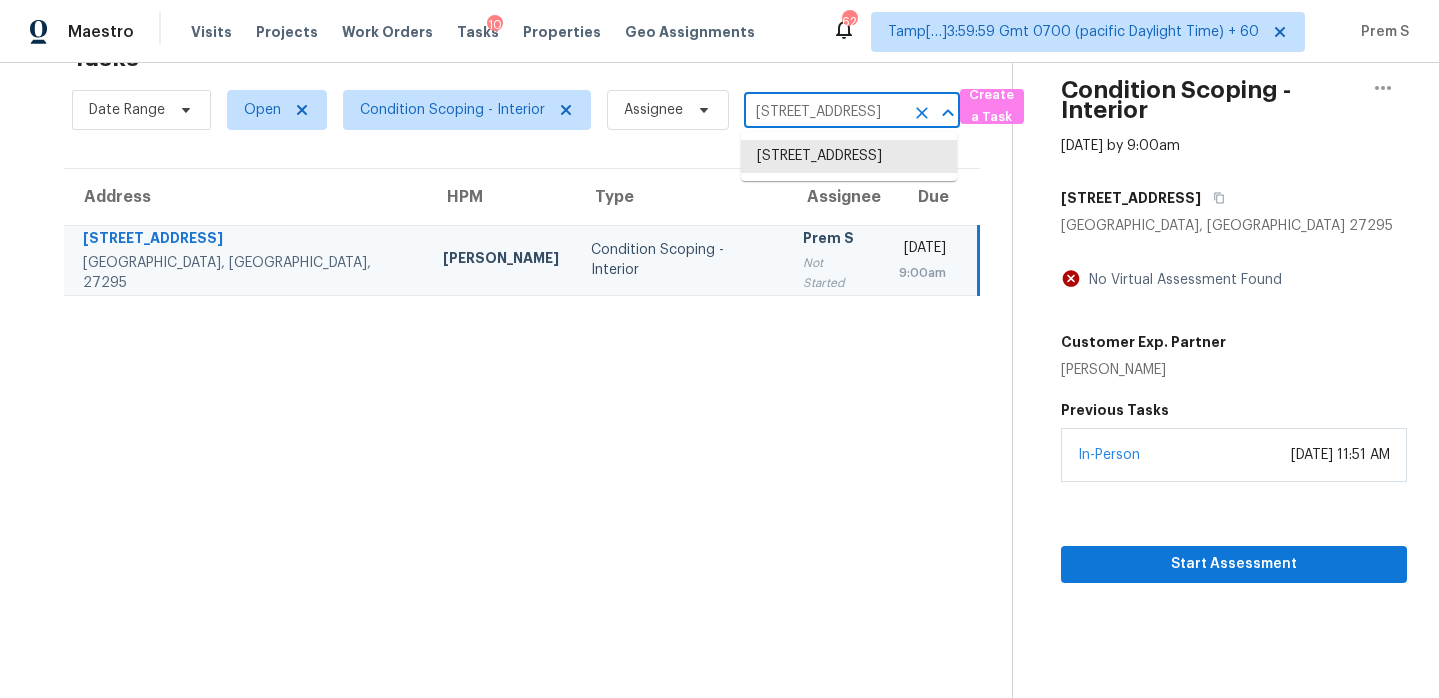 click 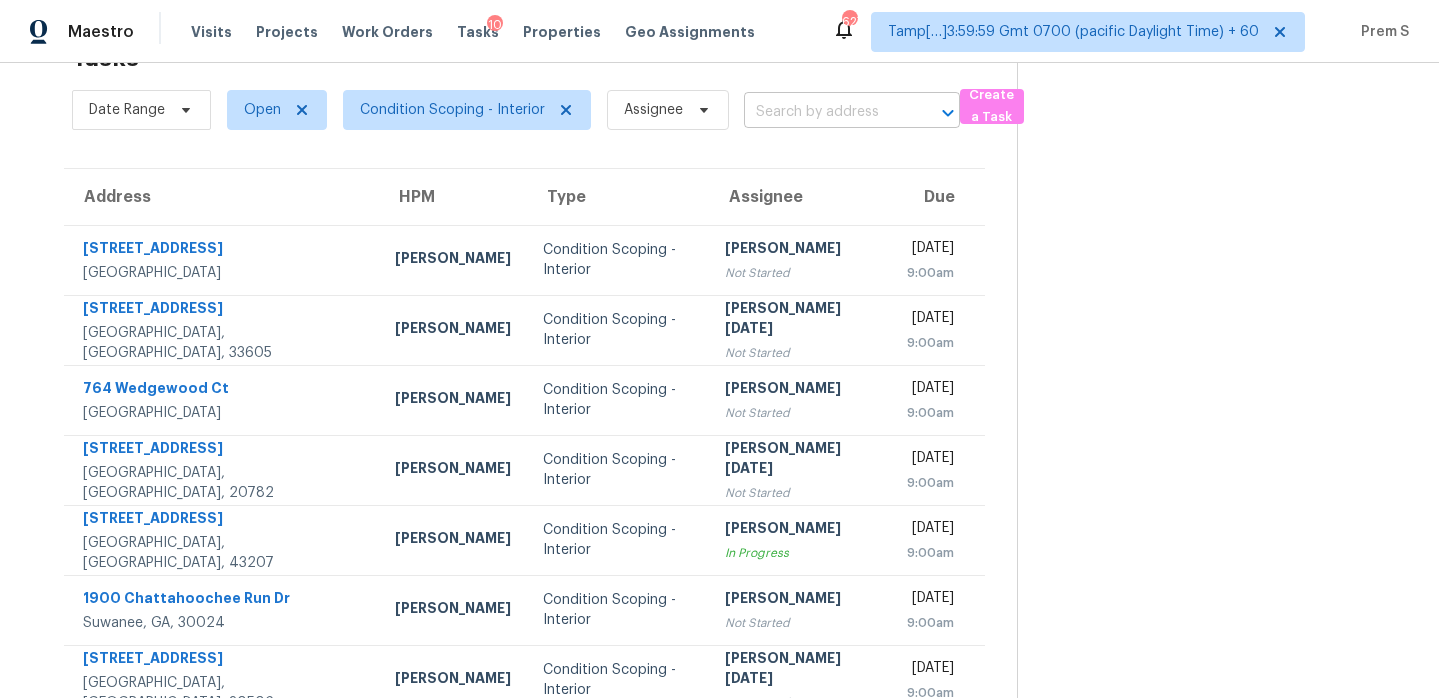 click at bounding box center [824, 112] 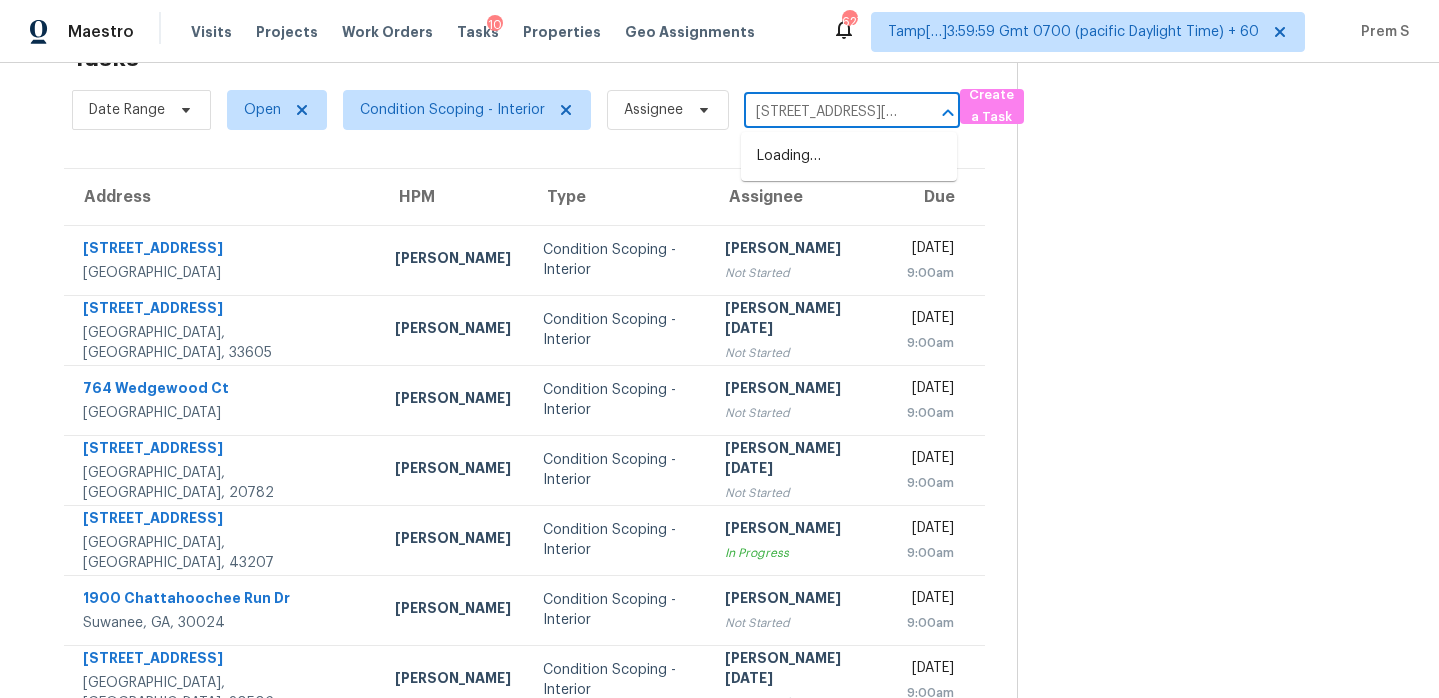 scroll, scrollTop: 0, scrollLeft: 68, axis: horizontal 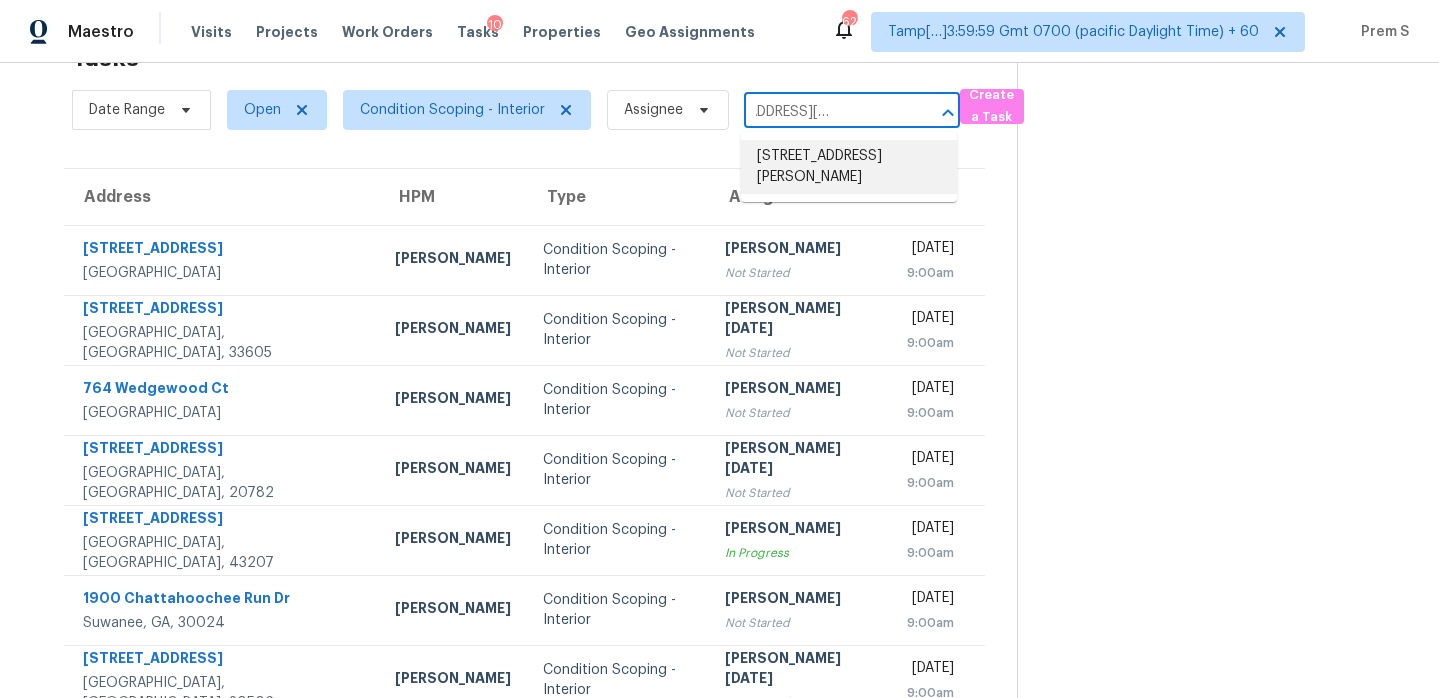 click on "36 Marigold Ln, Debary, FL 32713" at bounding box center [849, 167] 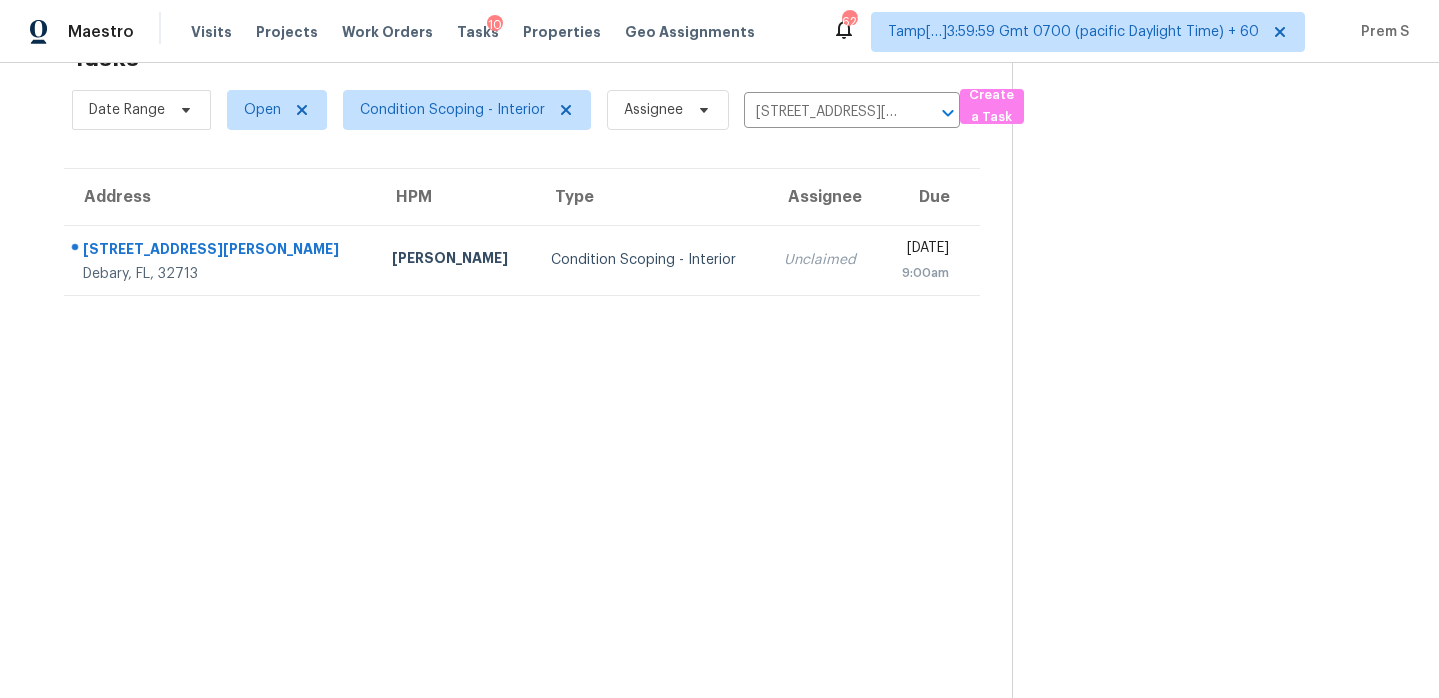 click on "Thu, Jul 17th 2025" at bounding box center [923, 250] 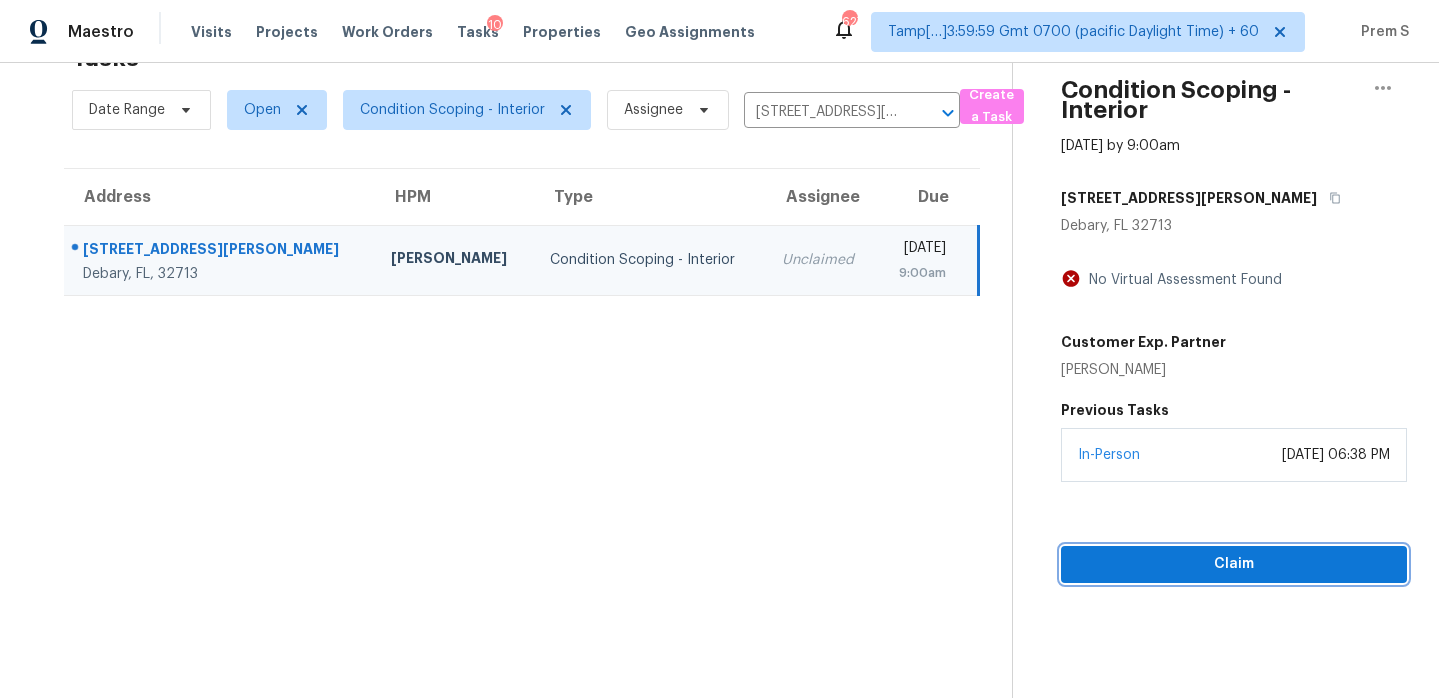 click on "Claim" at bounding box center (1234, 564) 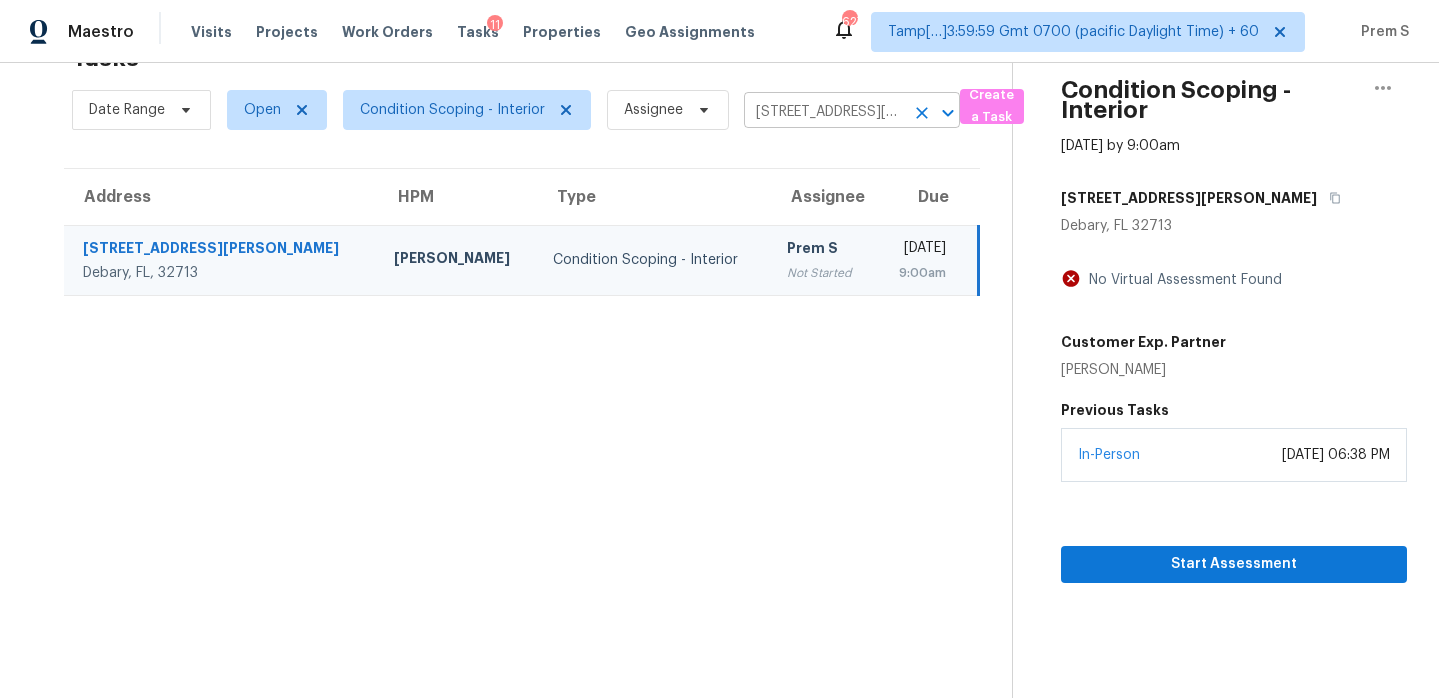 click 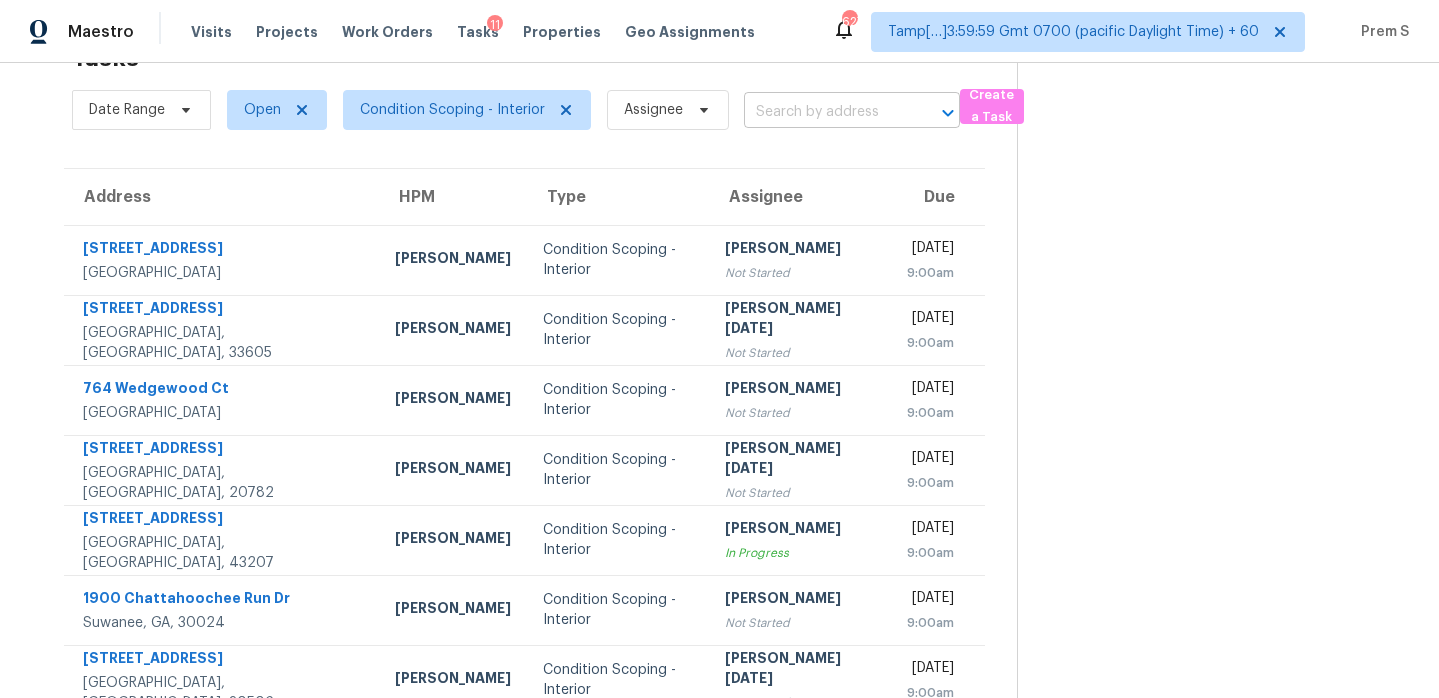 click at bounding box center [824, 112] 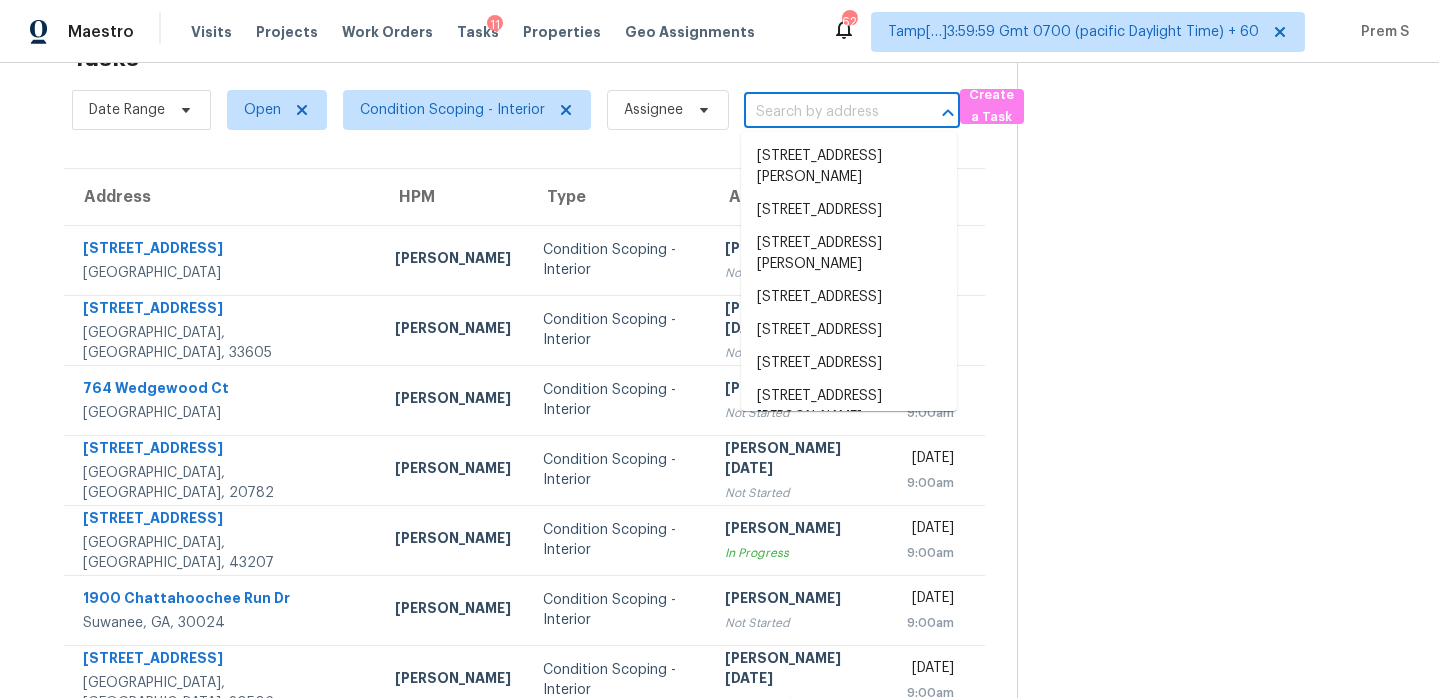 paste on "1619 Brenwood Dr Mesquite, TX, 75181" 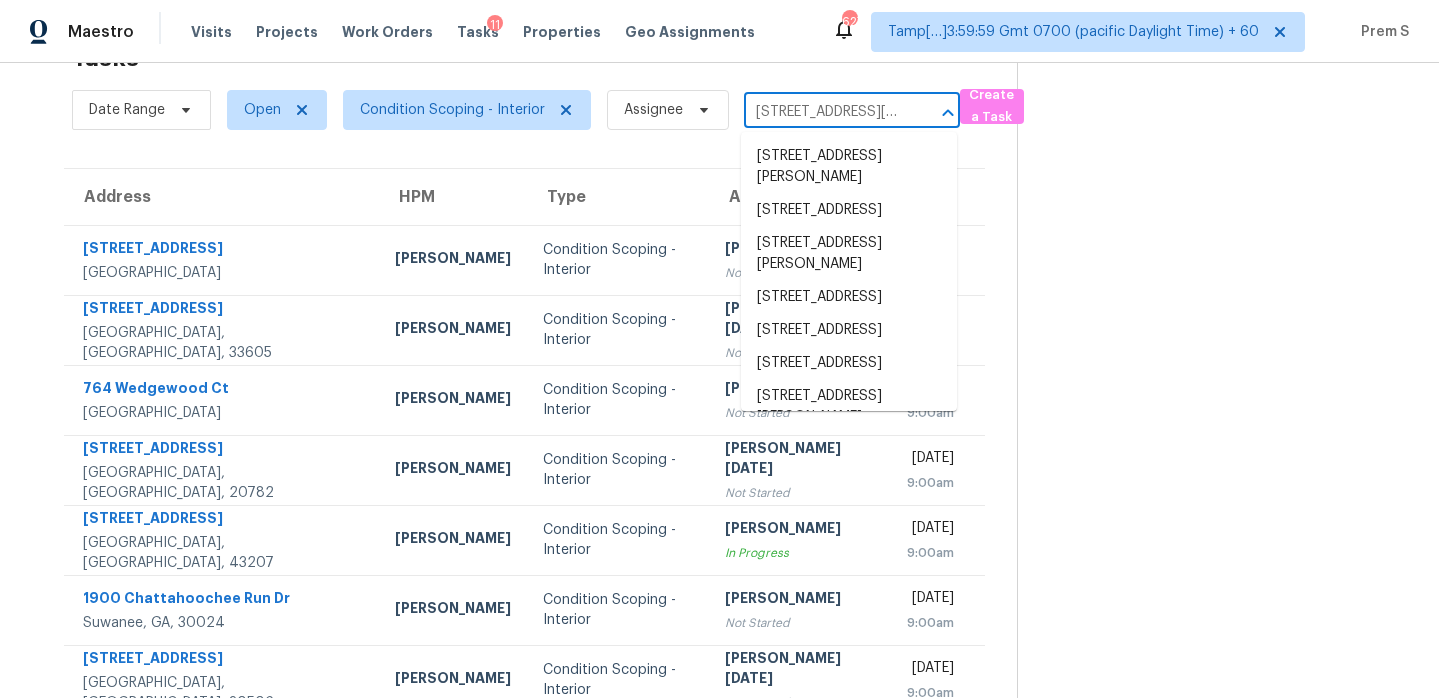 scroll, scrollTop: 0, scrollLeft: 101, axis: horizontal 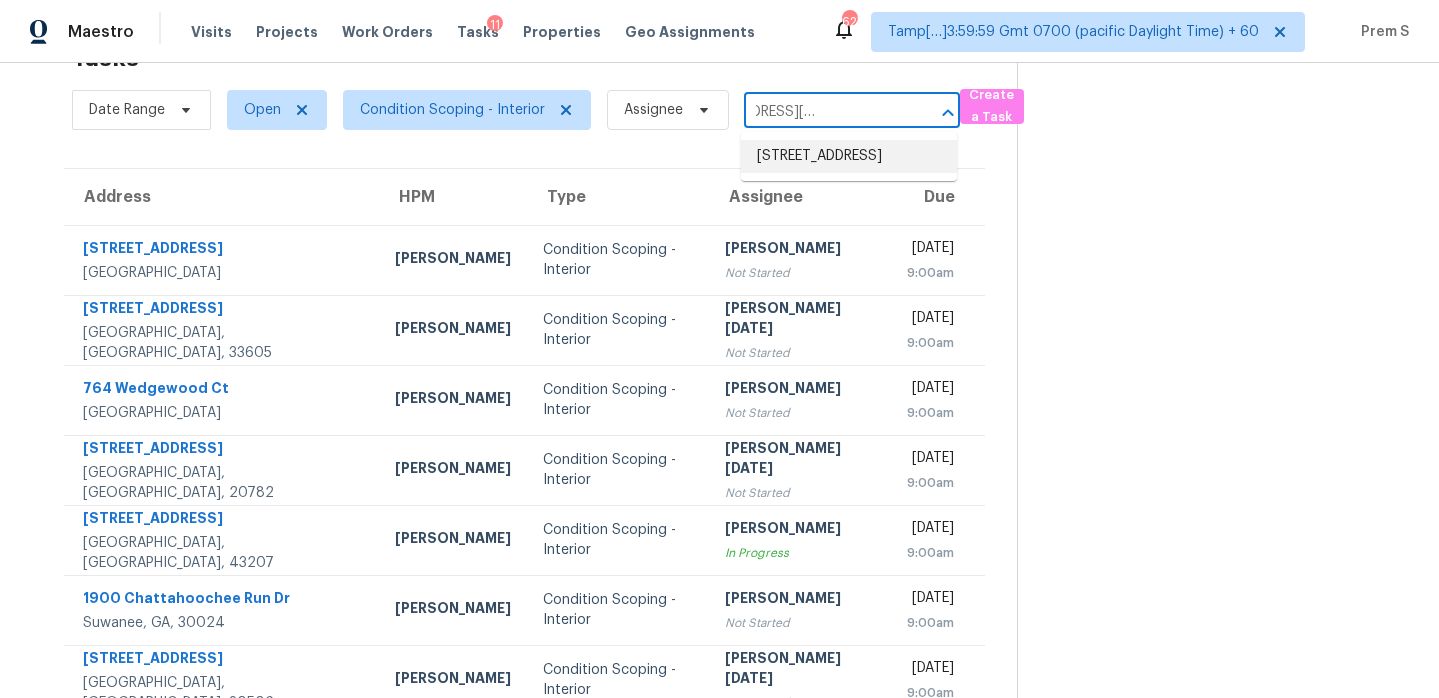 click on "1619 Brenwood Dr, Mesquite, TX 75181" at bounding box center [849, 156] 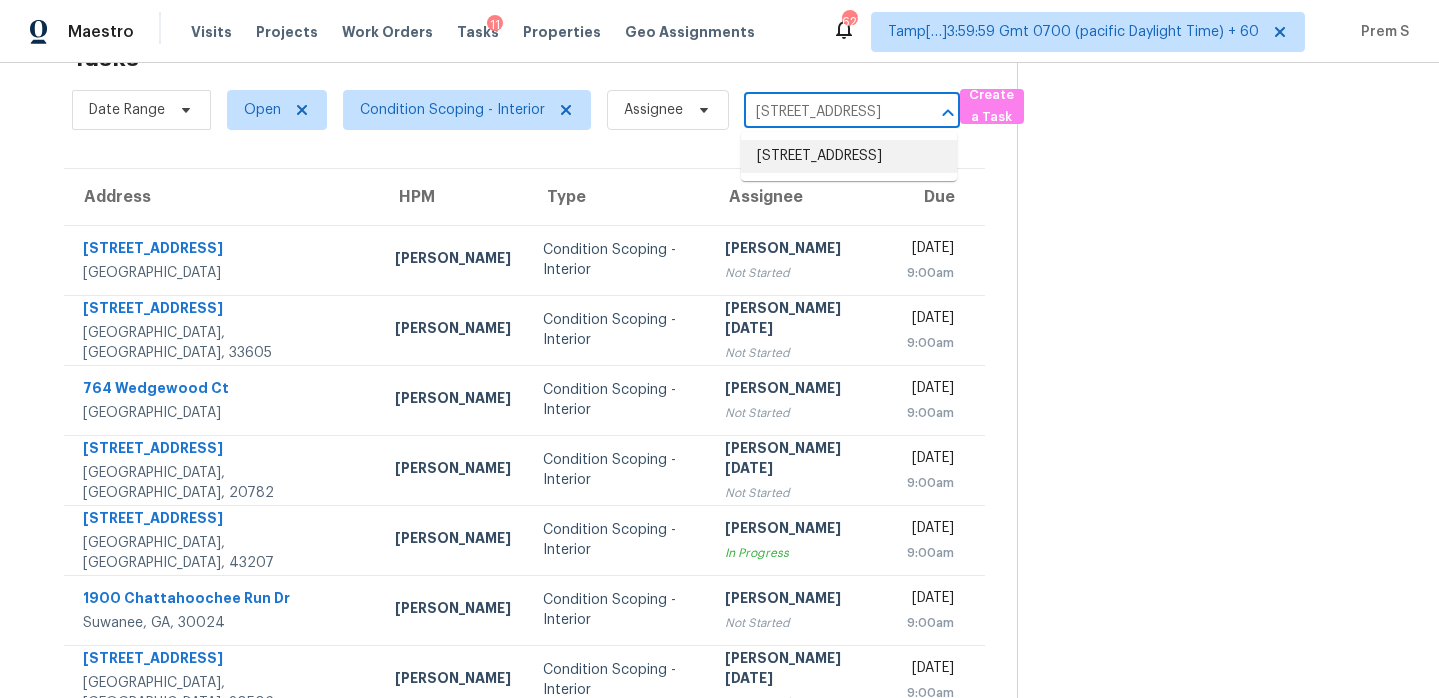 scroll, scrollTop: 0, scrollLeft: 0, axis: both 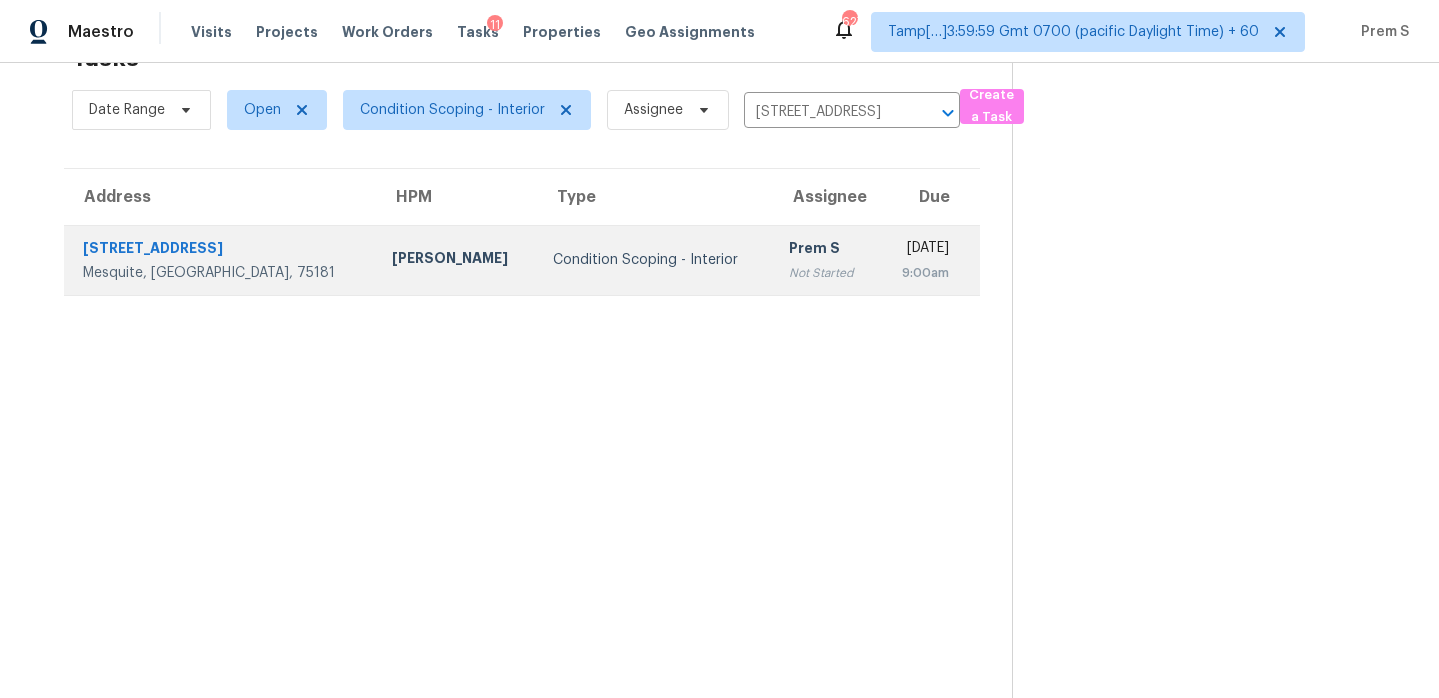 click on "Not Started" at bounding box center [825, 273] 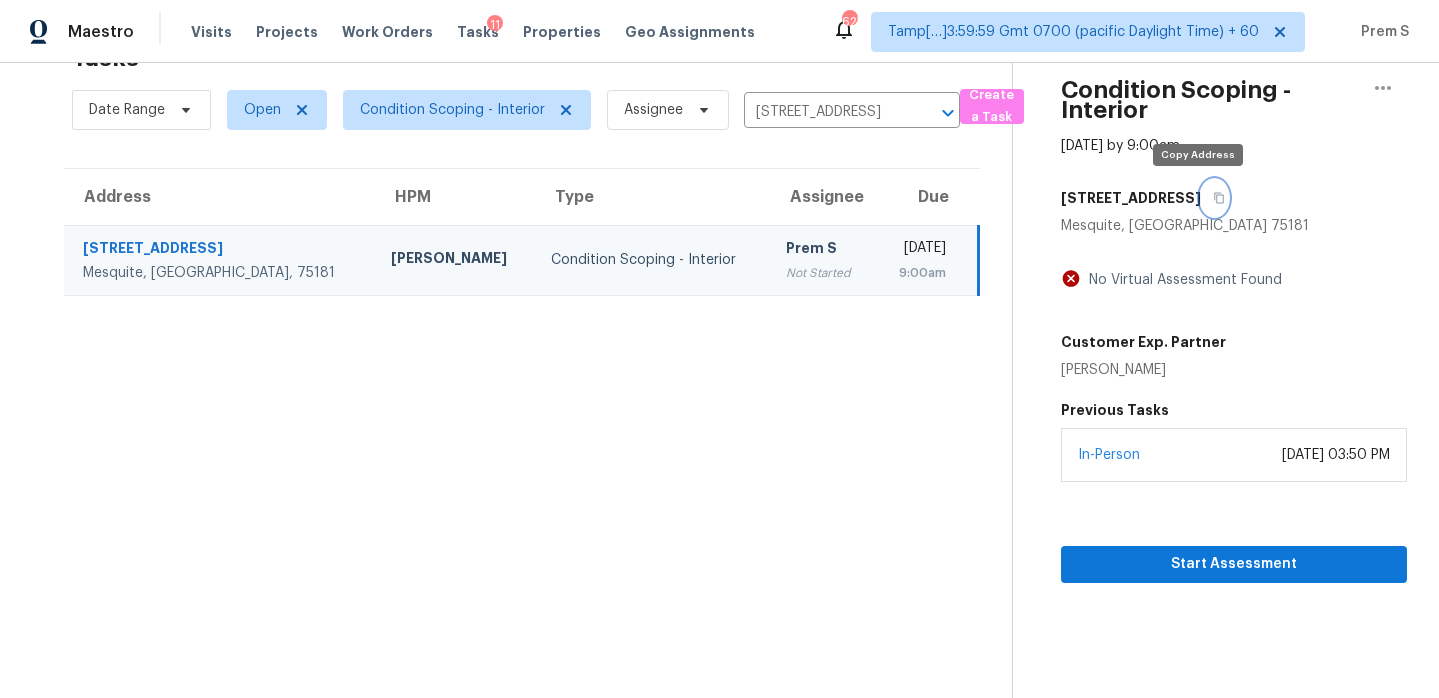 click at bounding box center (1214, 198) 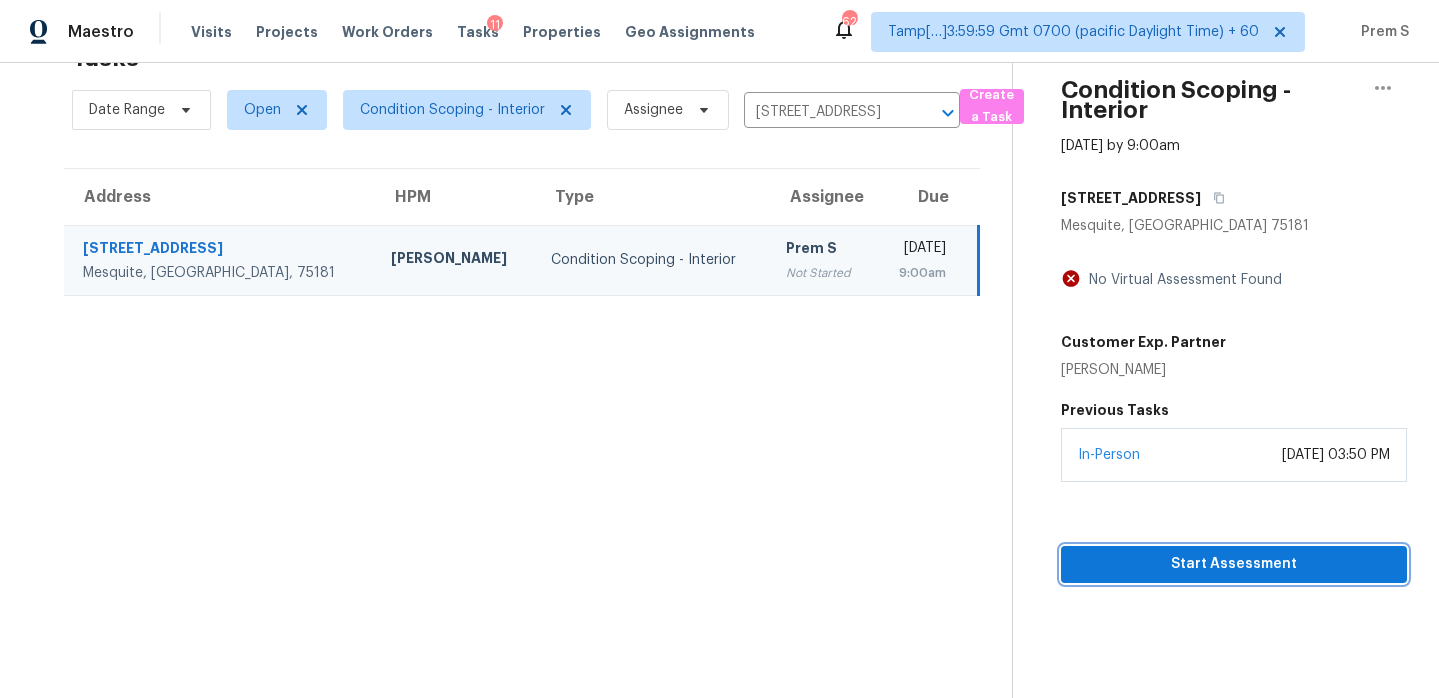 click on "Start Assessment" at bounding box center [1234, 564] 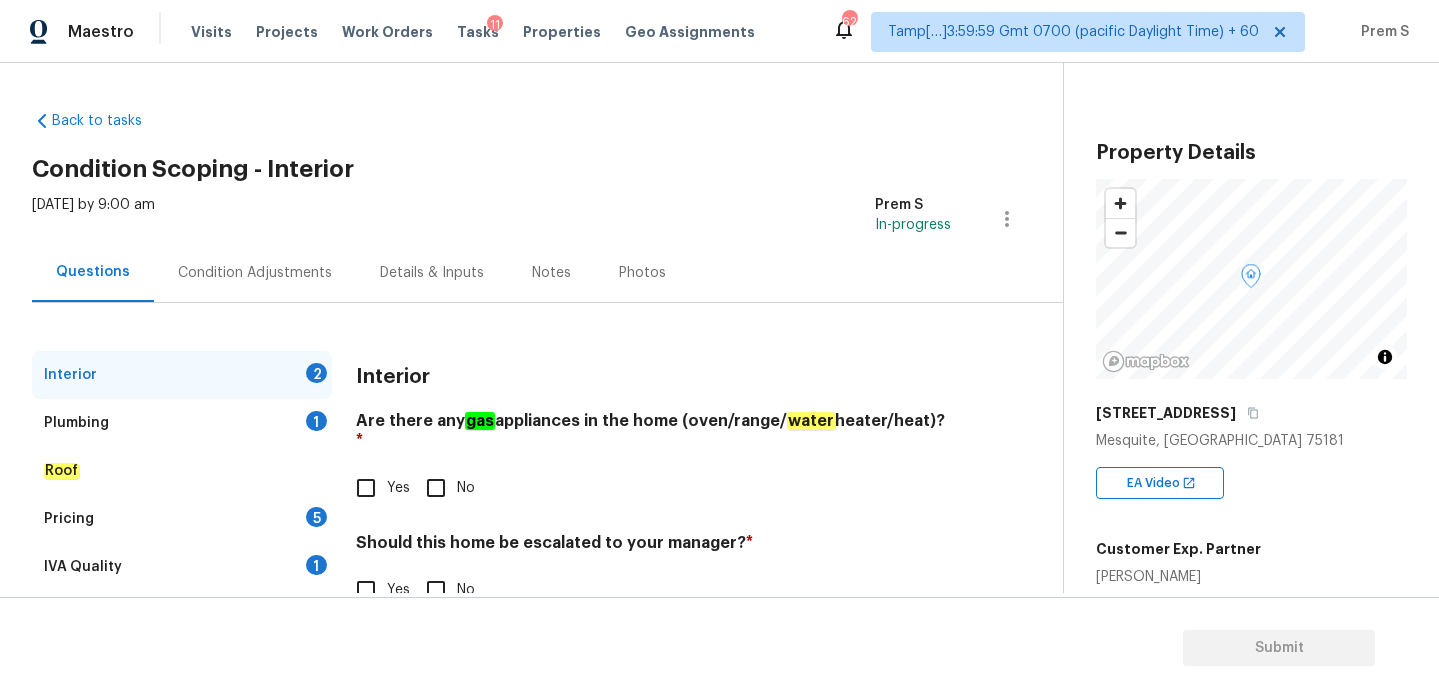 click on "No" at bounding box center (436, 488) 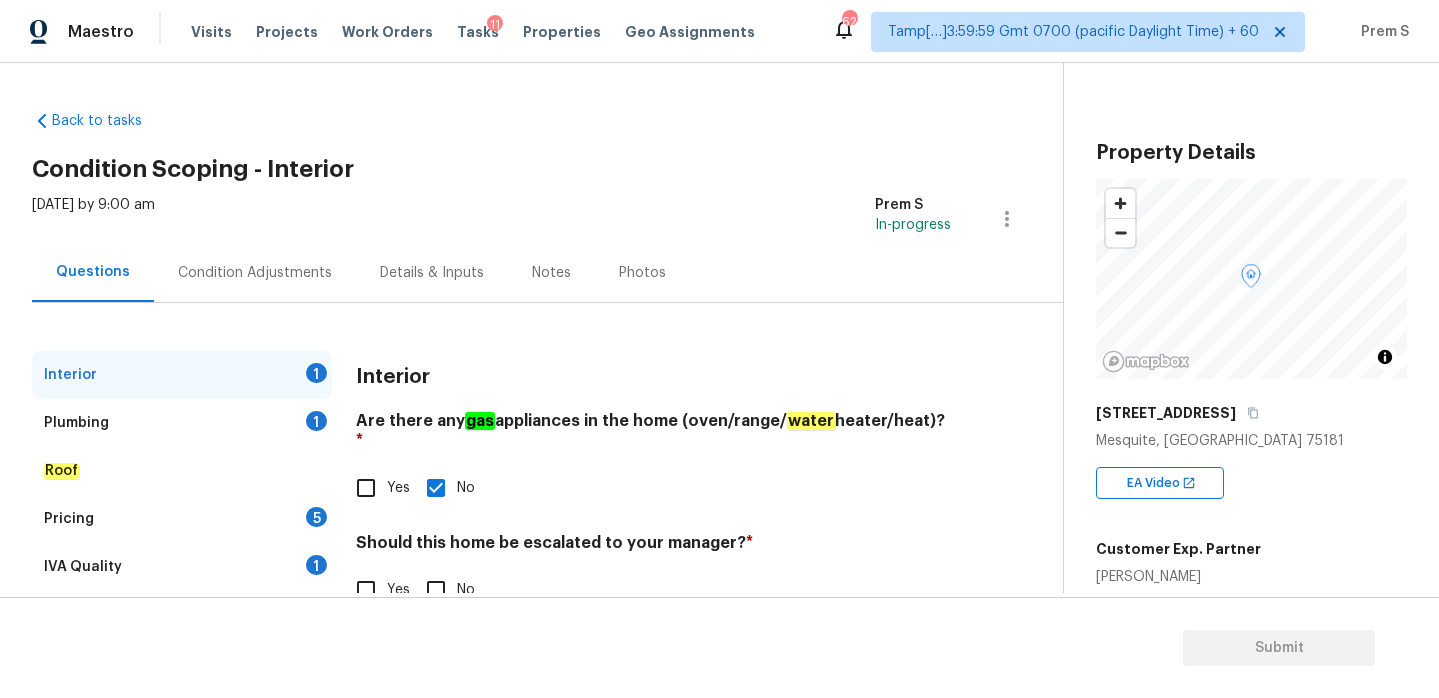 click on "Yes" at bounding box center [366, 590] 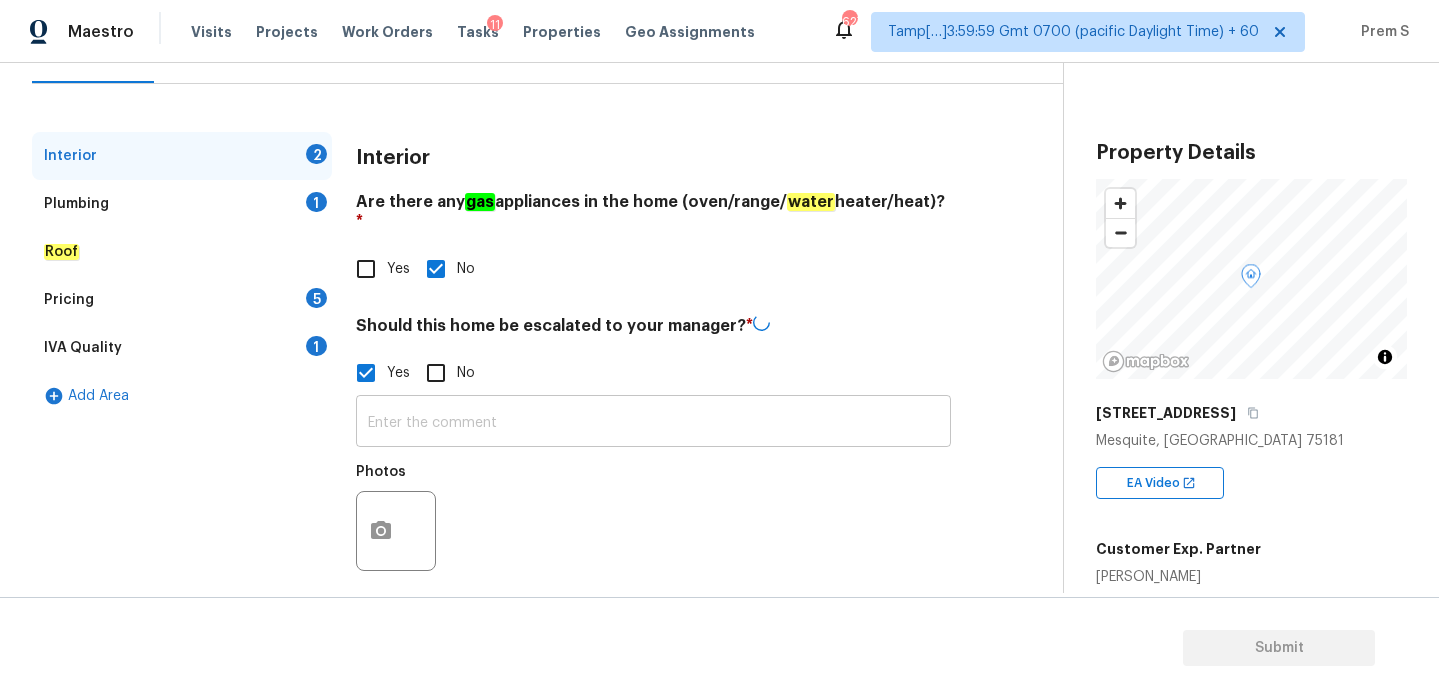 scroll, scrollTop: 217, scrollLeft: 0, axis: vertical 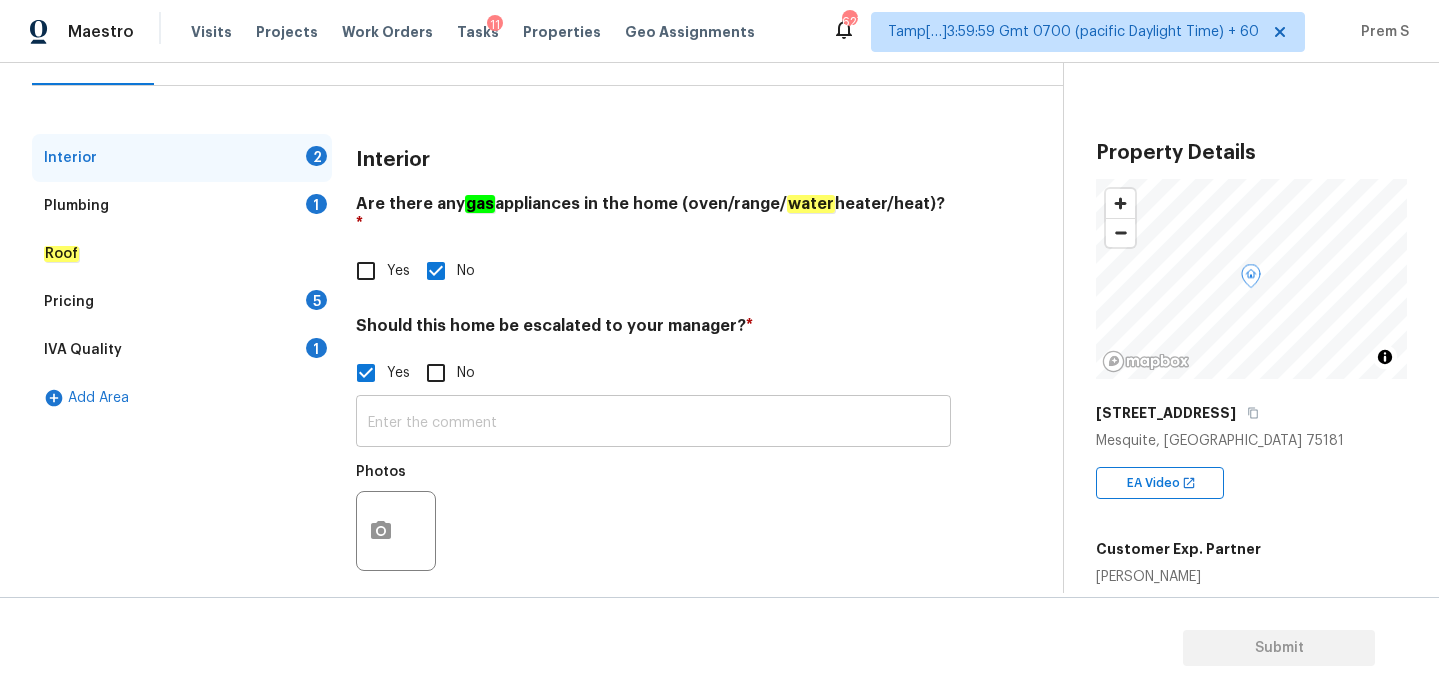 click at bounding box center (653, 423) 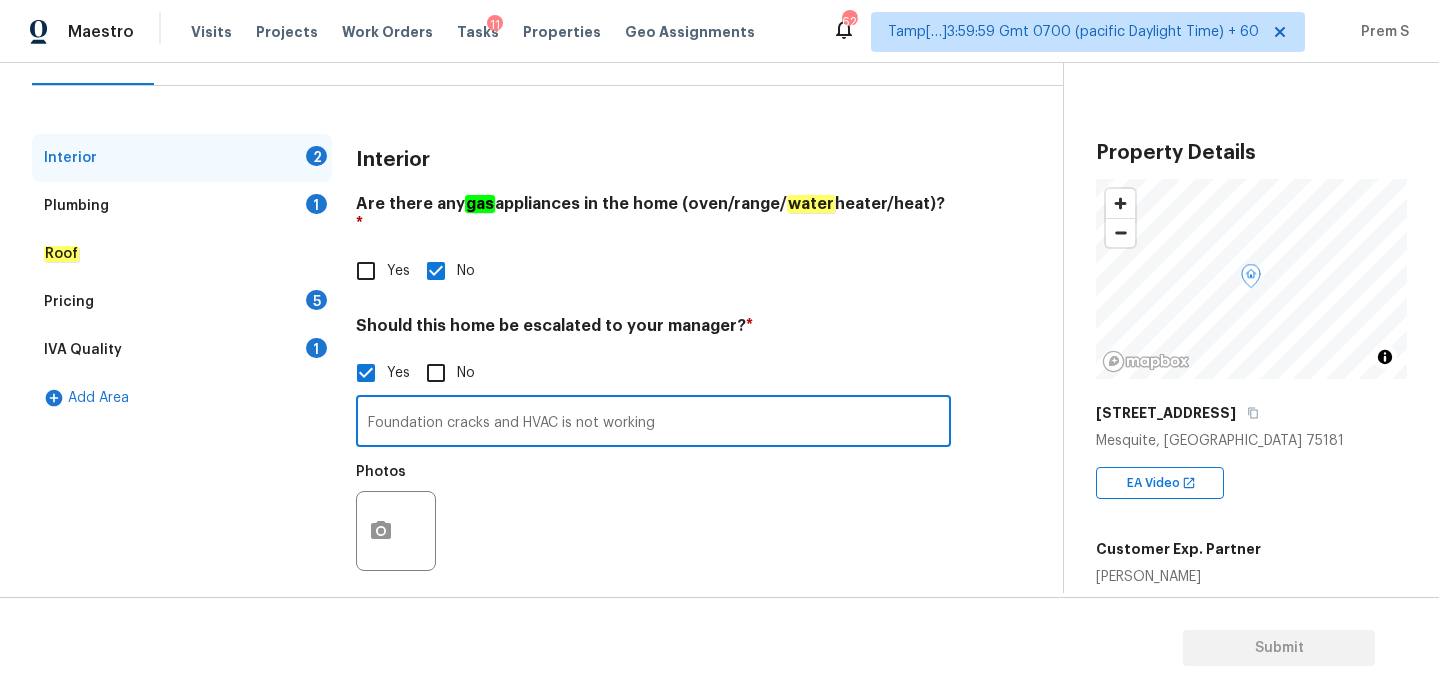 type on "Foundation cracks and HVAC is not working" 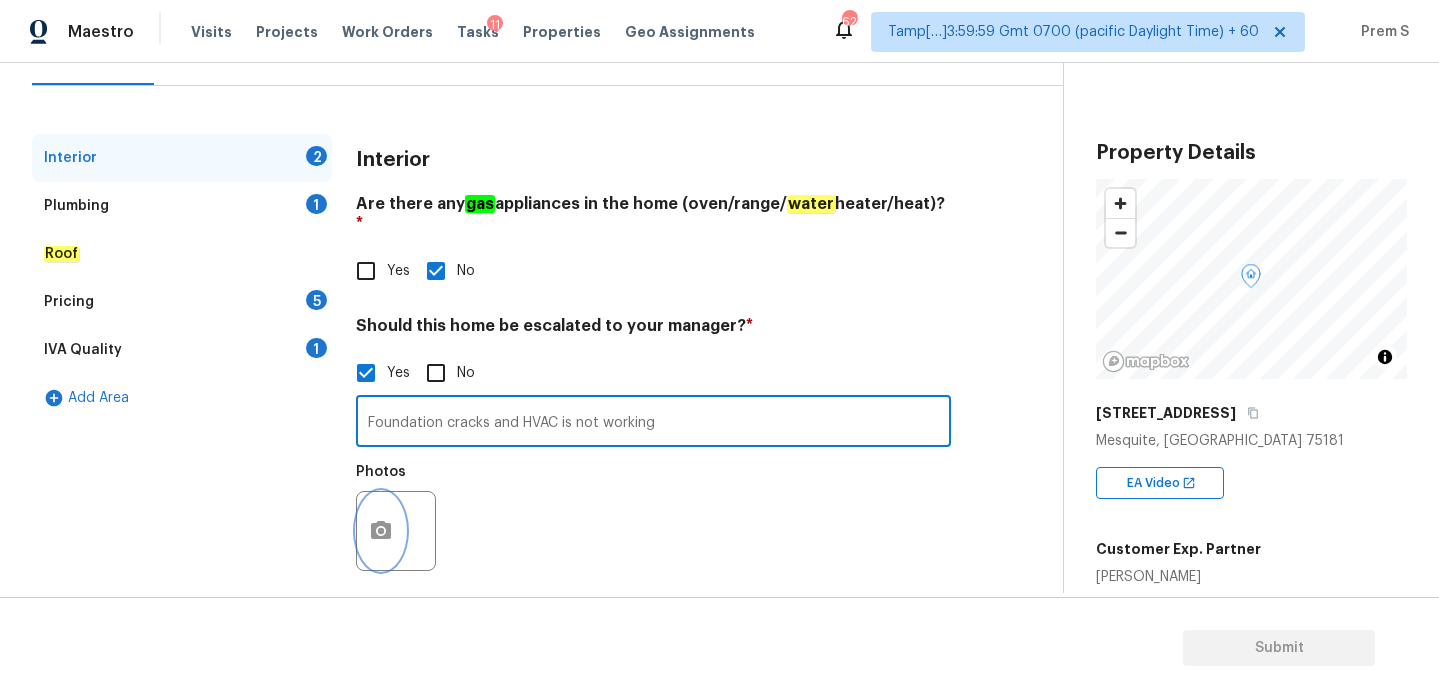 click 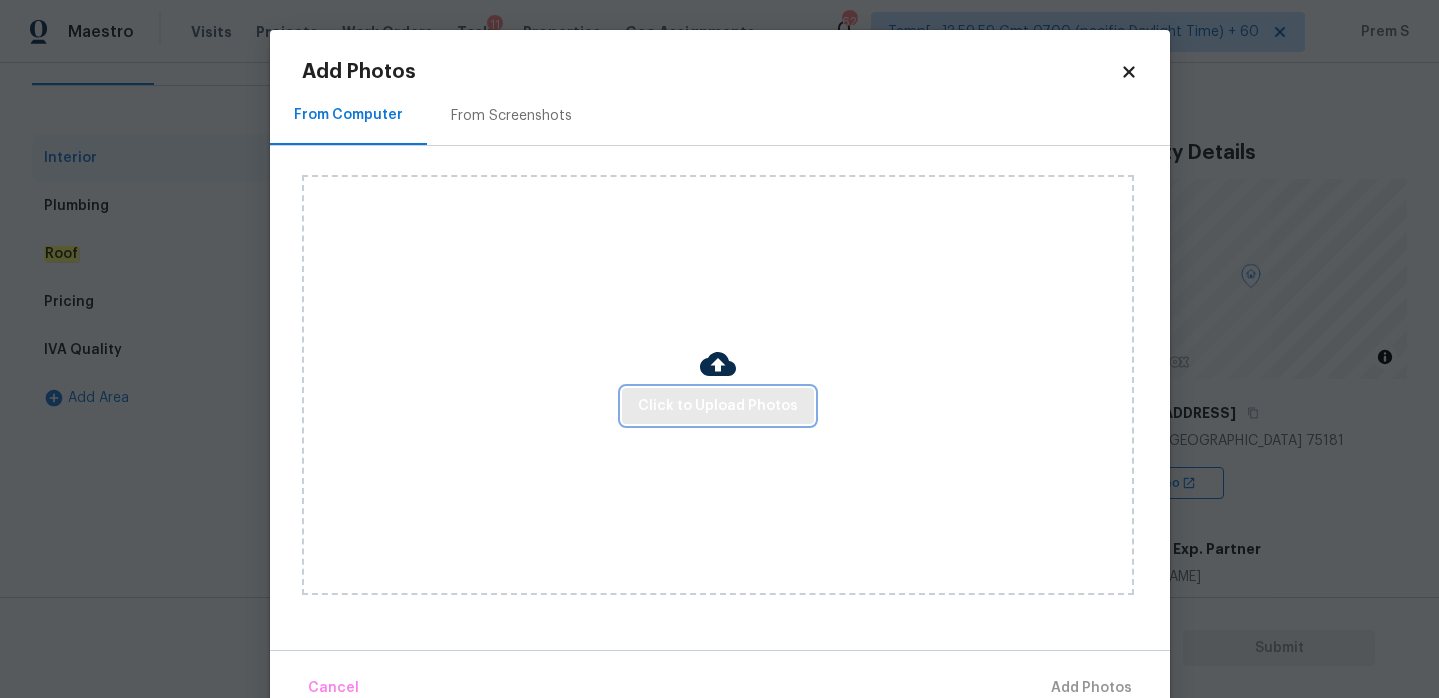 click on "Click to Upload Photos" at bounding box center (718, 406) 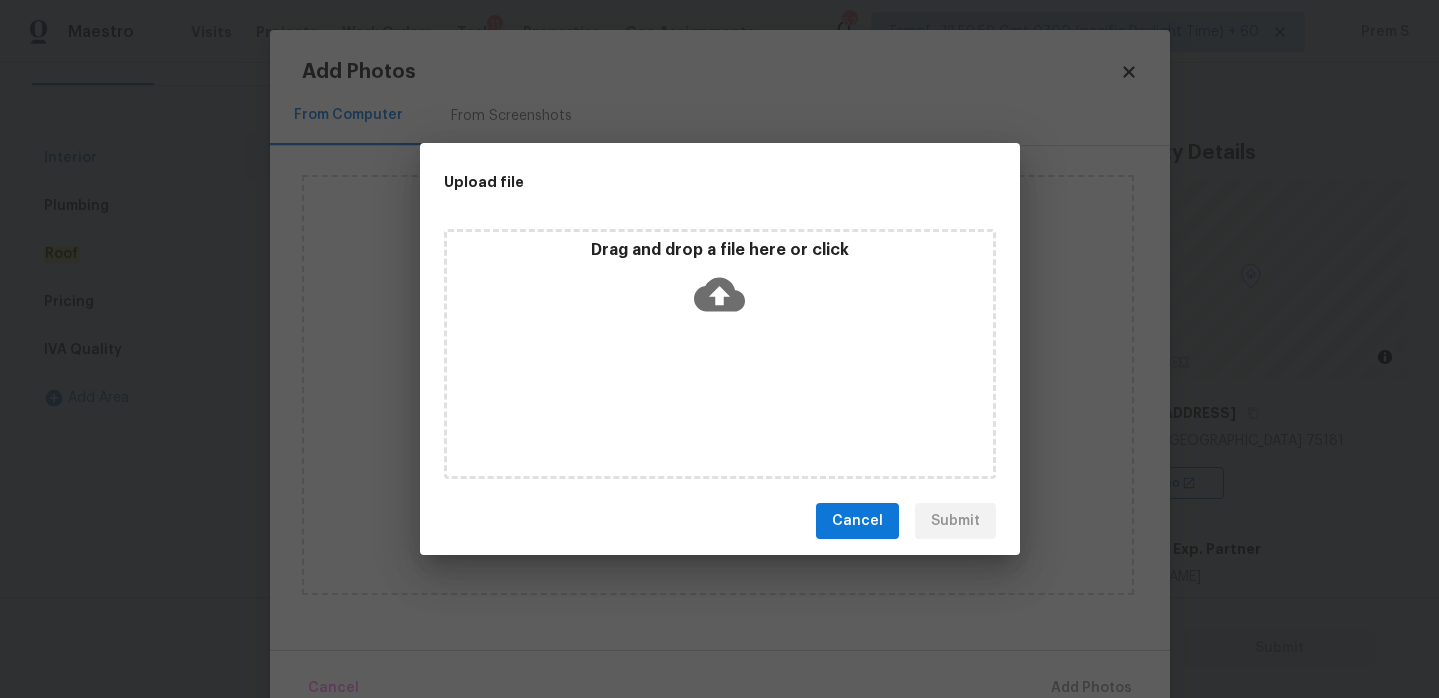 click 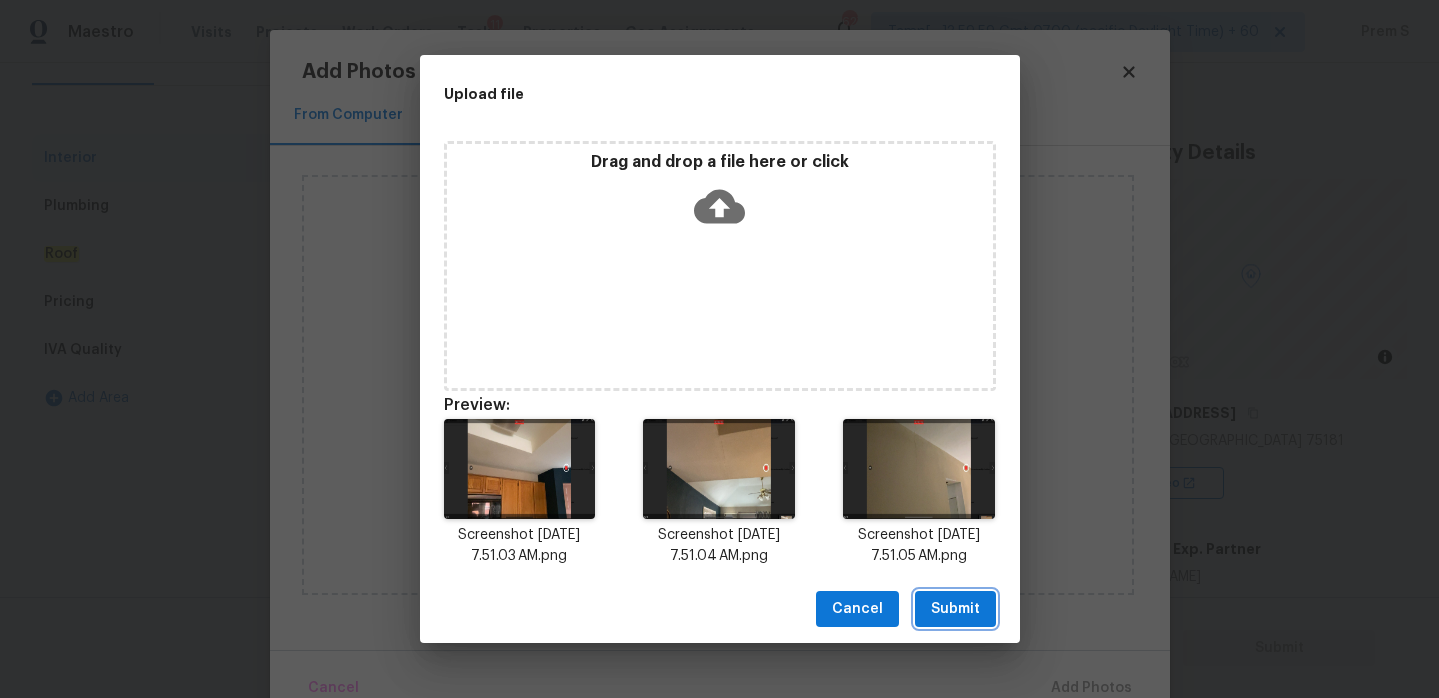 click on "Submit" at bounding box center (955, 609) 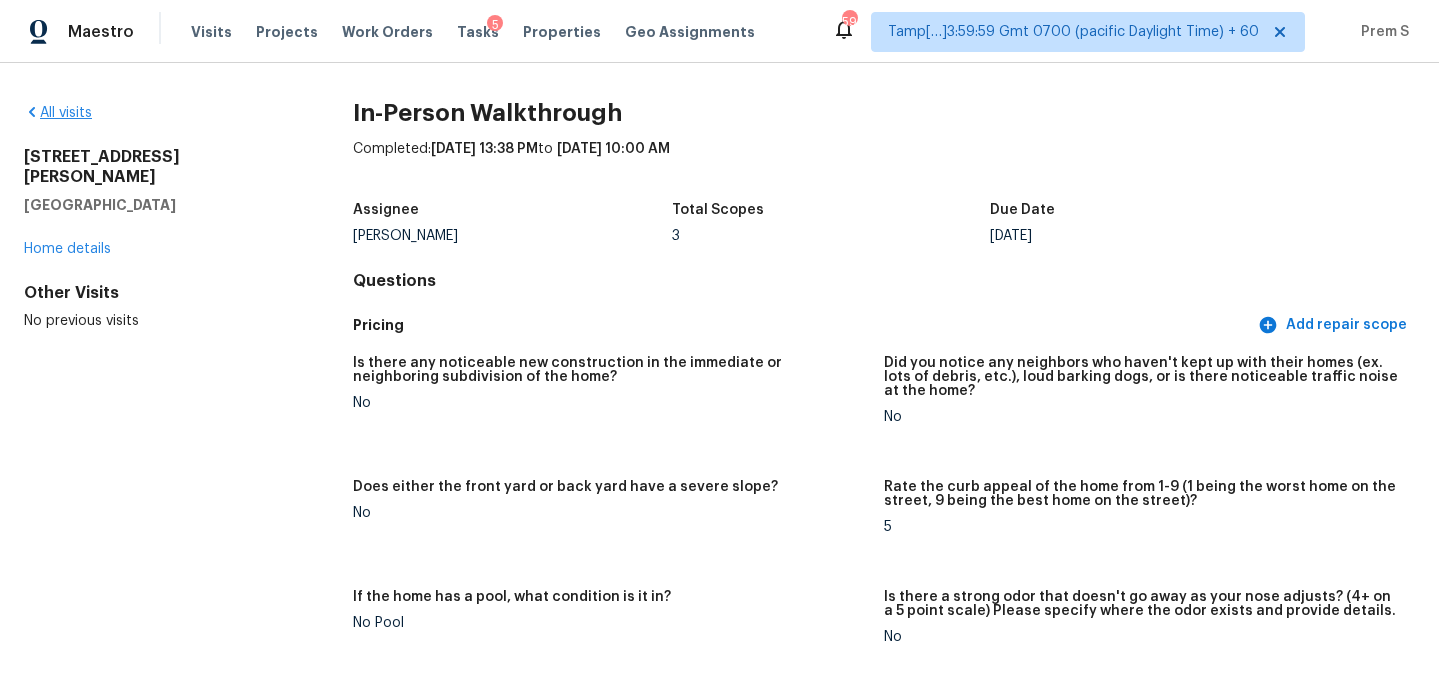scroll, scrollTop: 0, scrollLeft: 0, axis: both 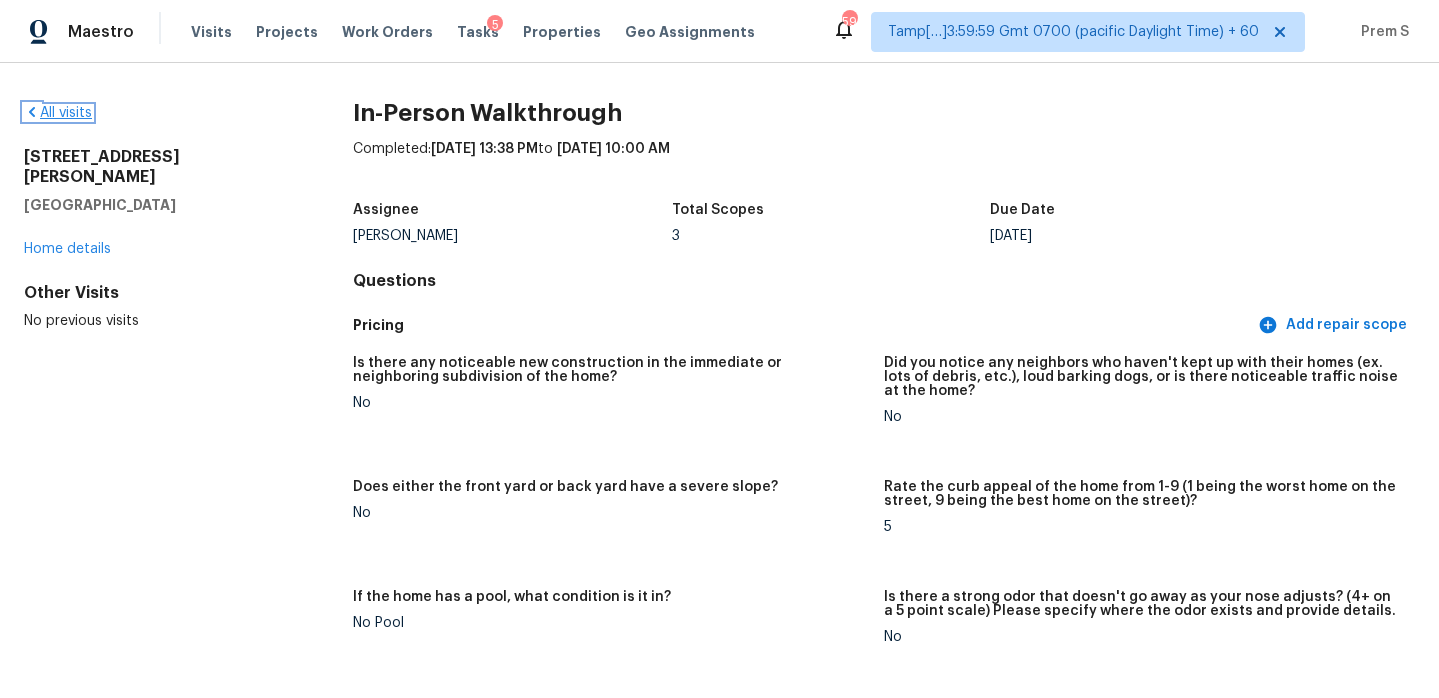 click on "All visits" at bounding box center [58, 113] 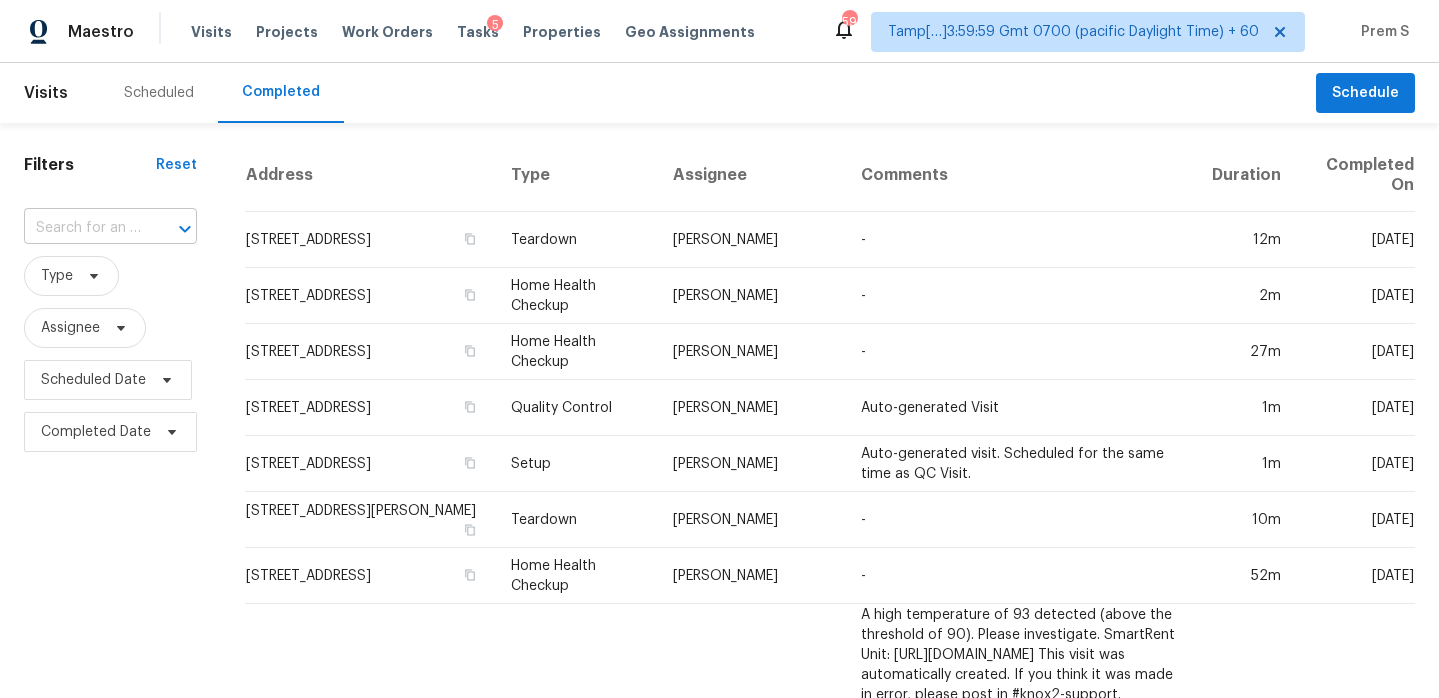 click at bounding box center [82, 228] 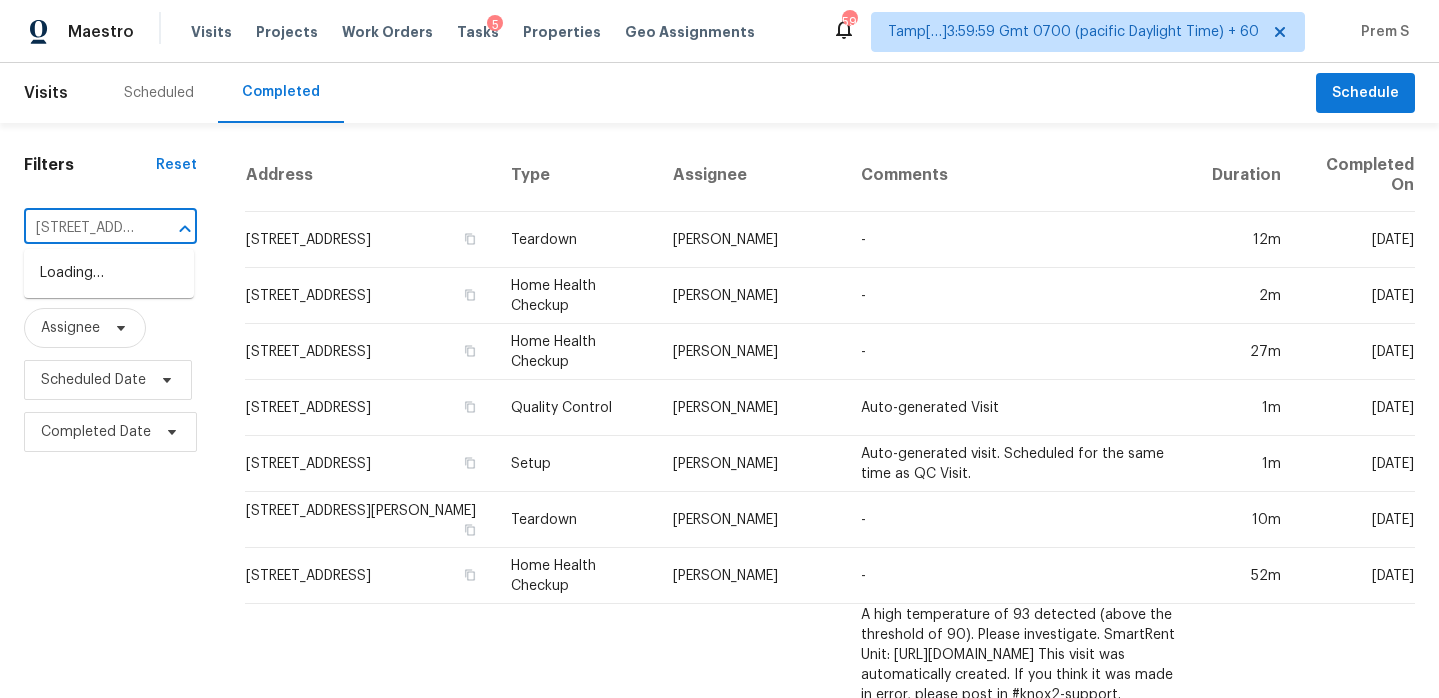 scroll, scrollTop: 0, scrollLeft: 145, axis: horizontal 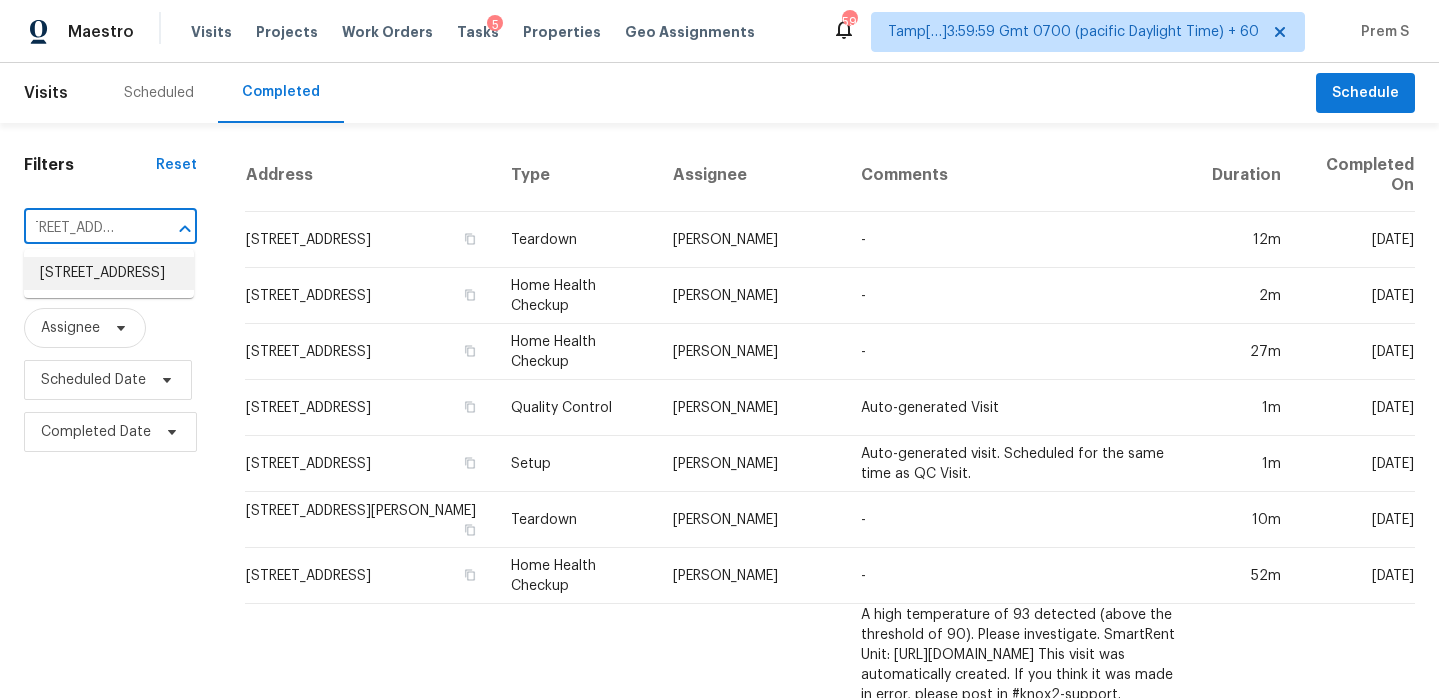 click on "[STREET_ADDRESS]" at bounding box center (109, 273) 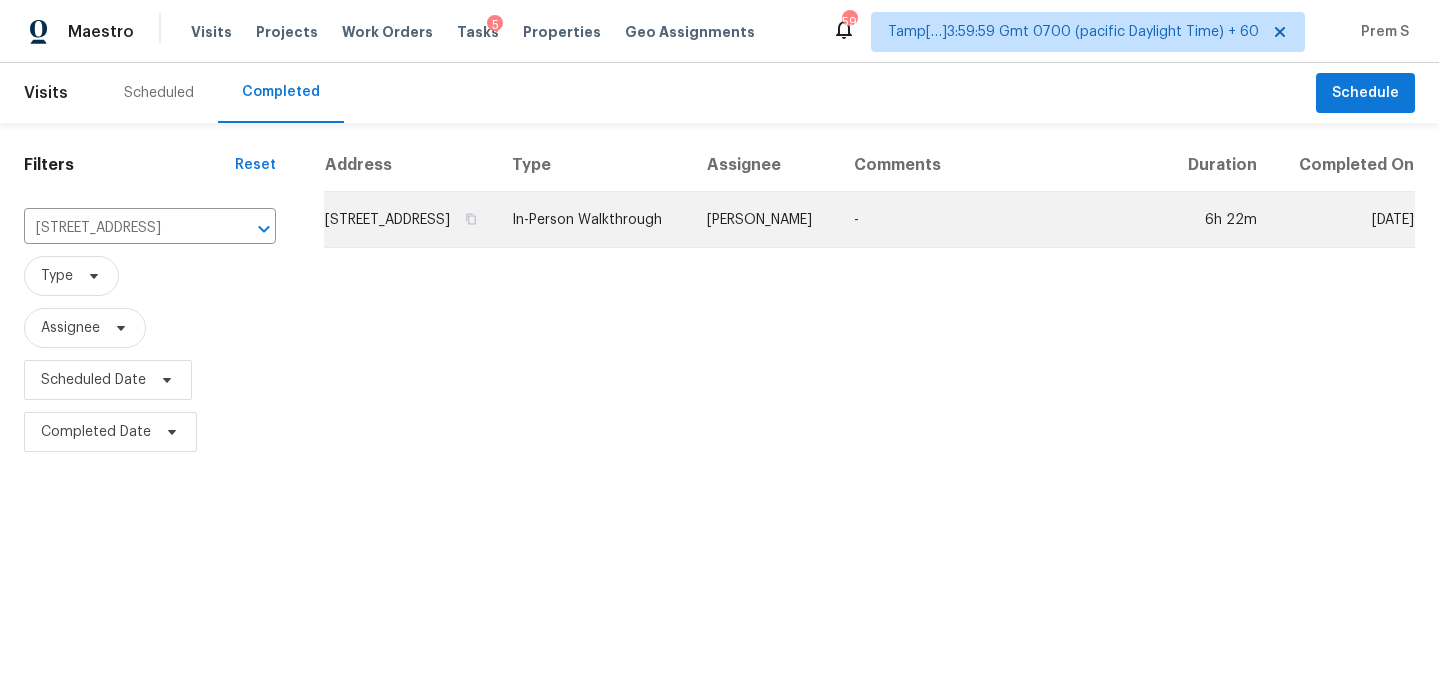 click on "[STREET_ADDRESS]" at bounding box center [410, 220] 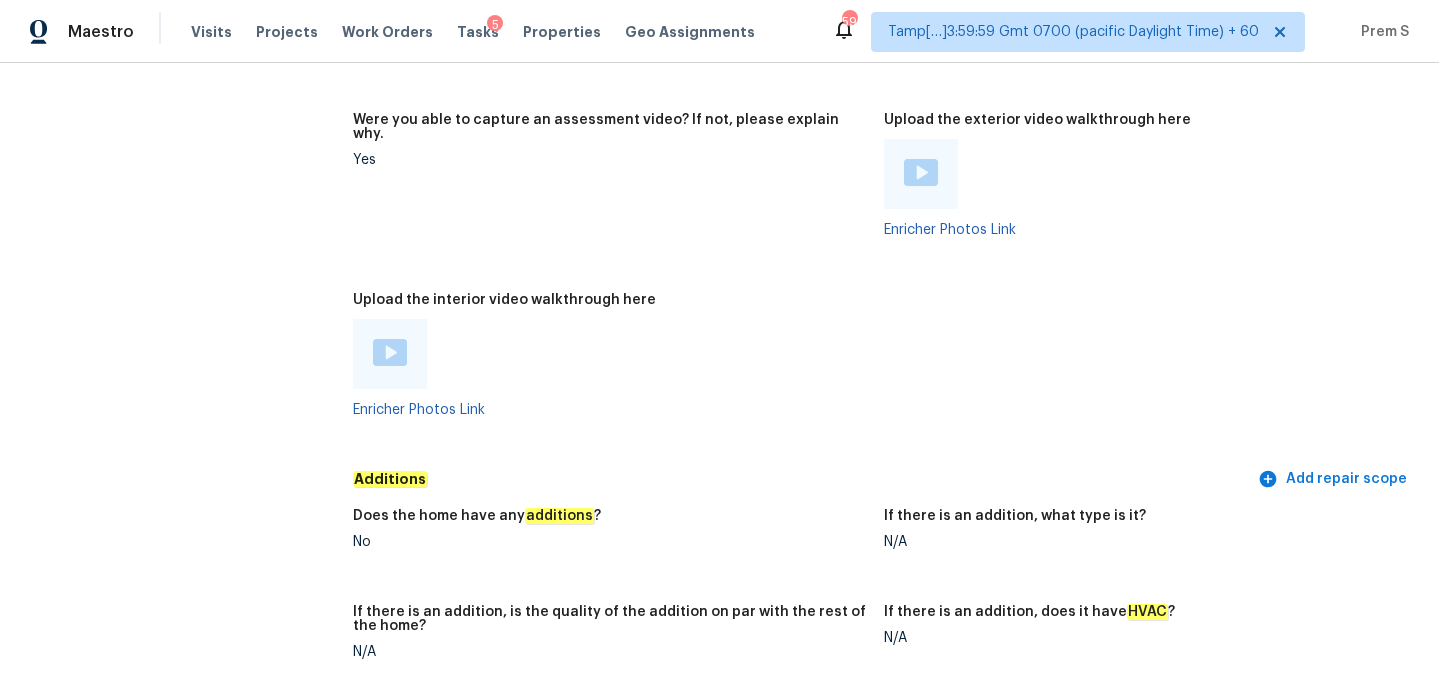 scroll, scrollTop: 3691, scrollLeft: 0, axis: vertical 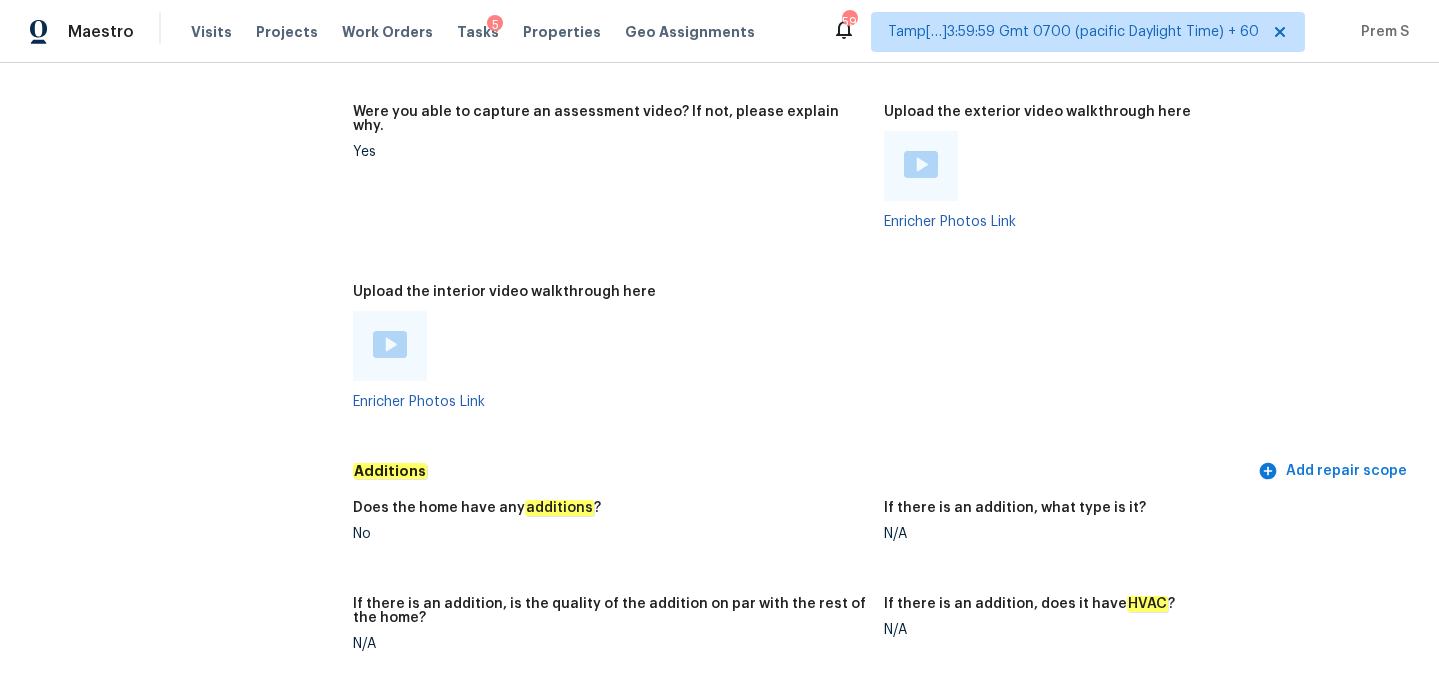 click at bounding box center [390, 344] 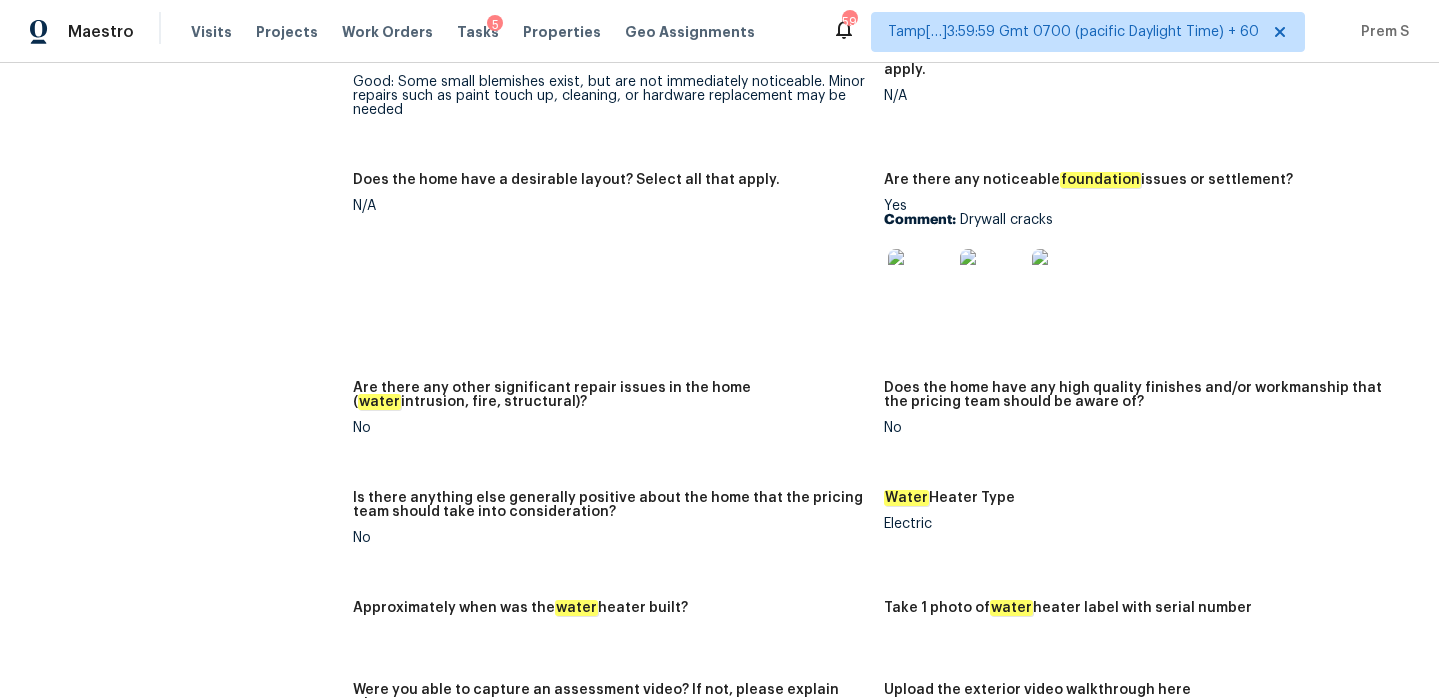 scroll, scrollTop: 3114, scrollLeft: 0, axis: vertical 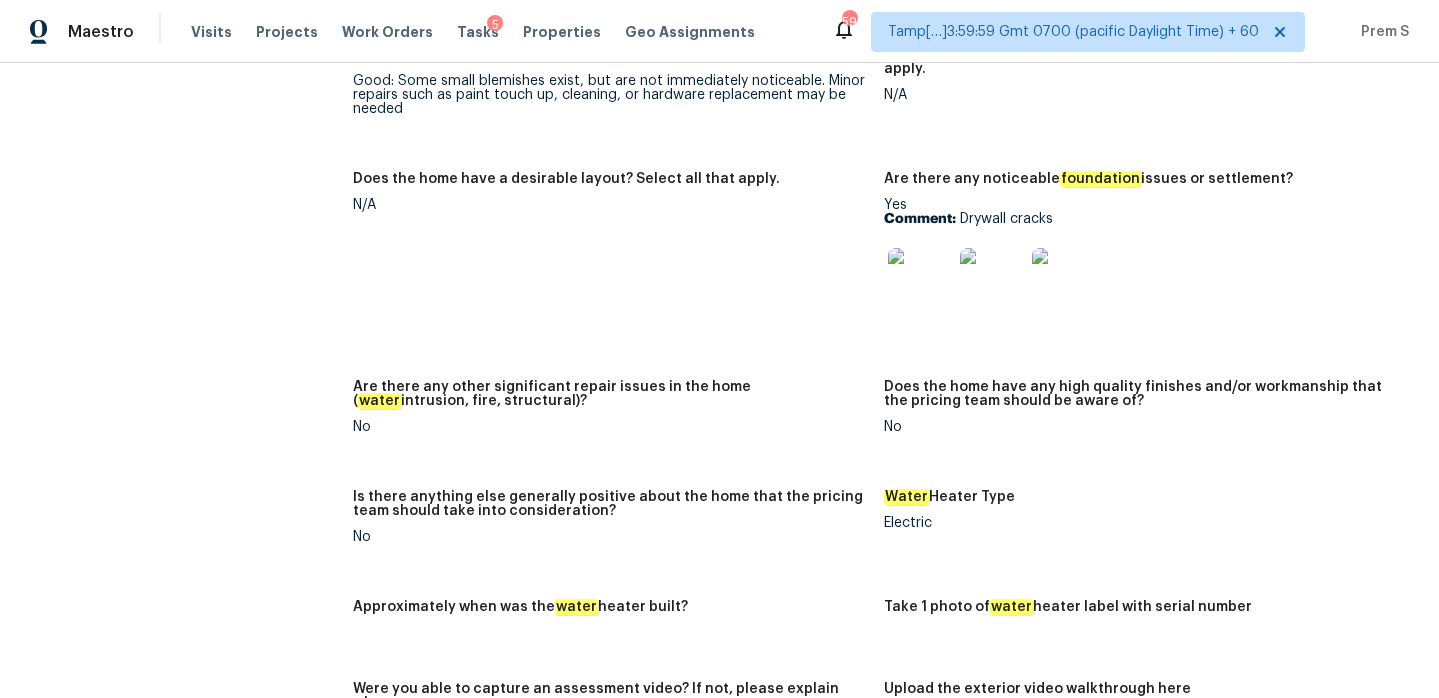 click at bounding box center [920, 280] 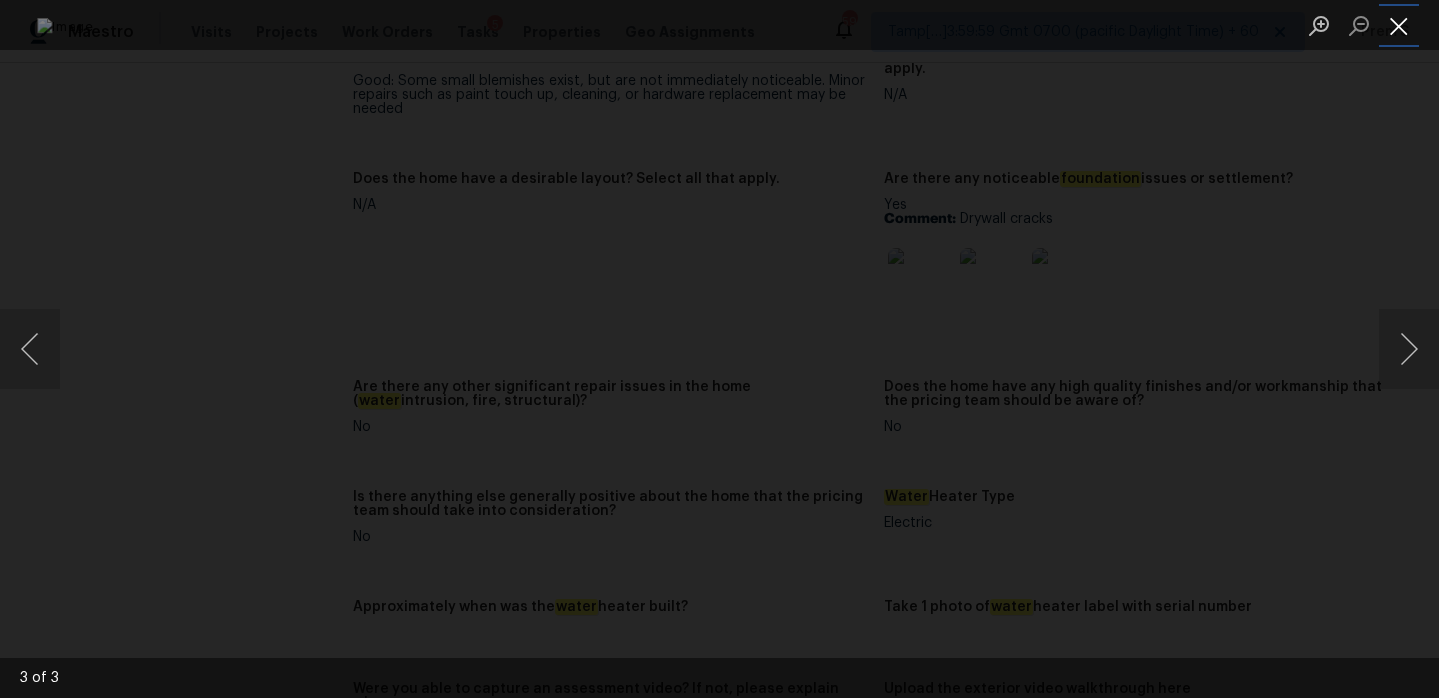 click at bounding box center (1399, 25) 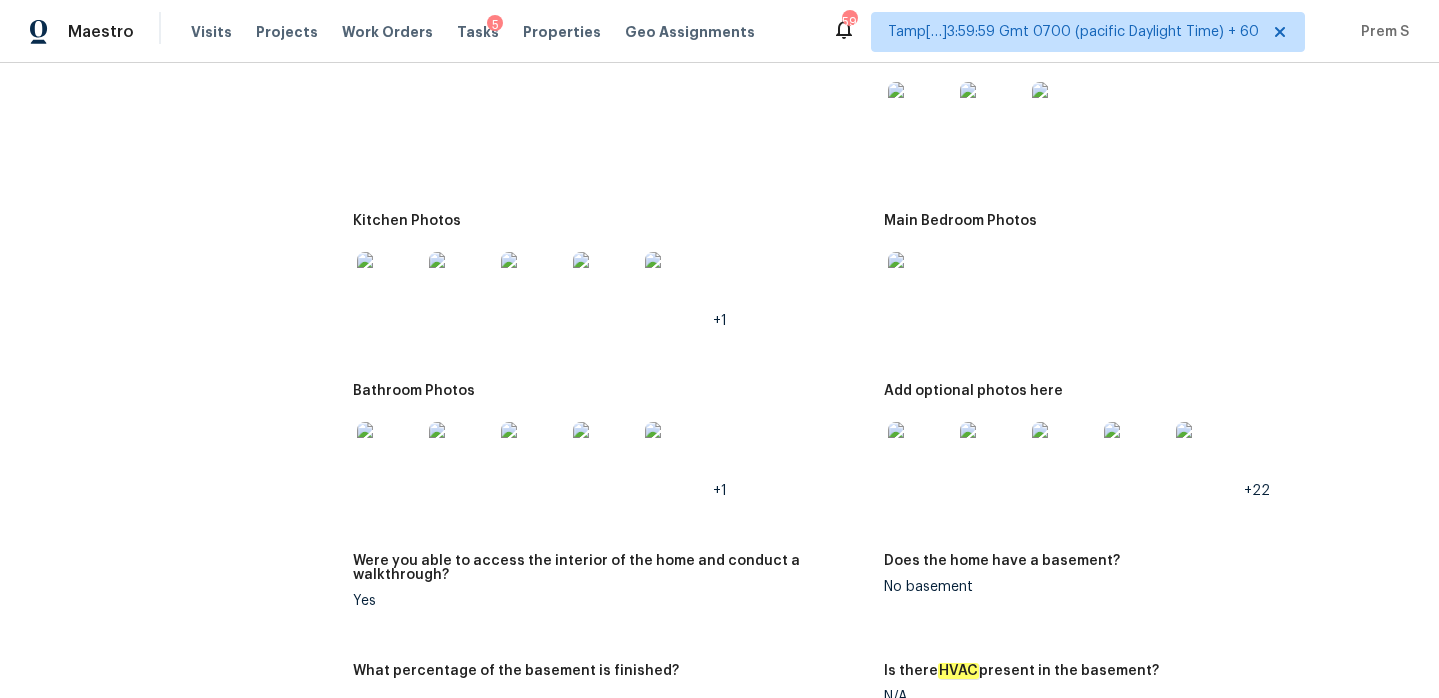 scroll, scrollTop: 2019, scrollLeft: 0, axis: vertical 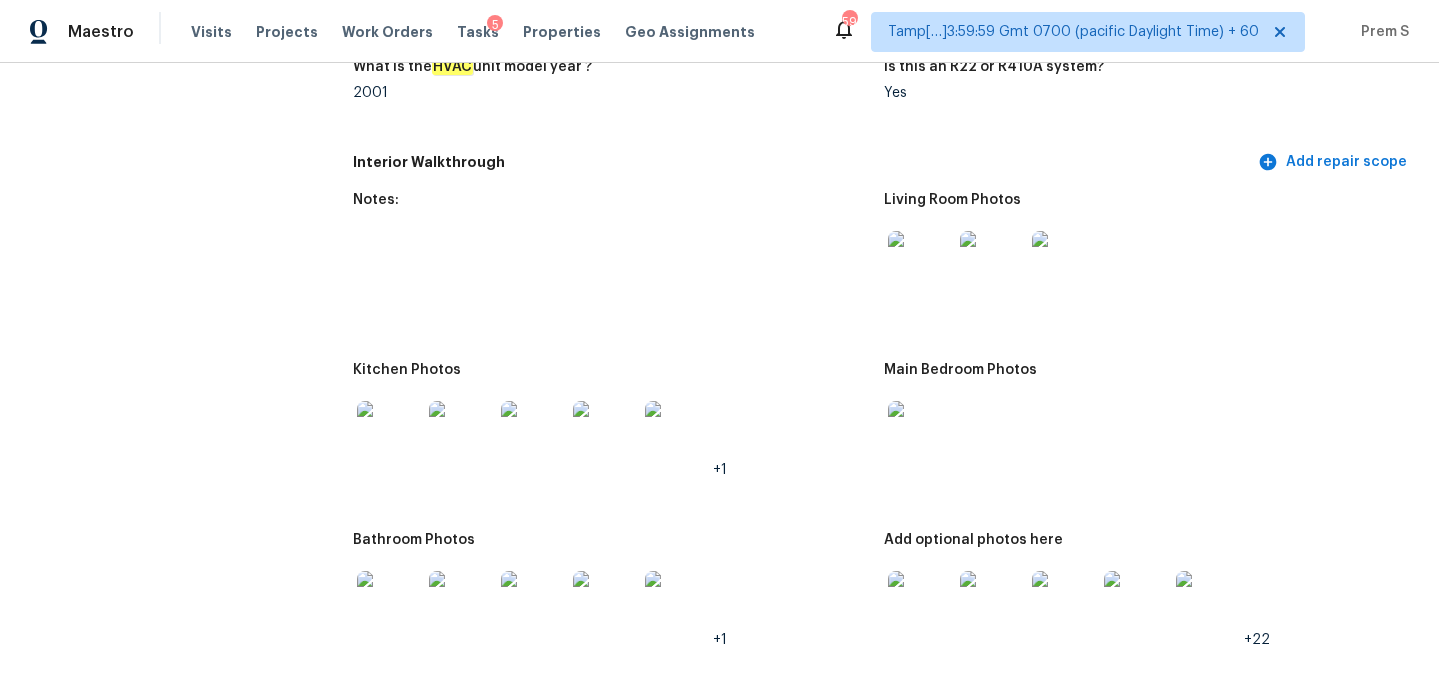 click at bounding box center (920, 263) 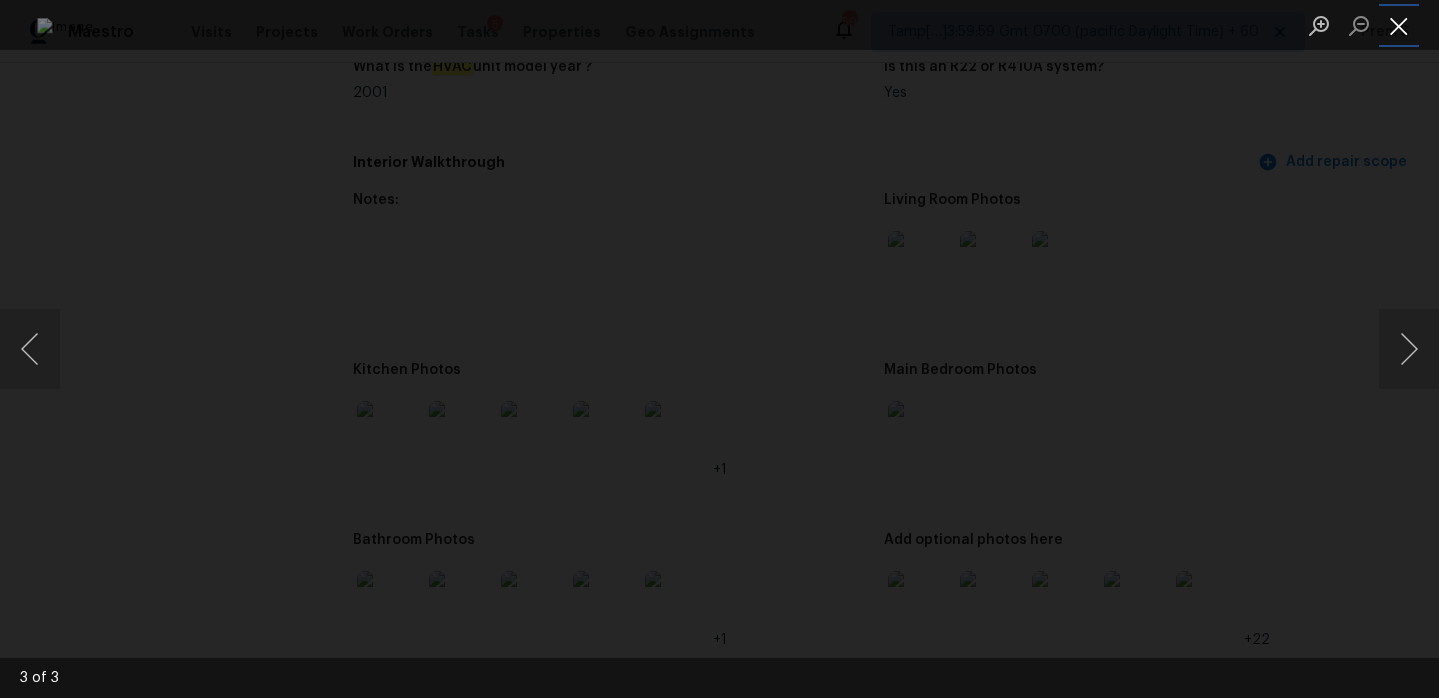 click at bounding box center [1399, 25] 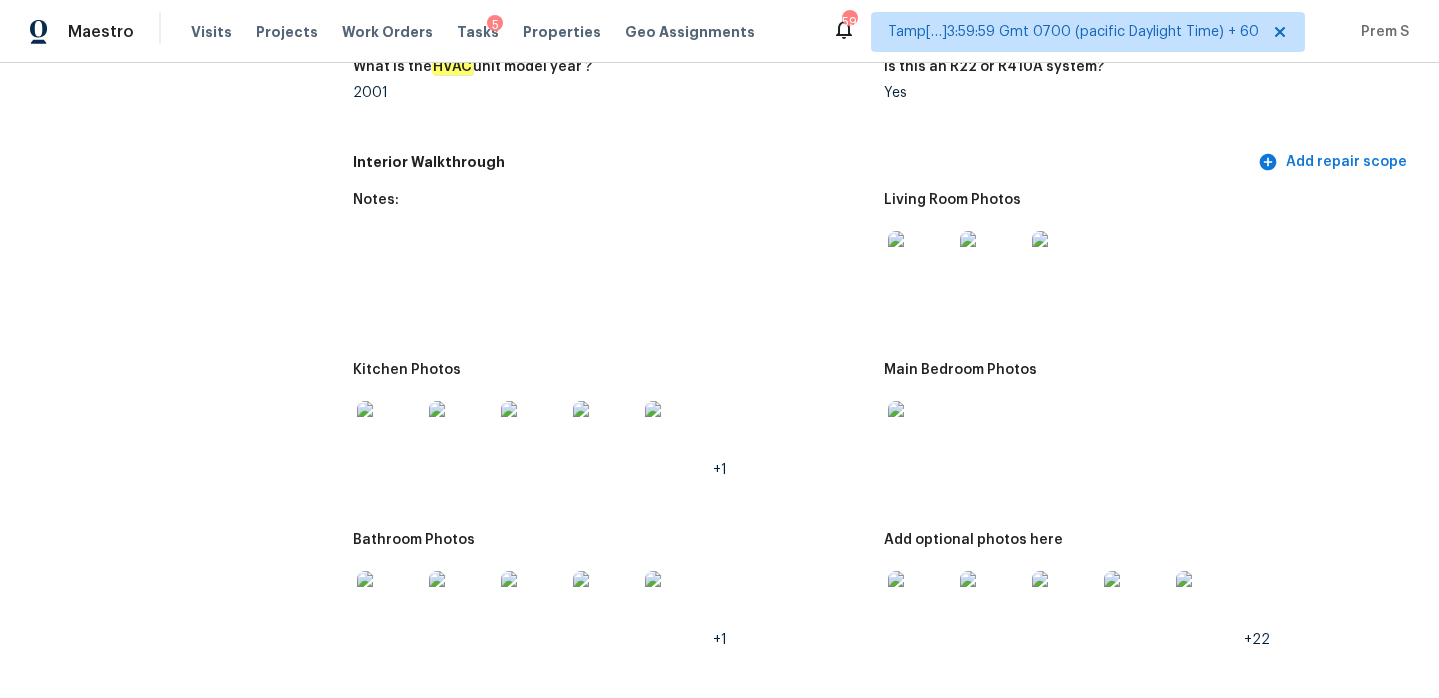 click at bounding box center (920, 433) 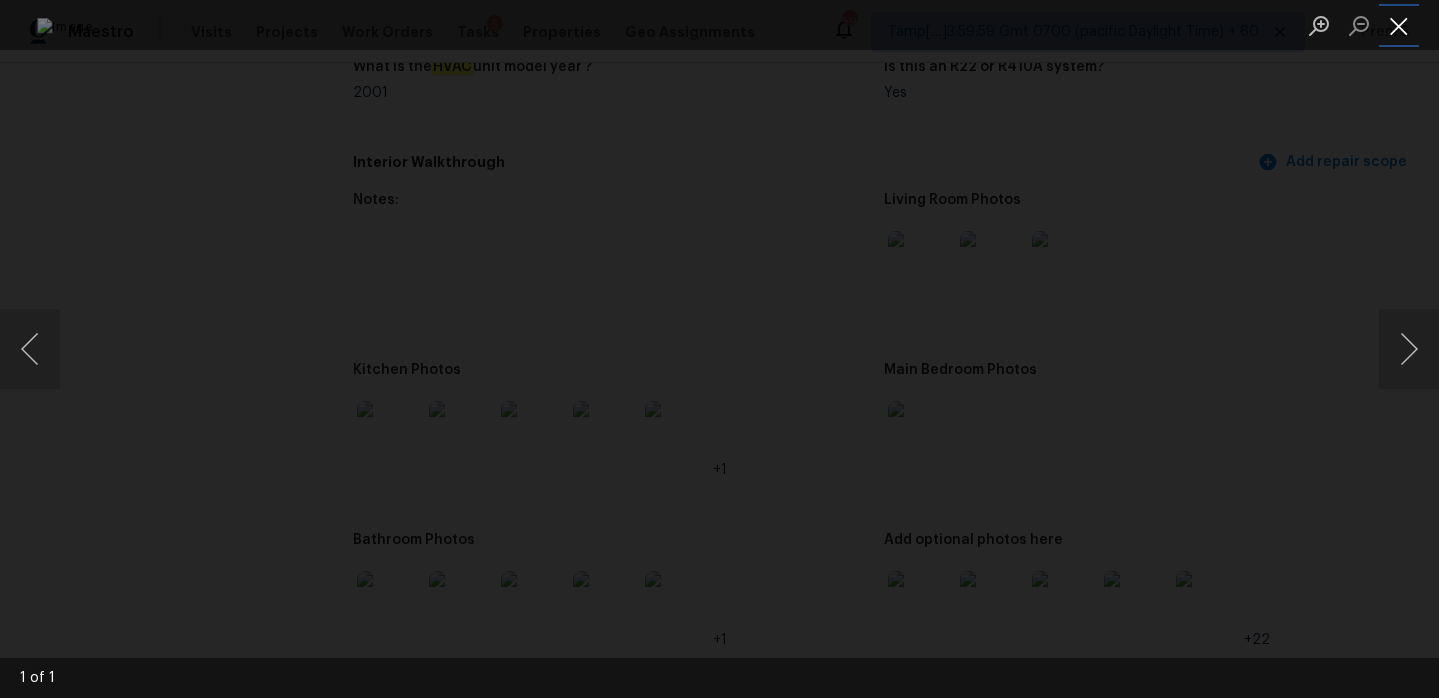 click at bounding box center (1399, 25) 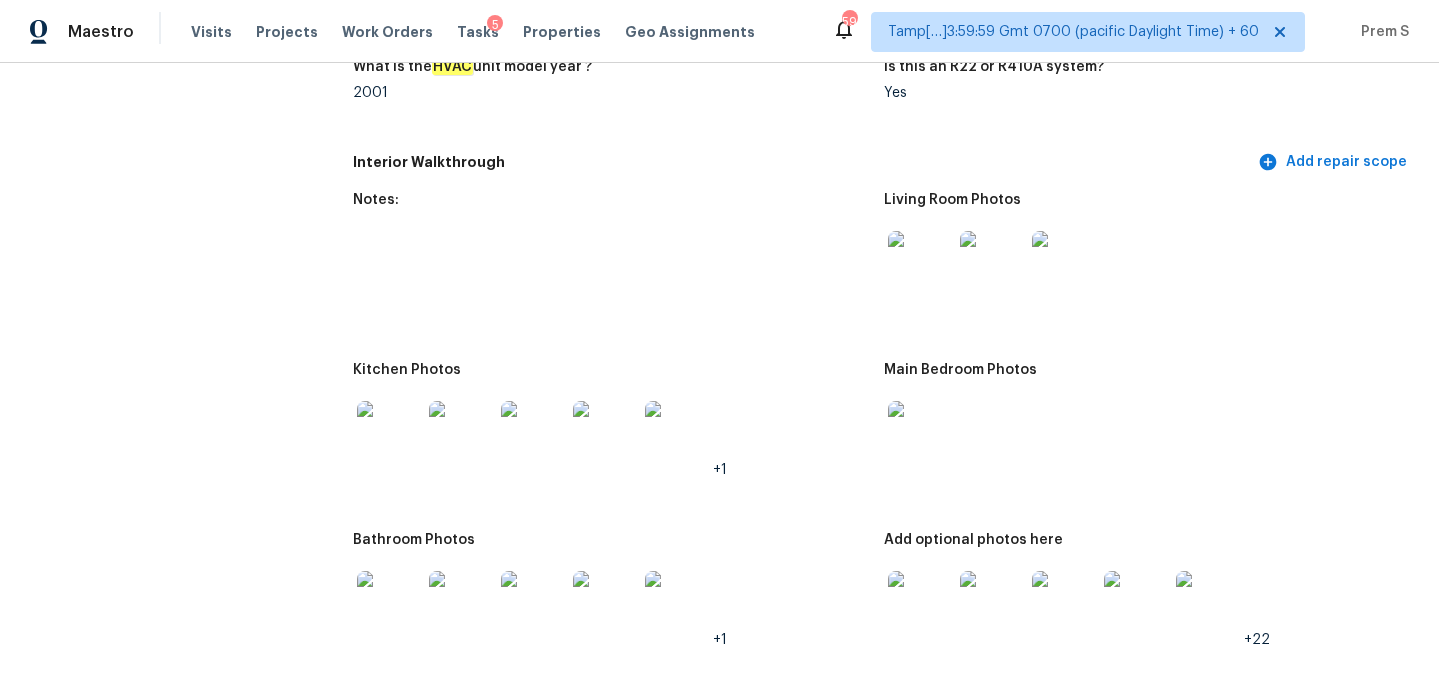 click at bounding box center [920, 603] 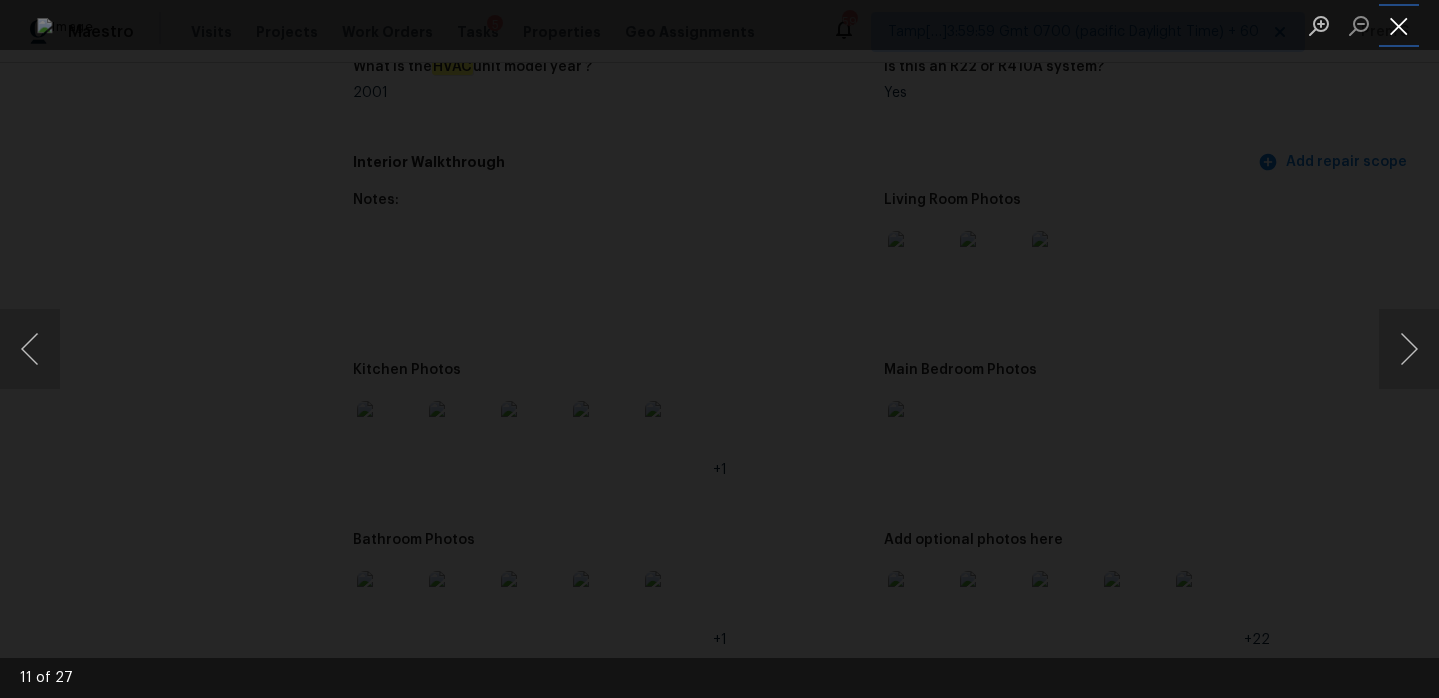 click at bounding box center (1399, 25) 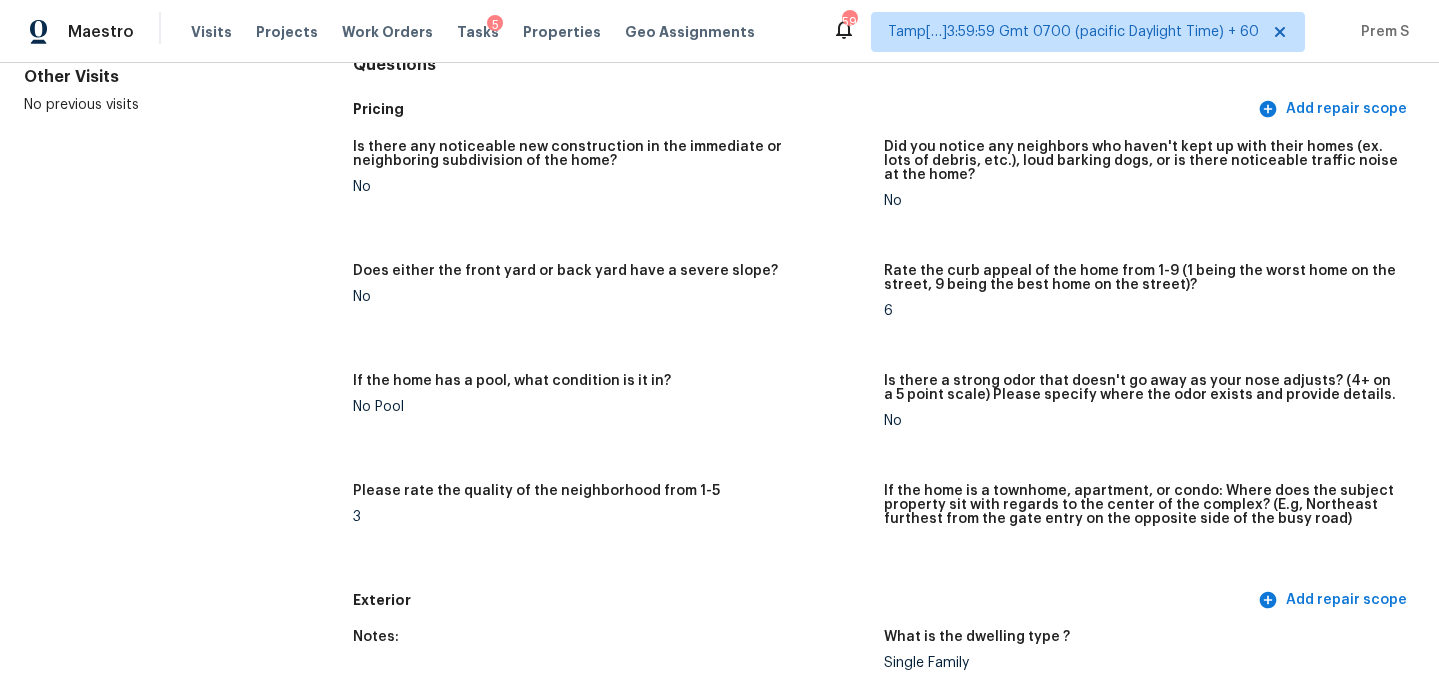 scroll, scrollTop: 0, scrollLeft: 0, axis: both 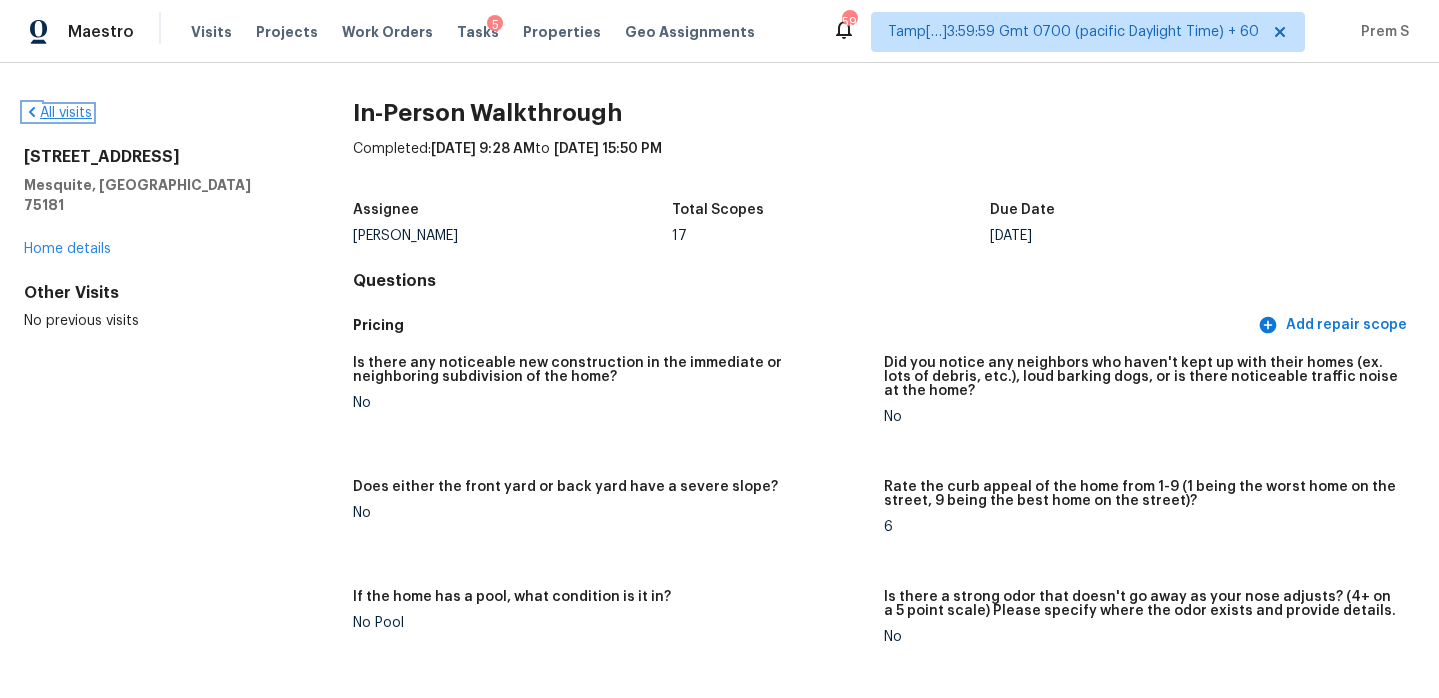 click on "All visits" at bounding box center [58, 113] 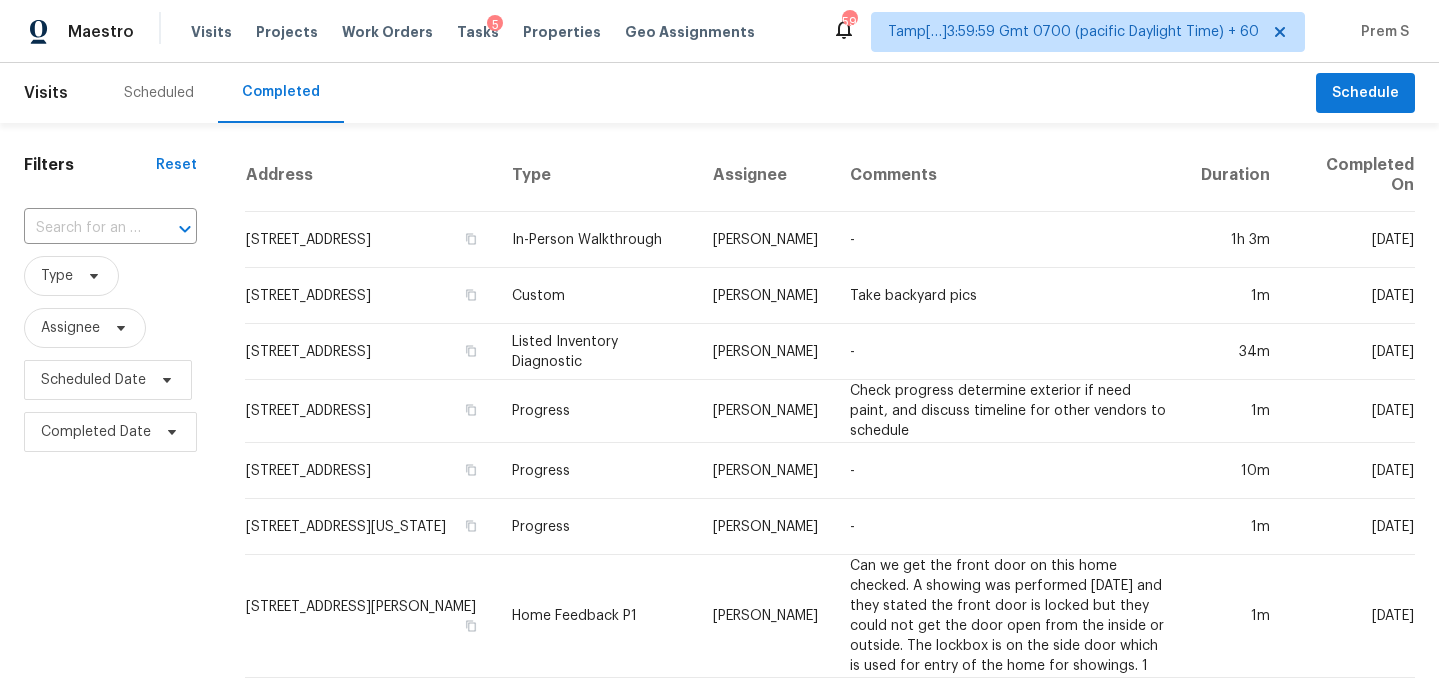 click at bounding box center (171, 229) 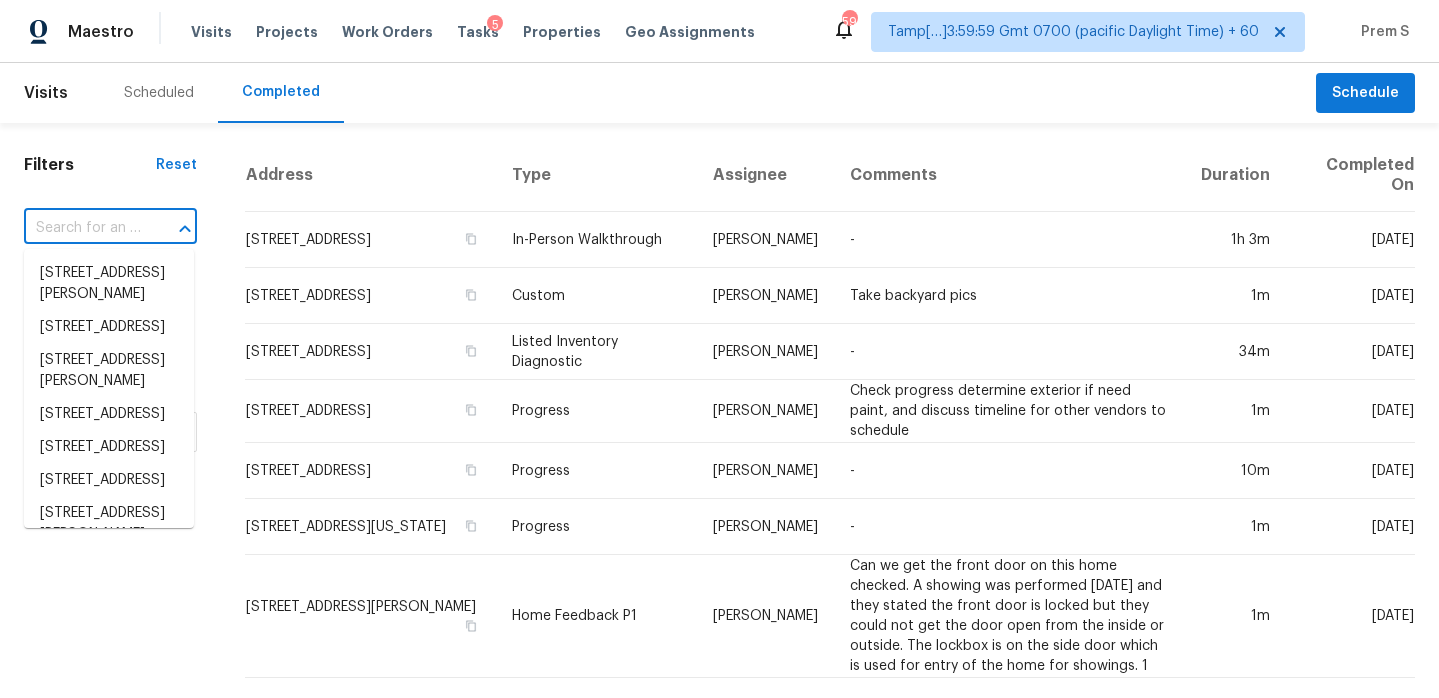 paste on "203 Fairway Dr, Willow Park, TX 76087" 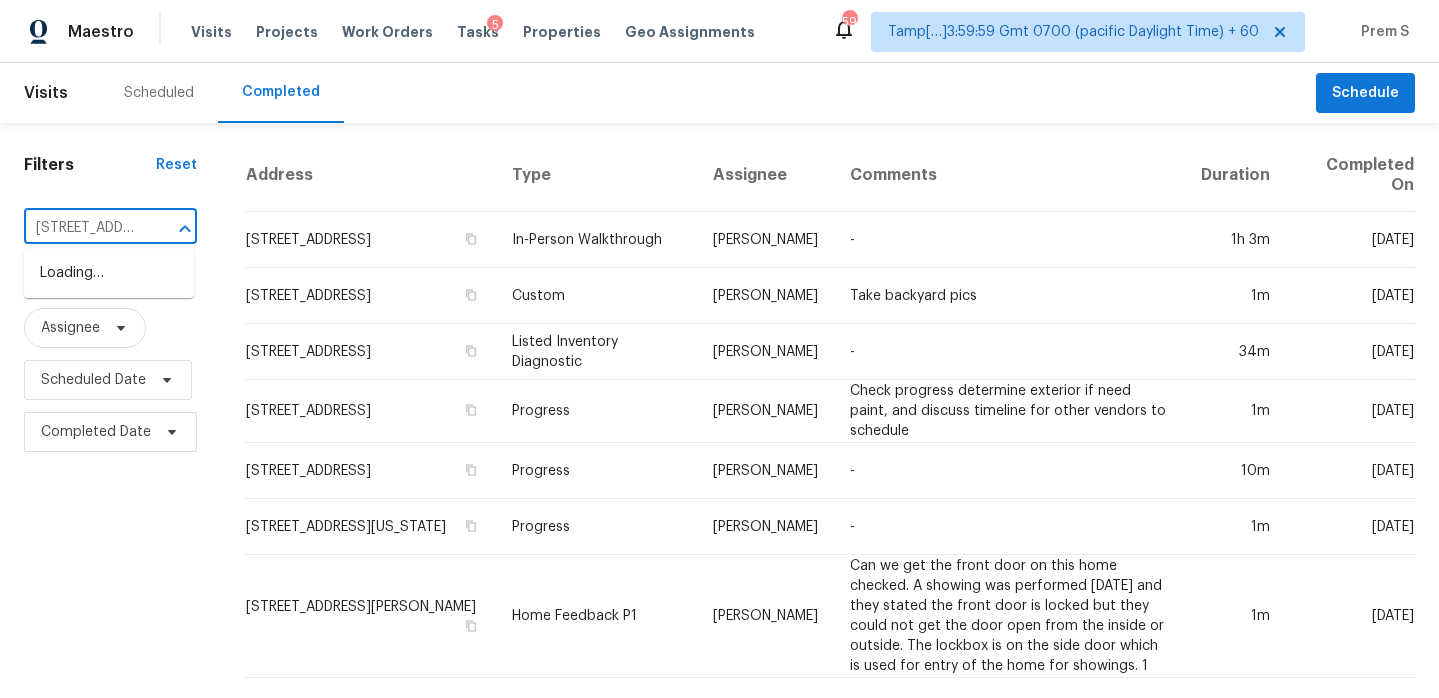 scroll, scrollTop: 0, scrollLeft: 145, axis: horizontal 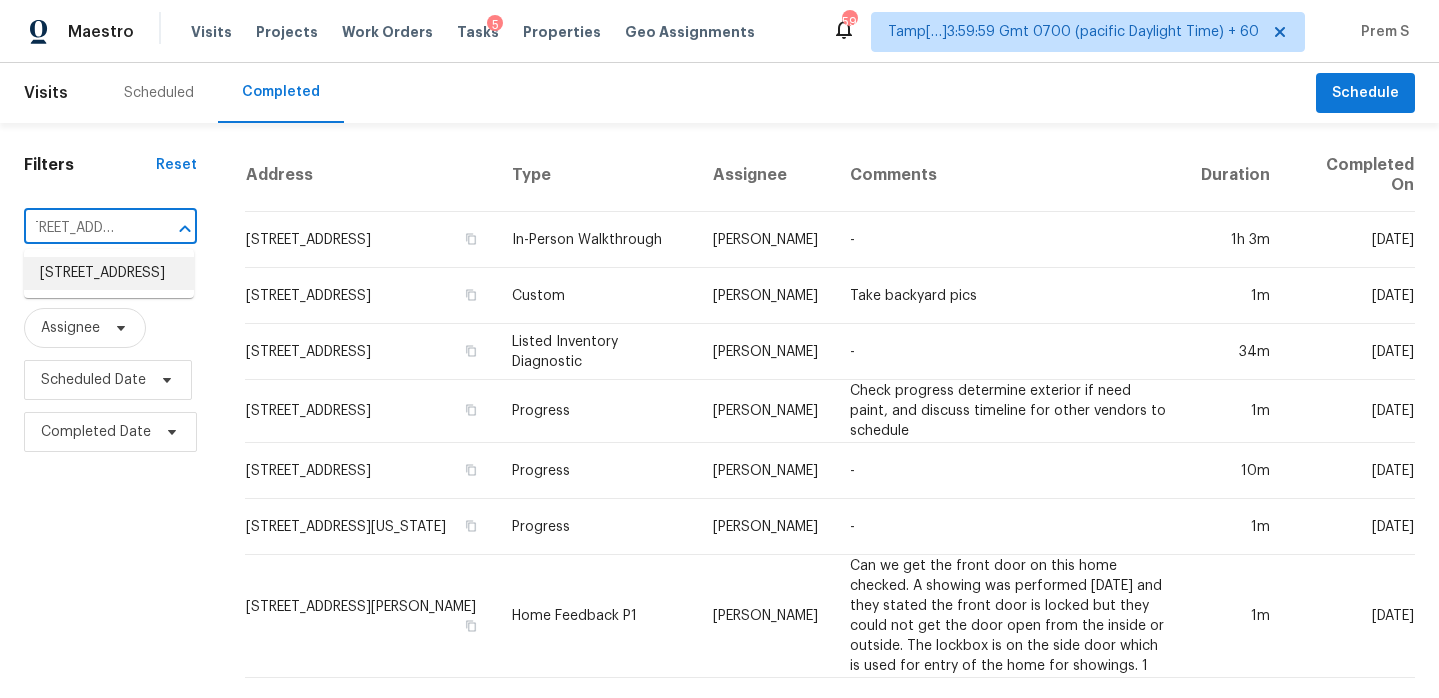 click on "203 Fairway Dr, Willow Park, TX 76087" at bounding box center (109, 273) 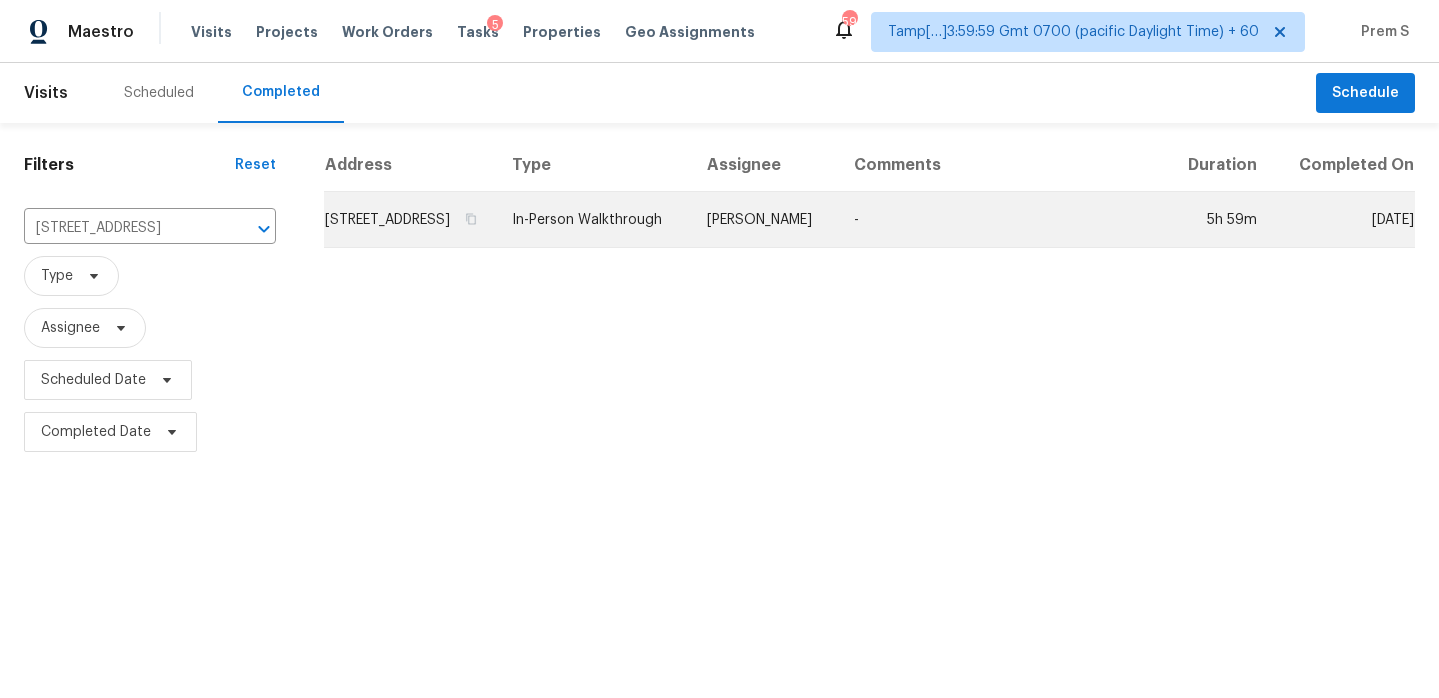 click on "203 Fairway Dr, Willow Park, TX 76087" at bounding box center [410, 220] 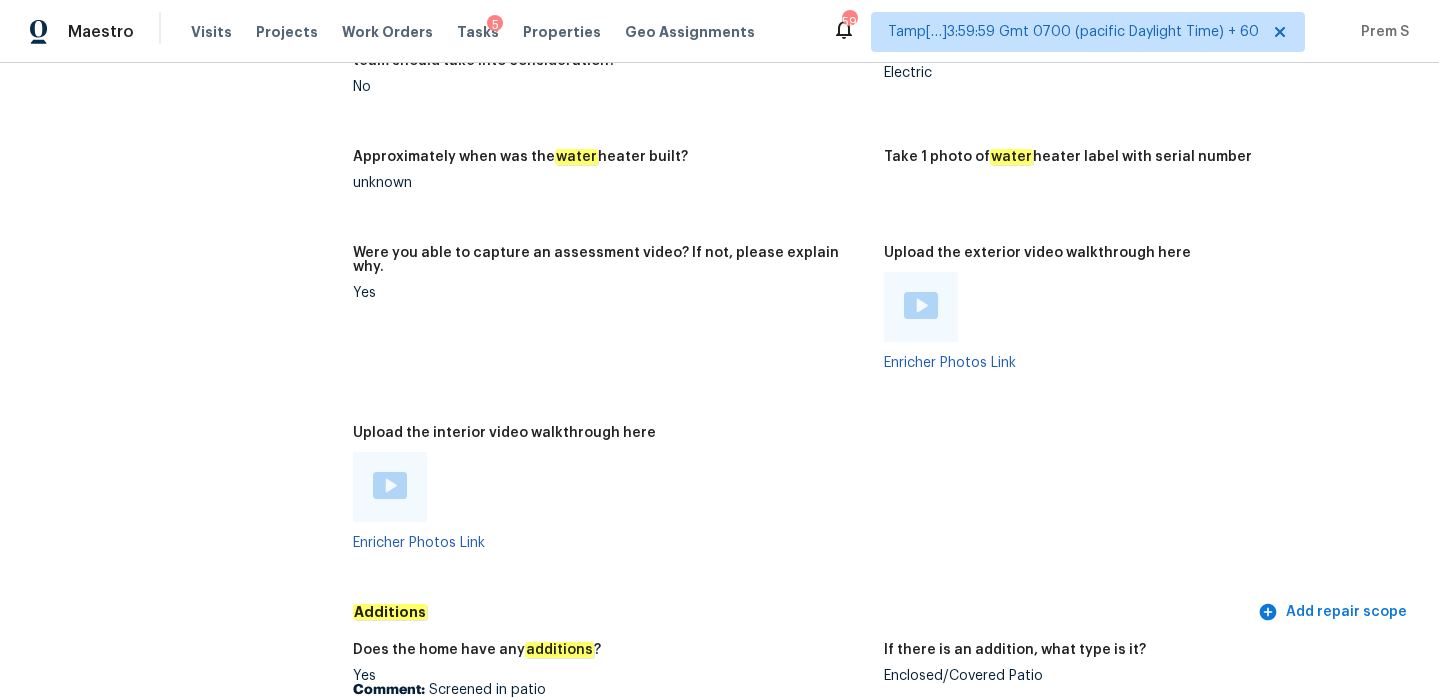 scroll, scrollTop: 3832, scrollLeft: 0, axis: vertical 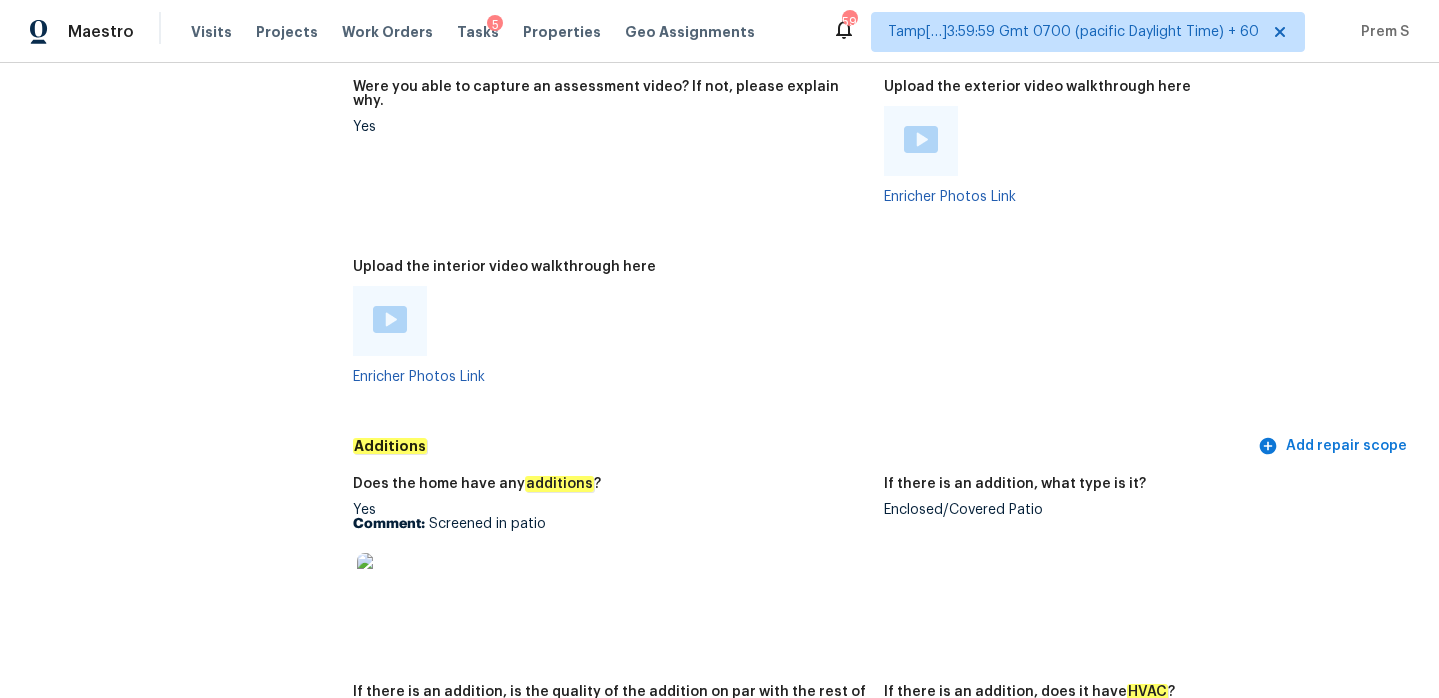 click at bounding box center (390, 319) 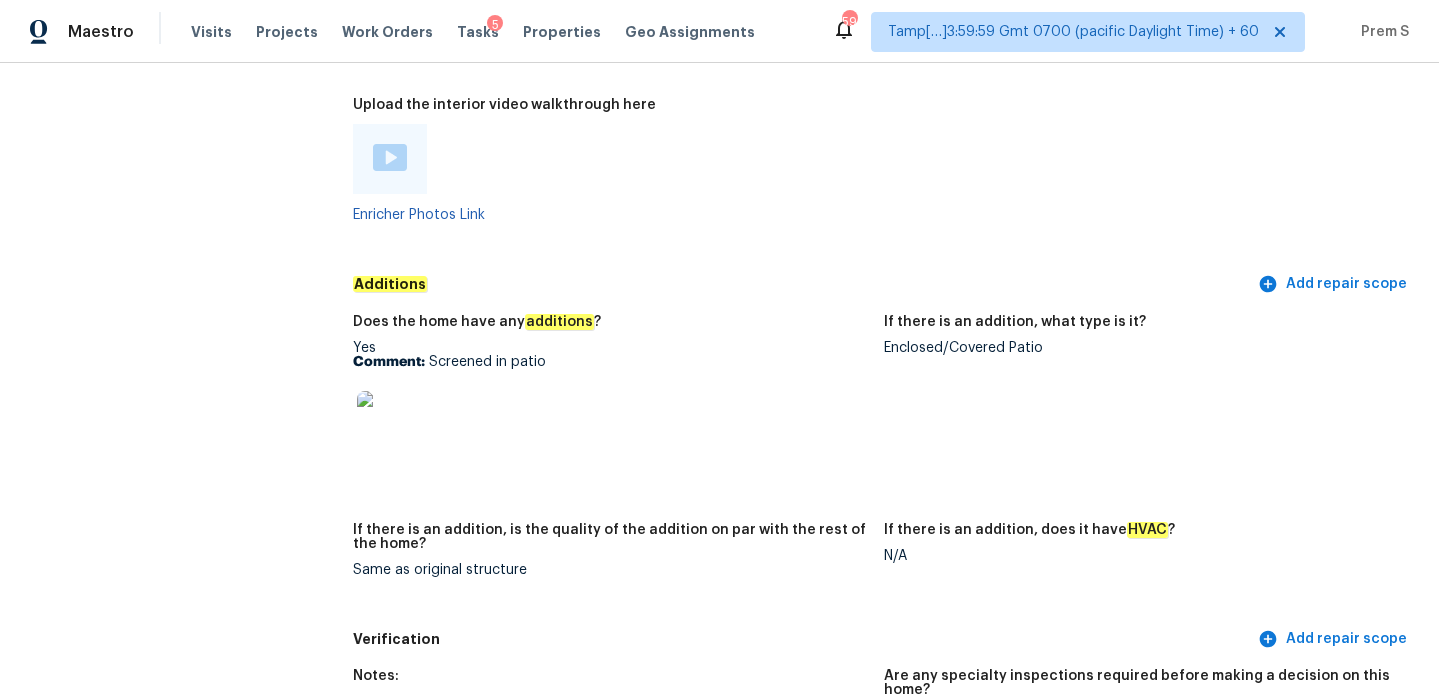 scroll, scrollTop: 4025, scrollLeft: 0, axis: vertical 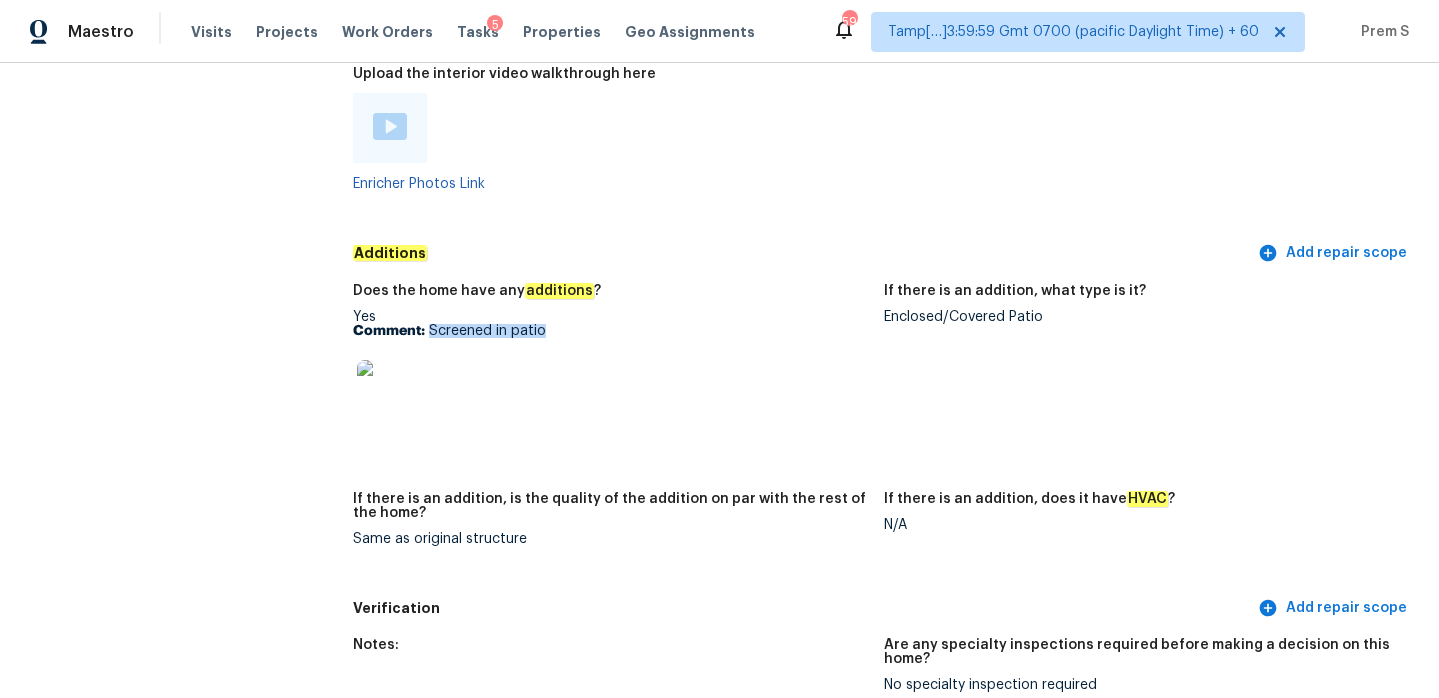 drag, startPoint x: 432, startPoint y: 306, endPoint x: 604, endPoint y: 307, distance: 172.00291 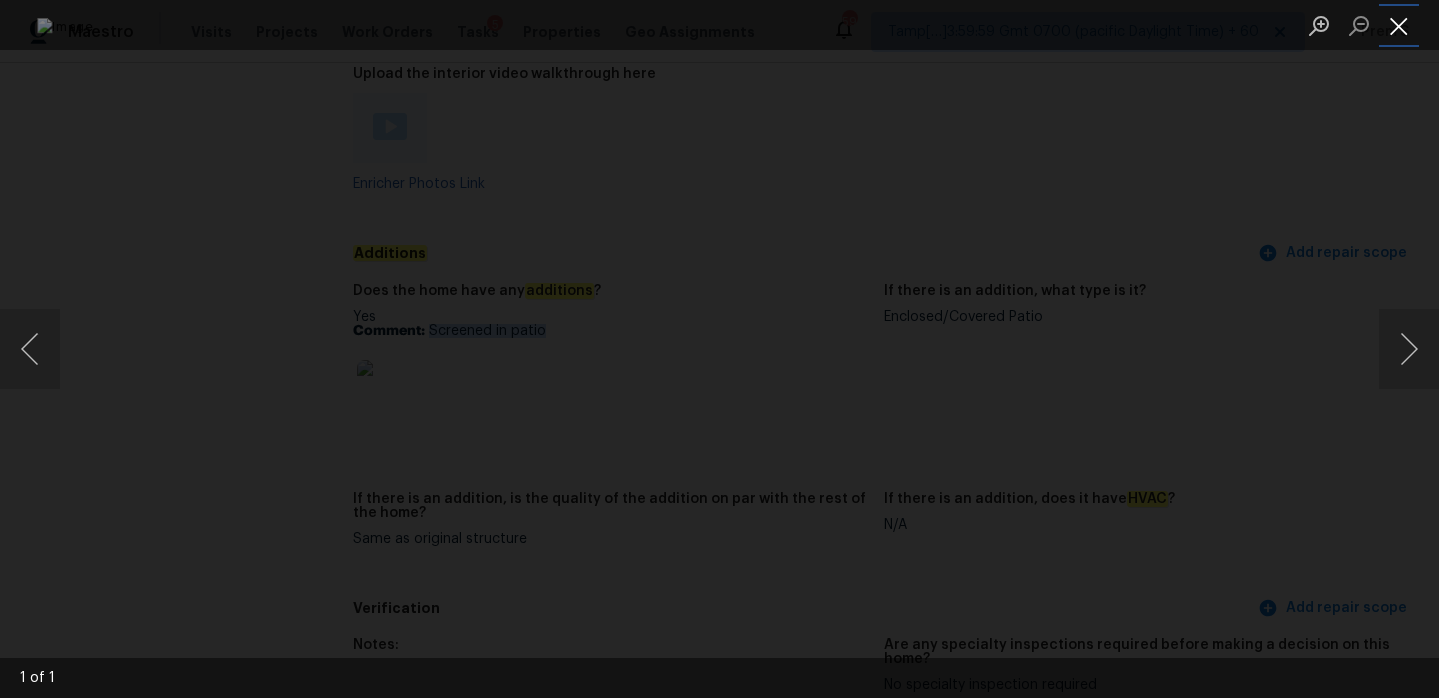 click at bounding box center (1399, 25) 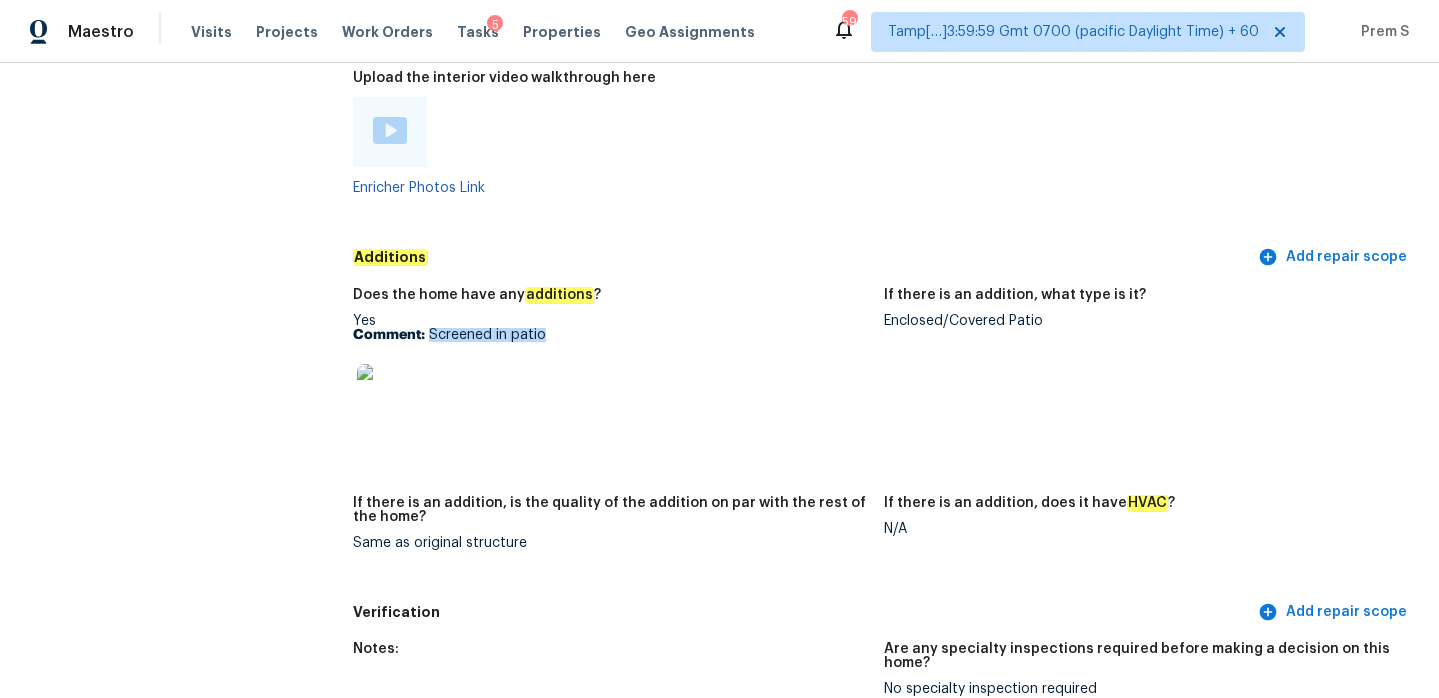 scroll, scrollTop: 3615, scrollLeft: 0, axis: vertical 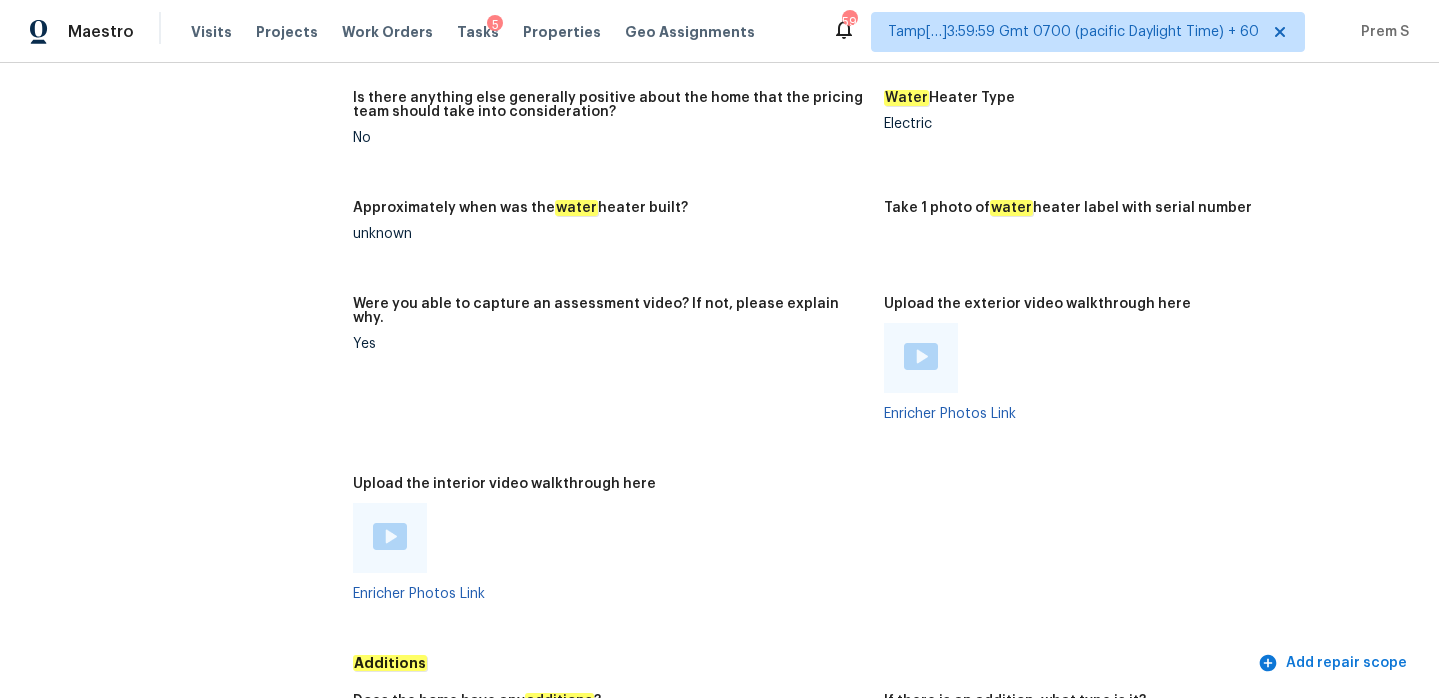 click at bounding box center (390, 536) 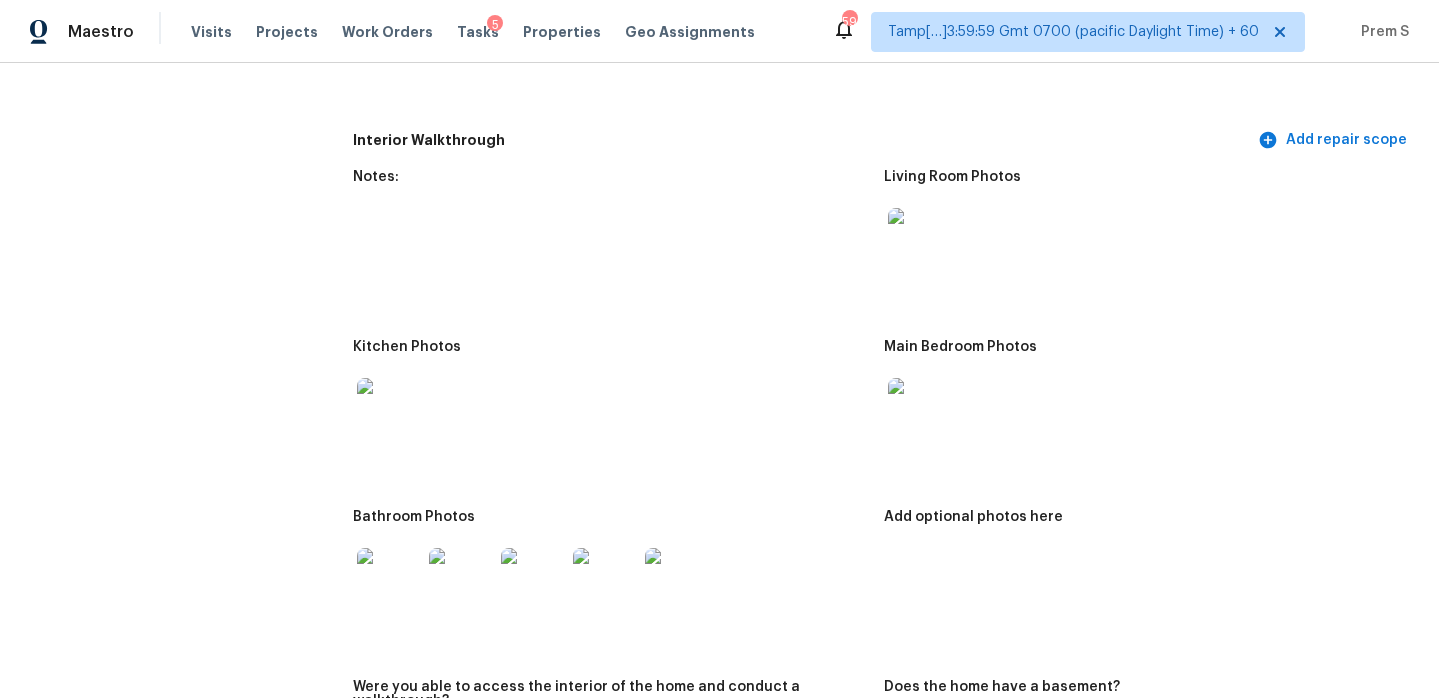 scroll, scrollTop: 2258, scrollLeft: 0, axis: vertical 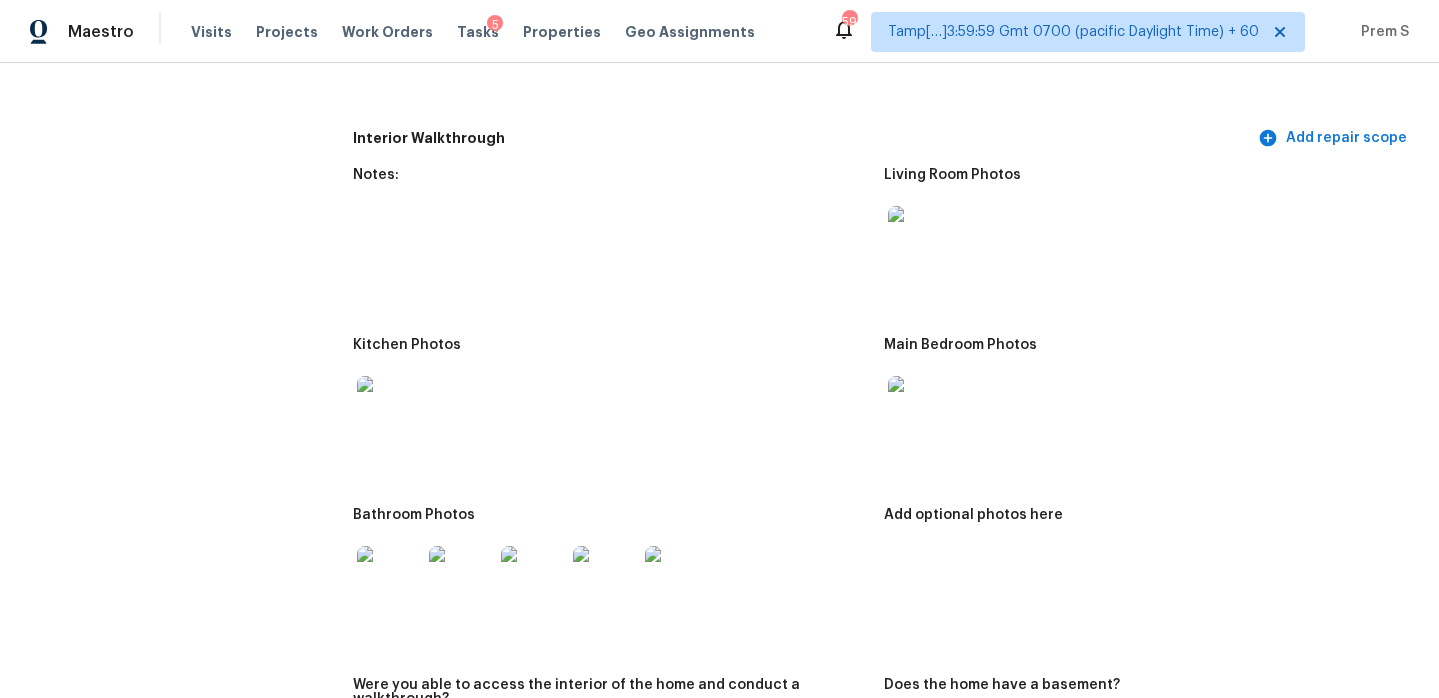 click at bounding box center (920, 238) 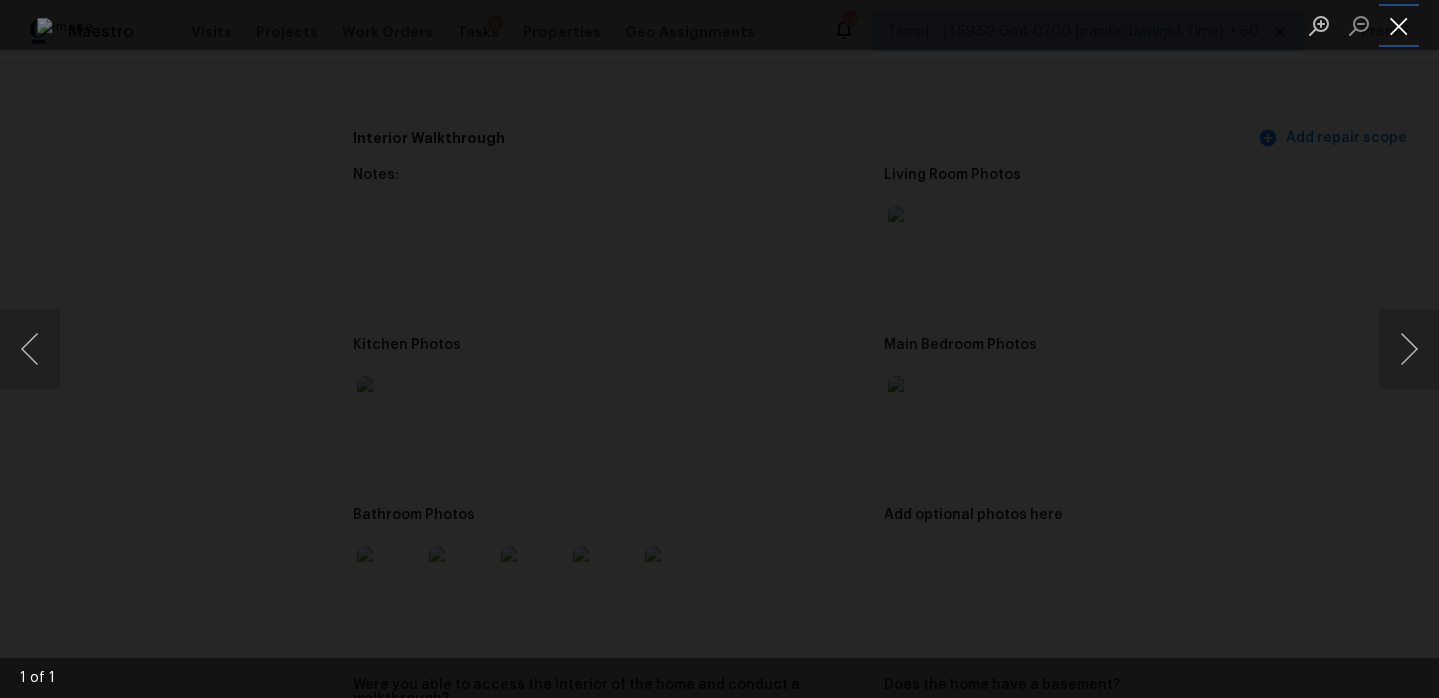 click at bounding box center (1399, 25) 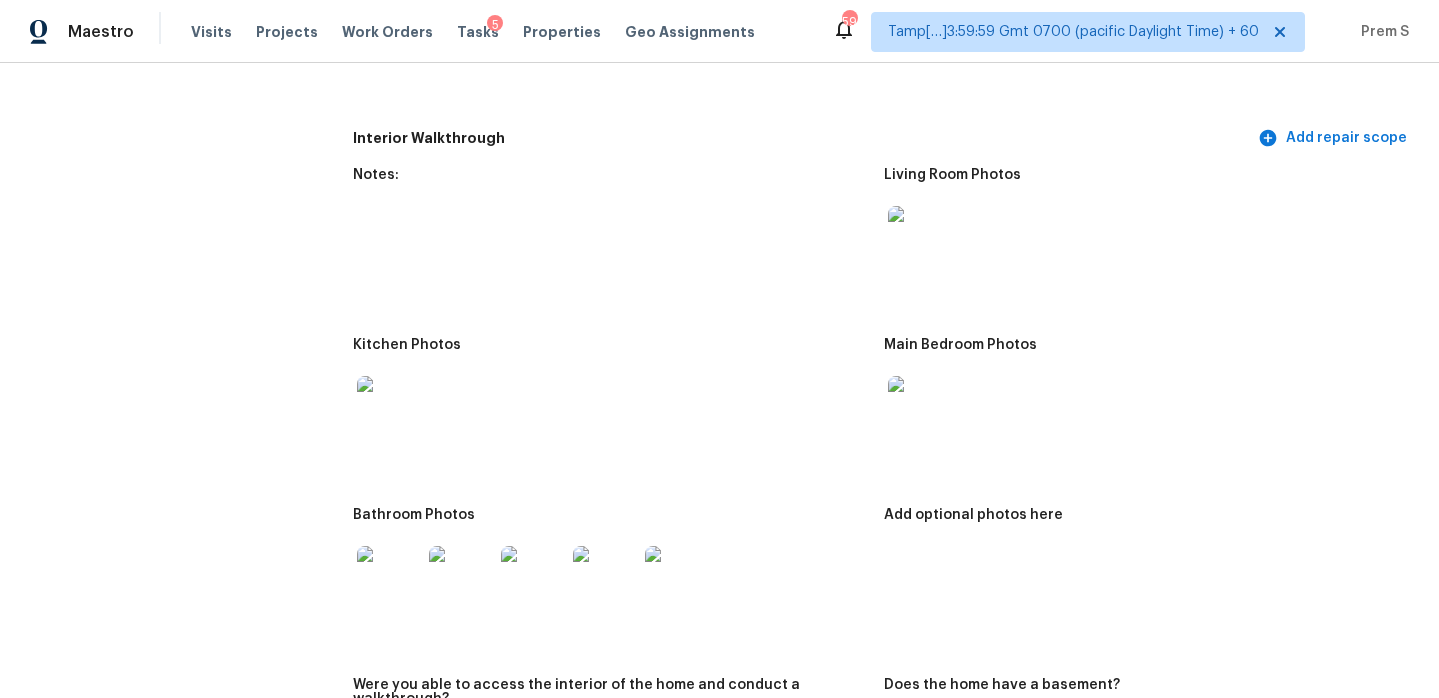 click at bounding box center [920, 408] 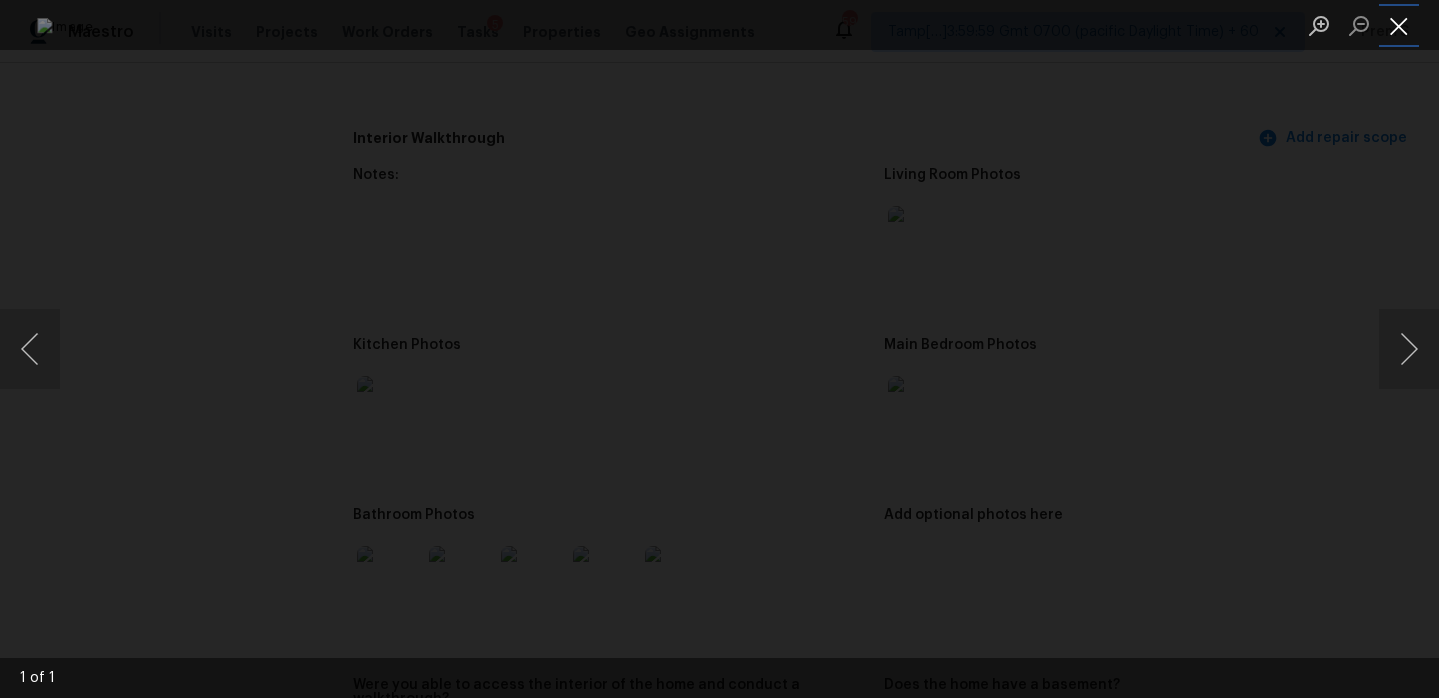 click at bounding box center [1399, 25] 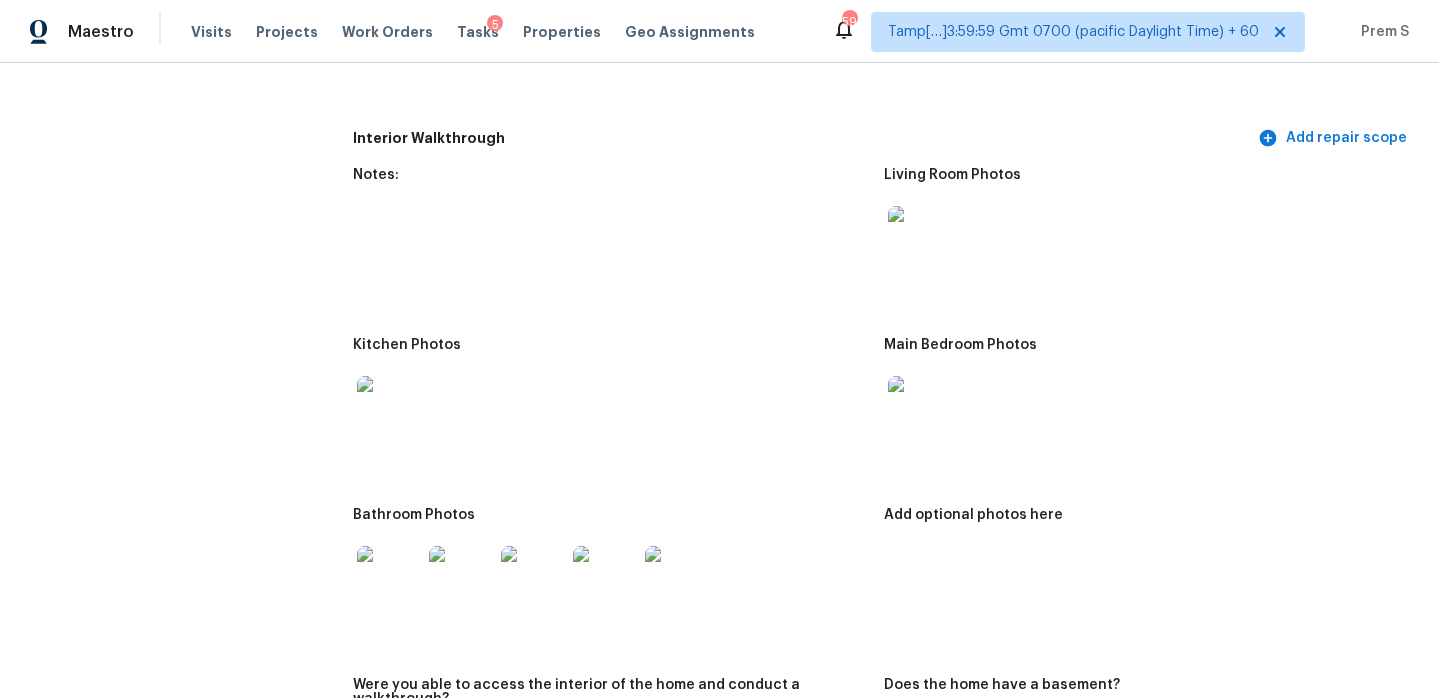 scroll, scrollTop: 2430, scrollLeft: 0, axis: vertical 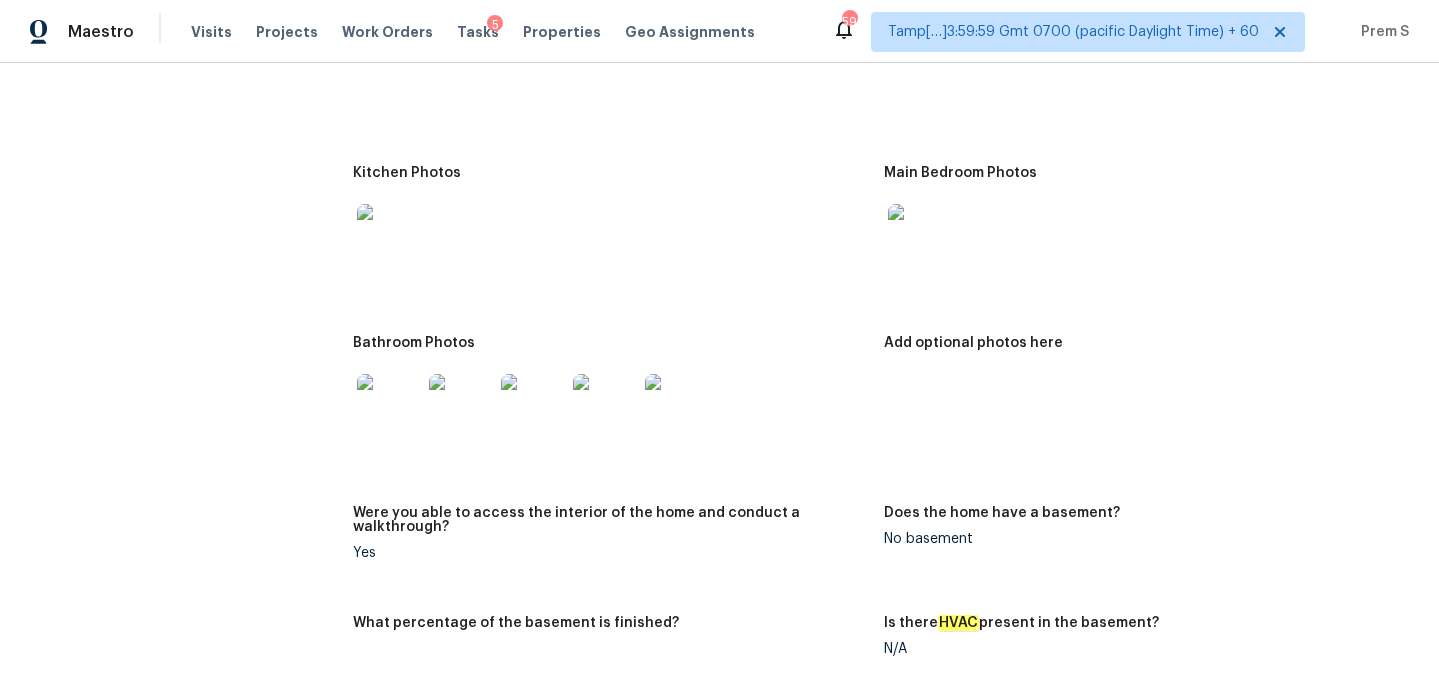 click at bounding box center (461, 406) 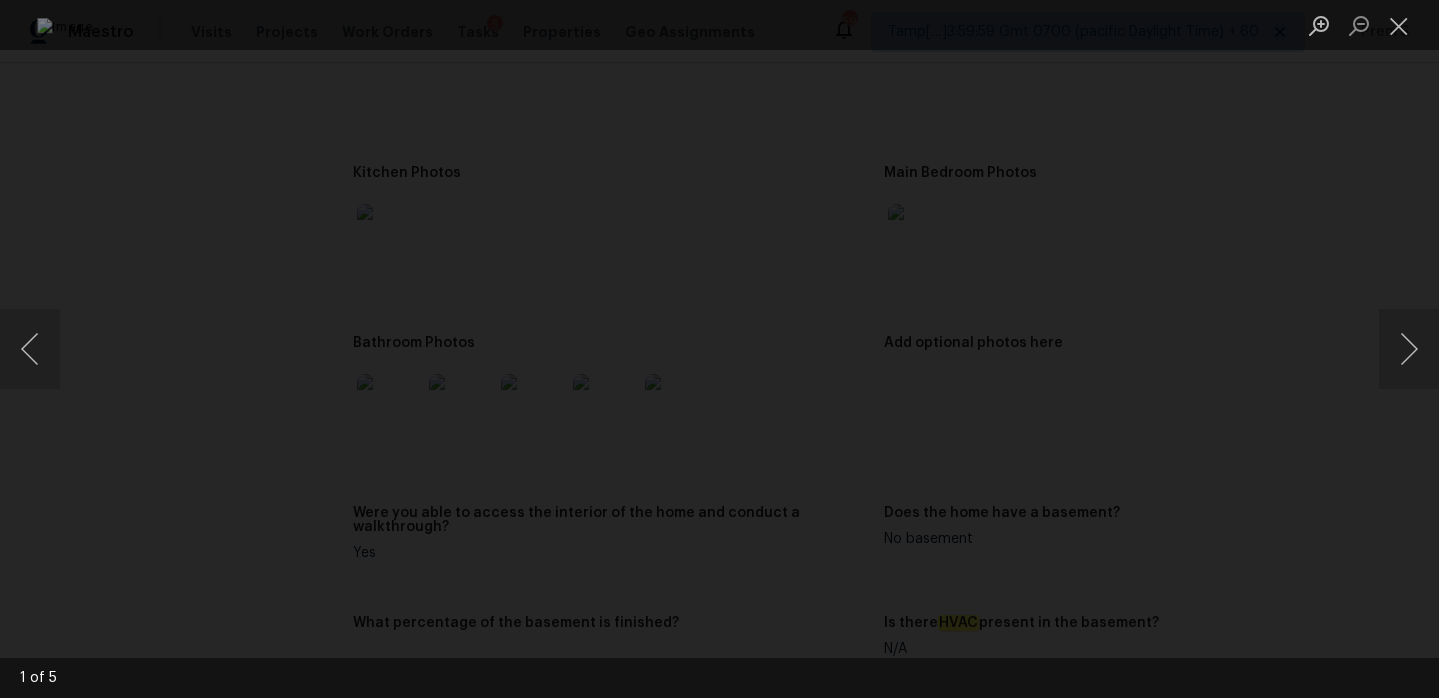 click at bounding box center (1399, 25) 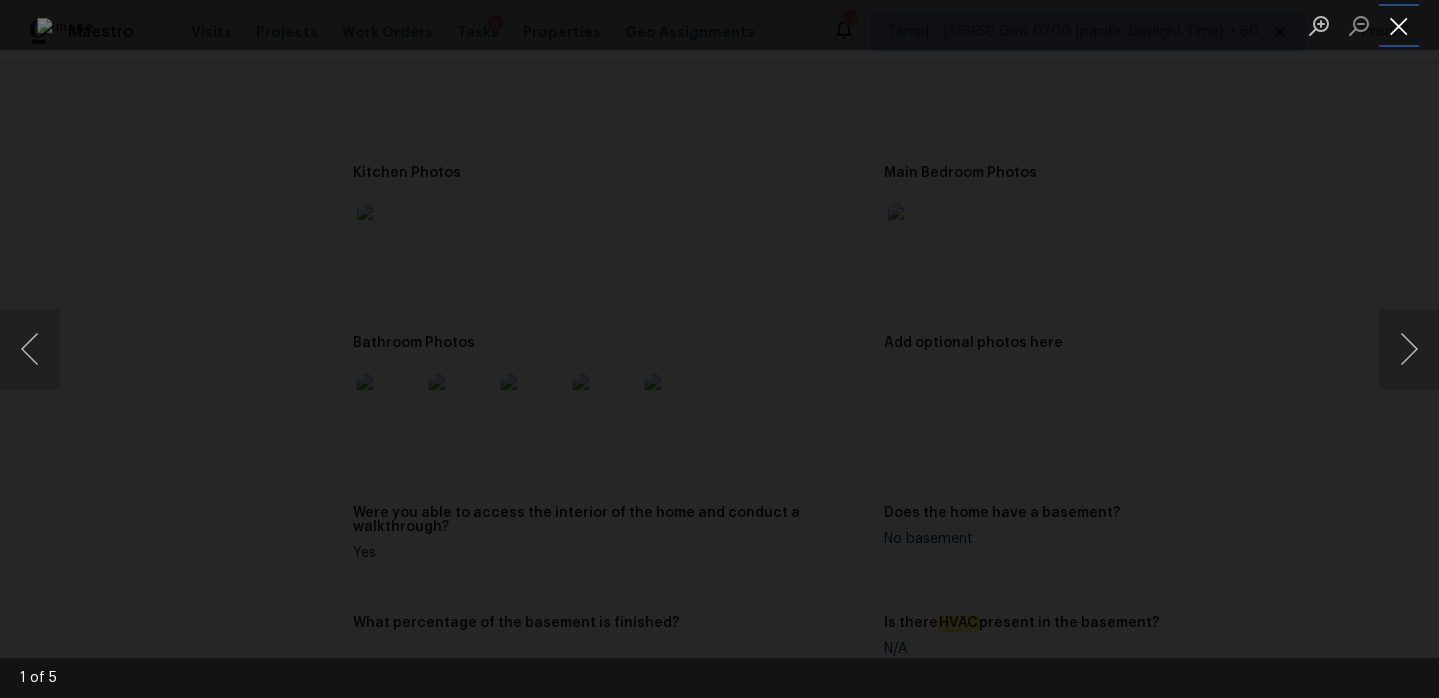 click at bounding box center (1399, 25) 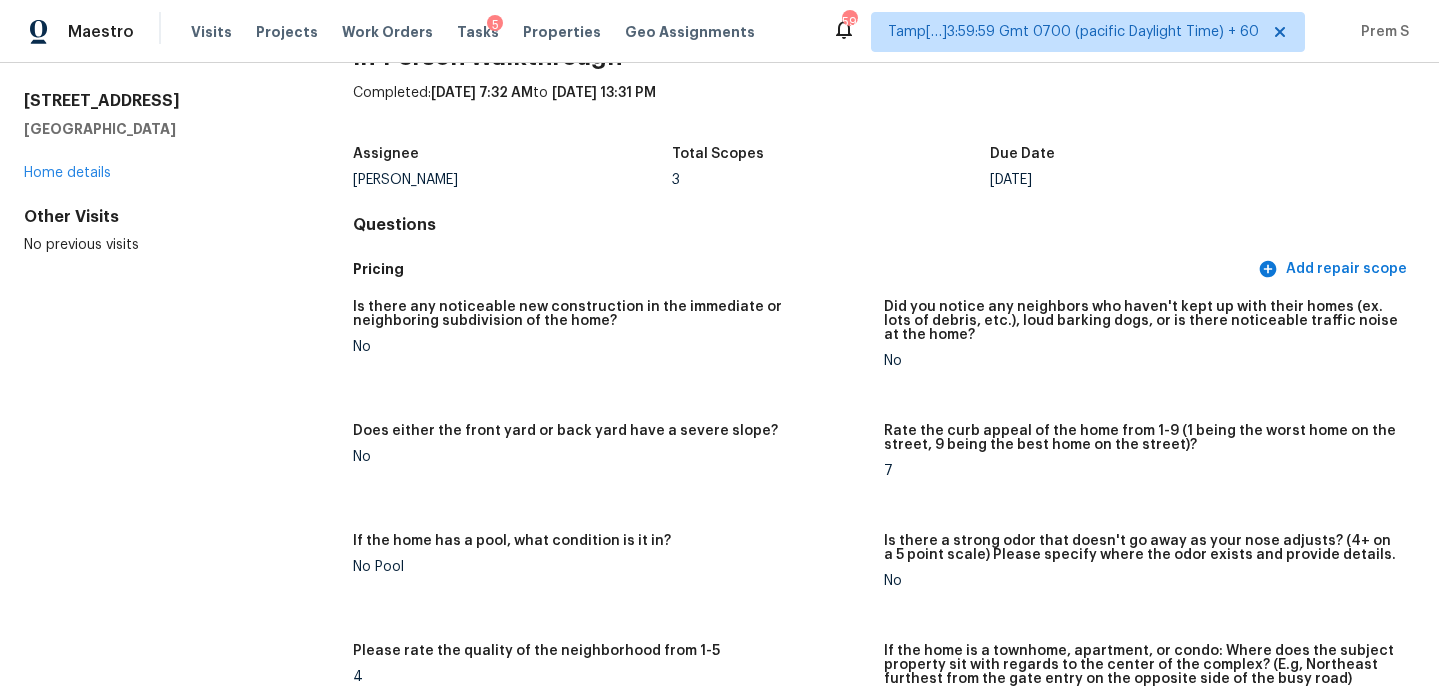 scroll, scrollTop: 0, scrollLeft: 0, axis: both 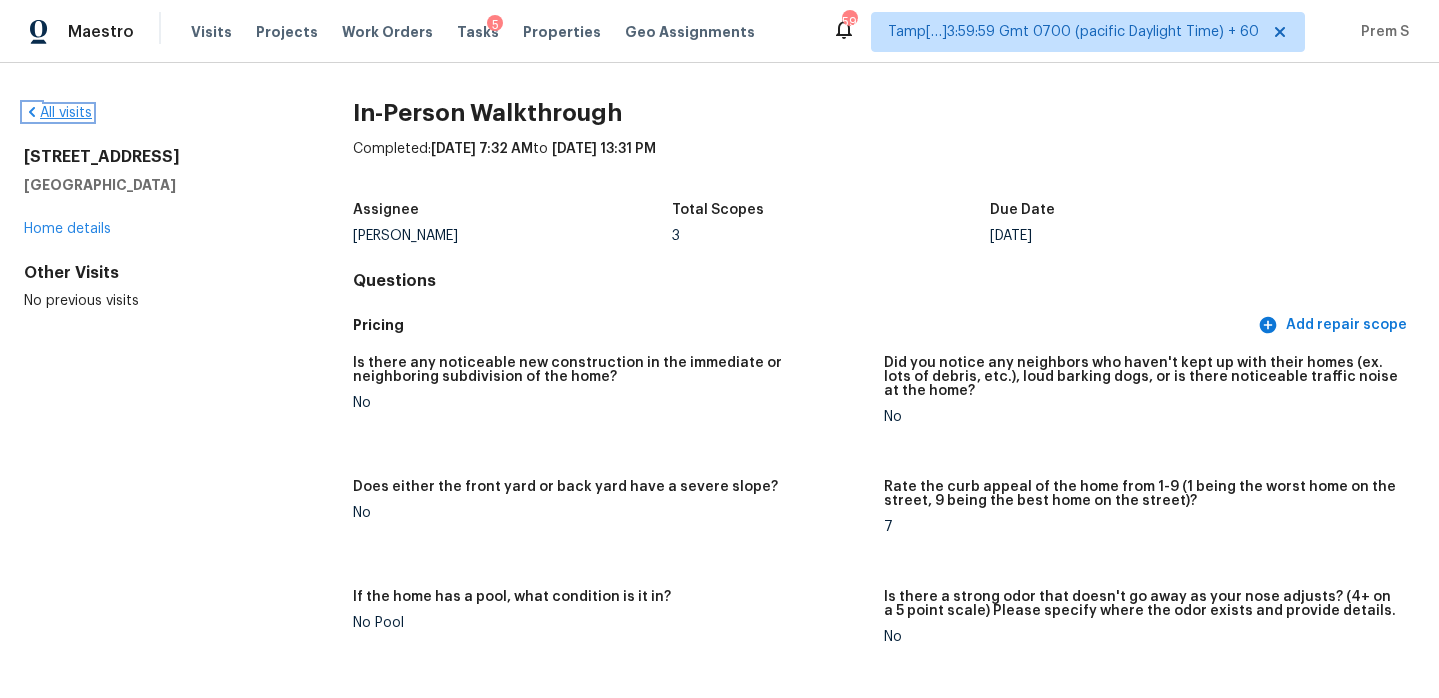 click on "All visits" at bounding box center [58, 113] 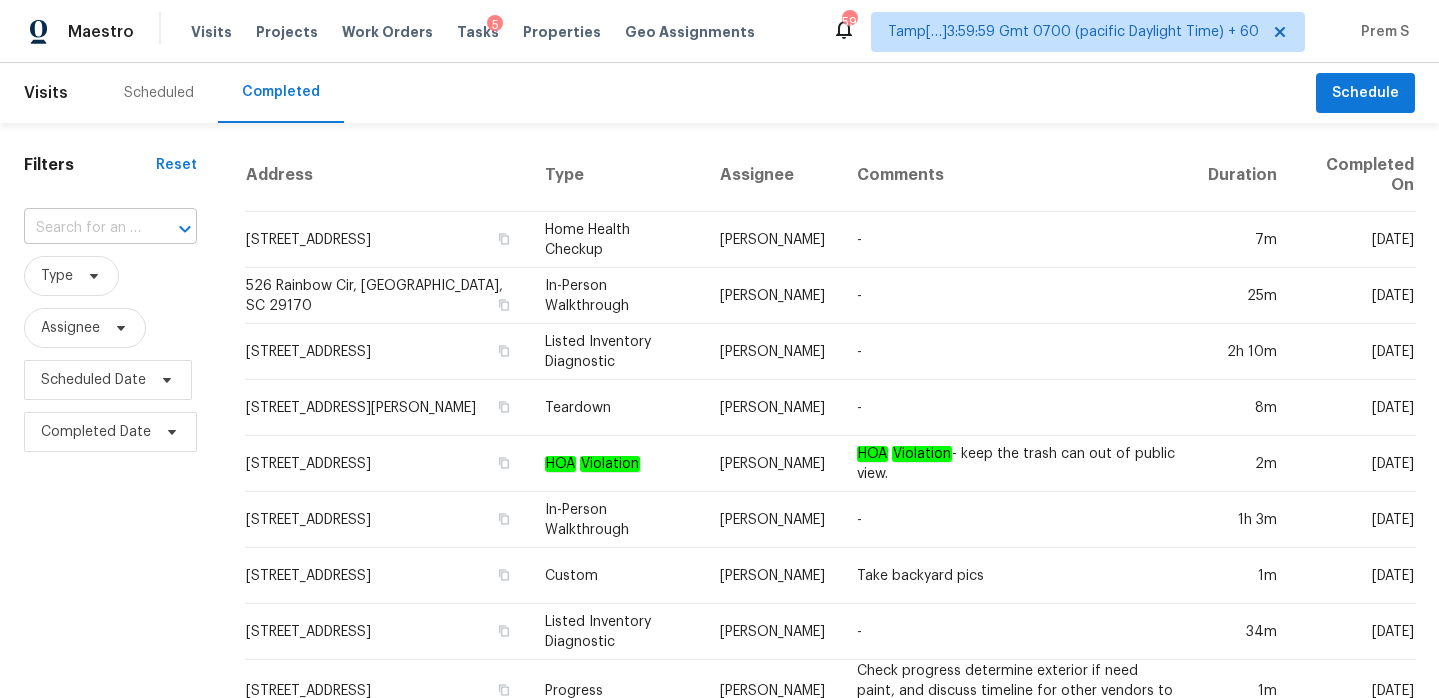 click at bounding box center (82, 228) 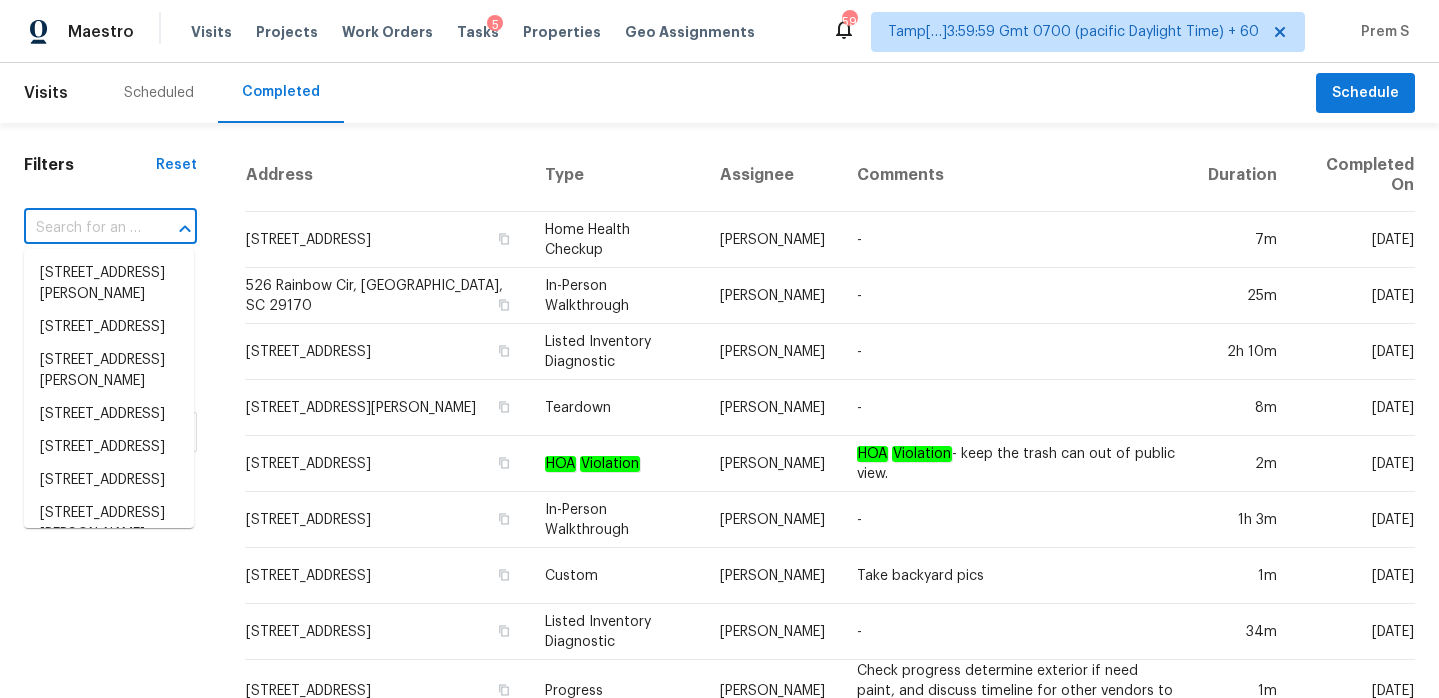 paste on "1717 Patricia Dr, Kearney, MO 64060" 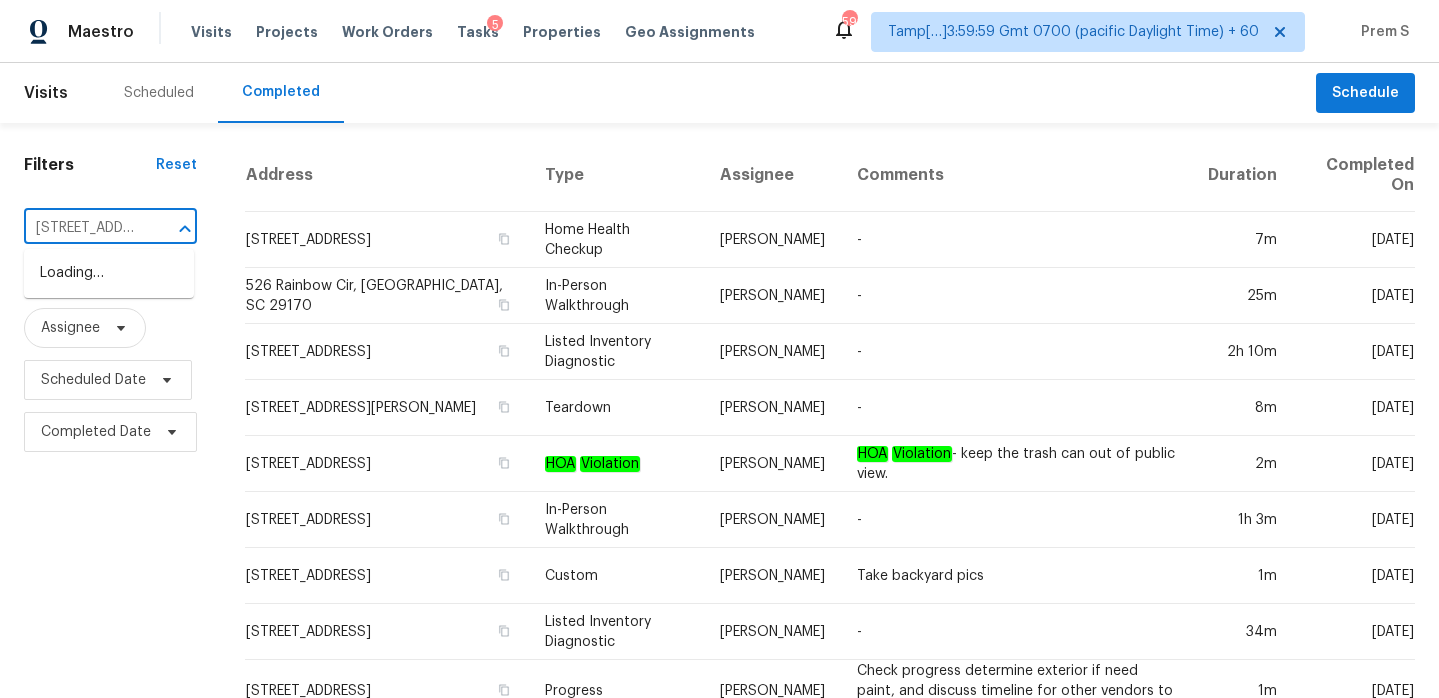 scroll, scrollTop: 0, scrollLeft: 132, axis: horizontal 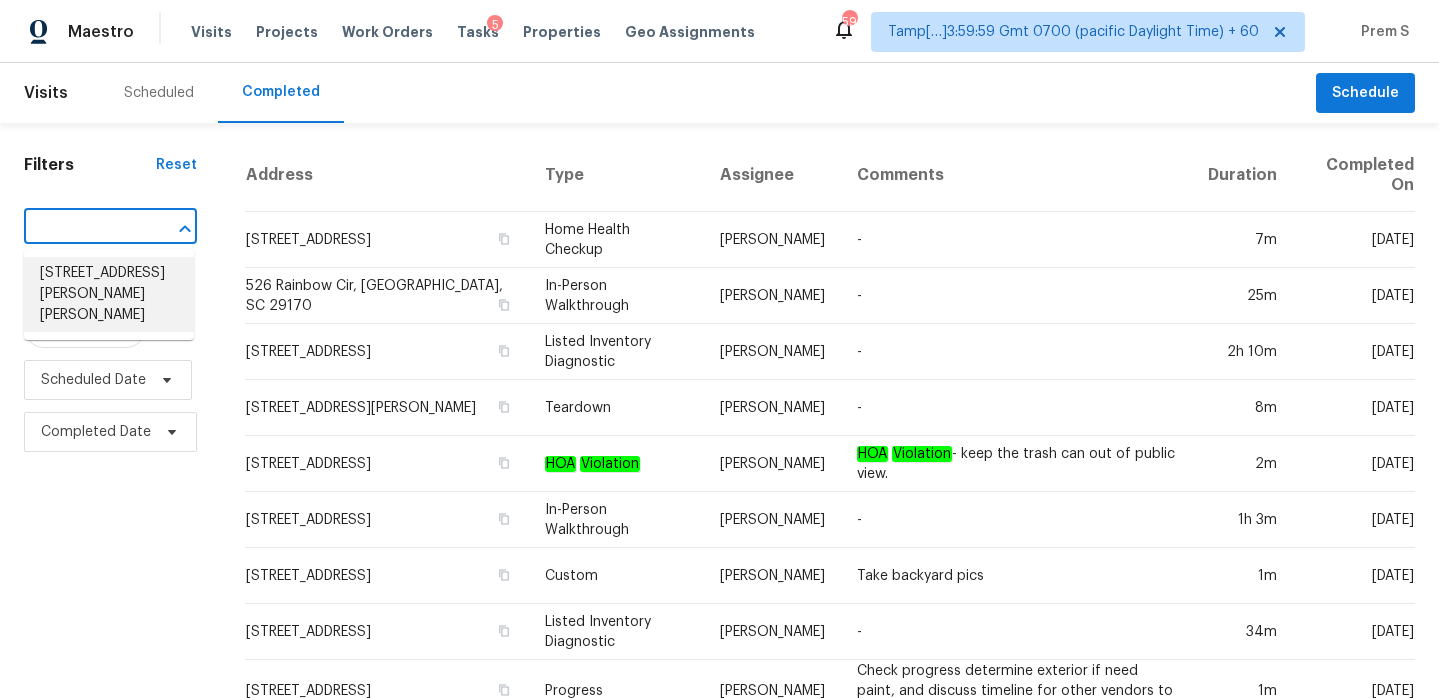 click on "1717 Patricia Dr, Kearney, MO 64060" at bounding box center (109, 294) 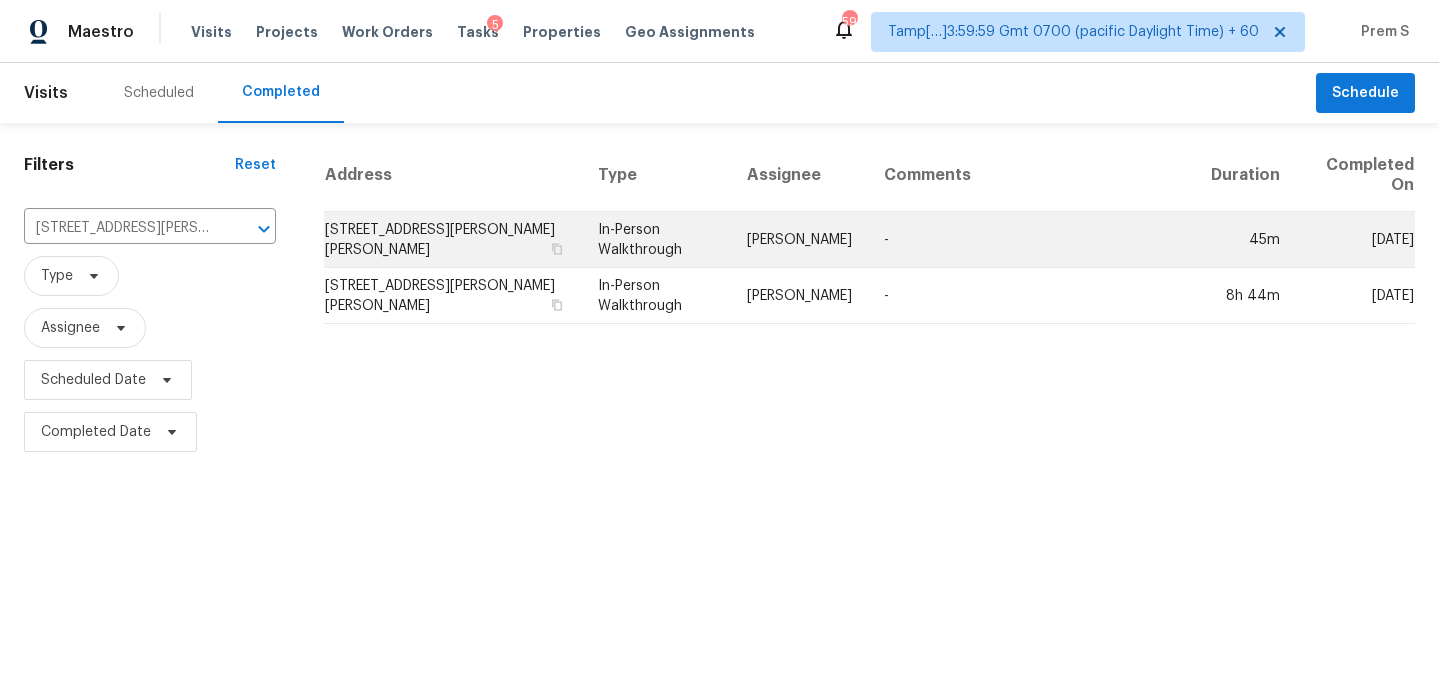 click on "1717 Patricia Dr, Kearney, MO 64060" at bounding box center (453, 240) 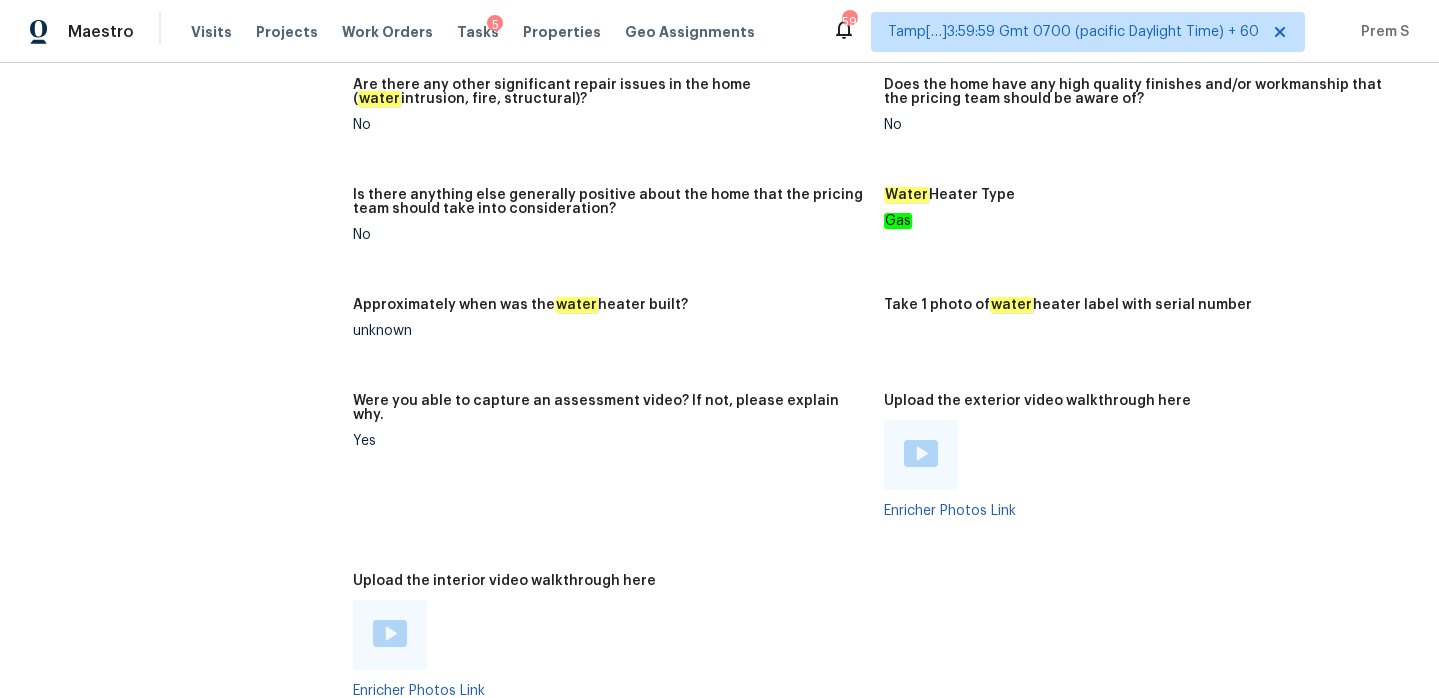 scroll, scrollTop: 4249, scrollLeft: 0, axis: vertical 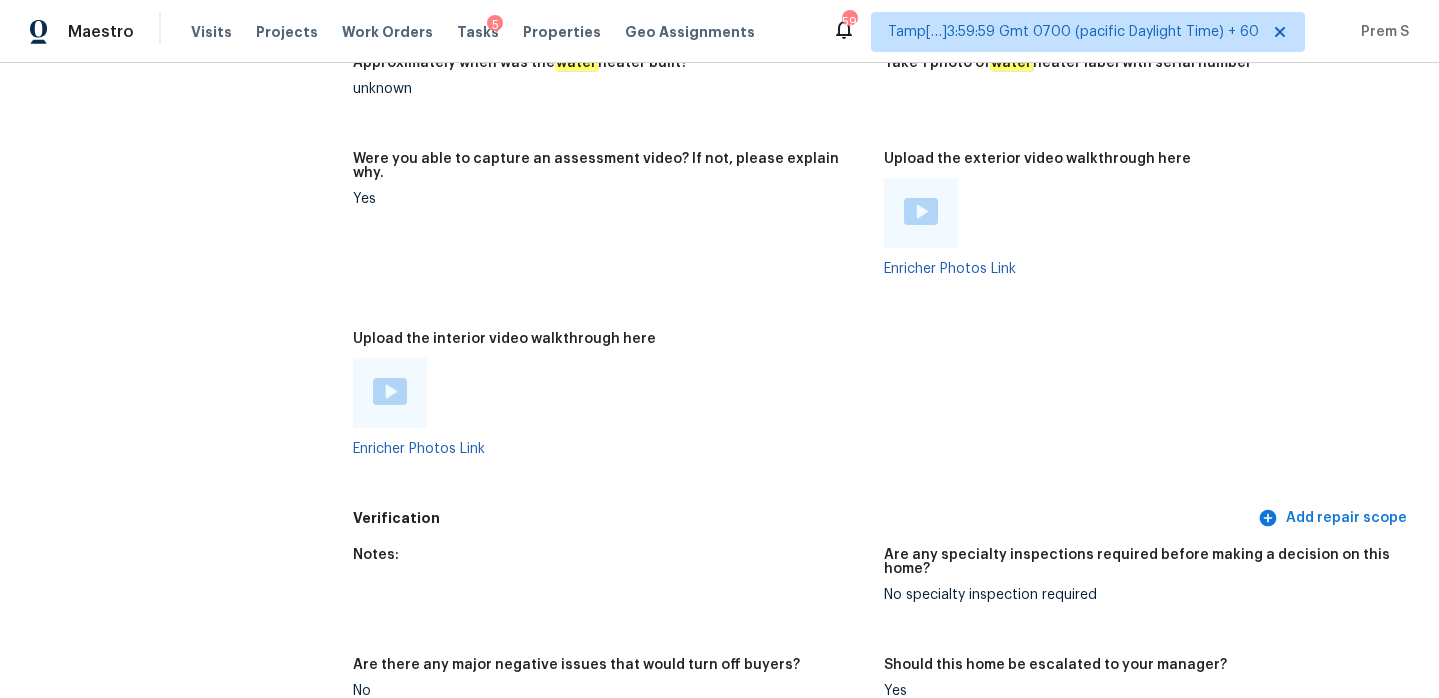 click at bounding box center [390, 391] 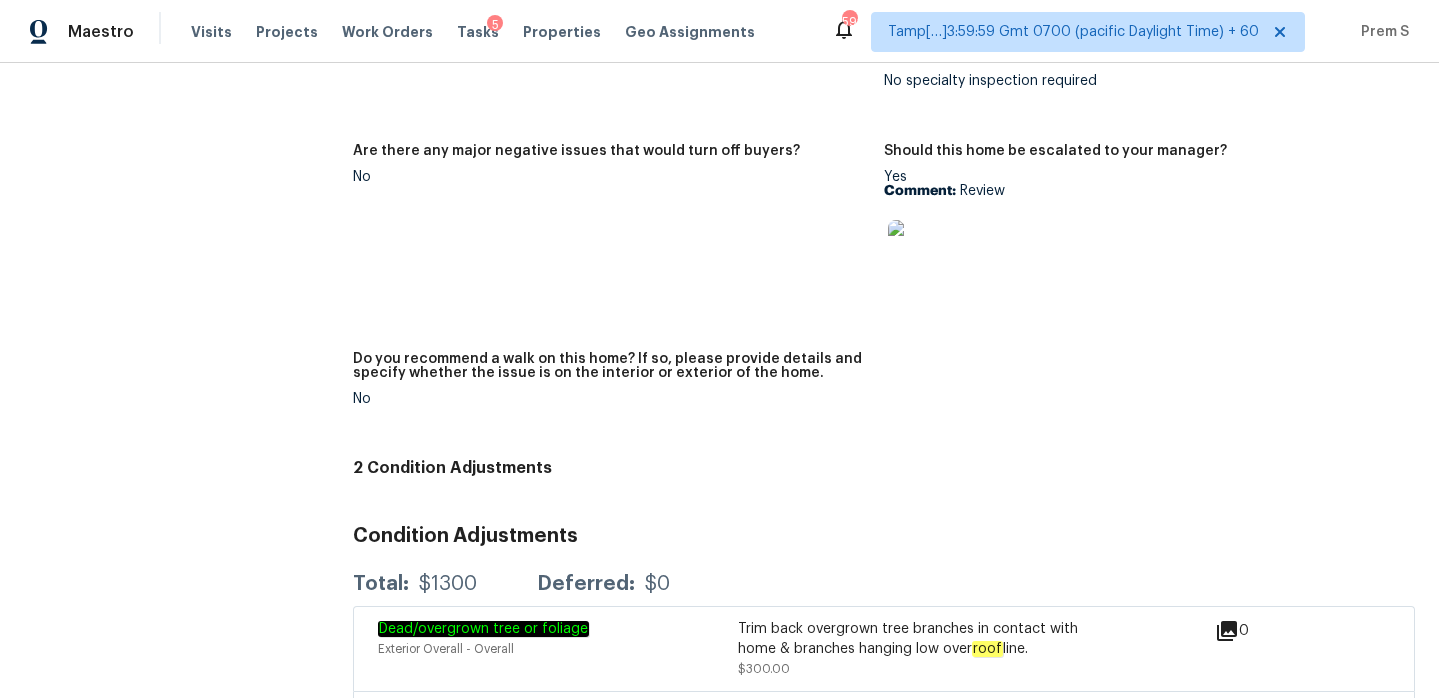 scroll, scrollTop: 4859, scrollLeft: 0, axis: vertical 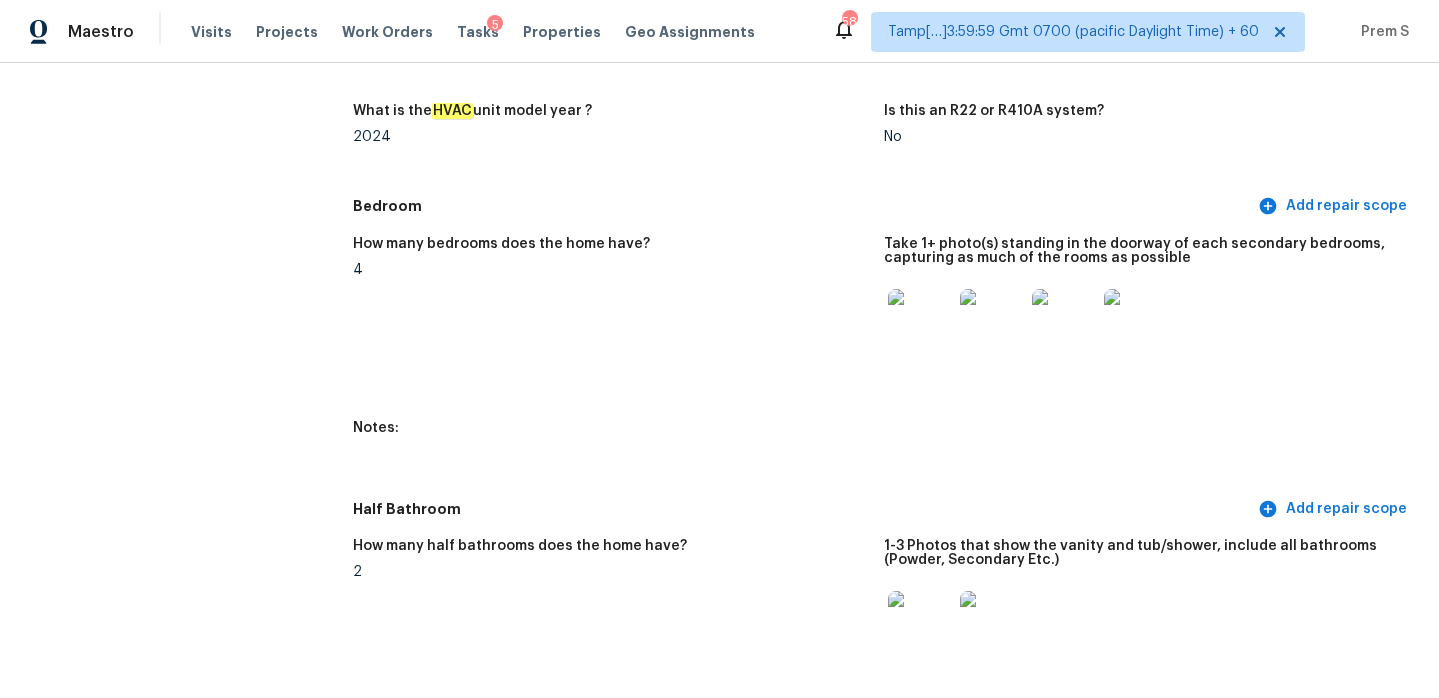 click at bounding box center (920, 321) 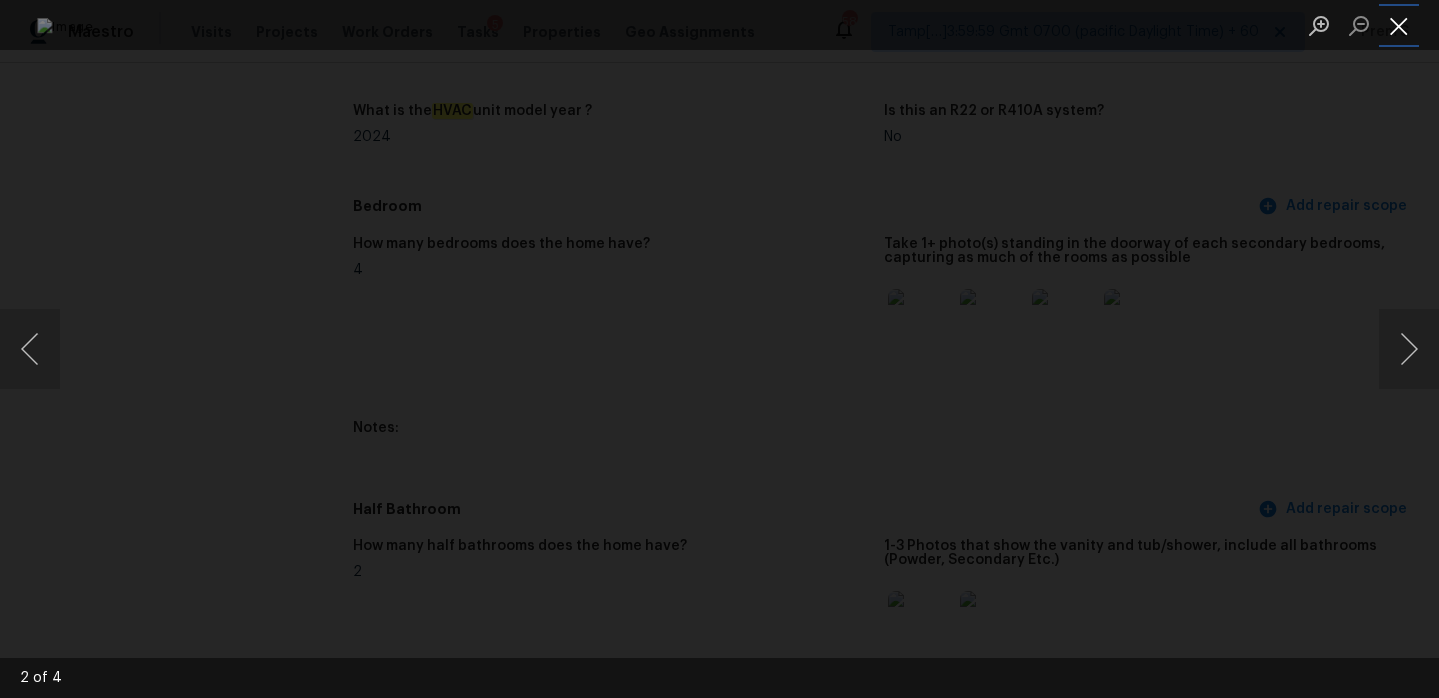 click at bounding box center (1399, 25) 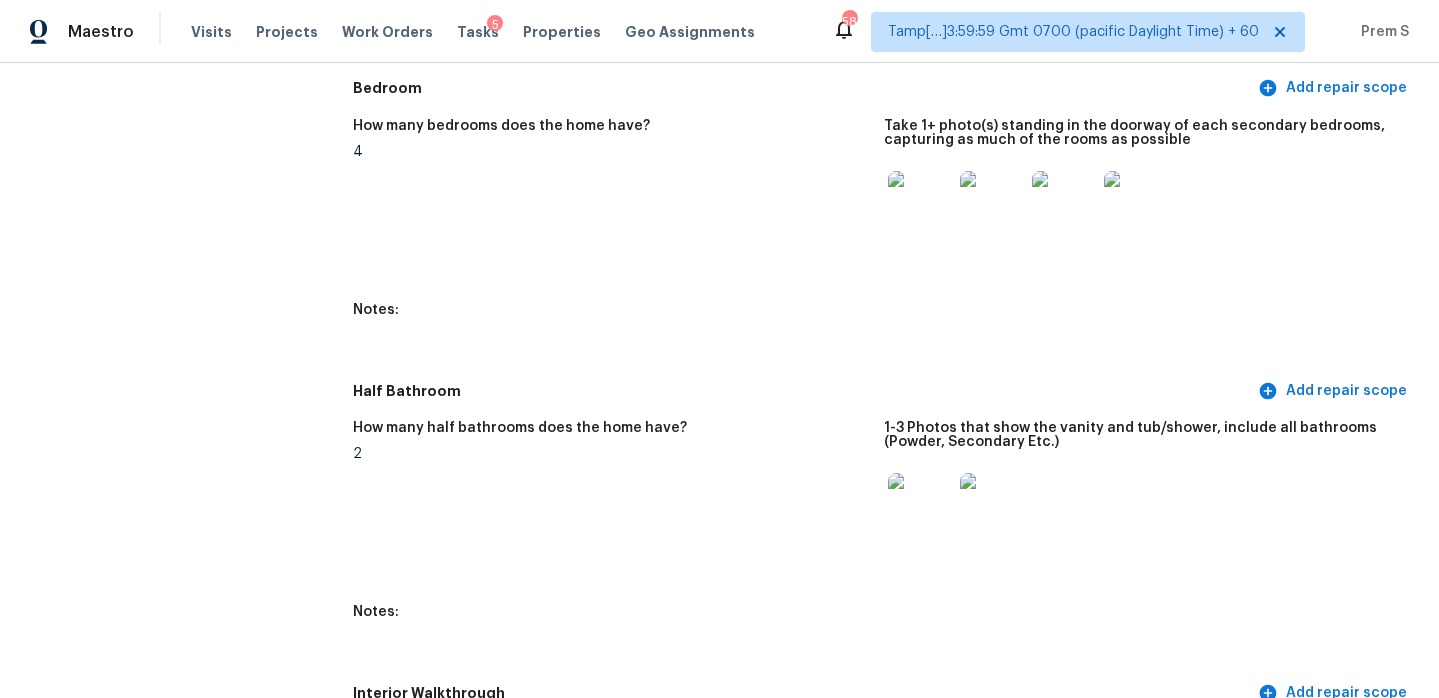 scroll, scrollTop: 2657, scrollLeft: 0, axis: vertical 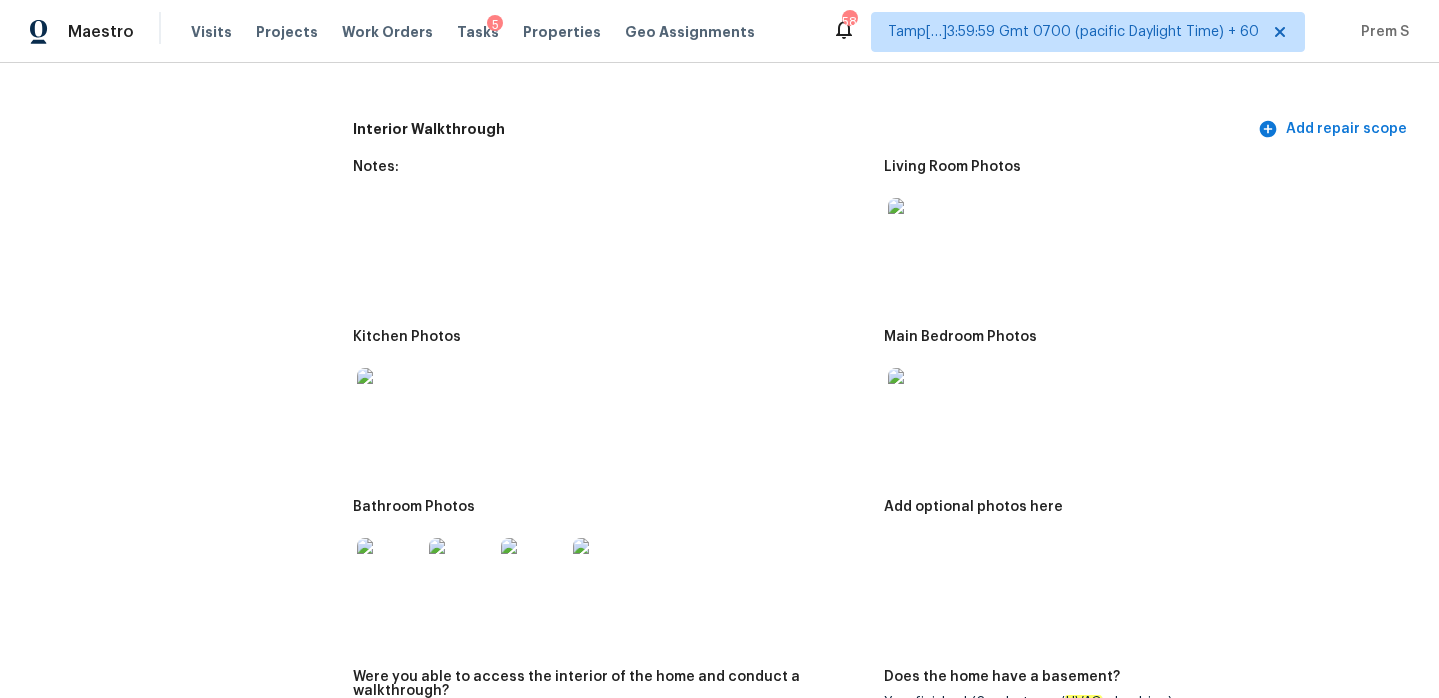 click at bounding box center (920, 230) 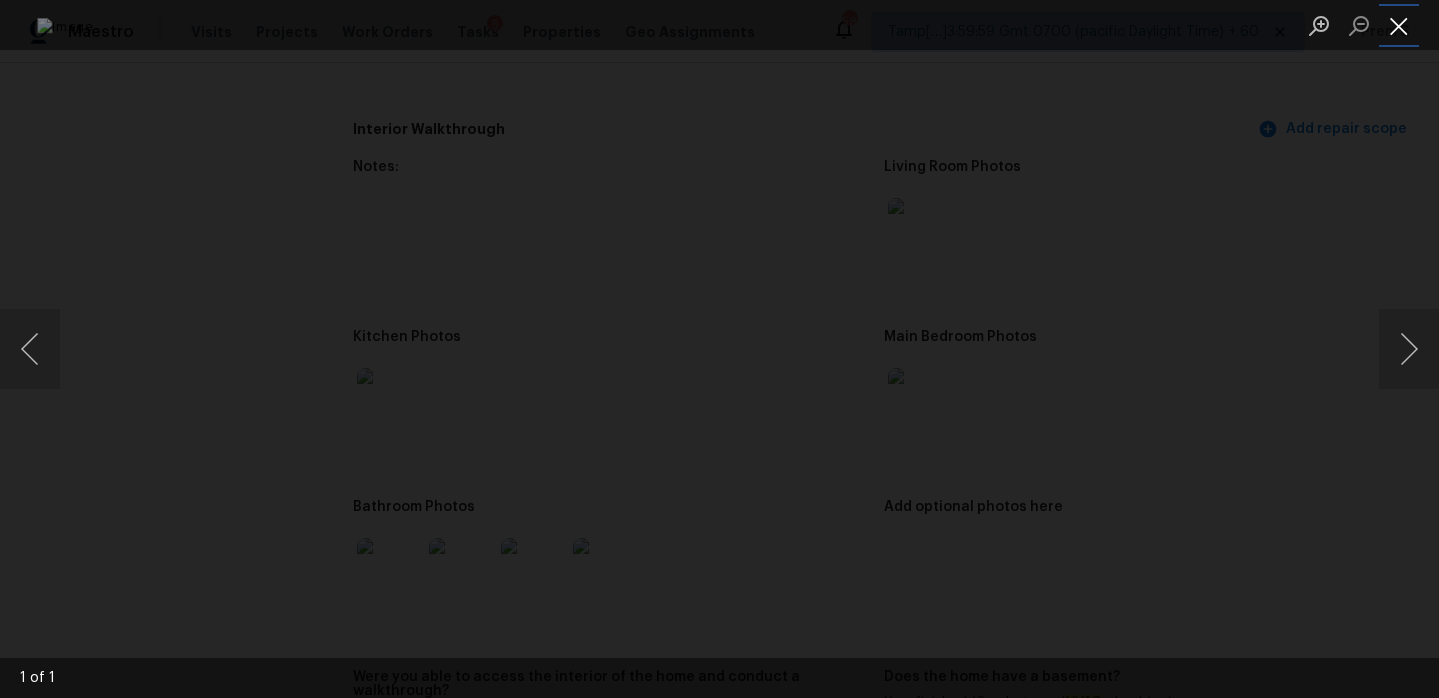 click at bounding box center (1399, 25) 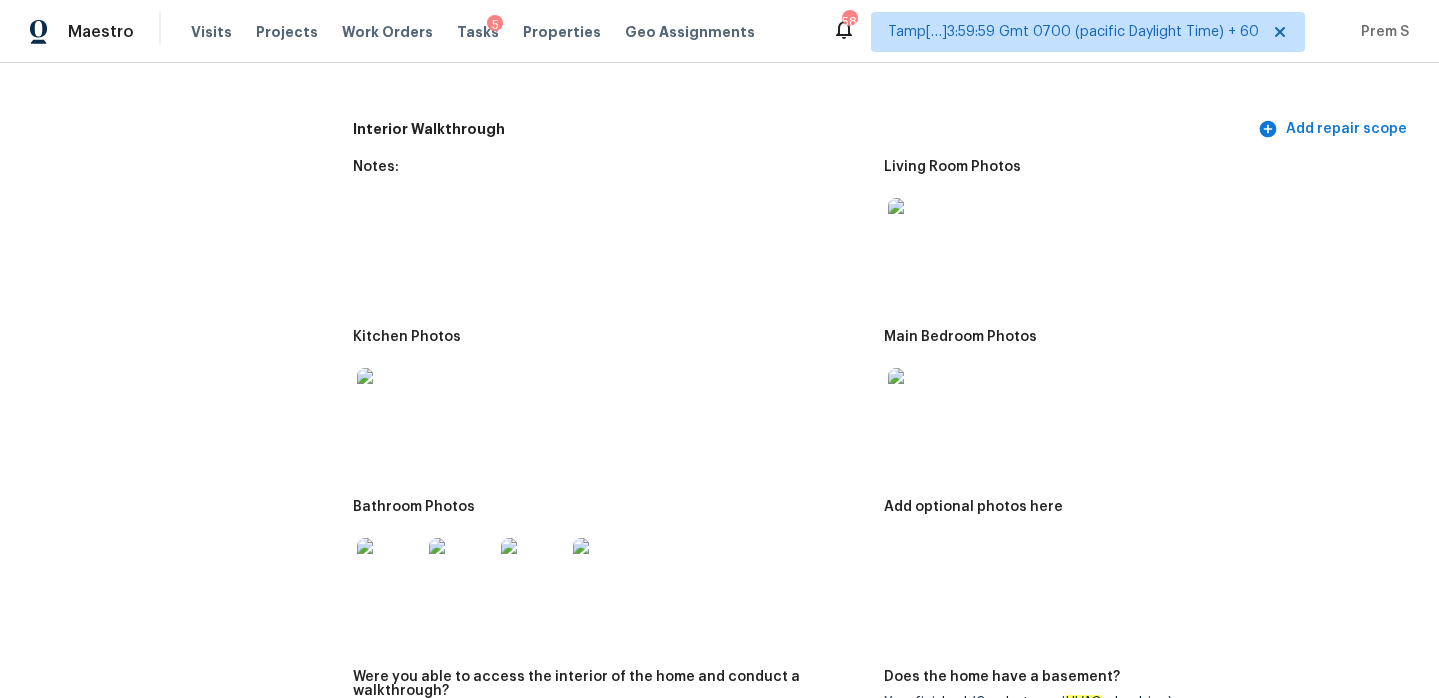 click at bounding box center (920, 400) 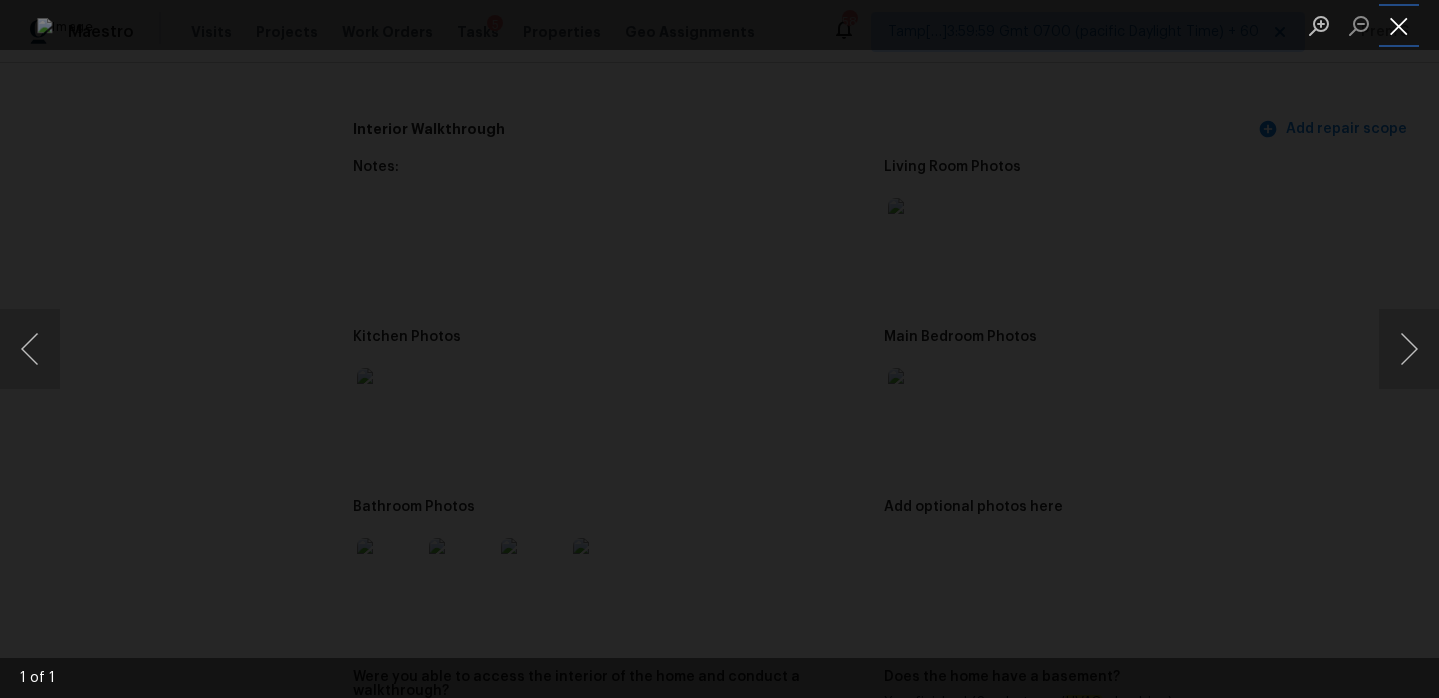 click at bounding box center (1399, 25) 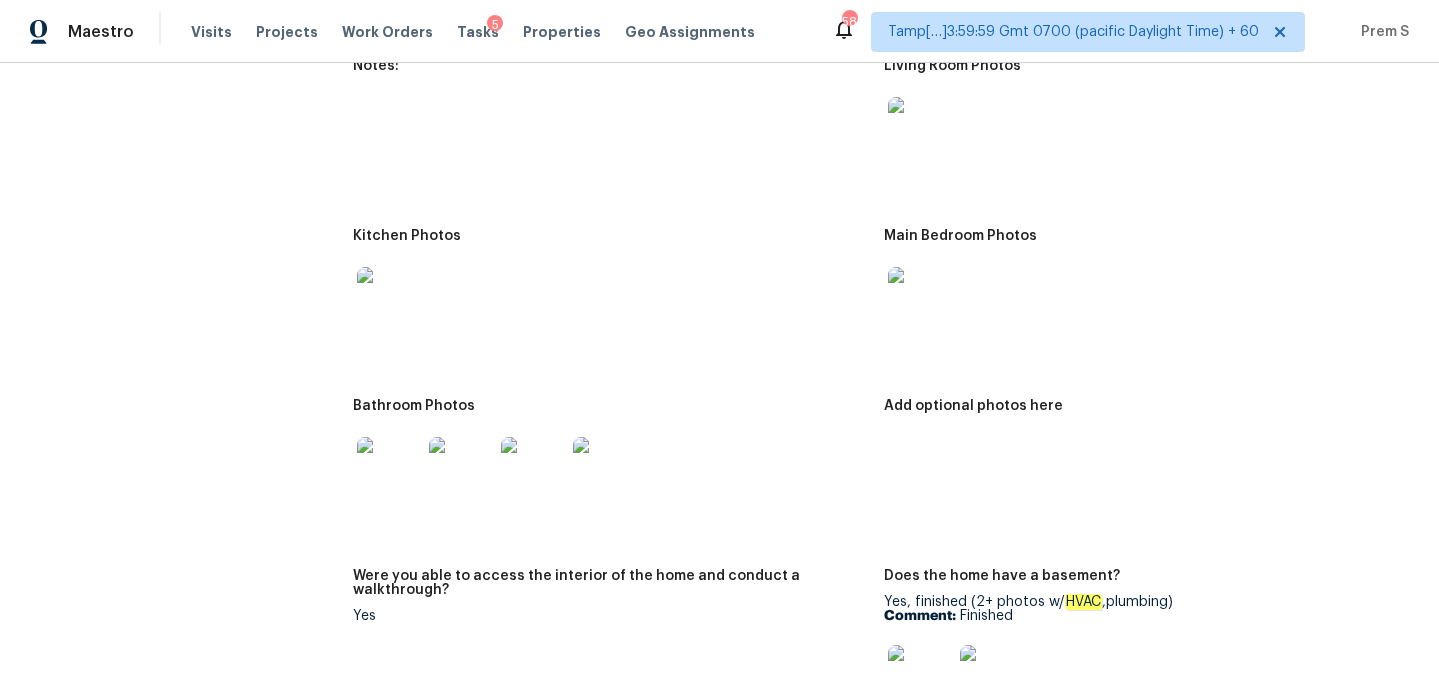scroll, scrollTop: 2879, scrollLeft: 0, axis: vertical 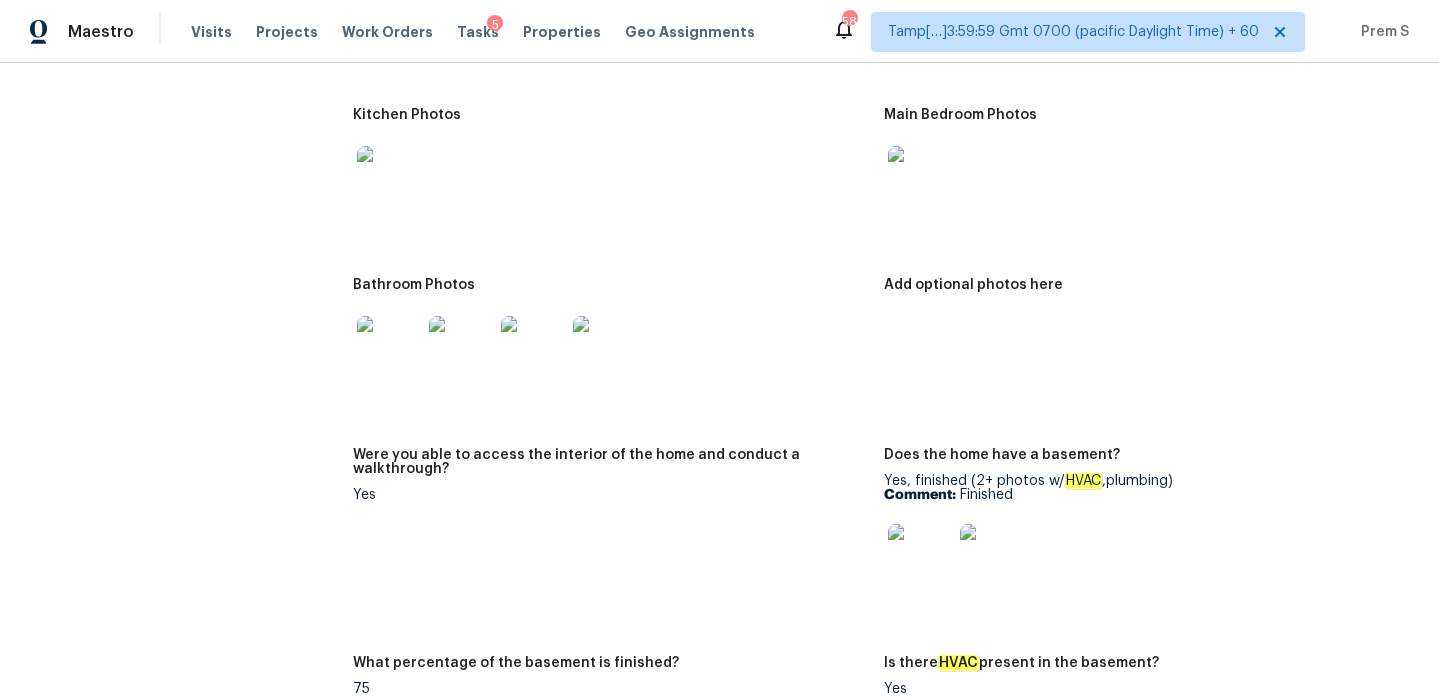 click at bounding box center (389, 348) 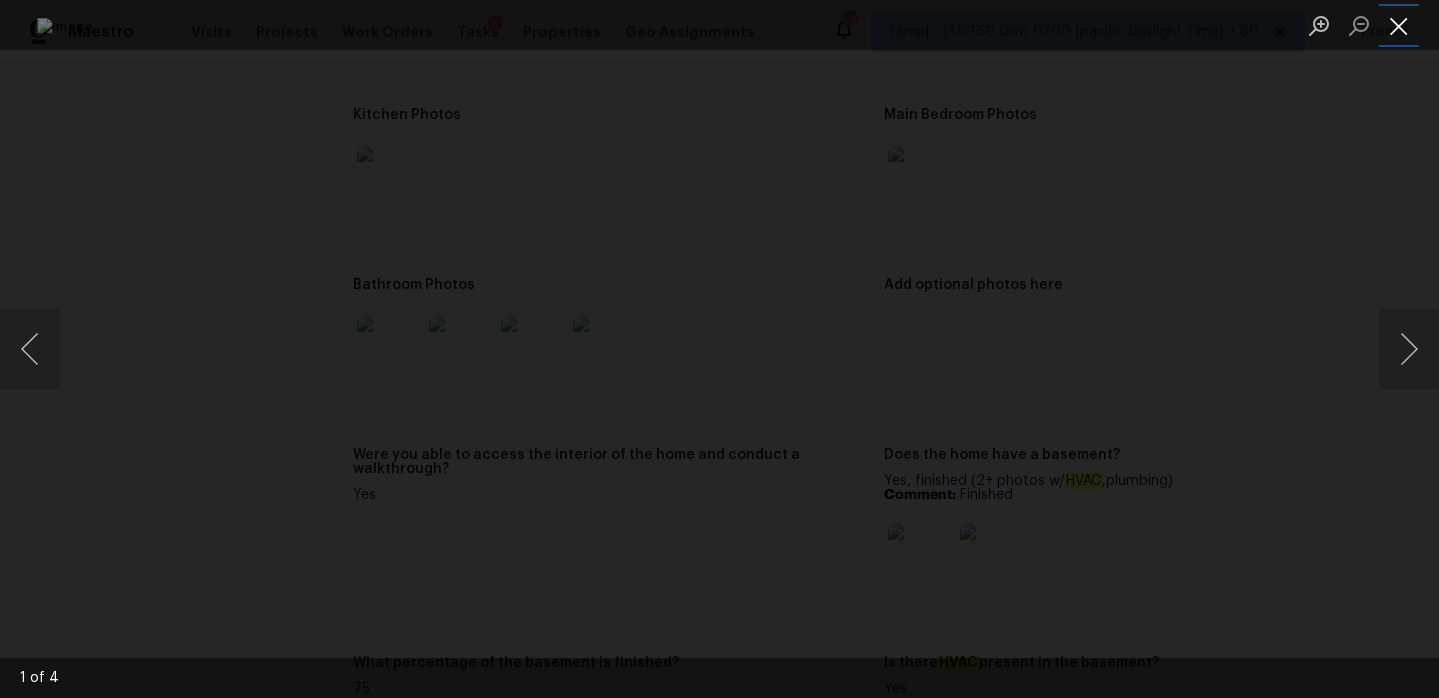 click at bounding box center (1399, 25) 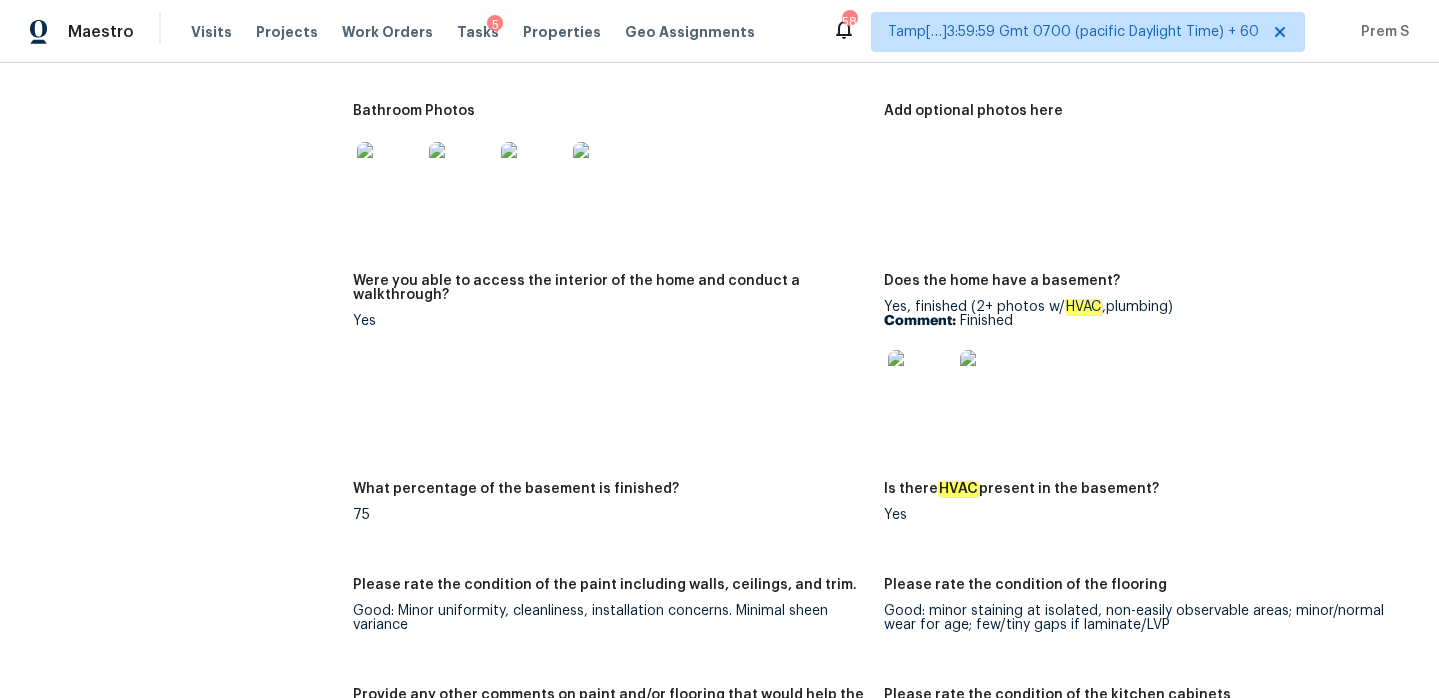 scroll, scrollTop: 3104, scrollLeft: 0, axis: vertical 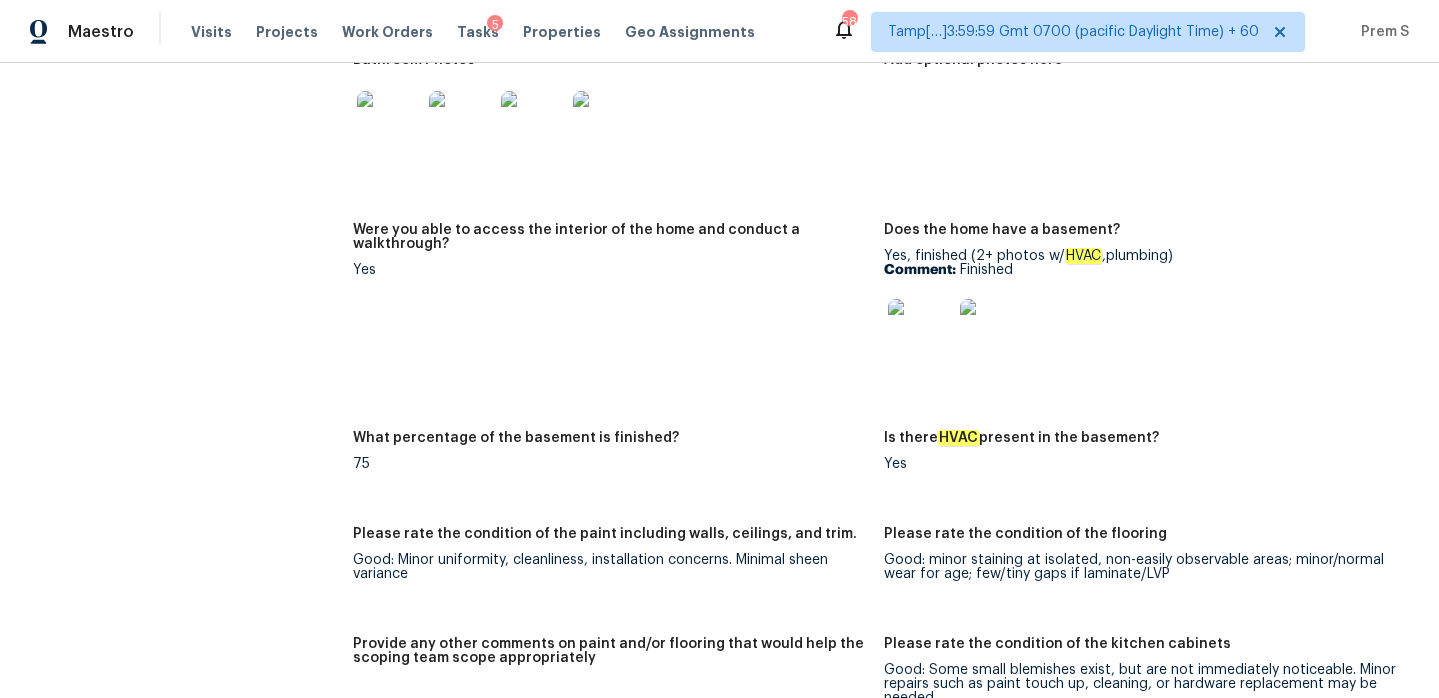 click at bounding box center (920, 331) 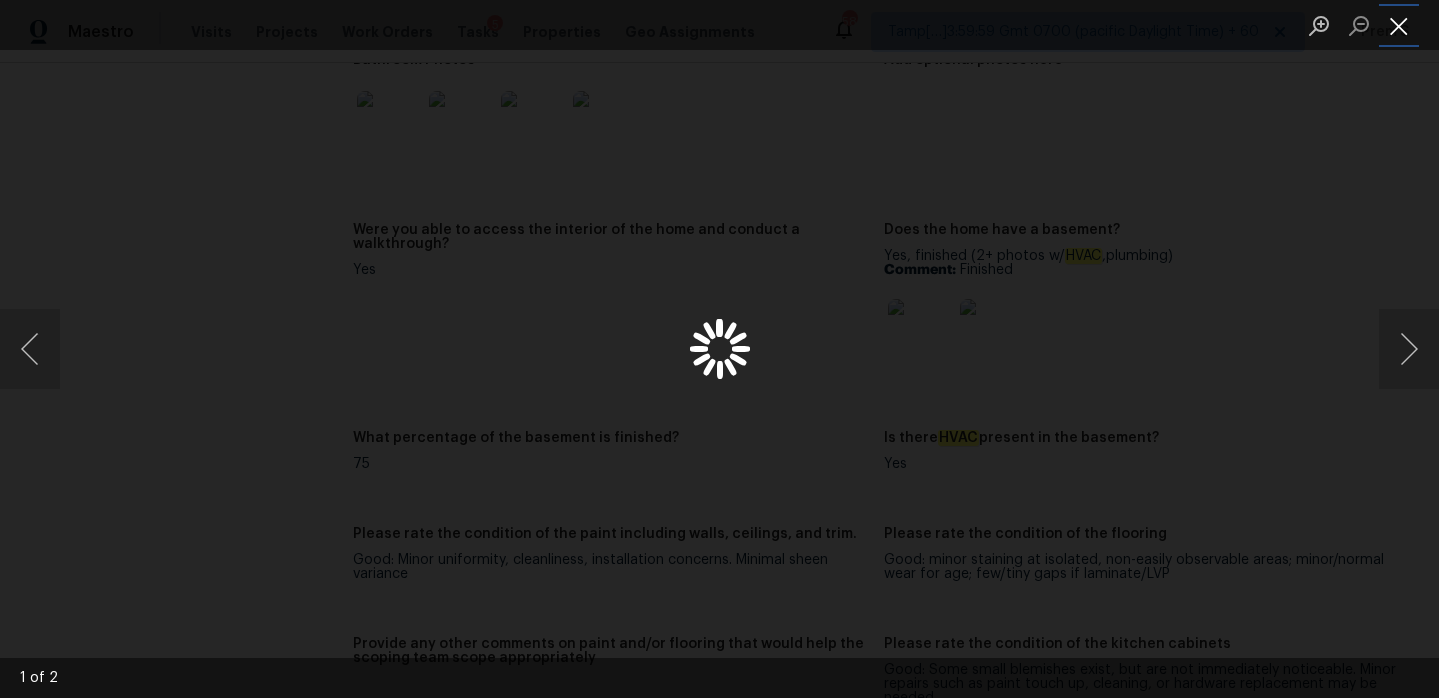 click at bounding box center [1399, 25] 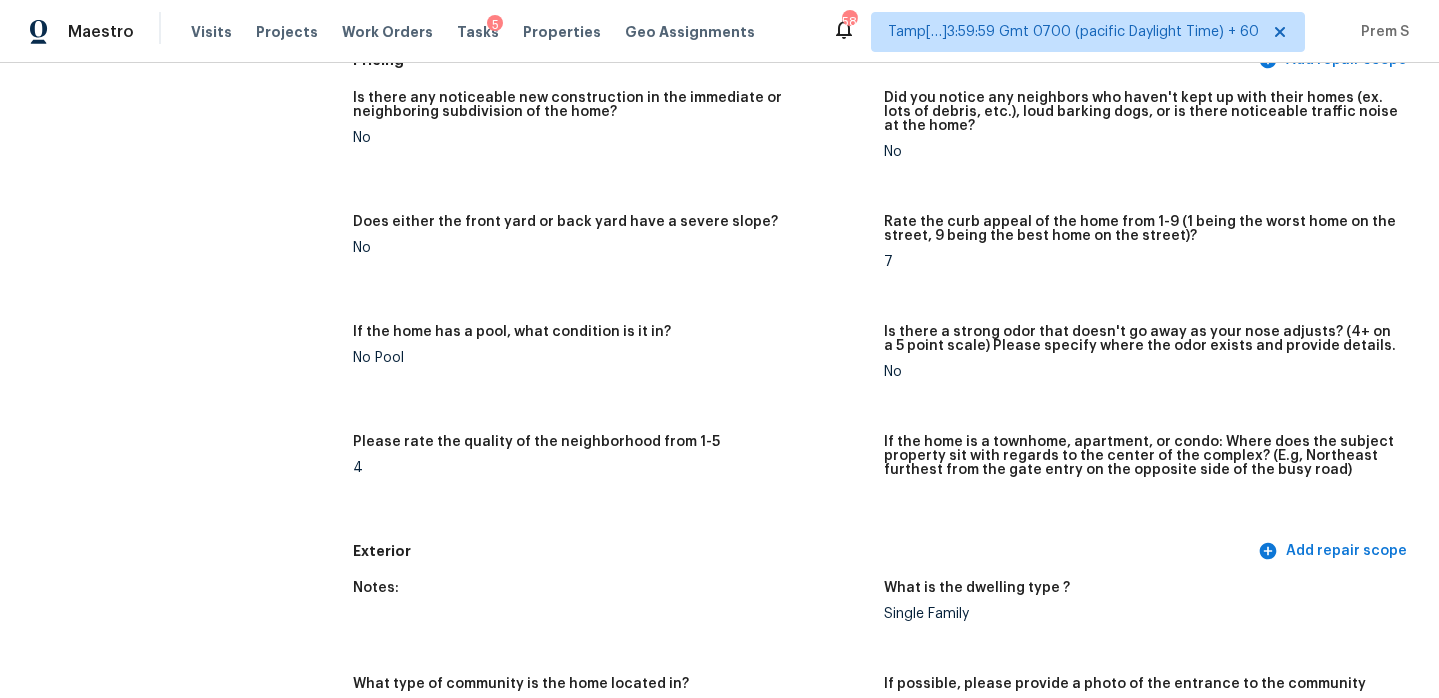 scroll, scrollTop: 0, scrollLeft: 0, axis: both 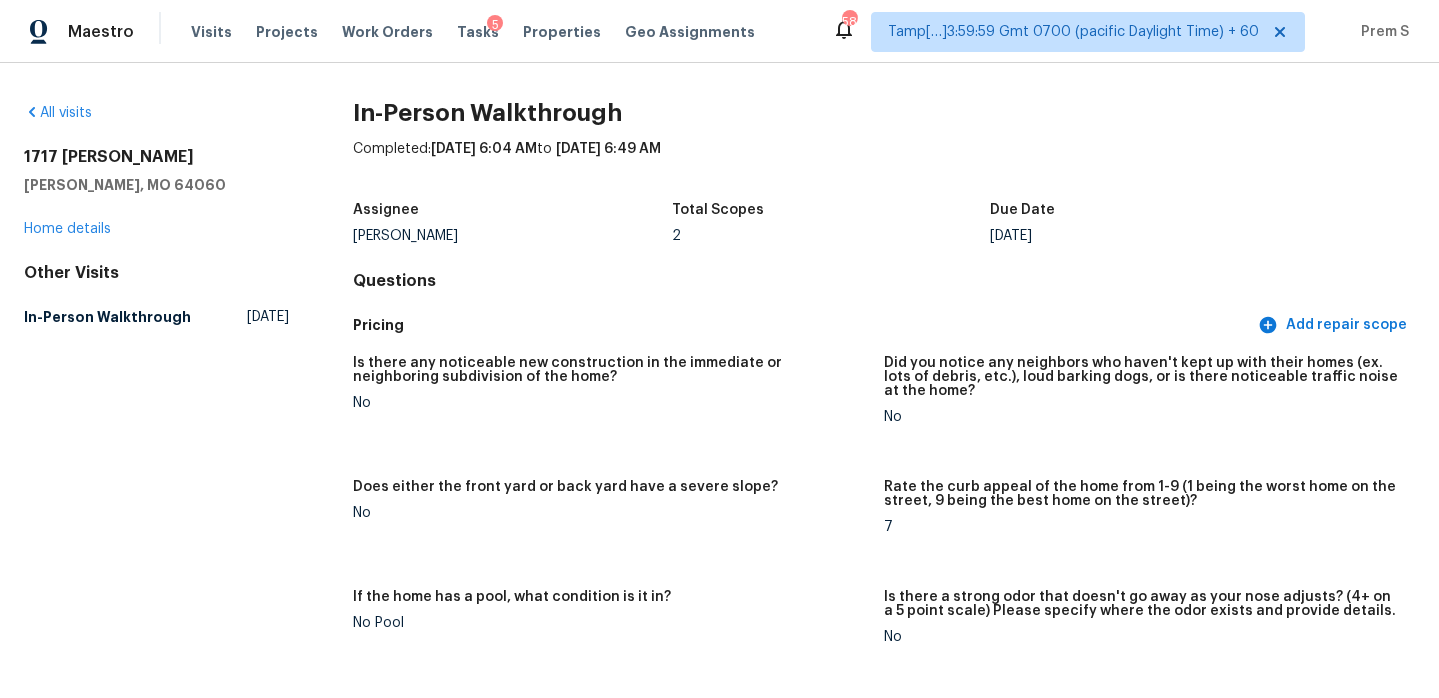click on "All visits" at bounding box center [156, 113] 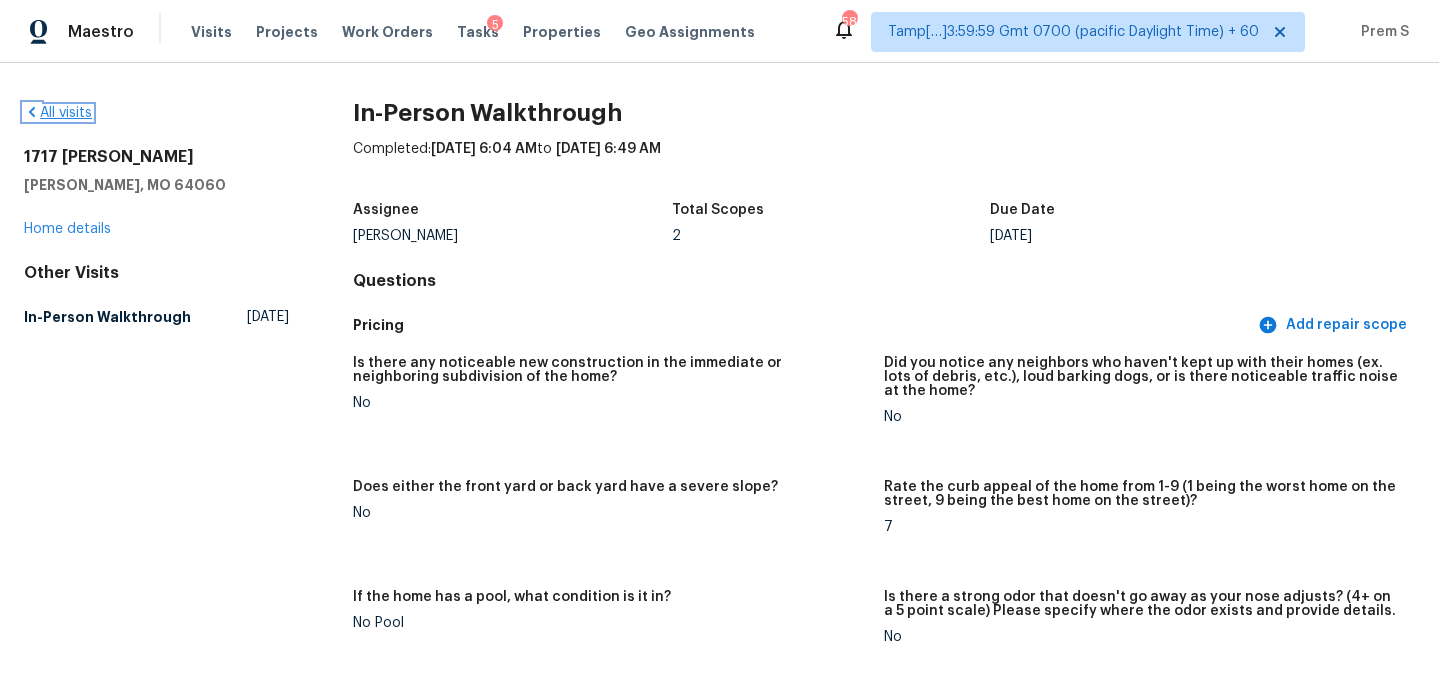 click on "All visits" at bounding box center (58, 113) 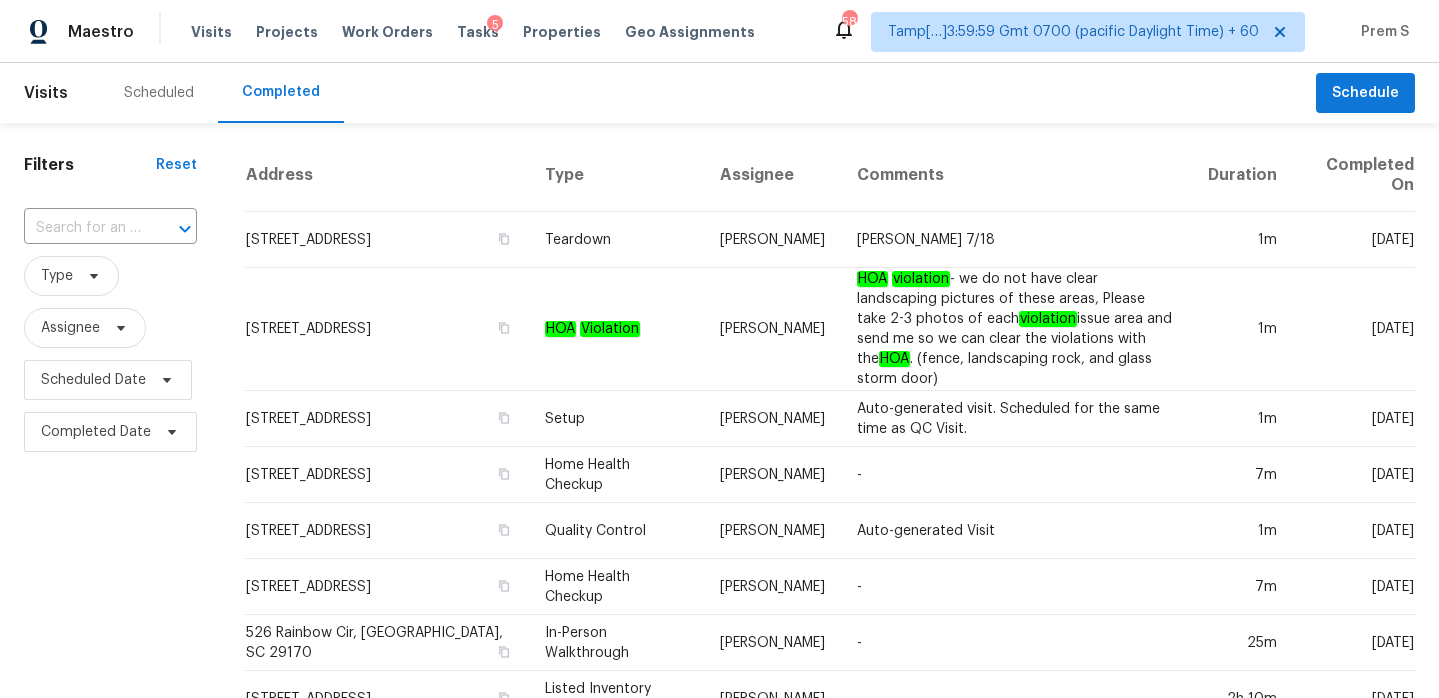 click at bounding box center (171, 229) 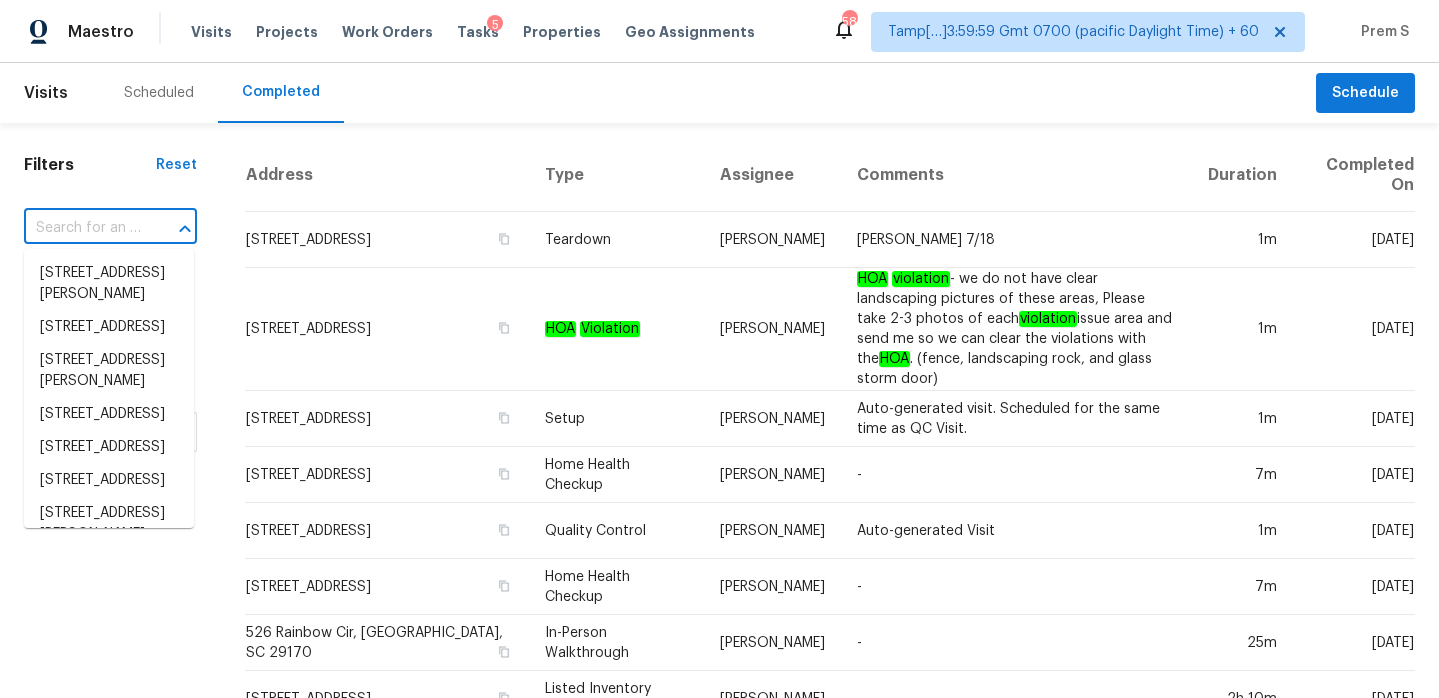 paste on "3671 W 4700 S, Roy, UT 84067" 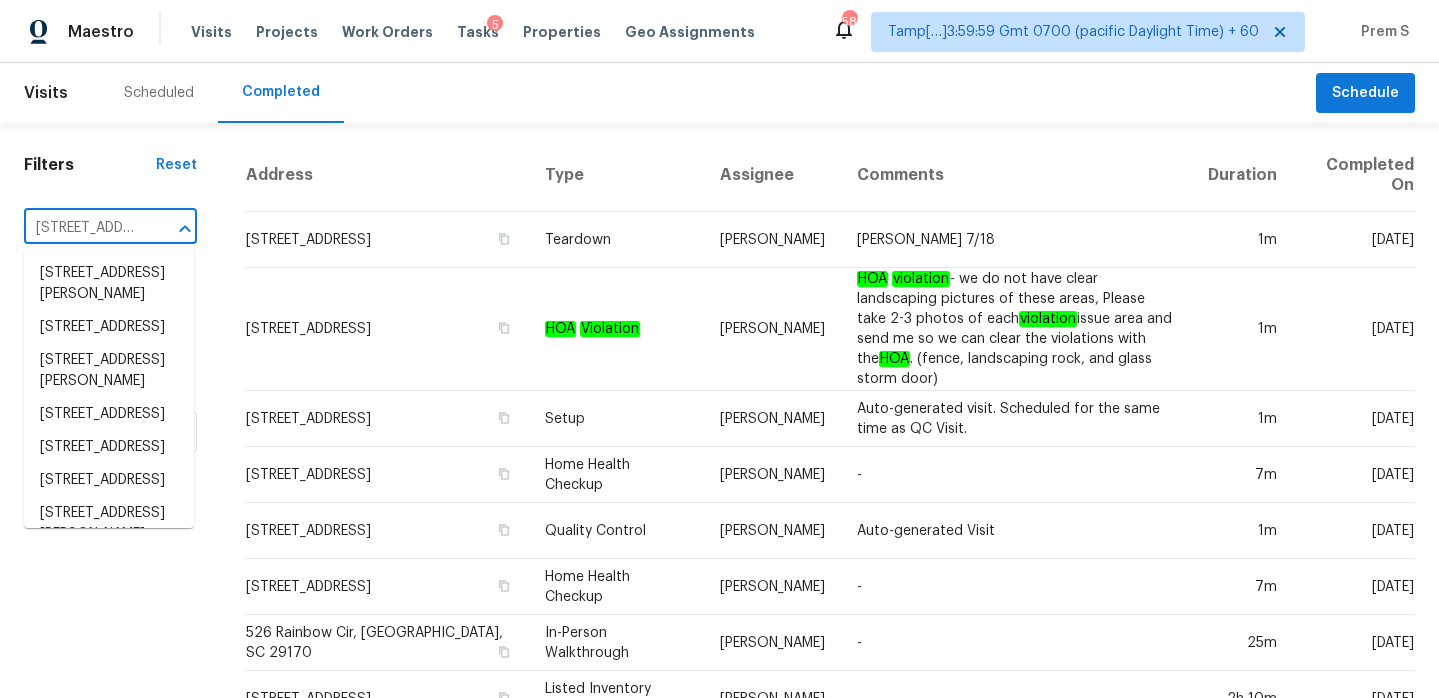 scroll, scrollTop: 0, scrollLeft: 96, axis: horizontal 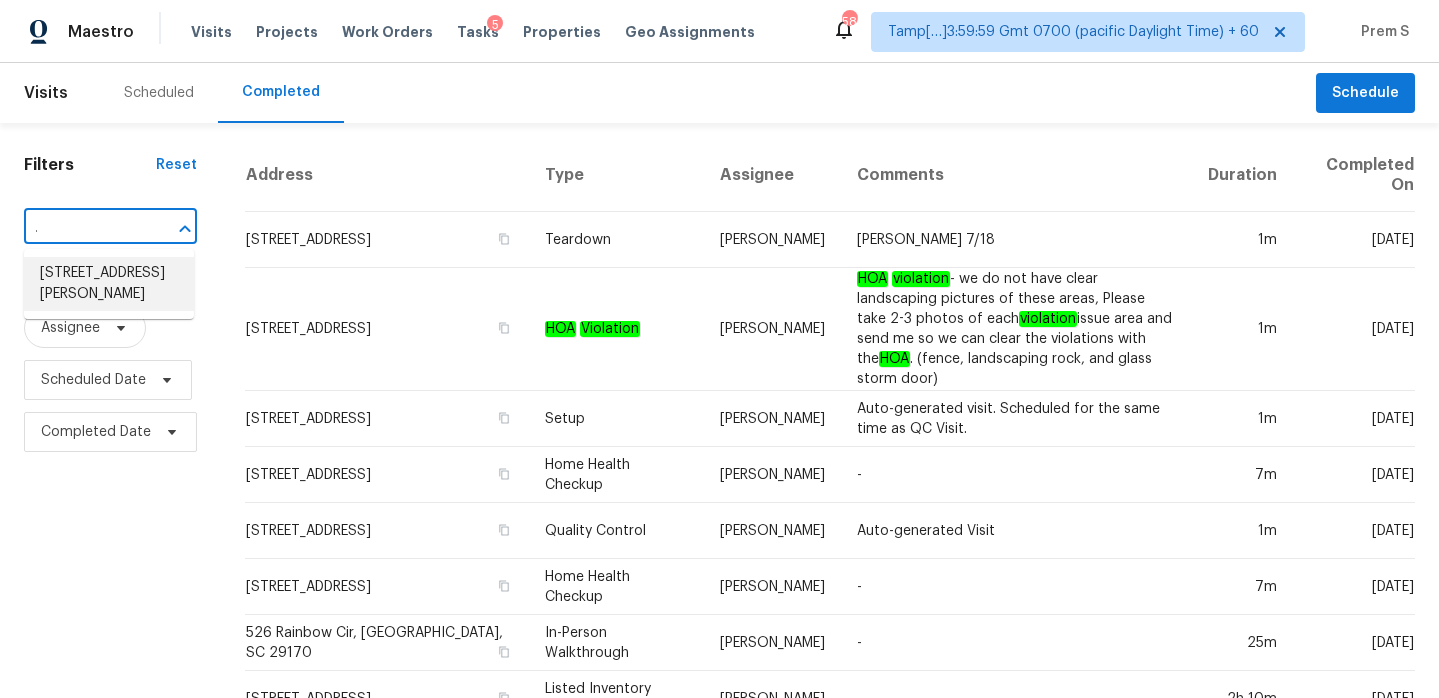 click on "3671 W 4700 S, Roy, UT 84067" at bounding box center [109, 284] 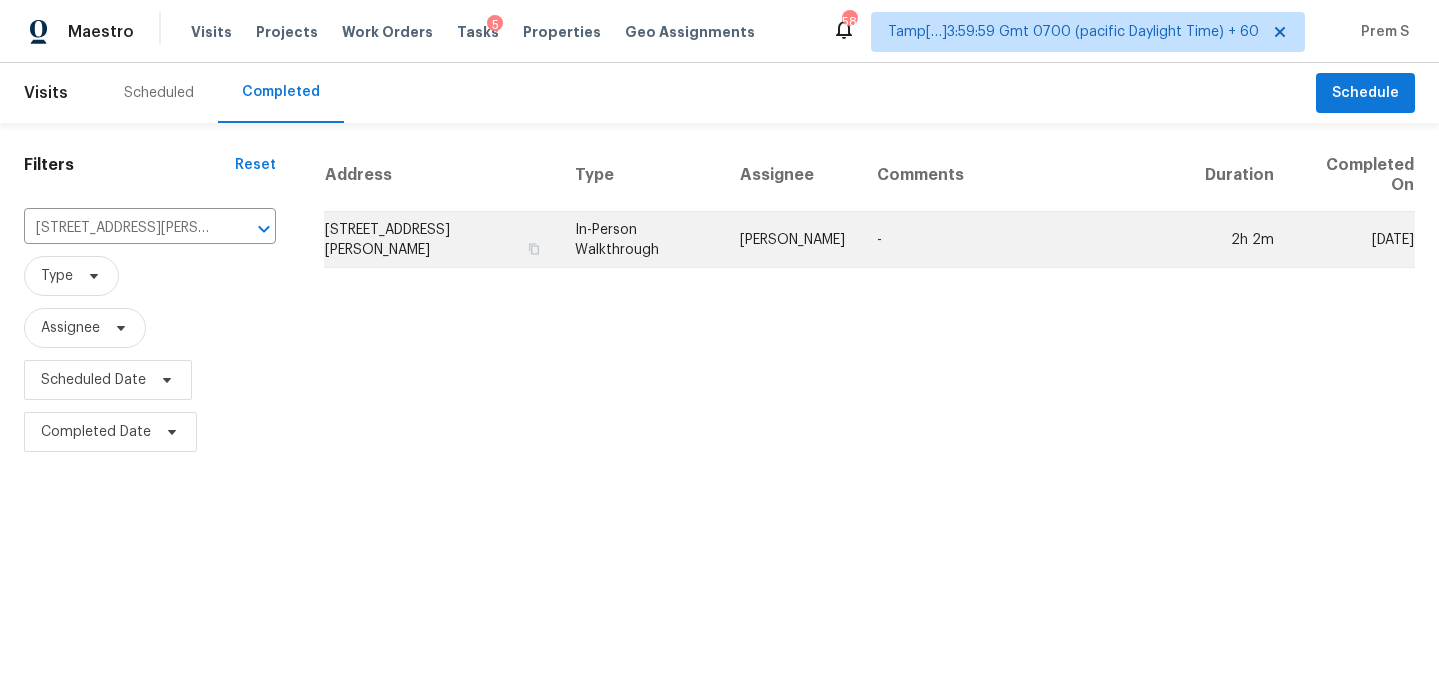 click on "3671 W 4700 S, Roy, UT 84067" at bounding box center [441, 240] 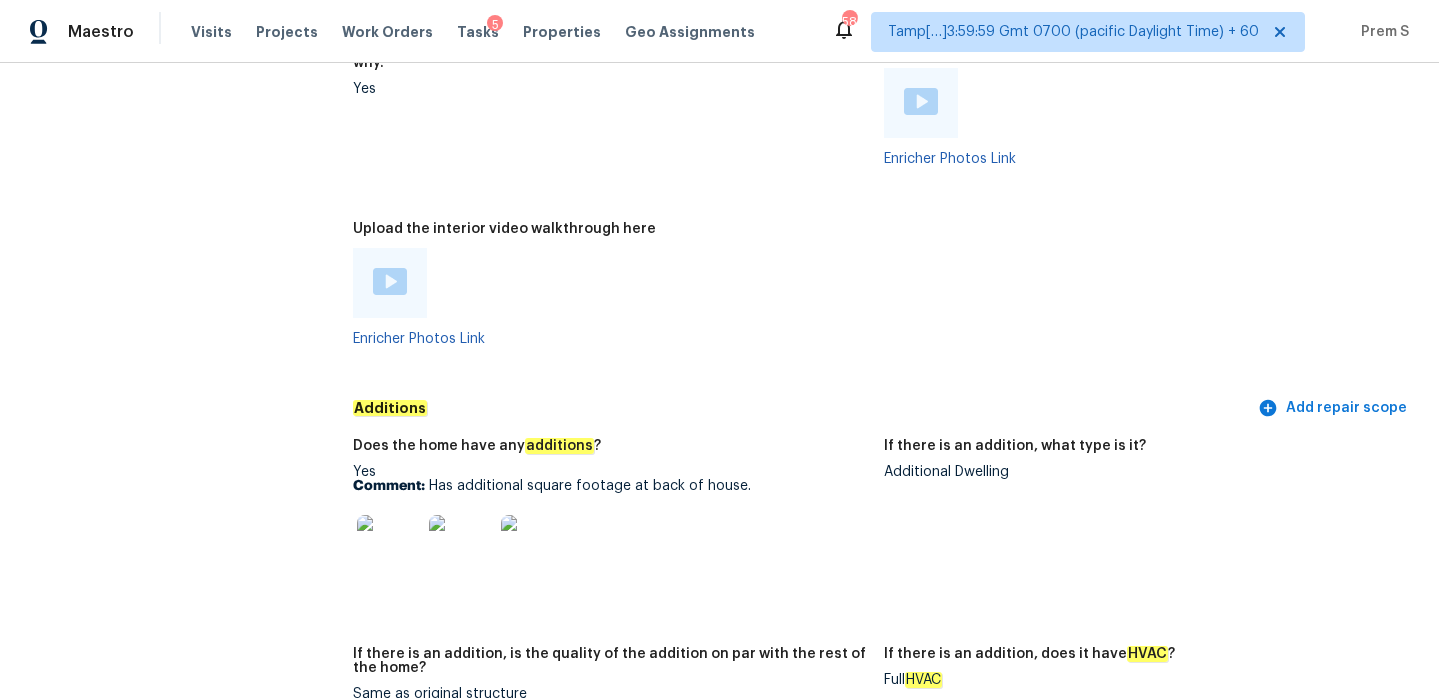 scroll, scrollTop: 4355, scrollLeft: 0, axis: vertical 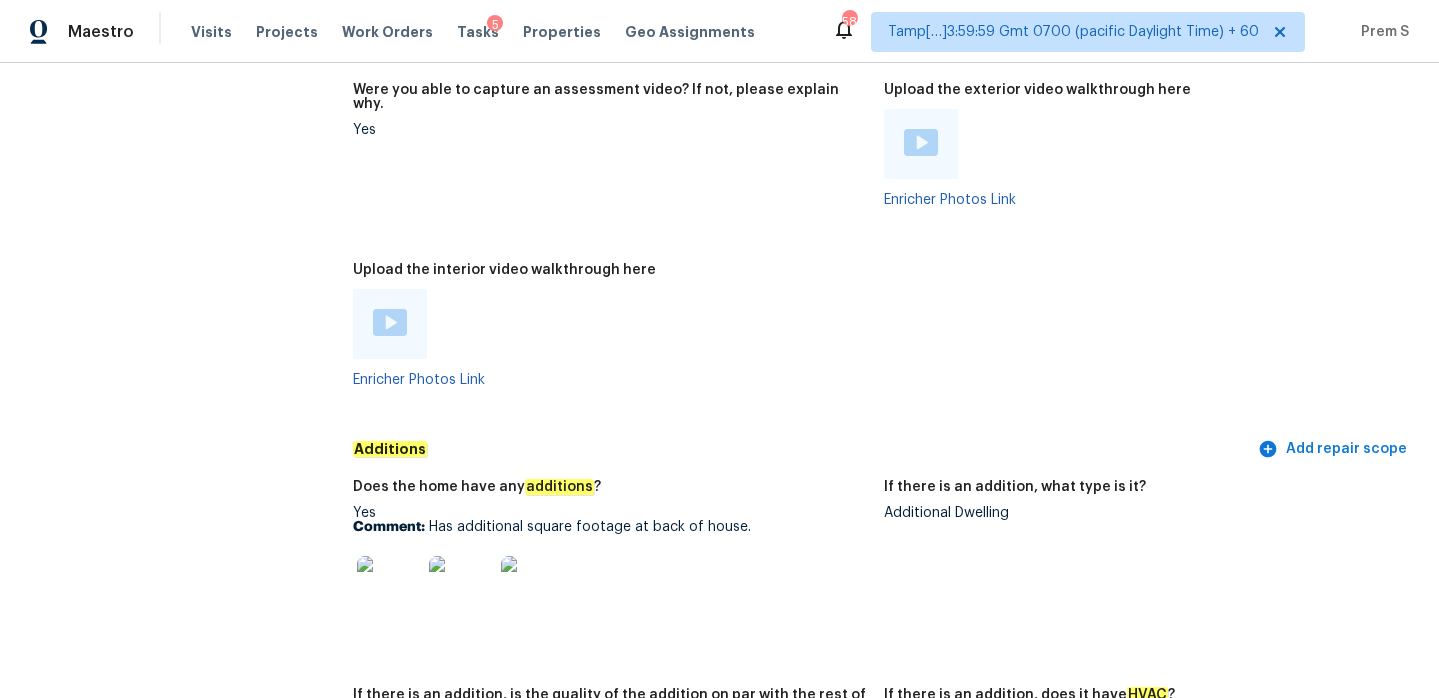 click at bounding box center (390, 322) 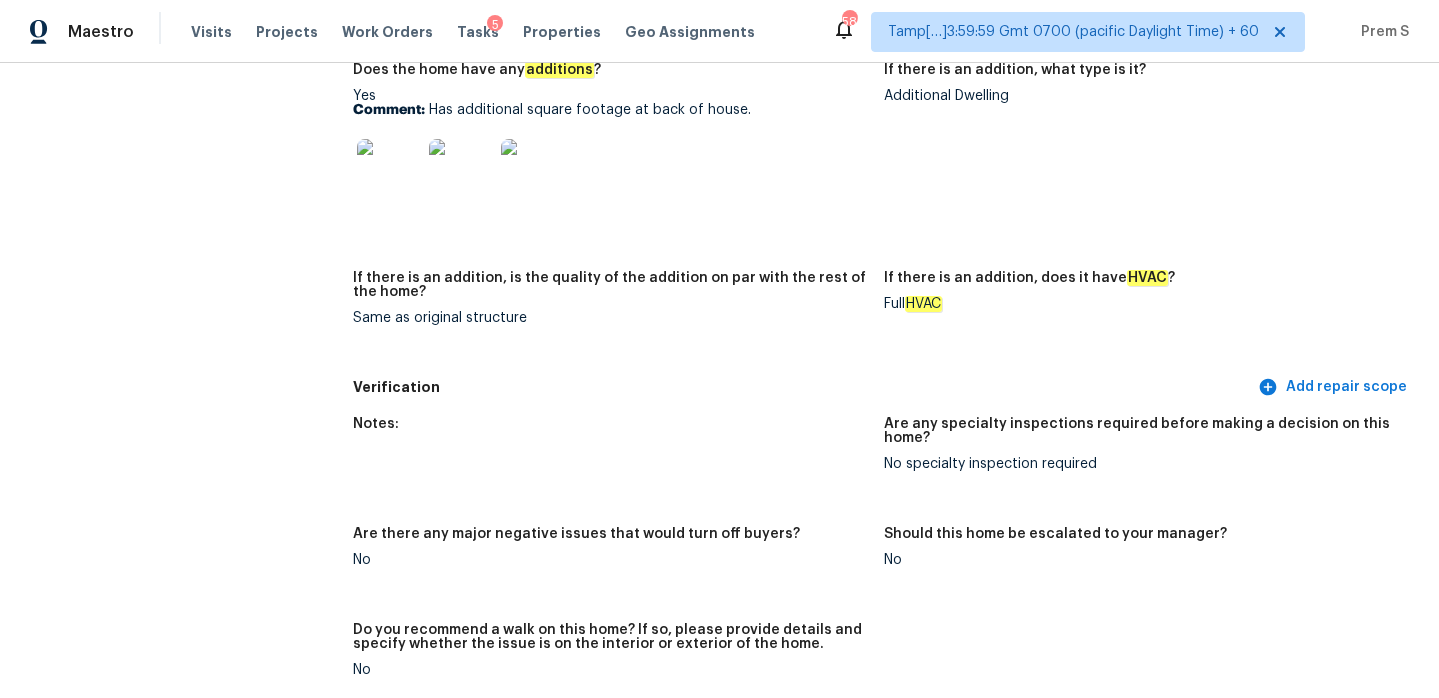 scroll, scrollTop: 4691, scrollLeft: 0, axis: vertical 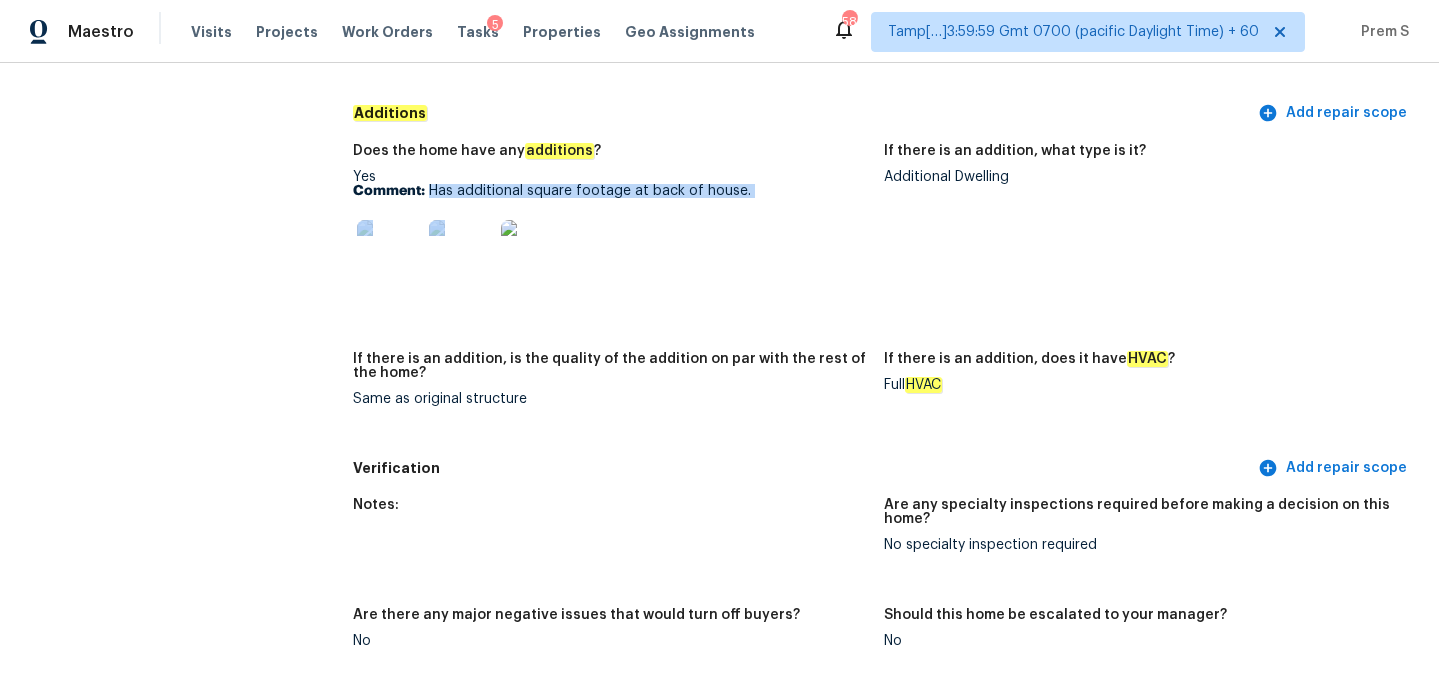 drag, startPoint x: 428, startPoint y: 178, endPoint x: 784, endPoint y: 184, distance: 356.05057 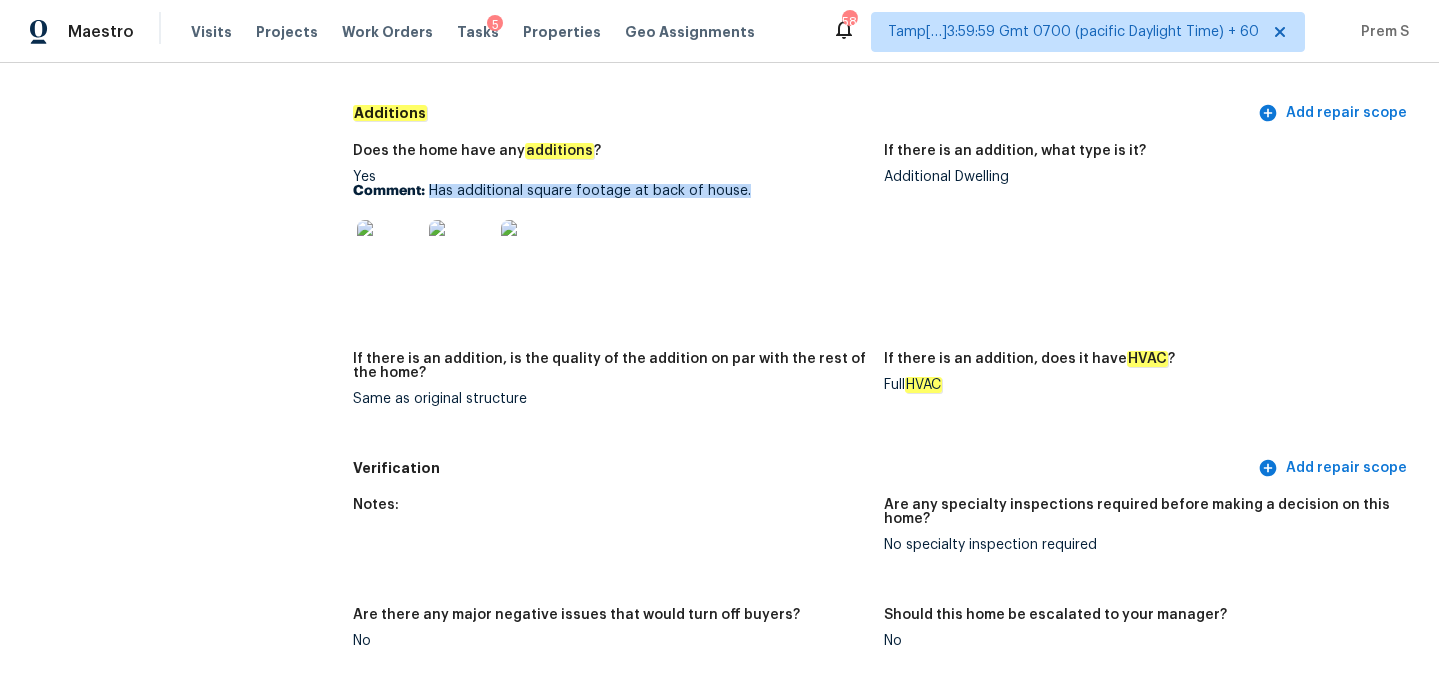 drag, startPoint x: 431, startPoint y: 177, endPoint x: 753, endPoint y: 177, distance: 322 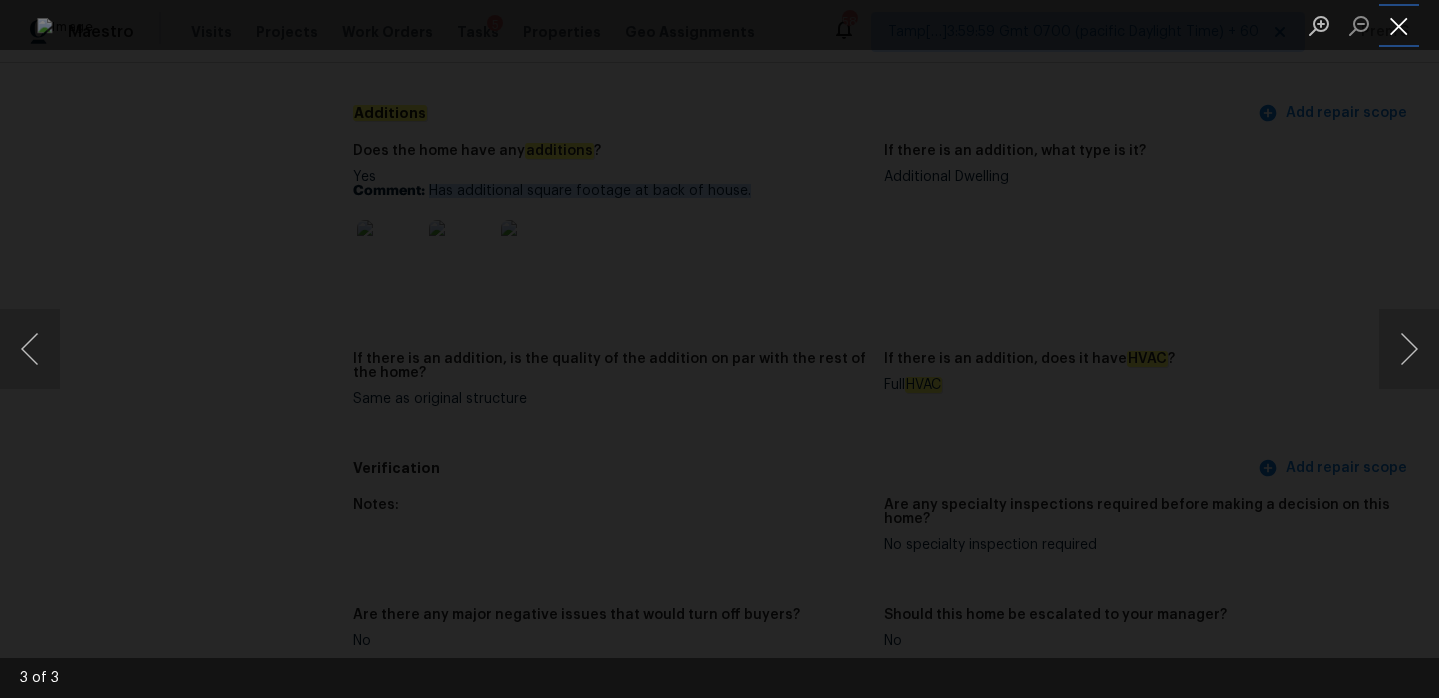click at bounding box center (1399, 25) 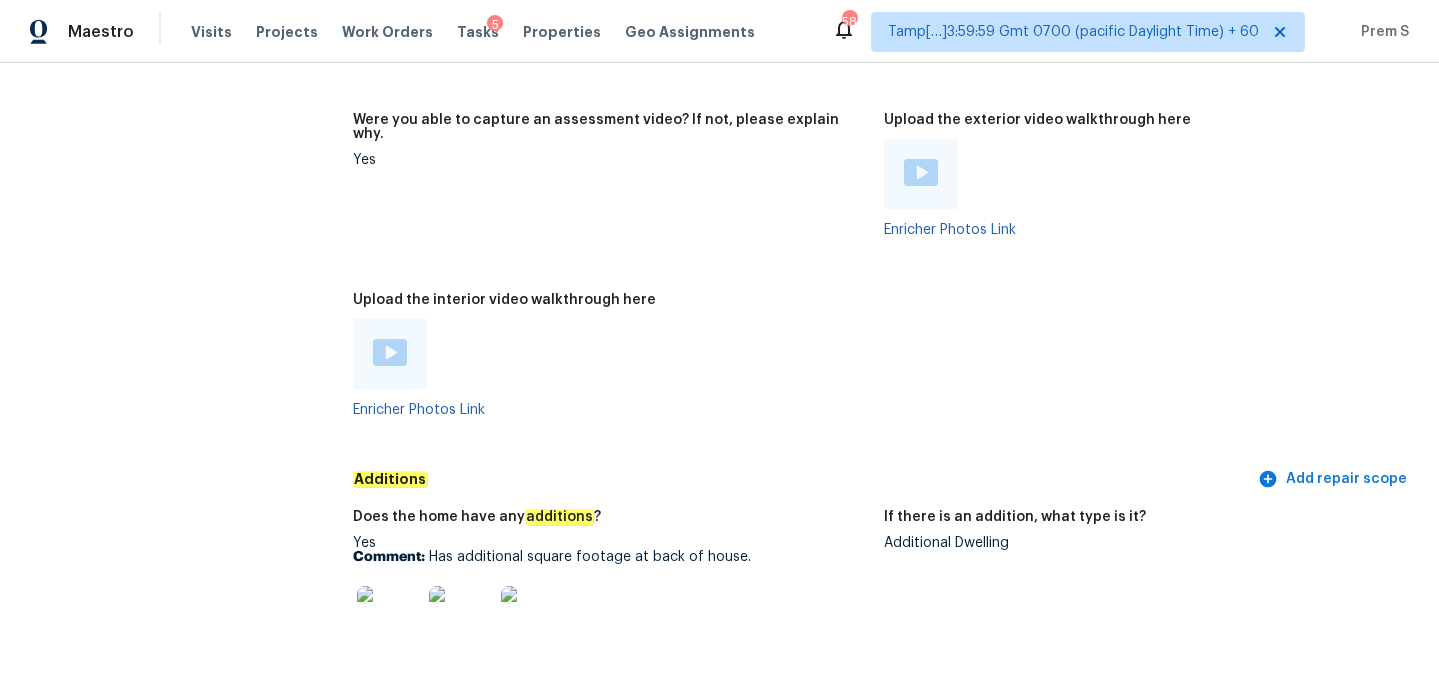 scroll, scrollTop: 4366, scrollLeft: 0, axis: vertical 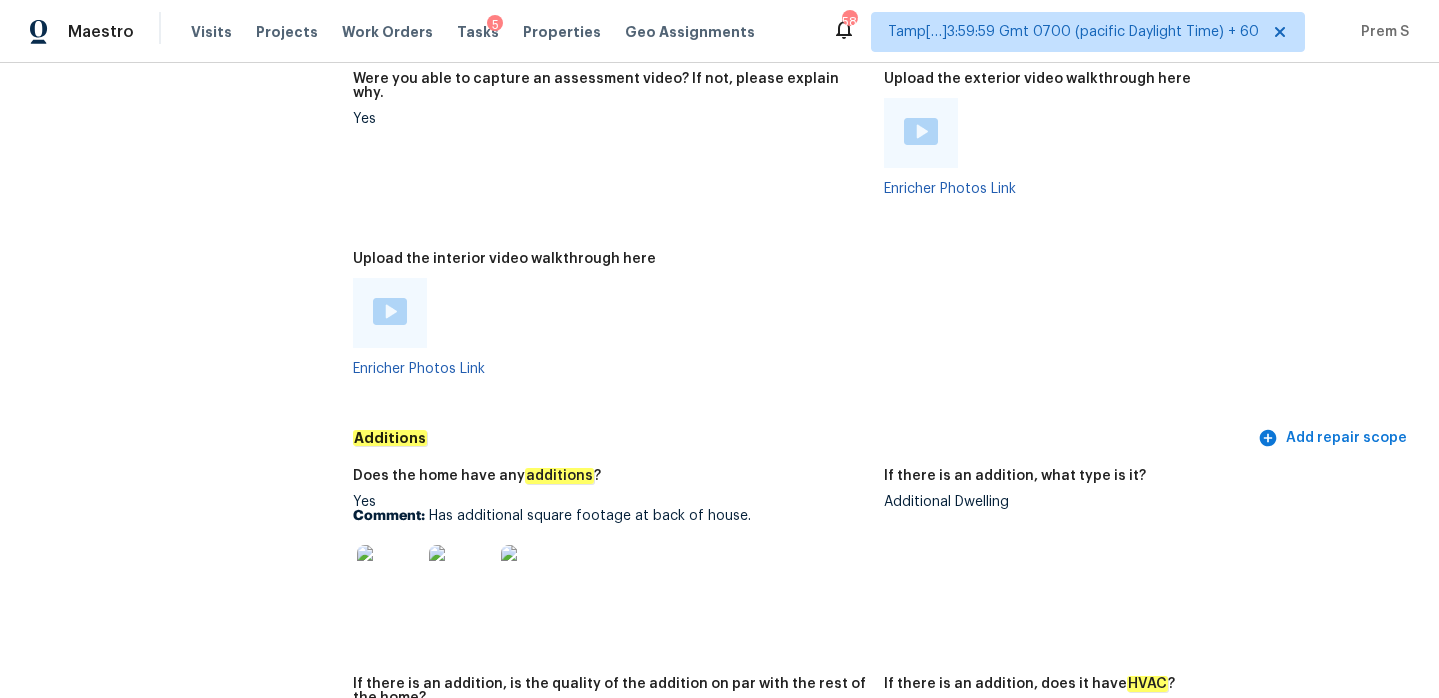 click at bounding box center [390, 311] 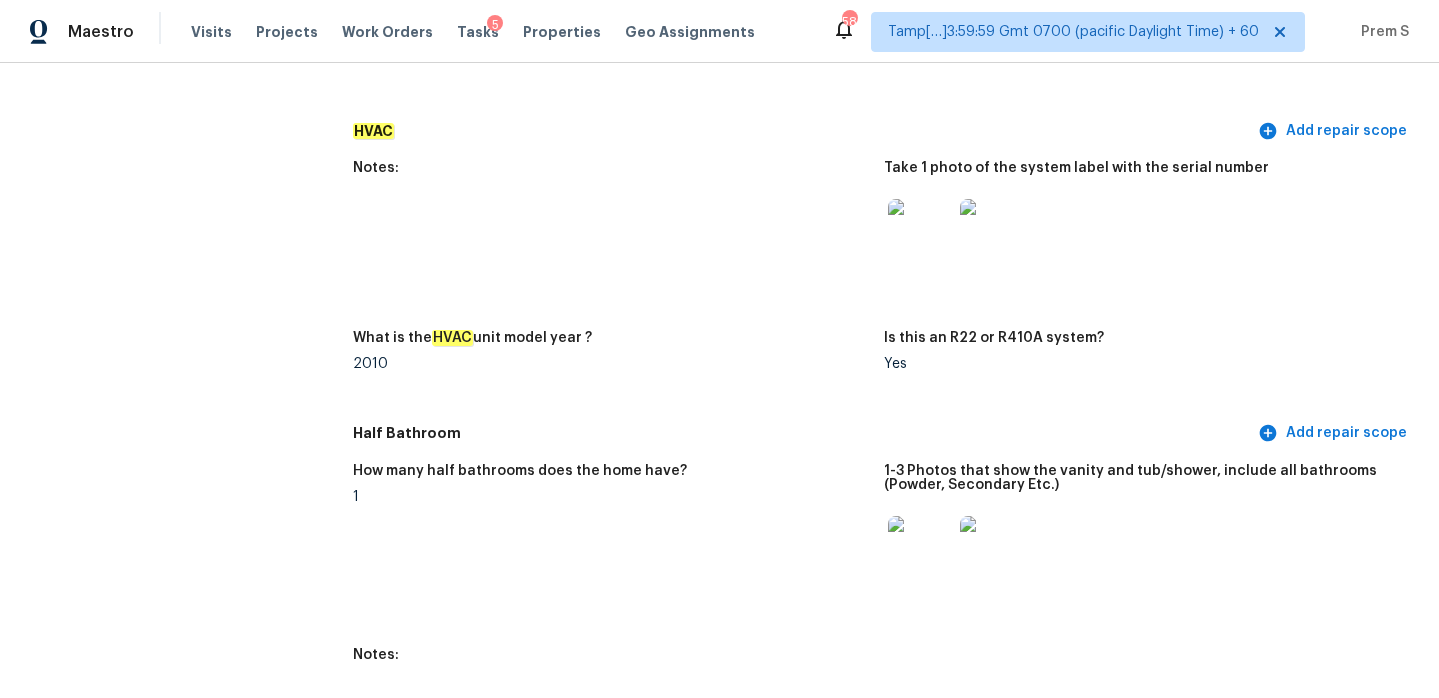 scroll, scrollTop: 2349, scrollLeft: 0, axis: vertical 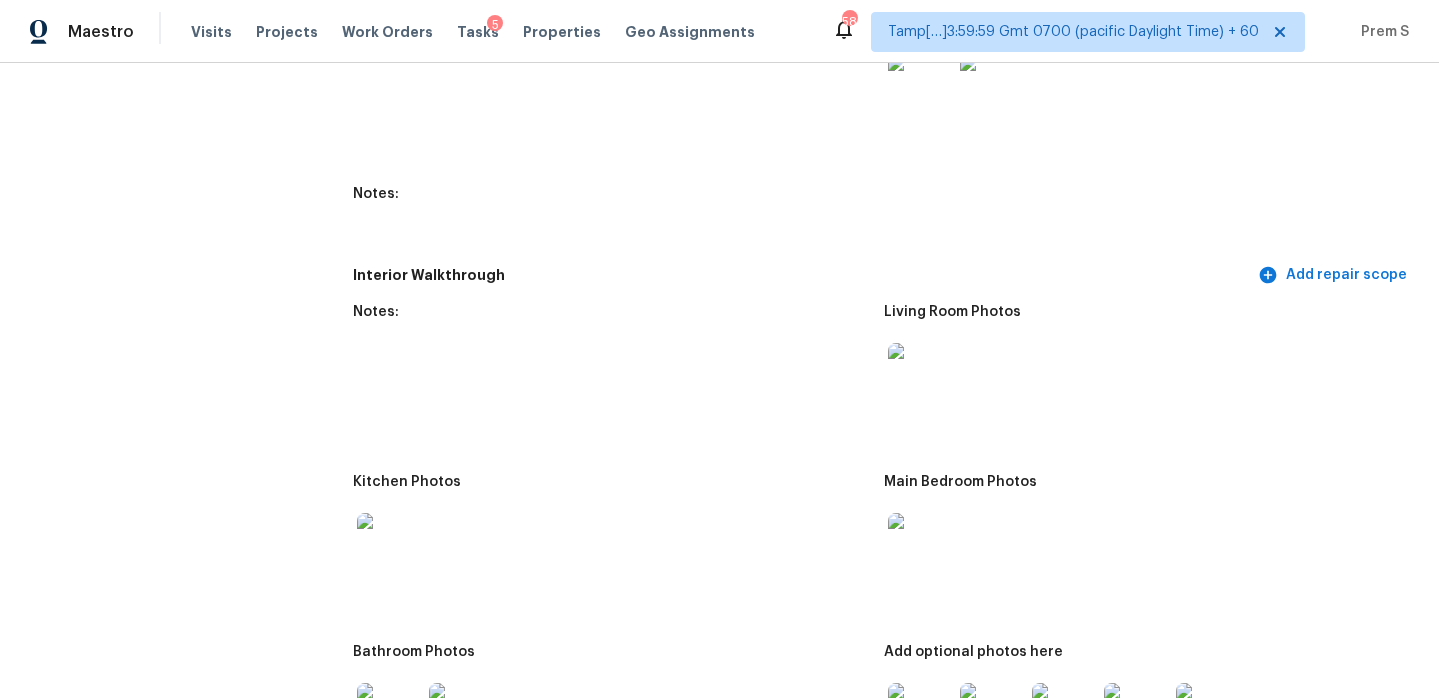 click at bounding box center [920, 375] 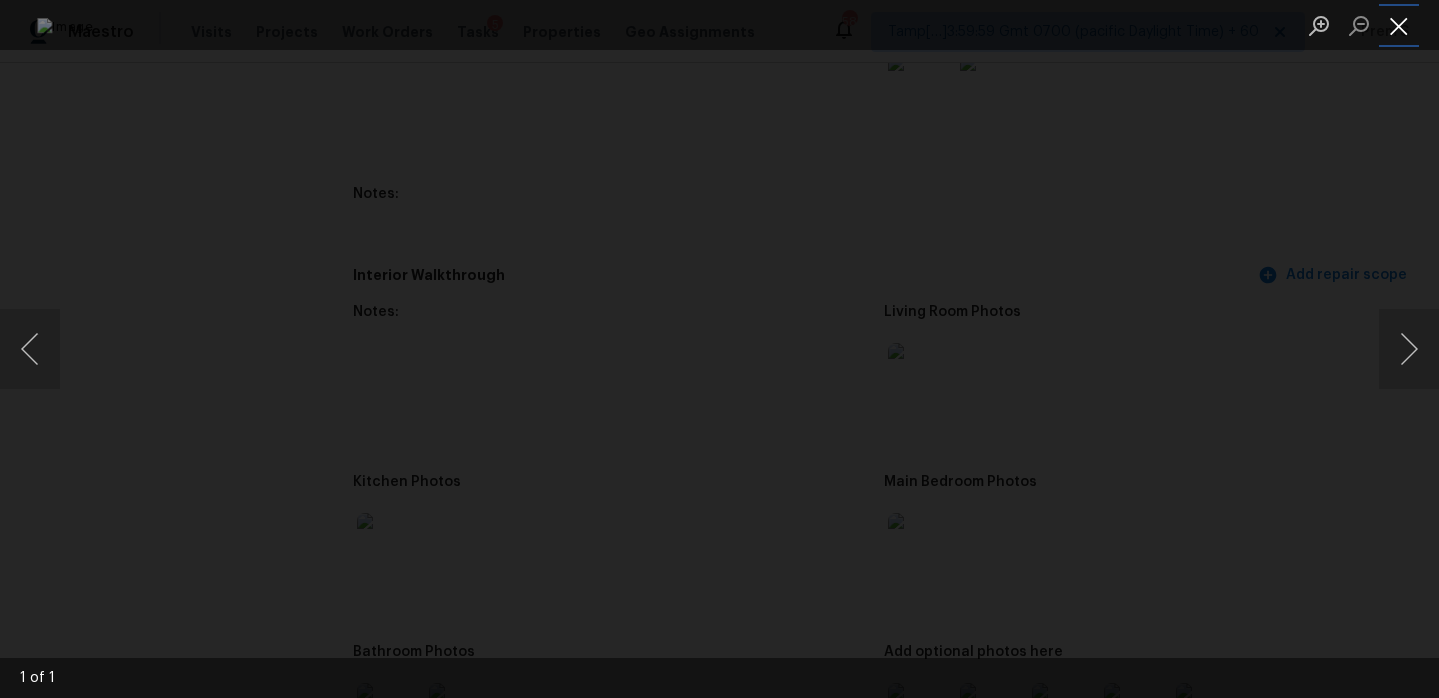 click at bounding box center (1399, 25) 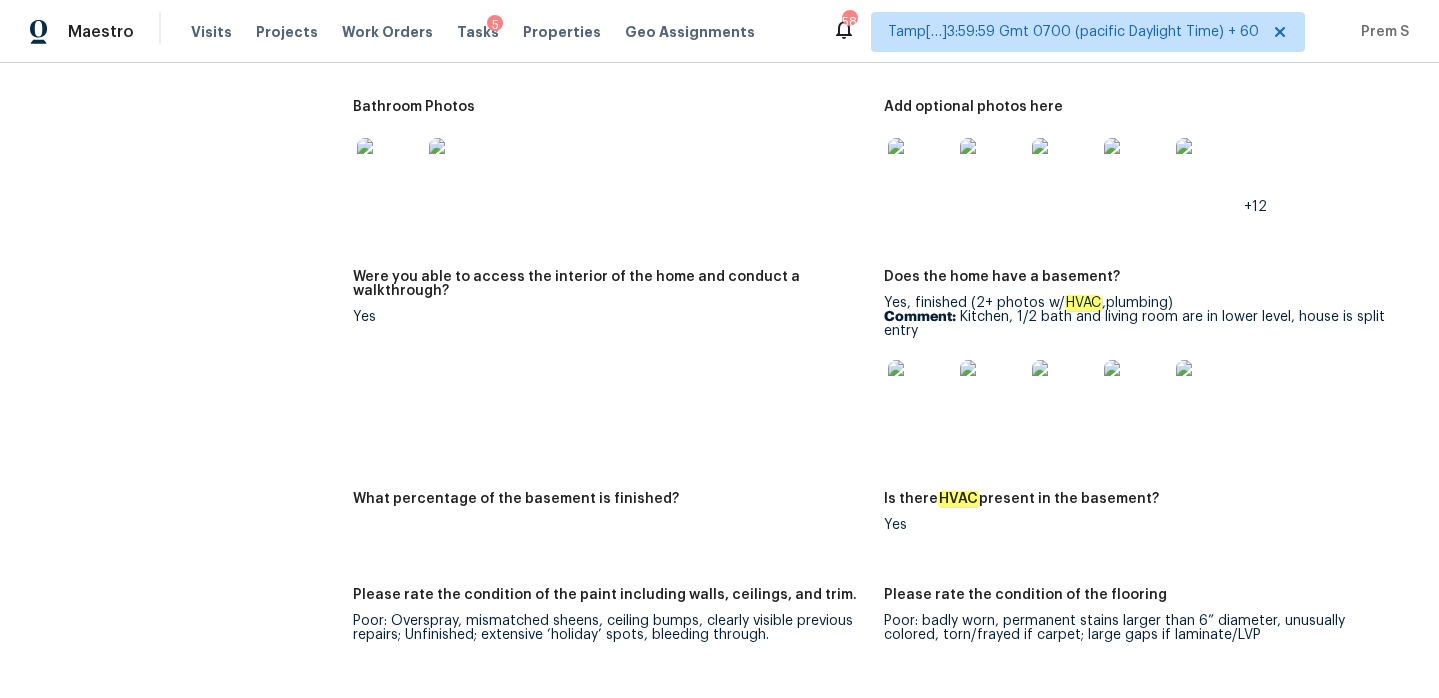 scroll, scrollTop: 2885, scrollLeft: 0, axis: vertical 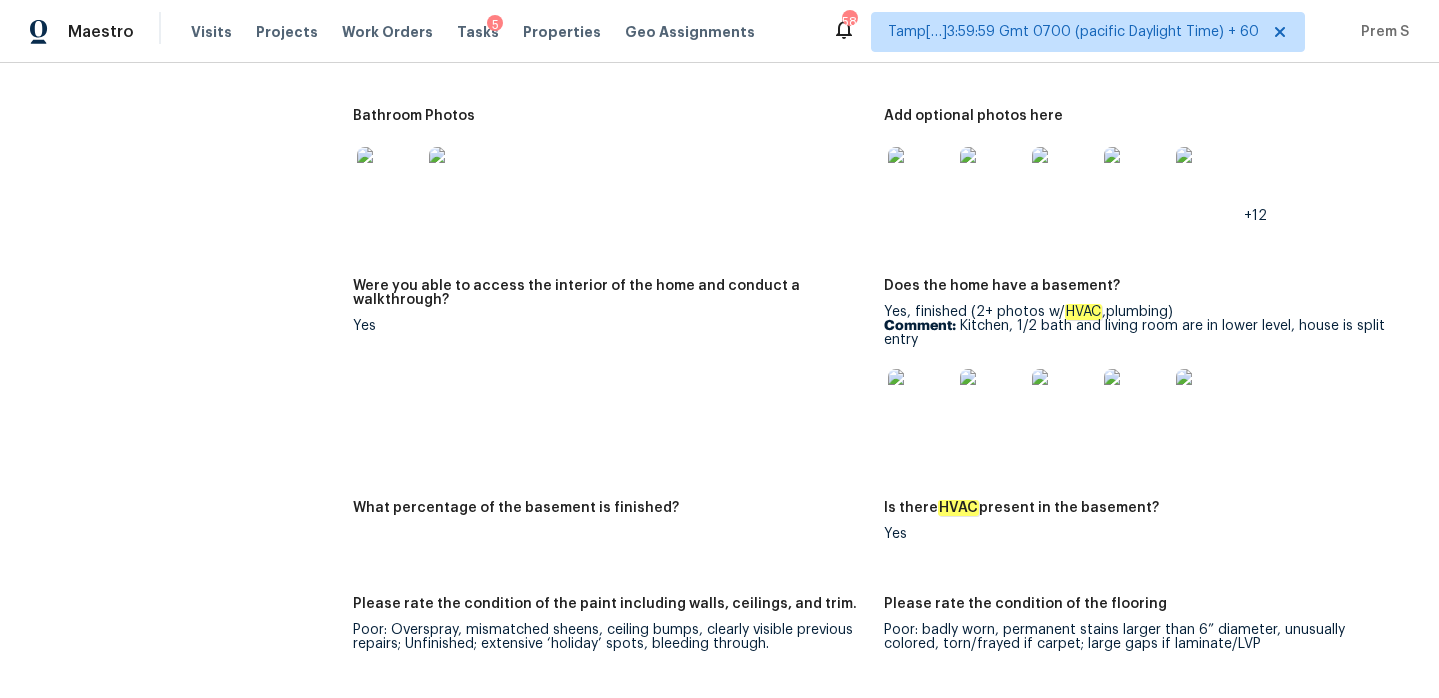 click at bounding box center [1064, 179] 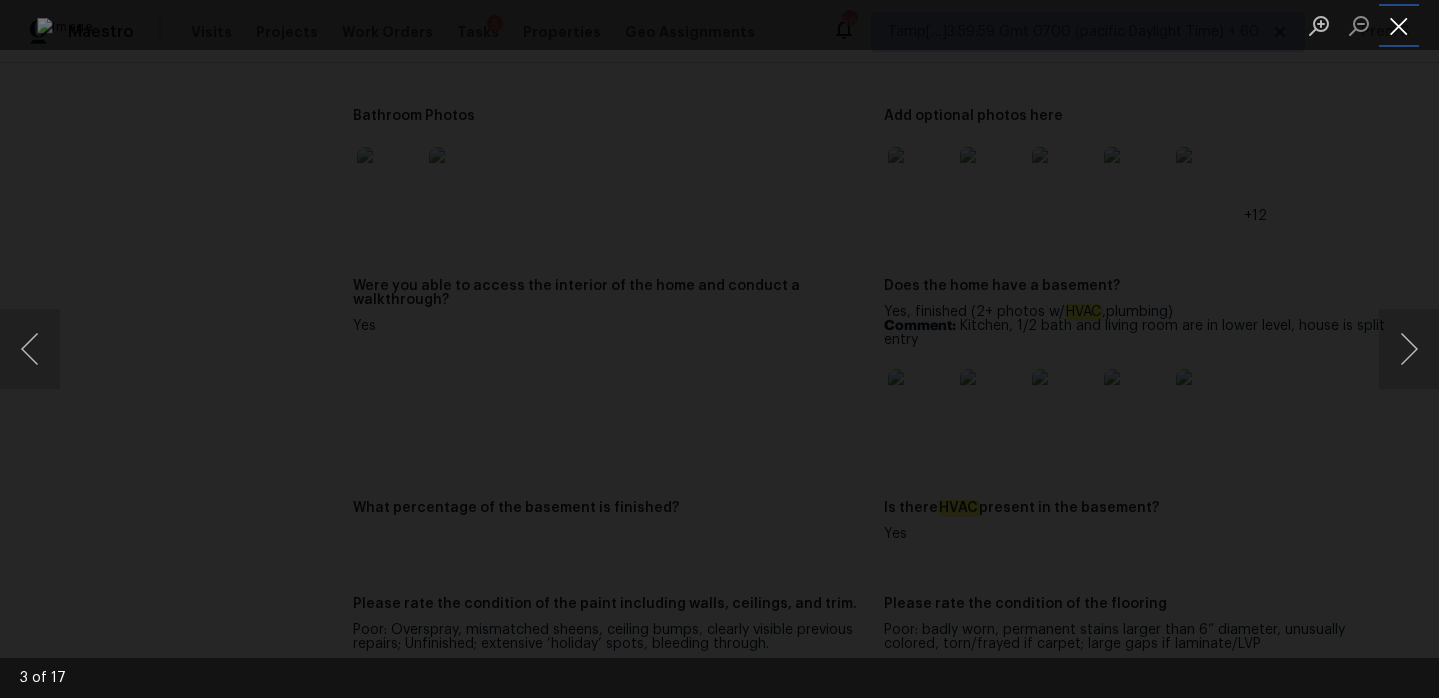 click at bounding box center (1399, 25) 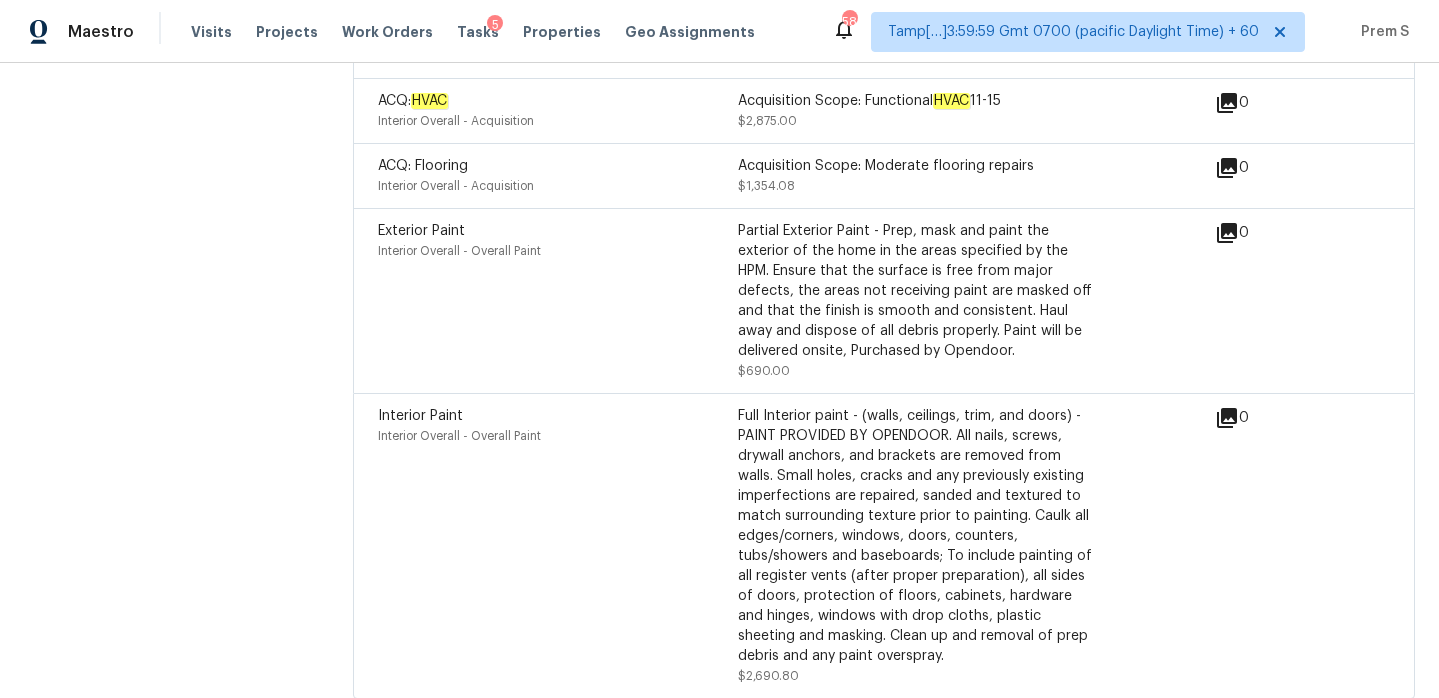 scroll, scrollTop: 5987, scrollLeft: 0, axis: vertical 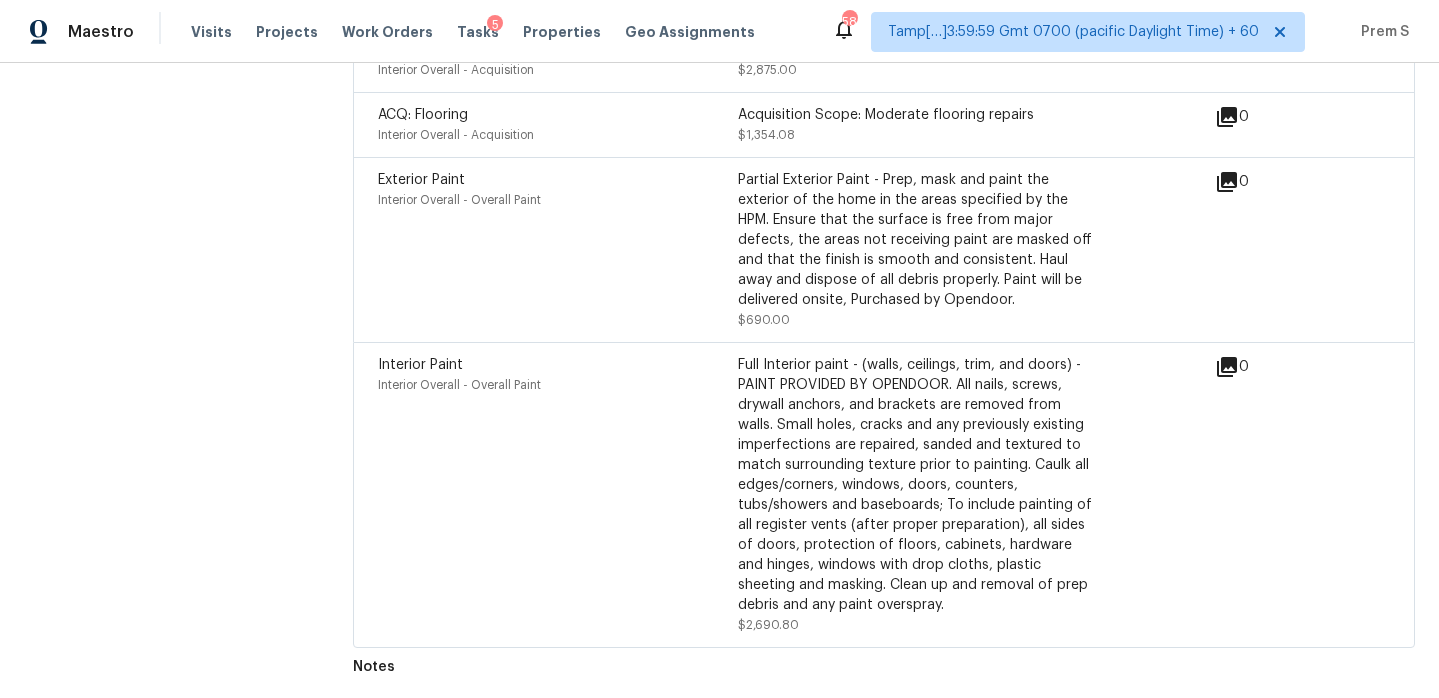 click on "Full Interior paint - (walls, ceilings, trim, and doors) - PAINT PROVIDED BY OPENDOOR. All nails, screws, drywall anchors, and brackets are removed from walls. Small holes, cracks and any previously existing imperfections are repaired, sanded and textured to match surrounding texture prior to painting. Caulk all edges/corners, windows, doors, counters, tubs/showers and baseboards; To include painting of all register vents (after proper preparation), all sides of doors, protection of floors, cabinets, hardware and hinges, windows with drop cloths, plastic sheeting and masking. Clean up and removal of prep debris and any paint overspray." at bounding box center (918, 485) 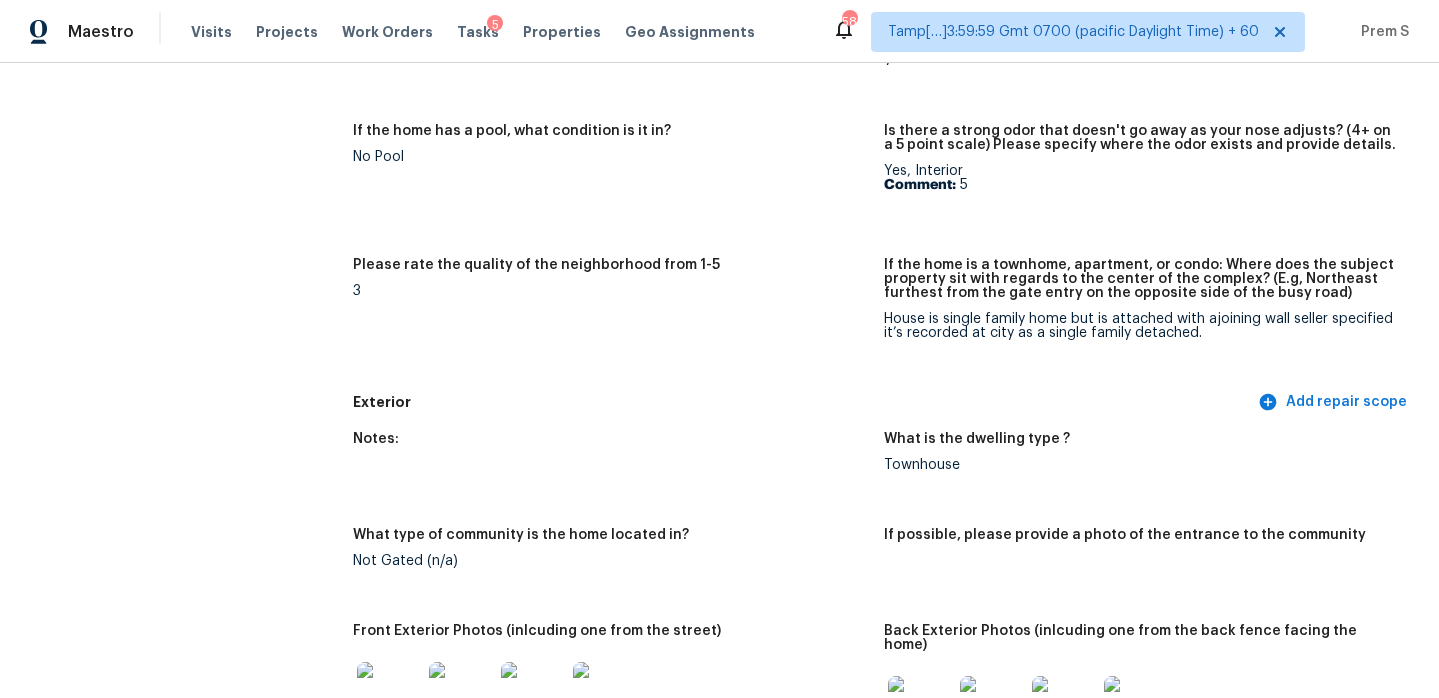 scroll, scrollTop: 0, scrollLeft: 0, axis: both 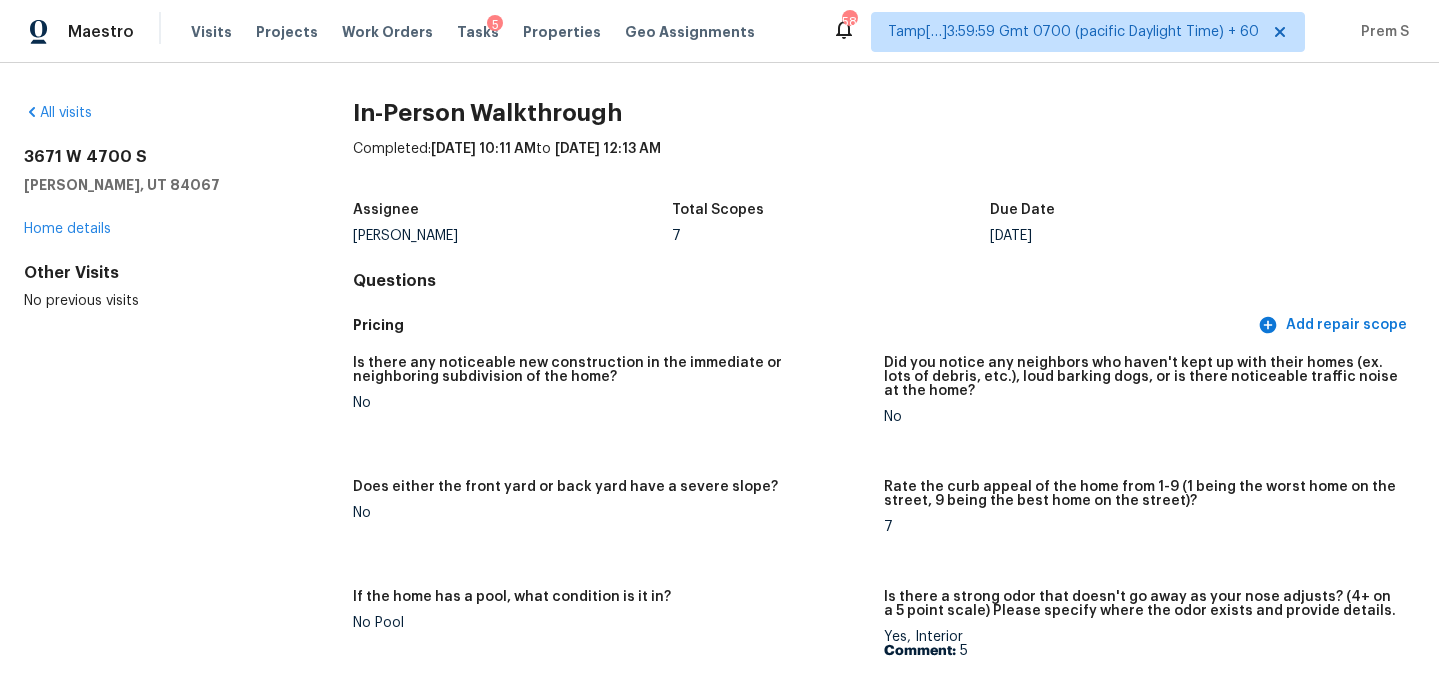 click on "All visits" at bounding box center (156, 113) 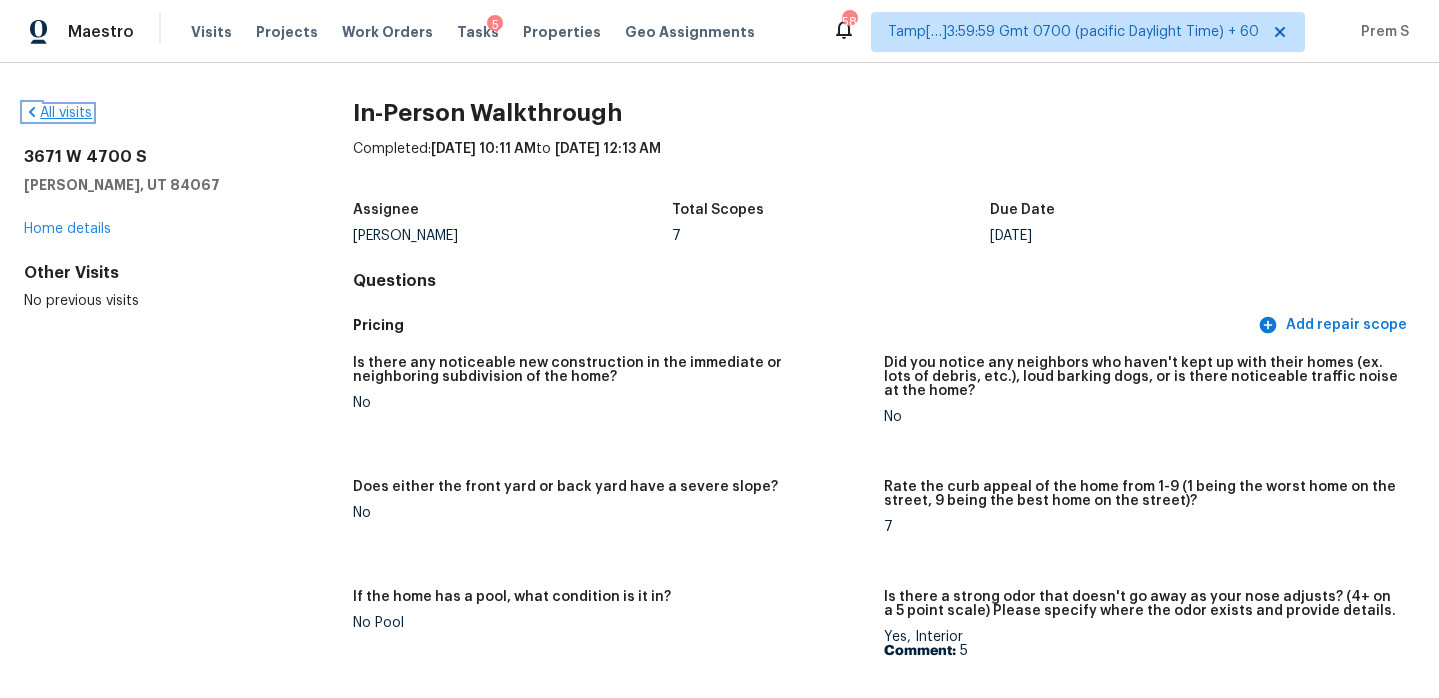 click on "All visits" at bounding box center [58, 113] 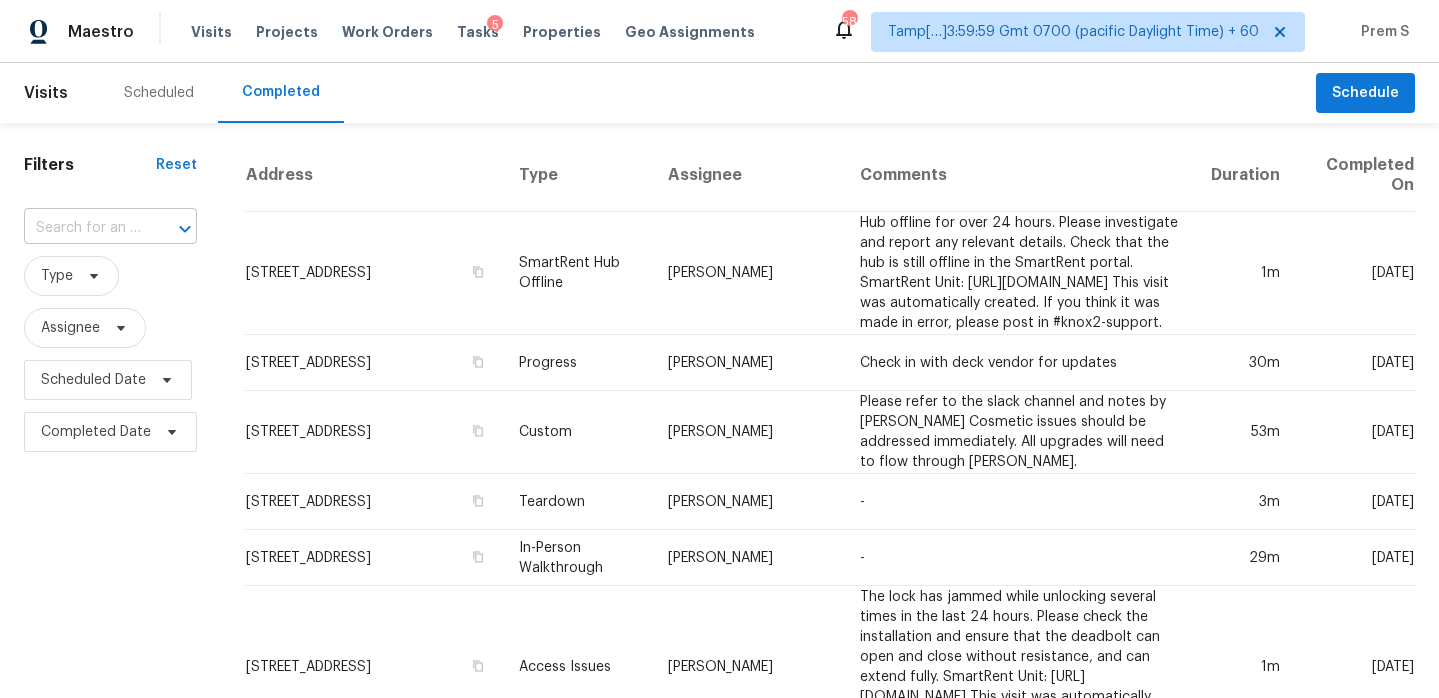 click at bounding box center (171, 229) 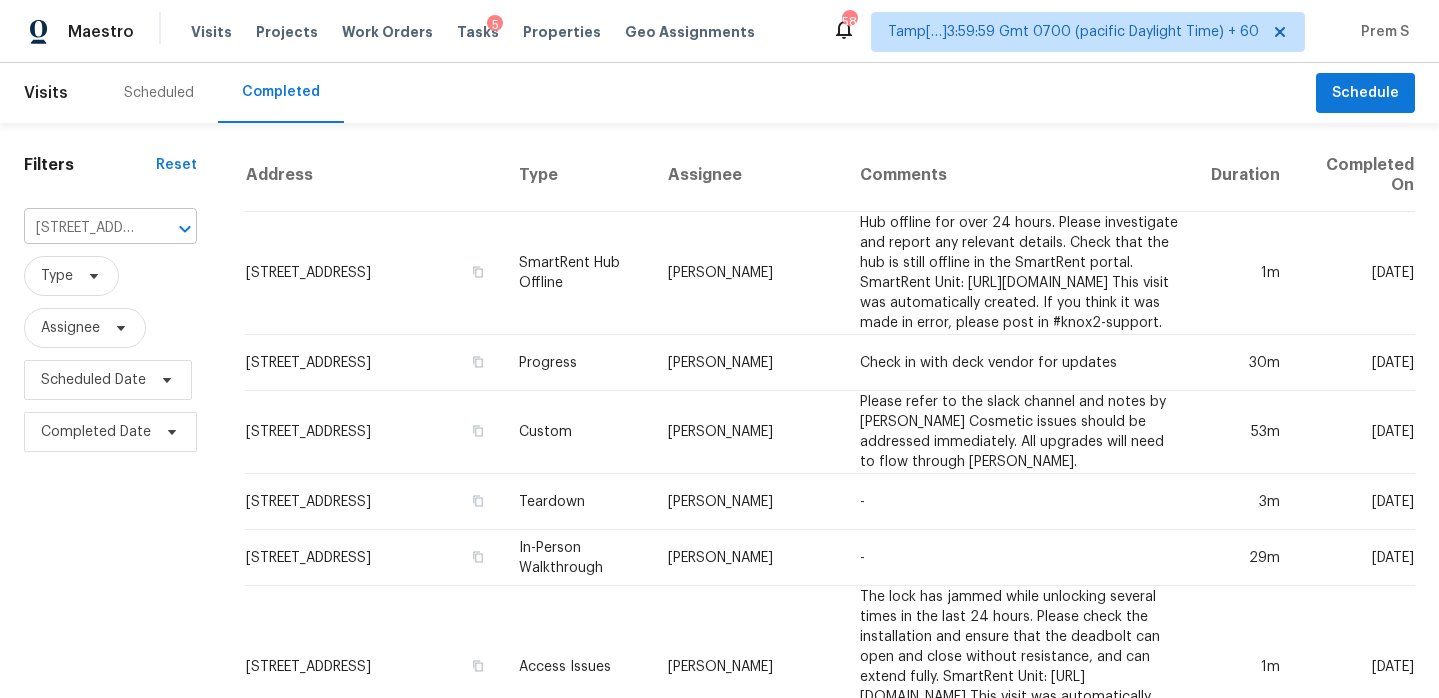 scroll, scrollTop: 0, scrollLeft: 194, axis: horizontal 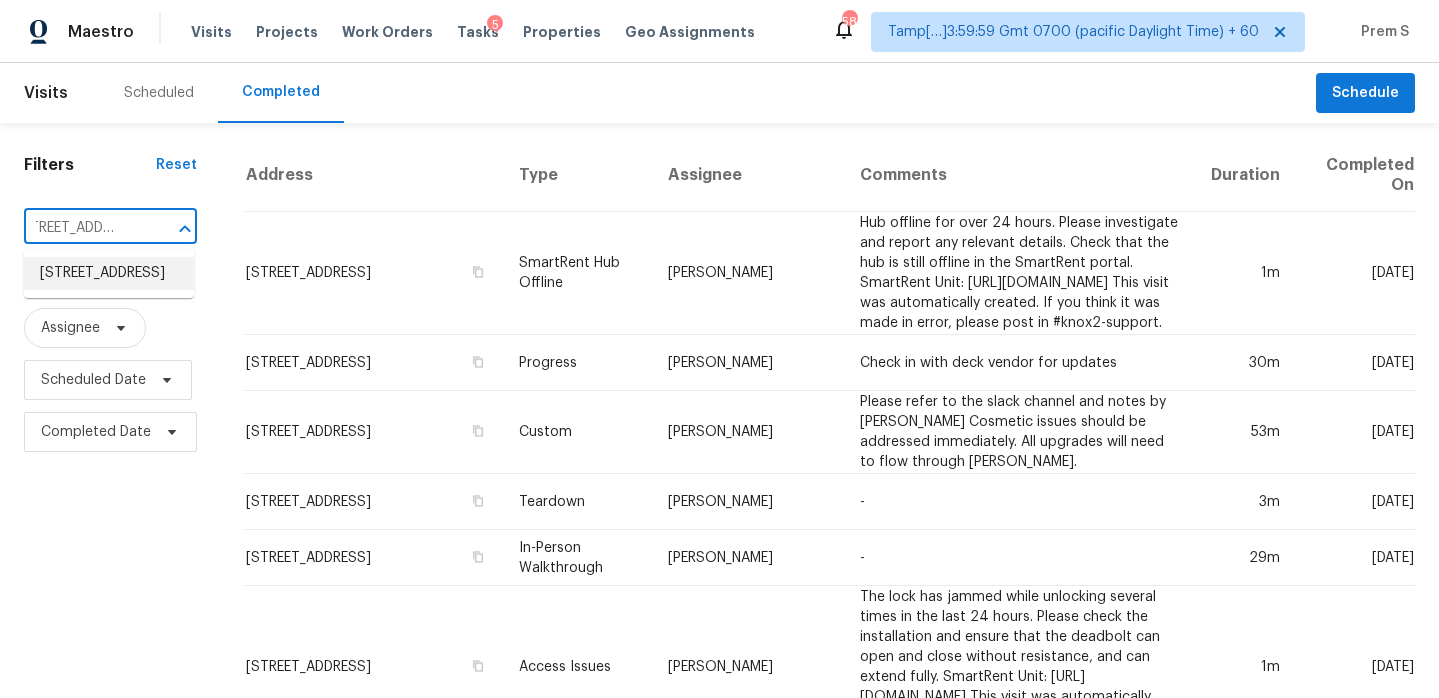 click on "510 Phoenix Ave NW, Albuquerque, NM 87107" at bounding box center (109, 273) 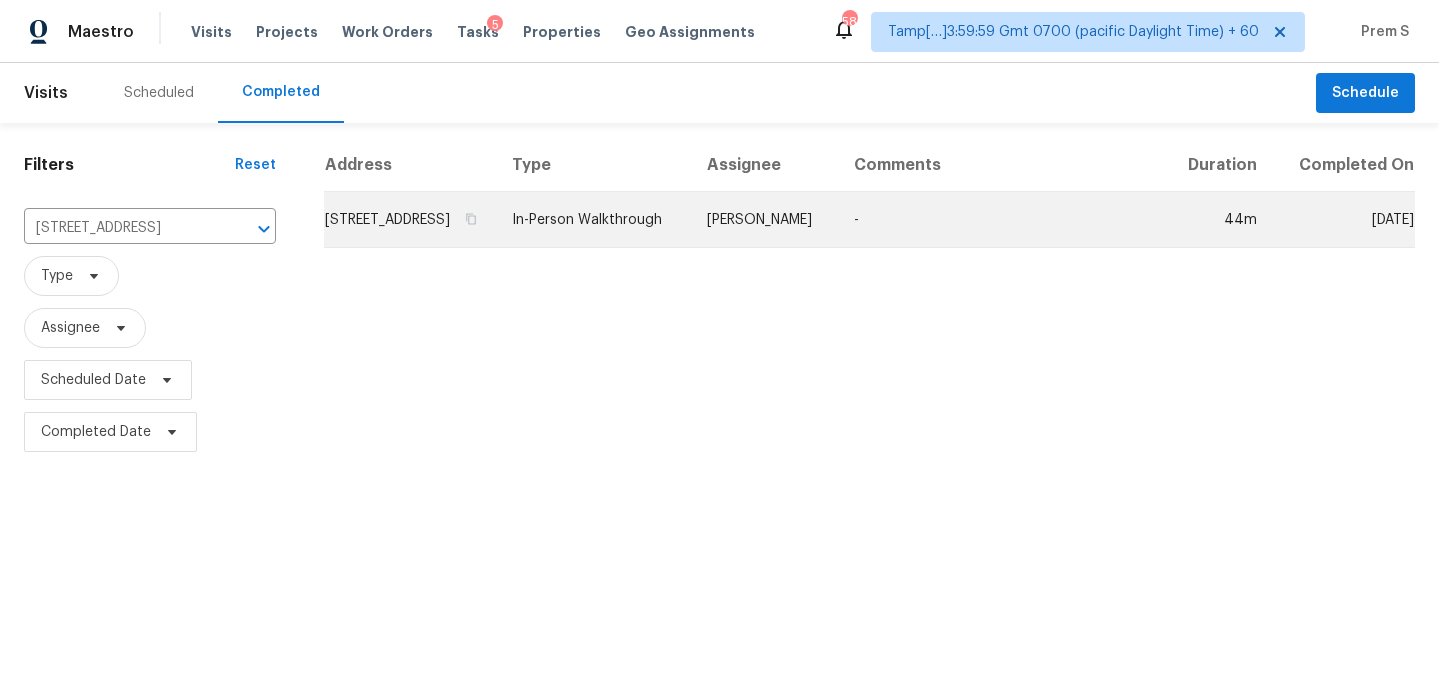 click on "510 Phoenix Ave NW, Albuquerque, NM 87107" at bounding box center [410, 220] 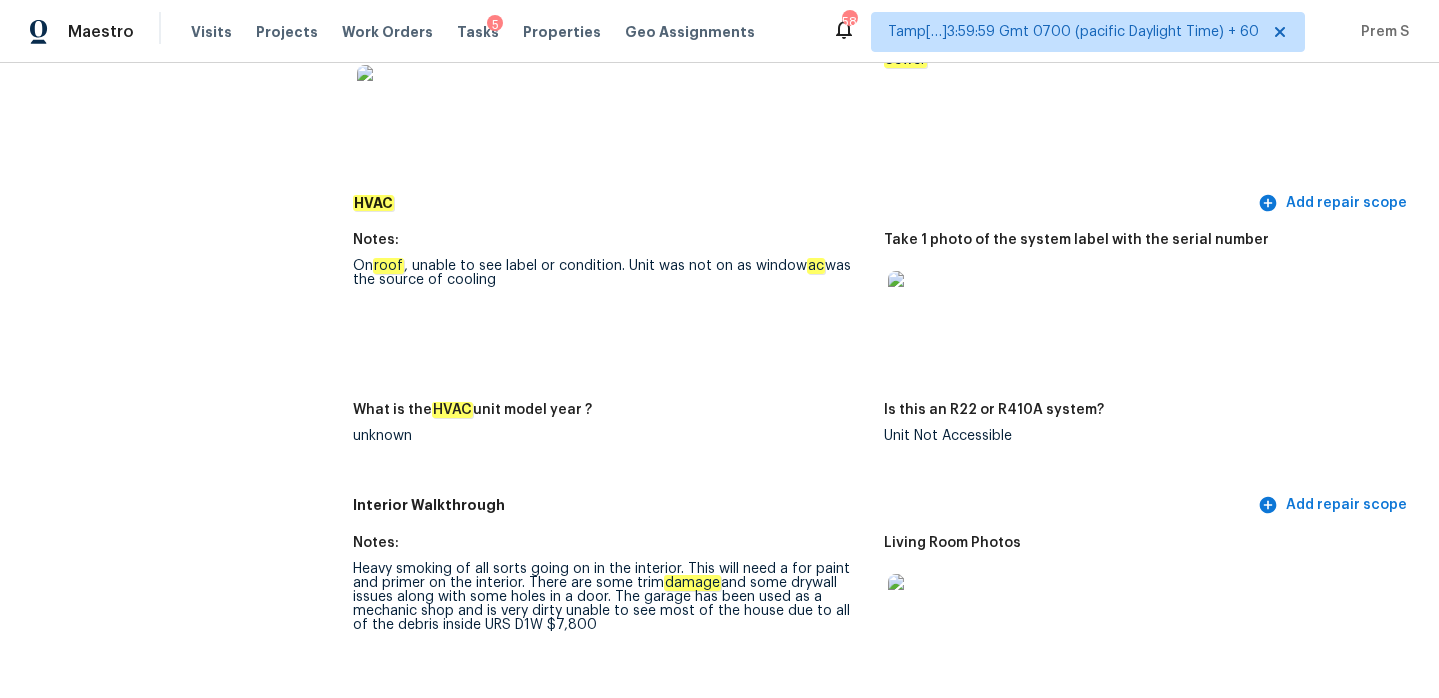 scroll, scrollTop: 1886, scrollLeft: 0, axis: vertical 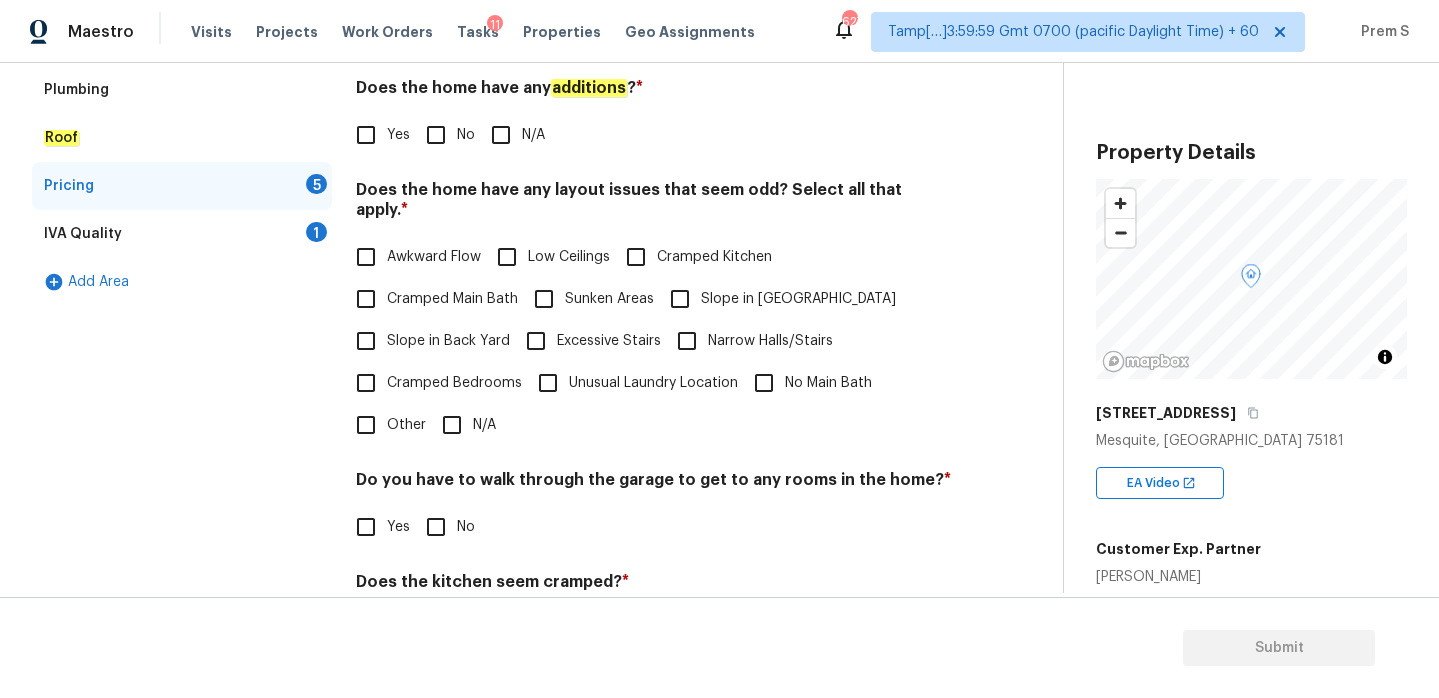 click on "No" at bounding box center (436, 135) 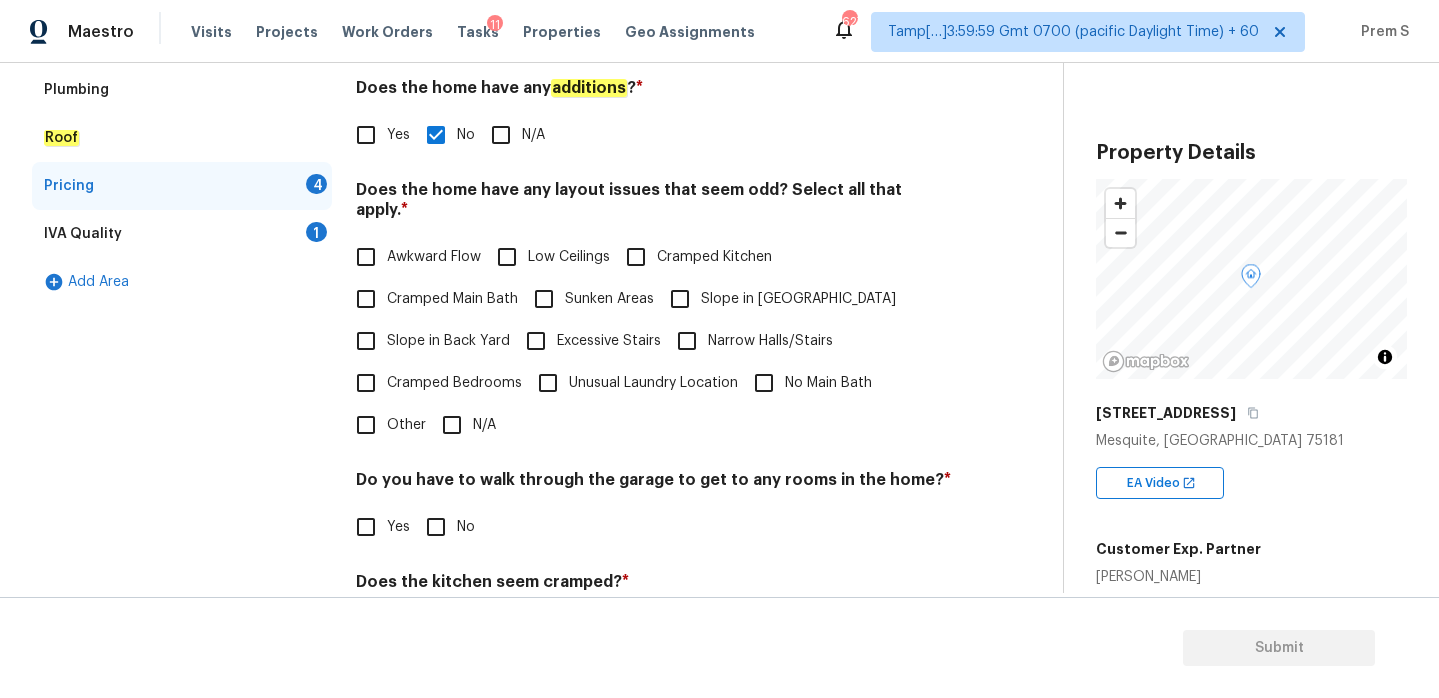 click on "N/A" at bounding box center (452, 425) 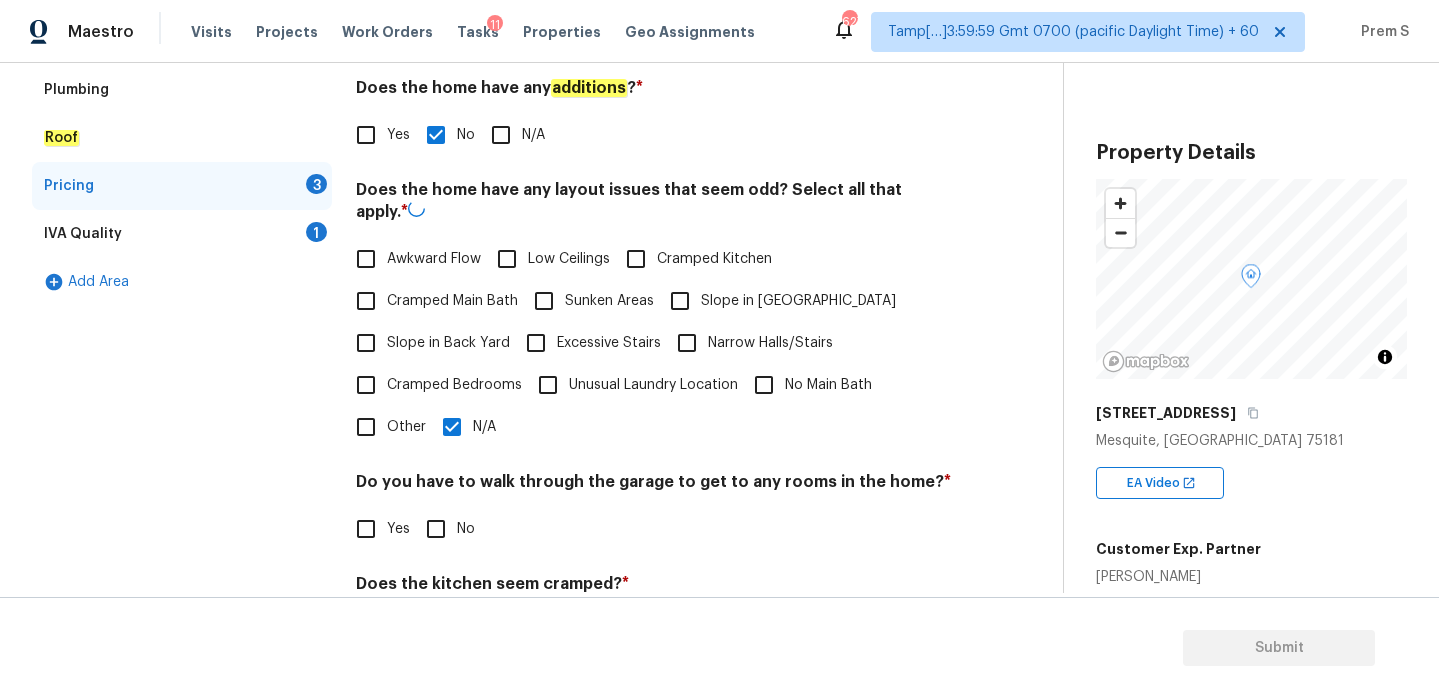 scroll, scrollTop: 502, scrollLeft: 0, axis: vertical 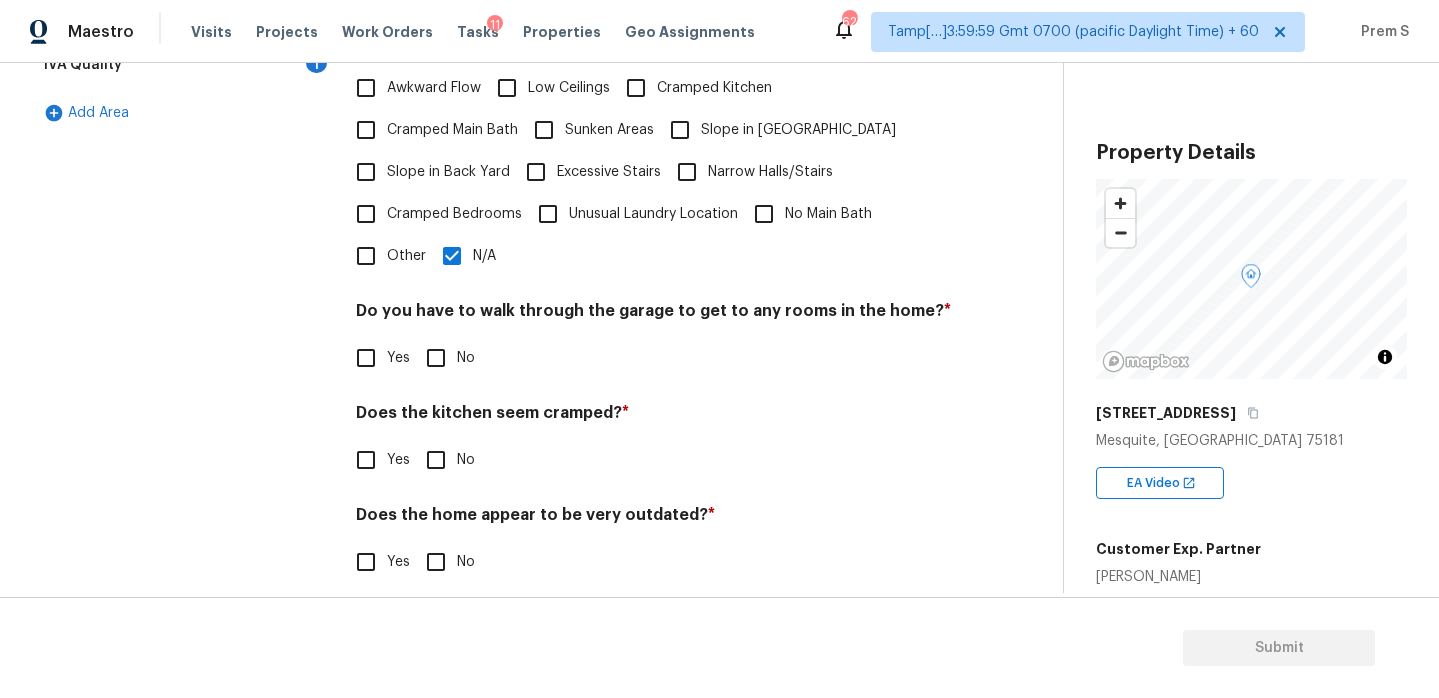 click on "No" at bounding box center (436, 358) 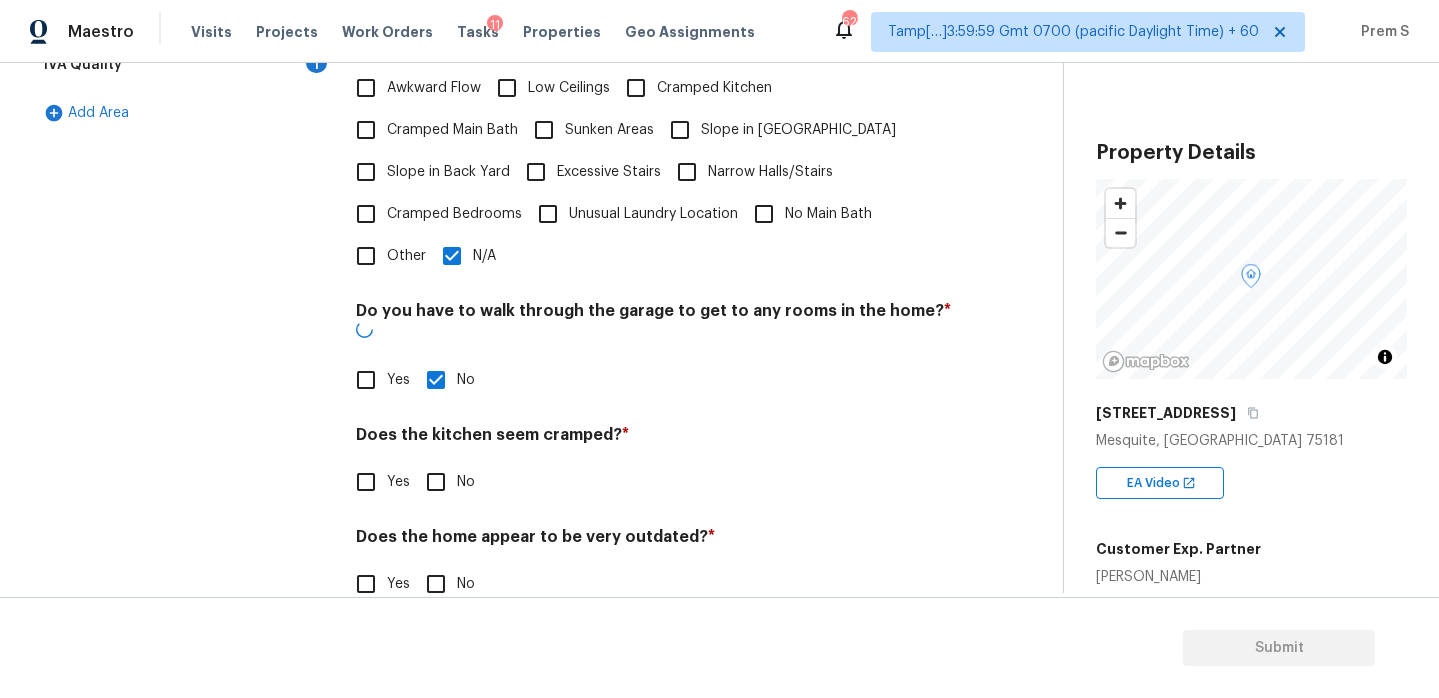 click on "No" at bounding box center (436, 482) 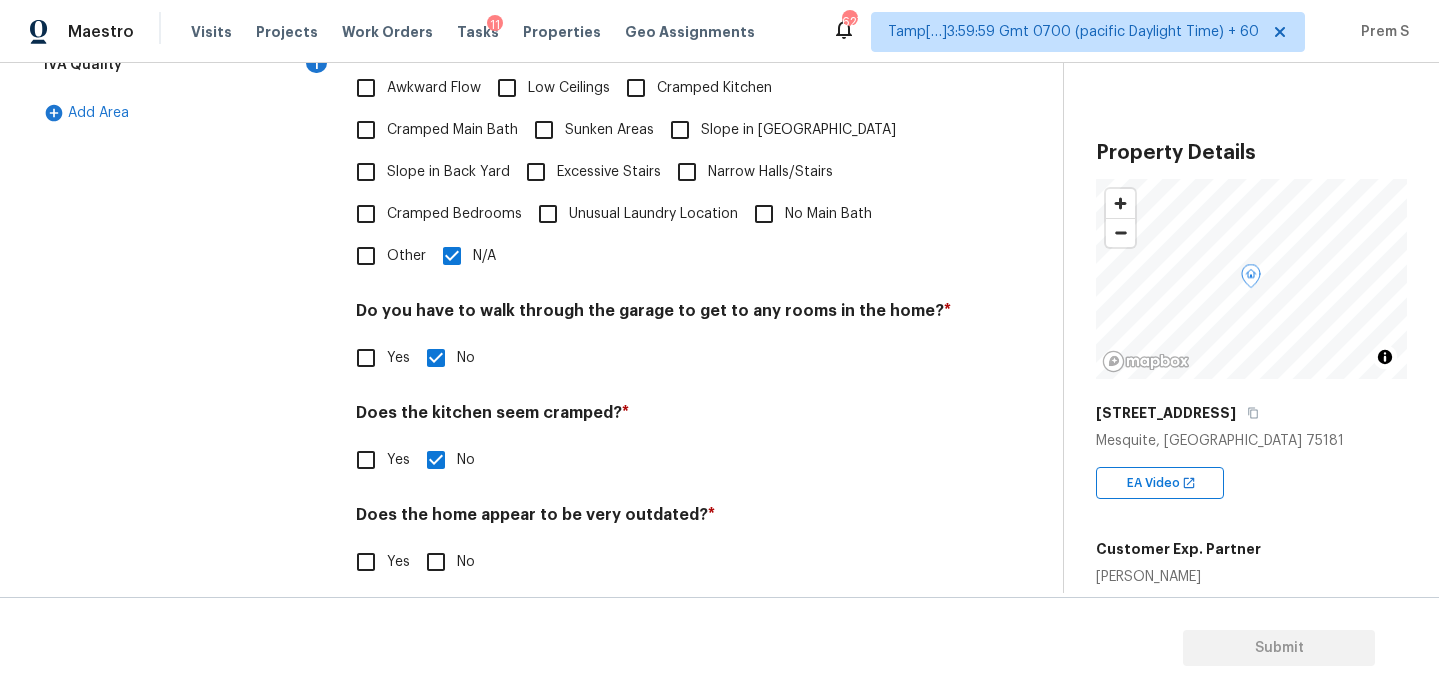 click on "No" at bounding box center (436, 562) 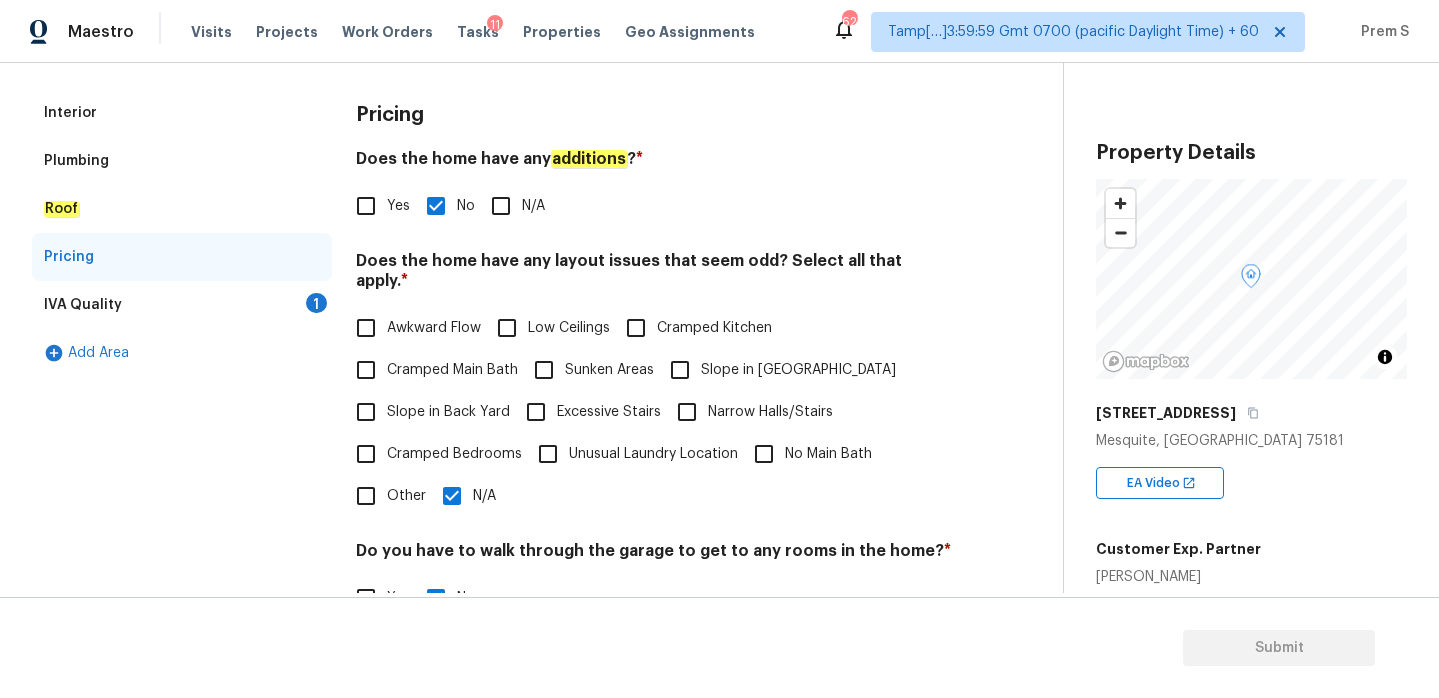 click on "1" at bounding box center (316, 303) 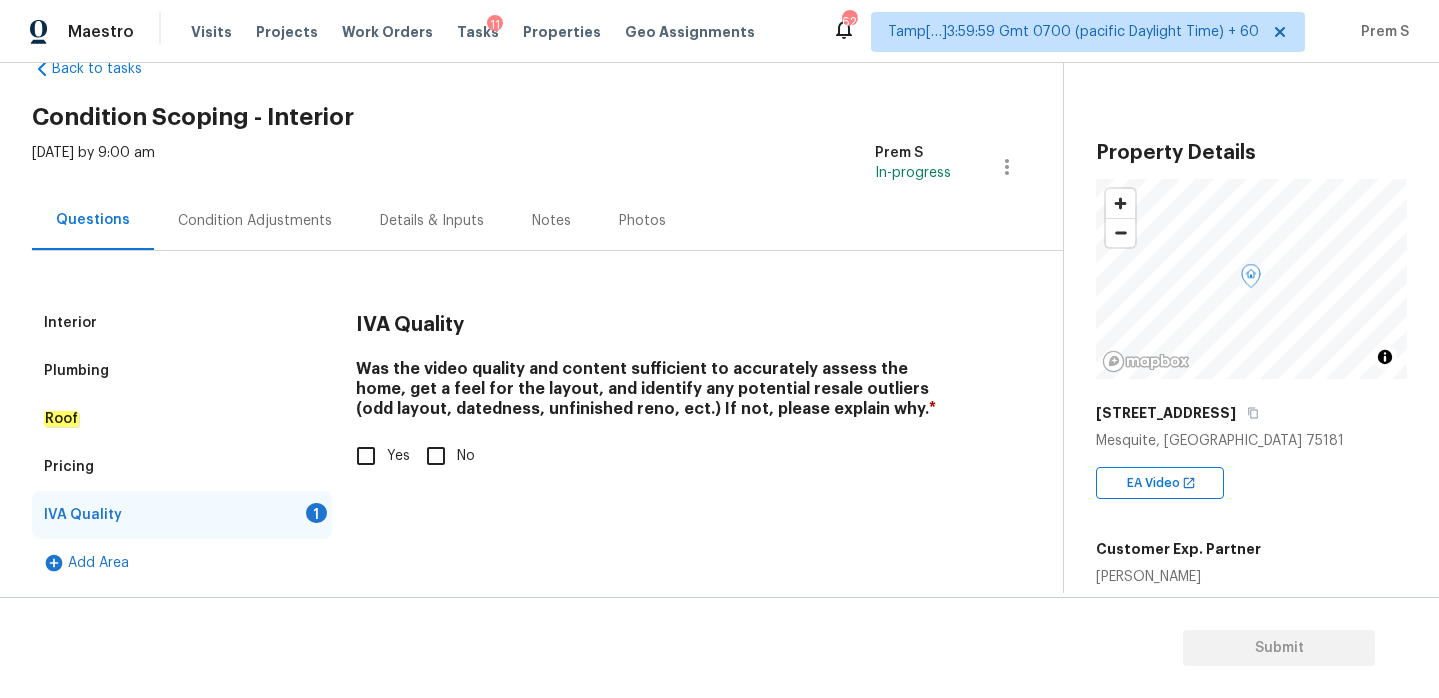 scroll, scrollTop: 52, scrollLeft: 0, axis: vertical 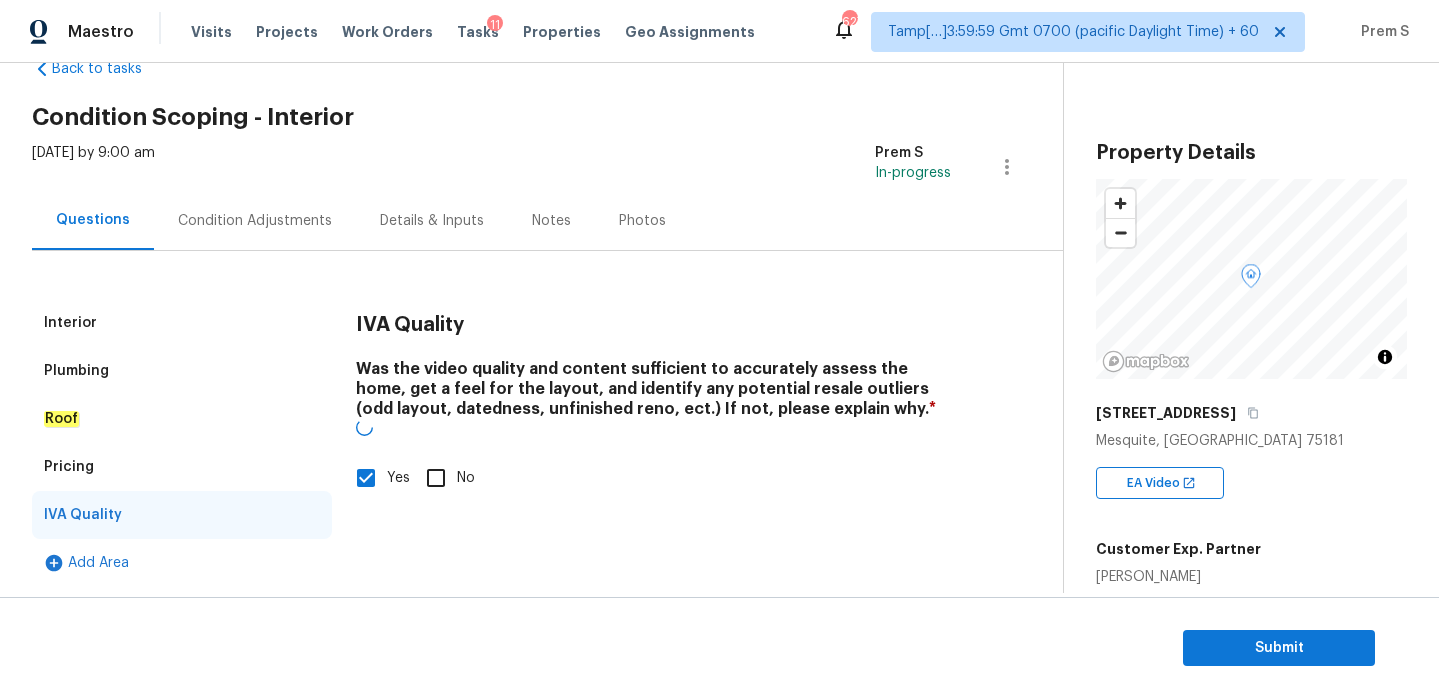 click on "Condition Adjustments" at bounding box center [255, 221] 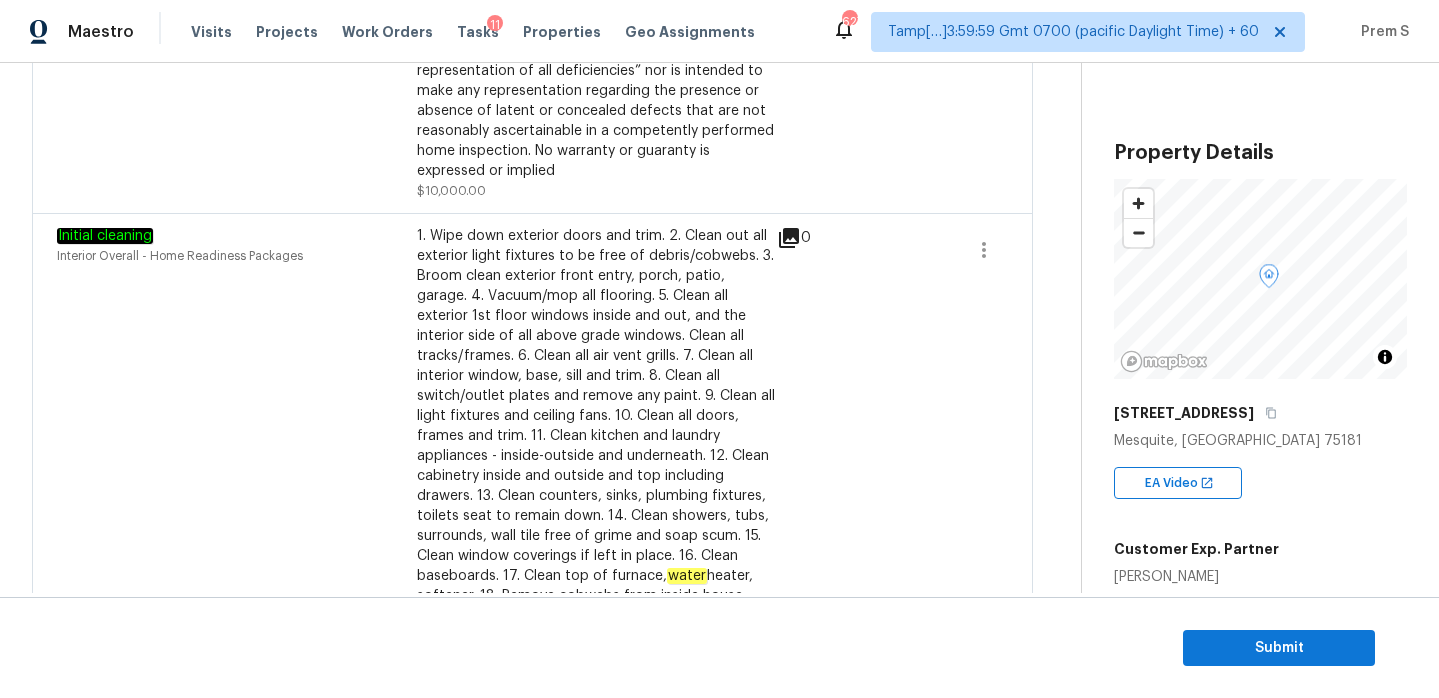 scroll, scrollTop: 347, scrollLeft: 0, axis: vertical 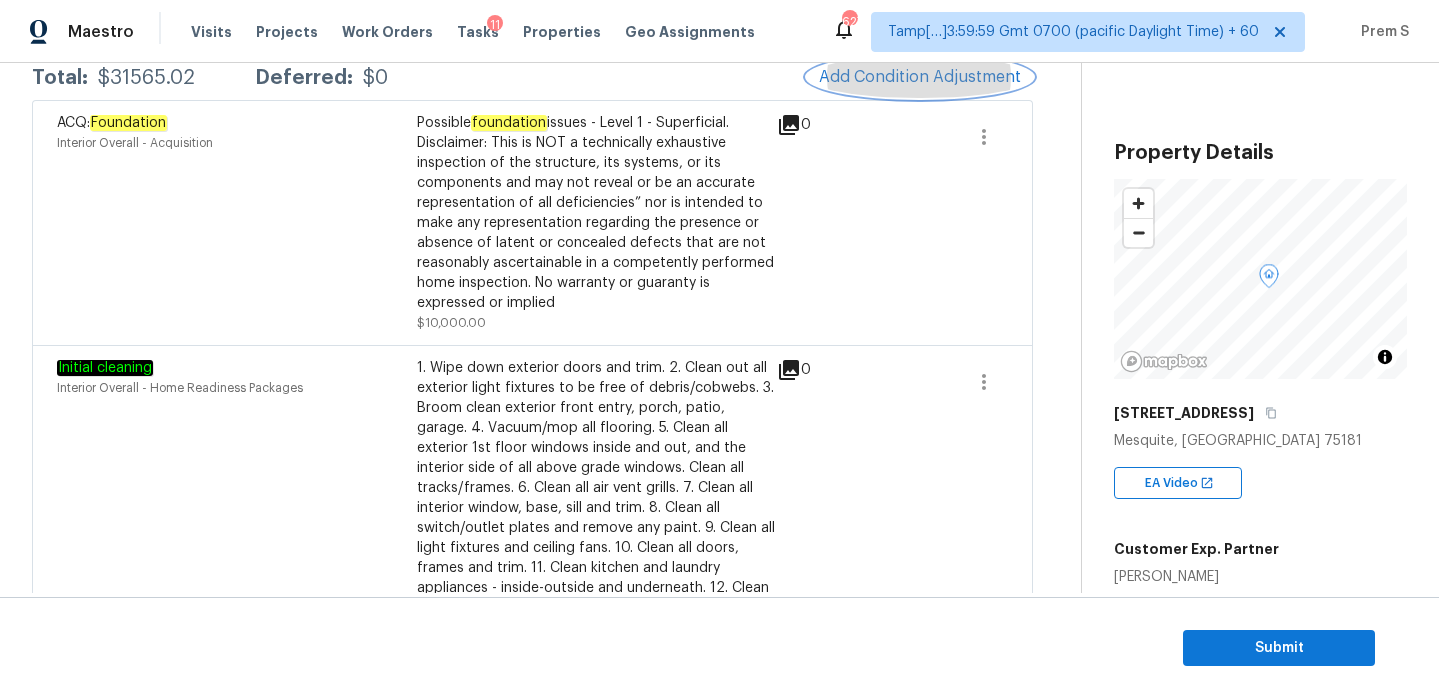 click on "Add Condition Adjustment" at bounding box center (920, 77) 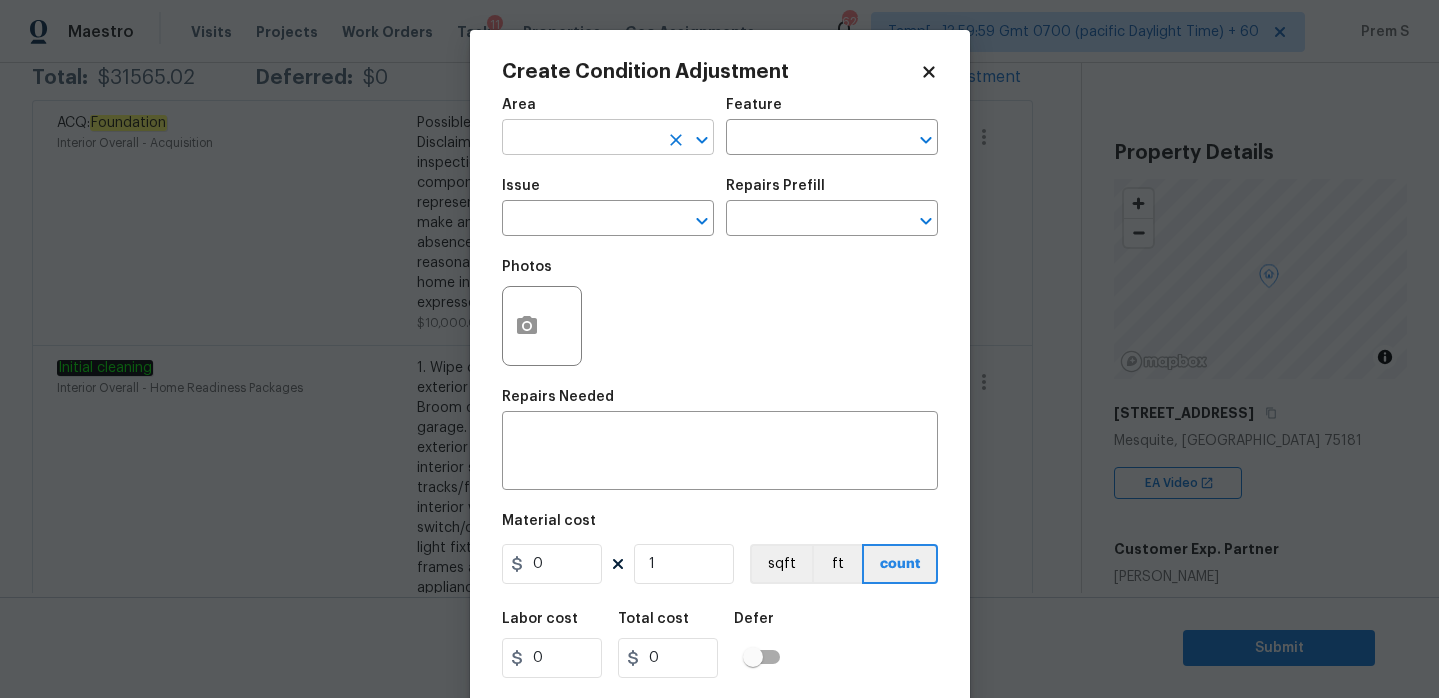 click at bounding box center (580, 139) 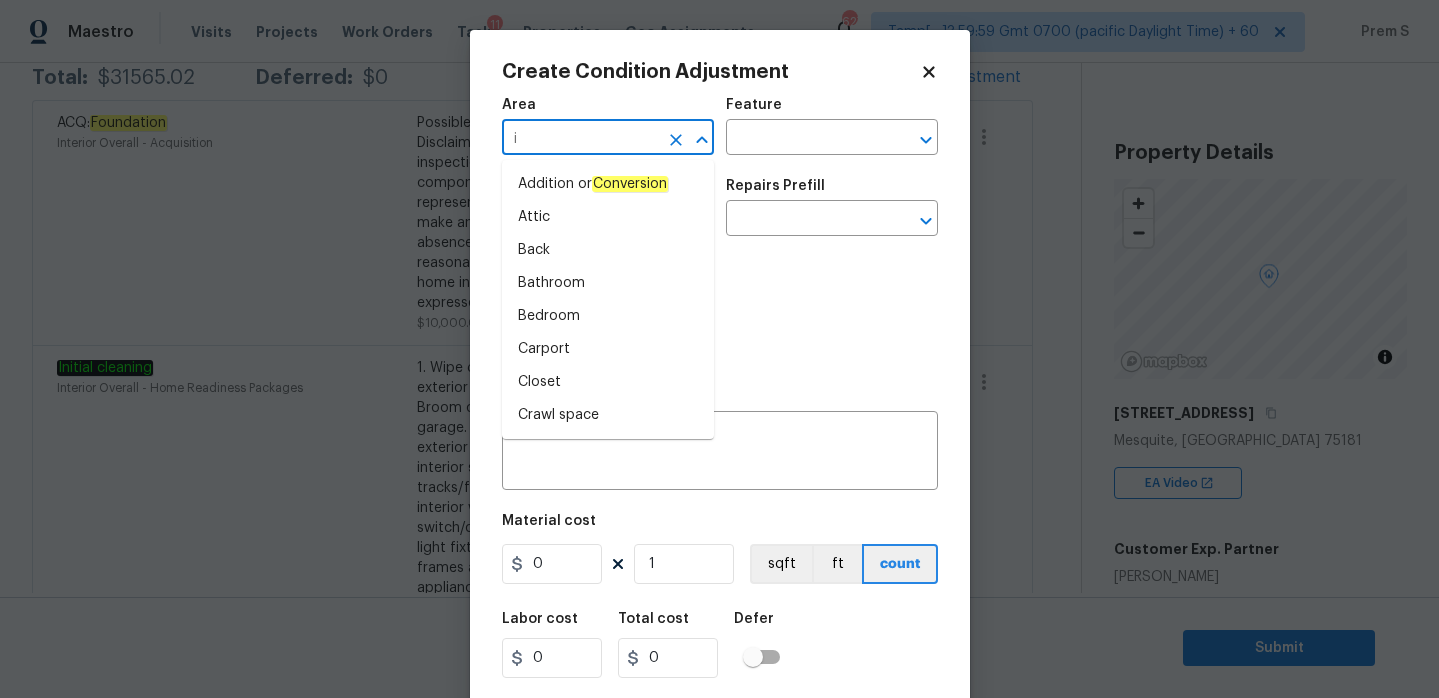type on "in" 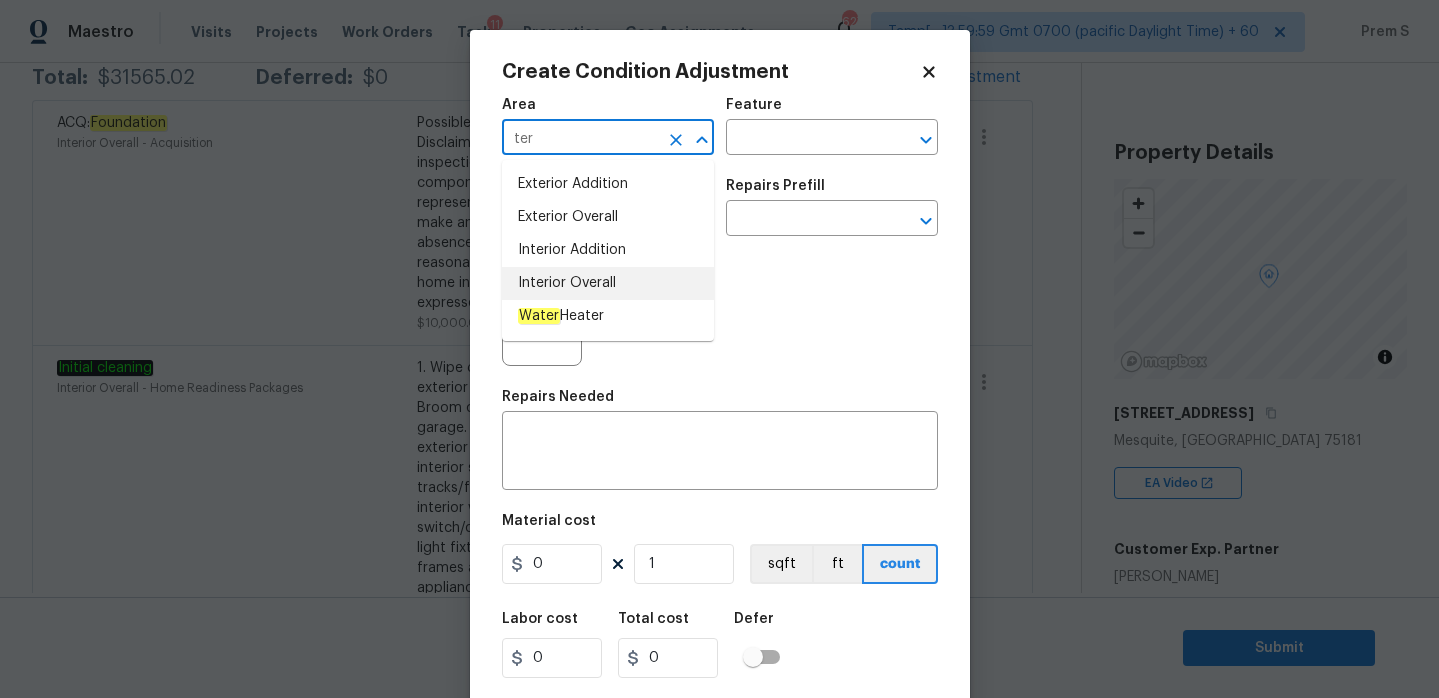 click on "Interior Overall" at bounding box center [608, 283] 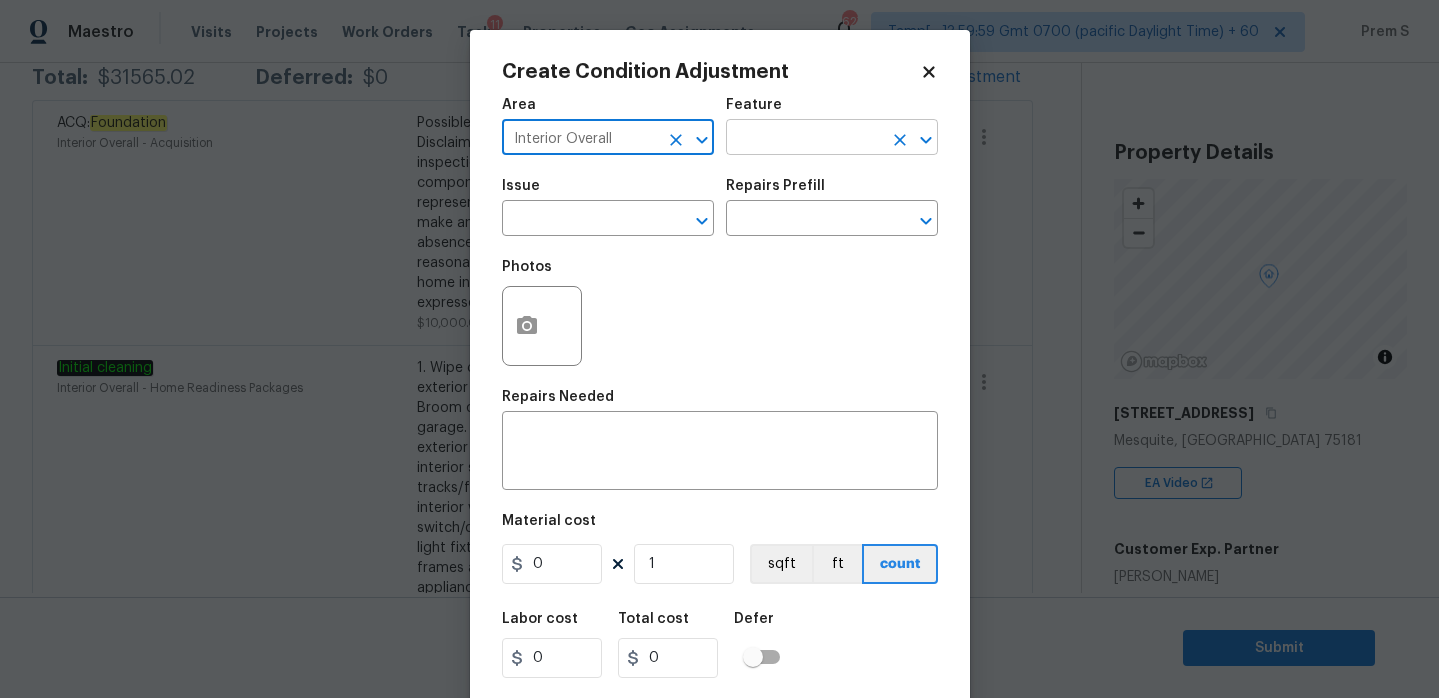 type on "Interior Overall" 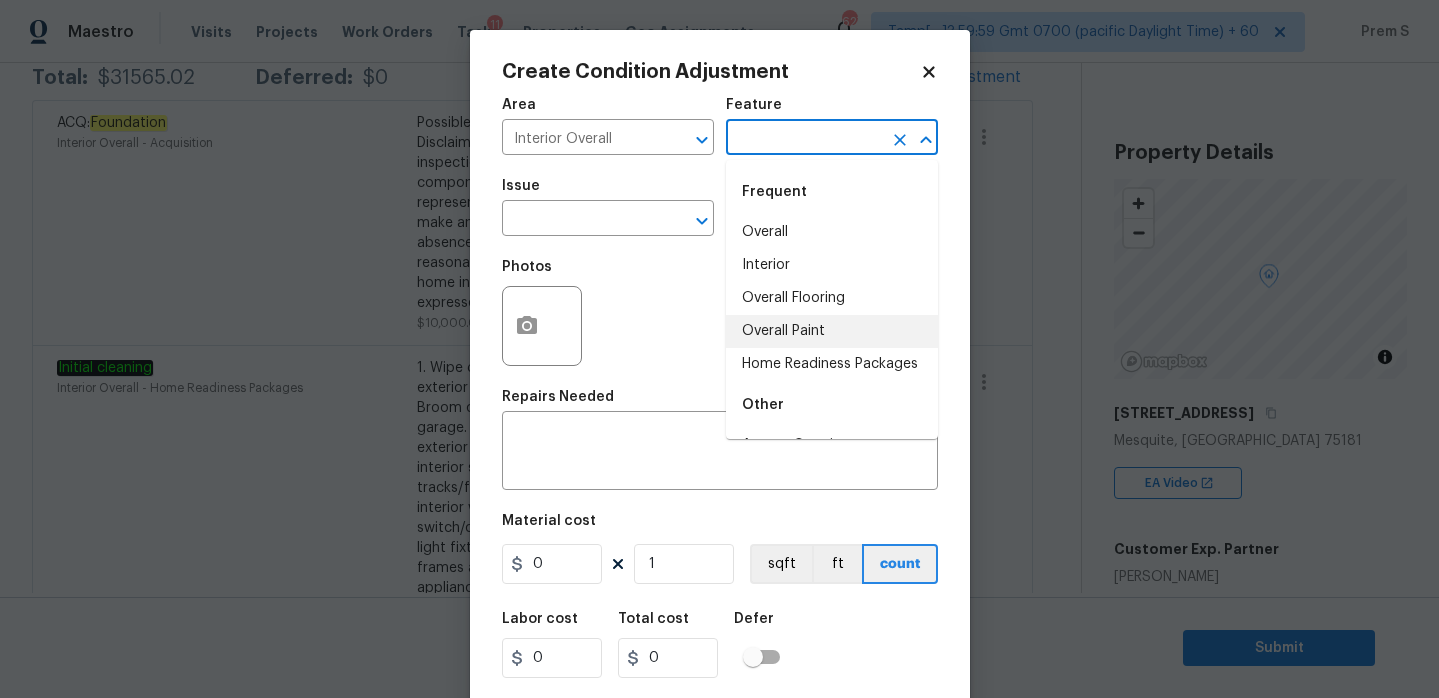 click on "Overall Paint" at bounding box center (832, 331) 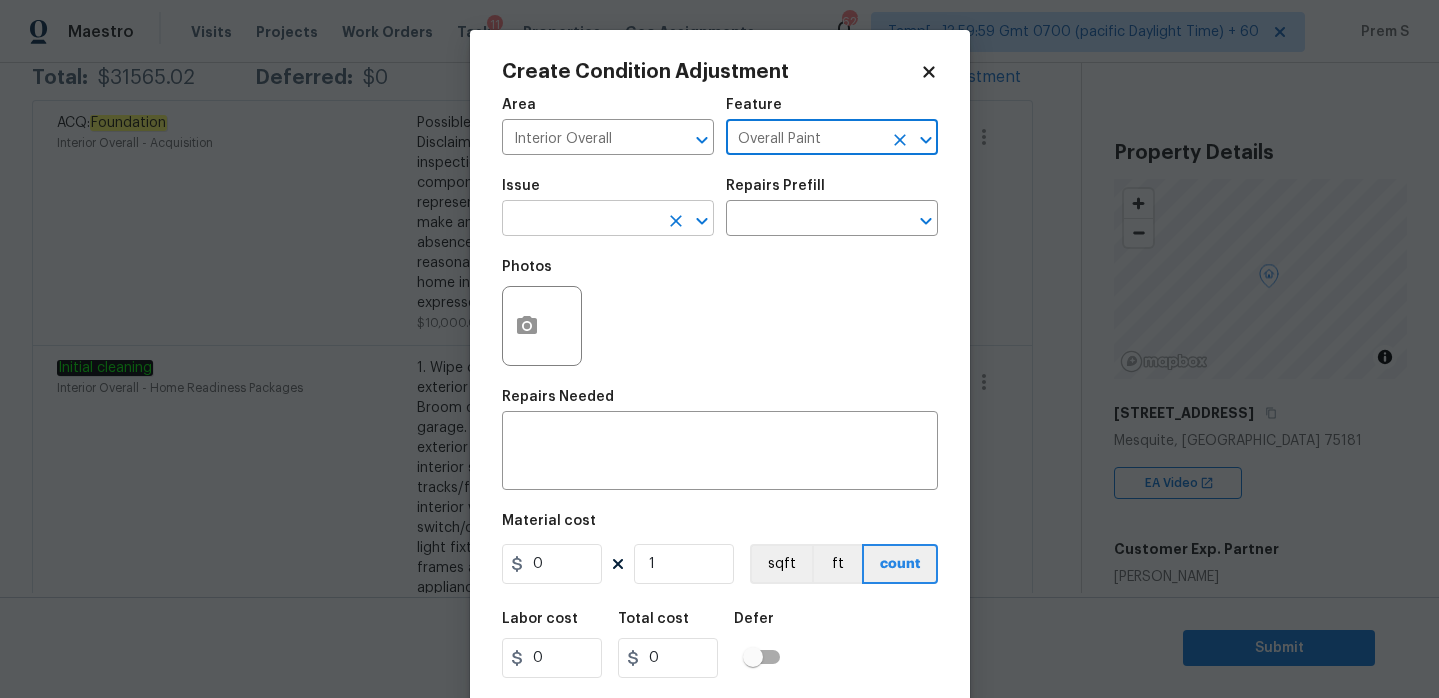 click at bounding box center (580, 220) 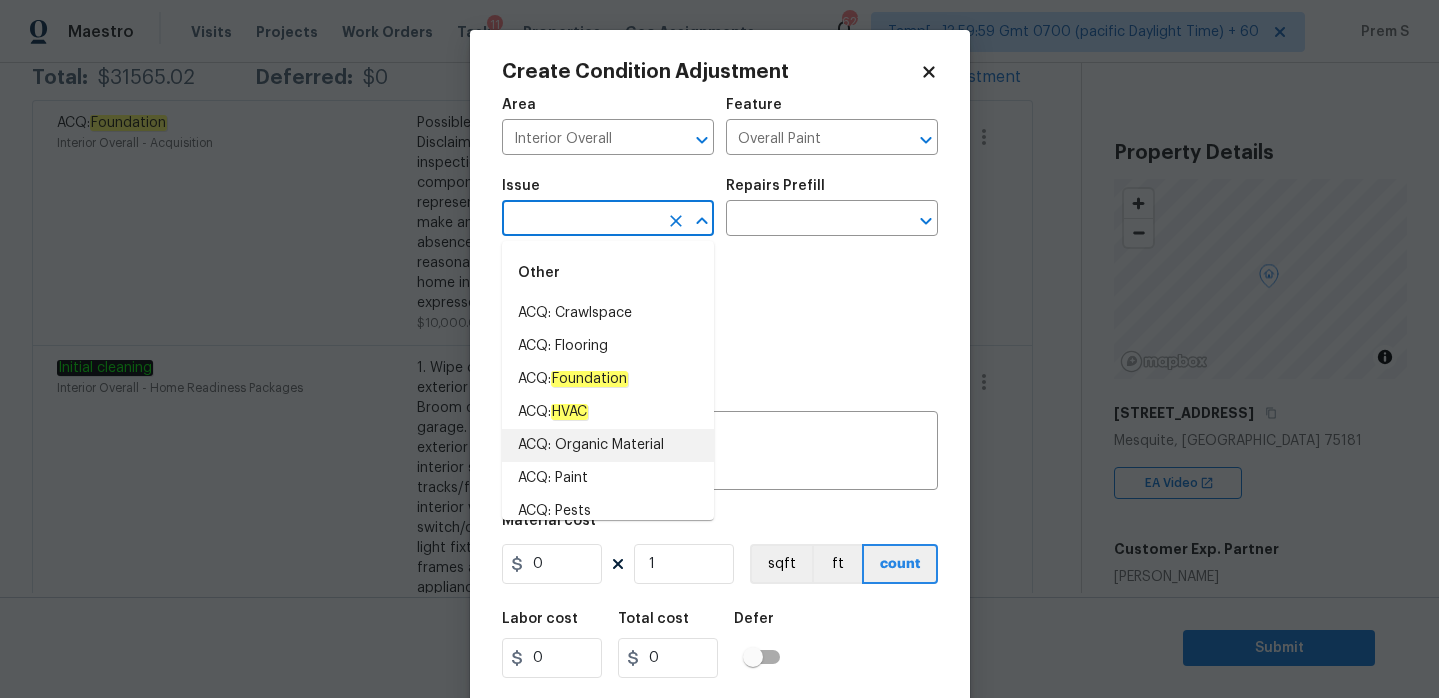 click on "ACQ: Paint" at bounding box center [608, 478] 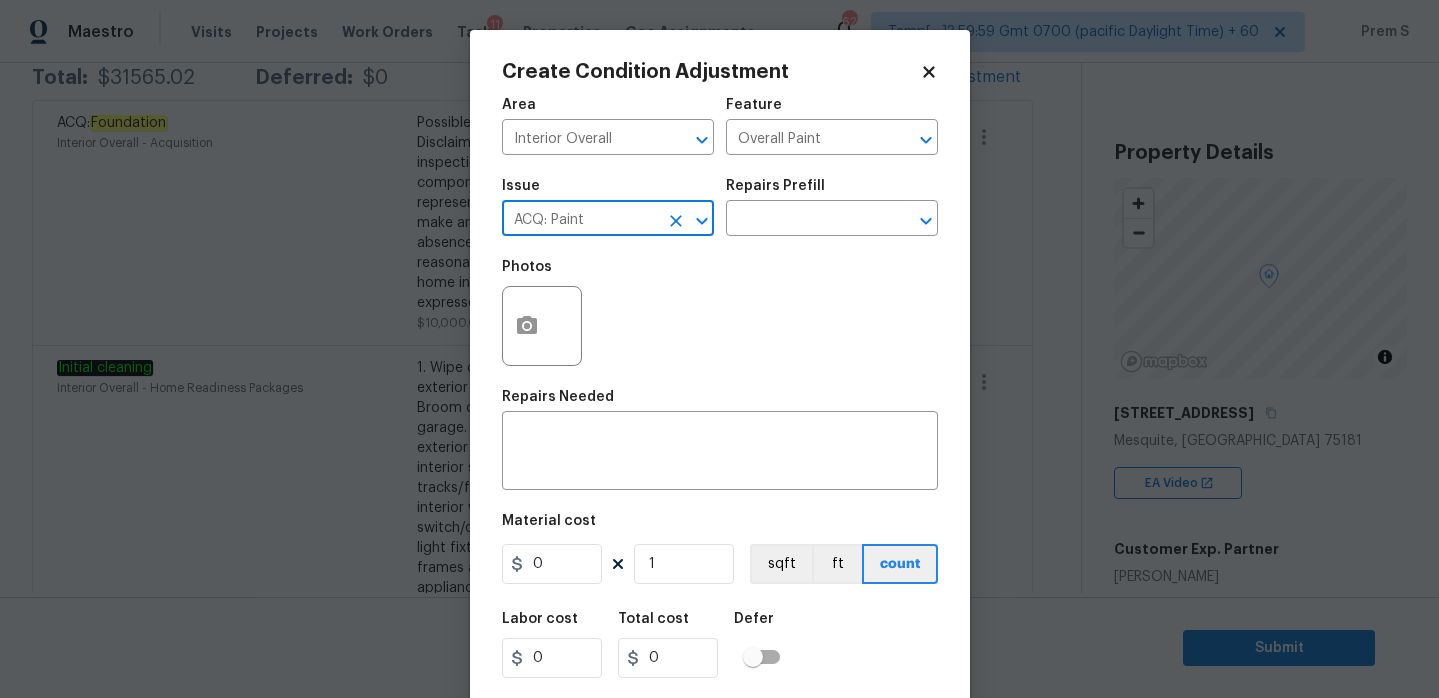 type on "ACQ: Paint" 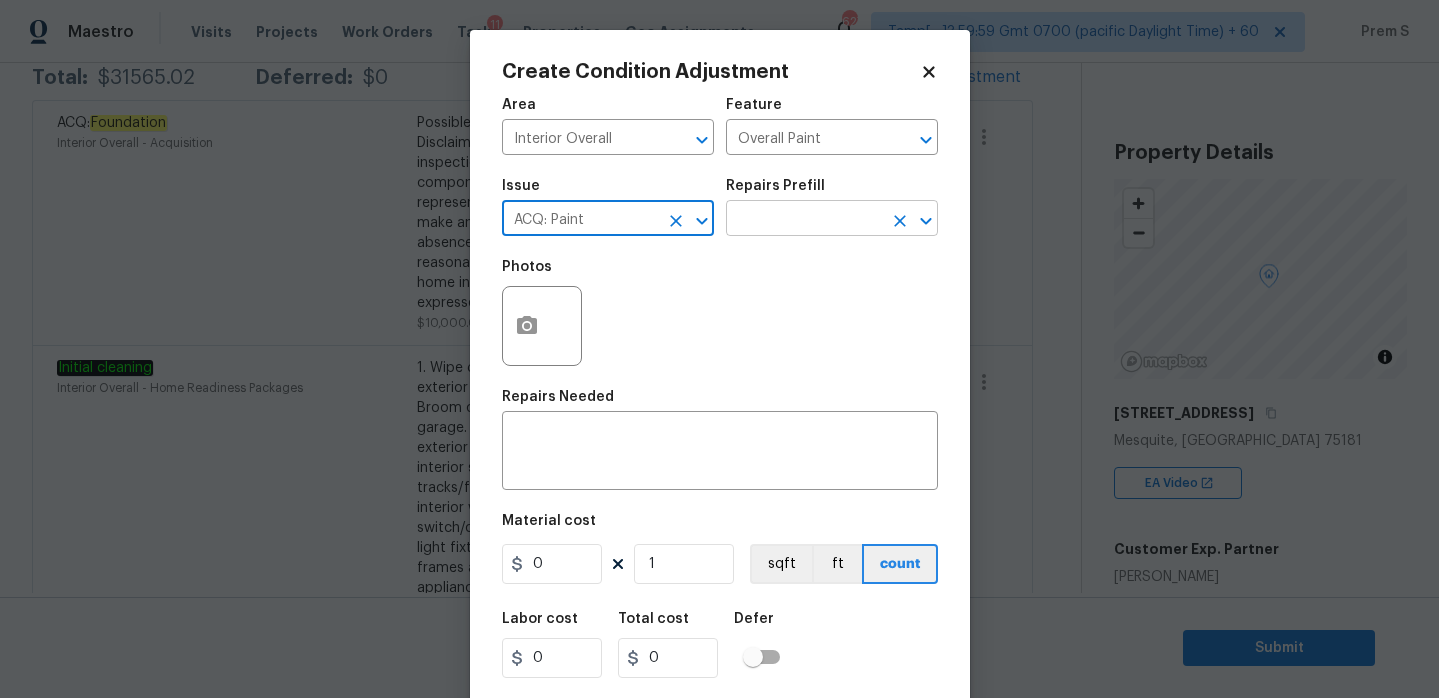 click at bounding box center [804, 220] 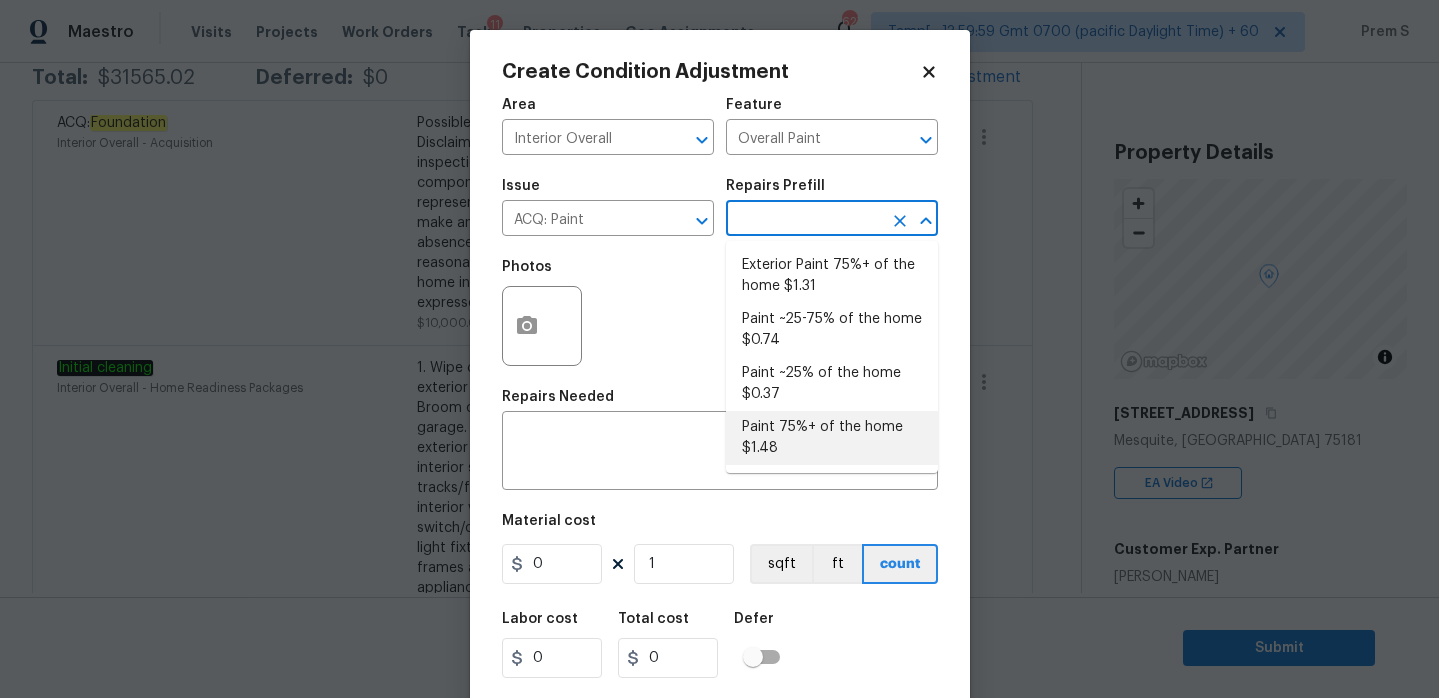 click on "Paint 75%+ of the home $1.48" at bounding box center (832, 438) 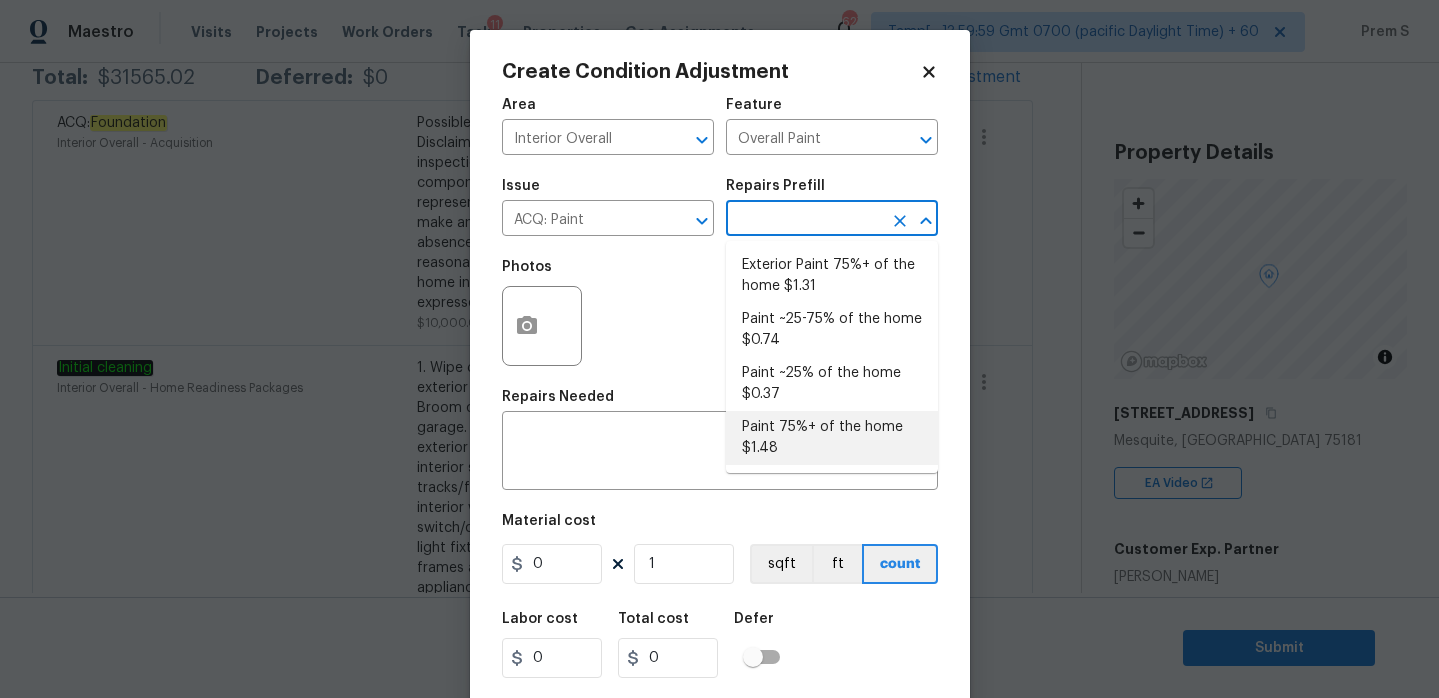 type 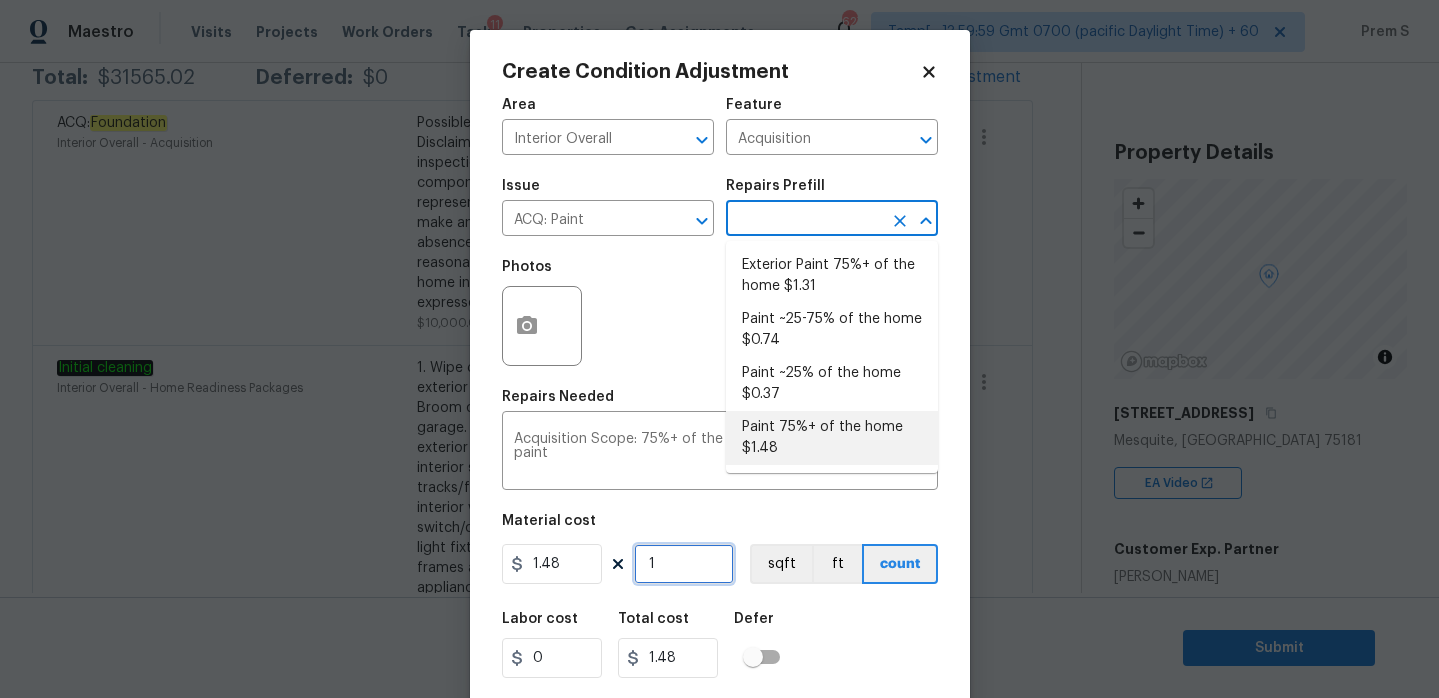 click on "1" at bounding box center (684, 564) 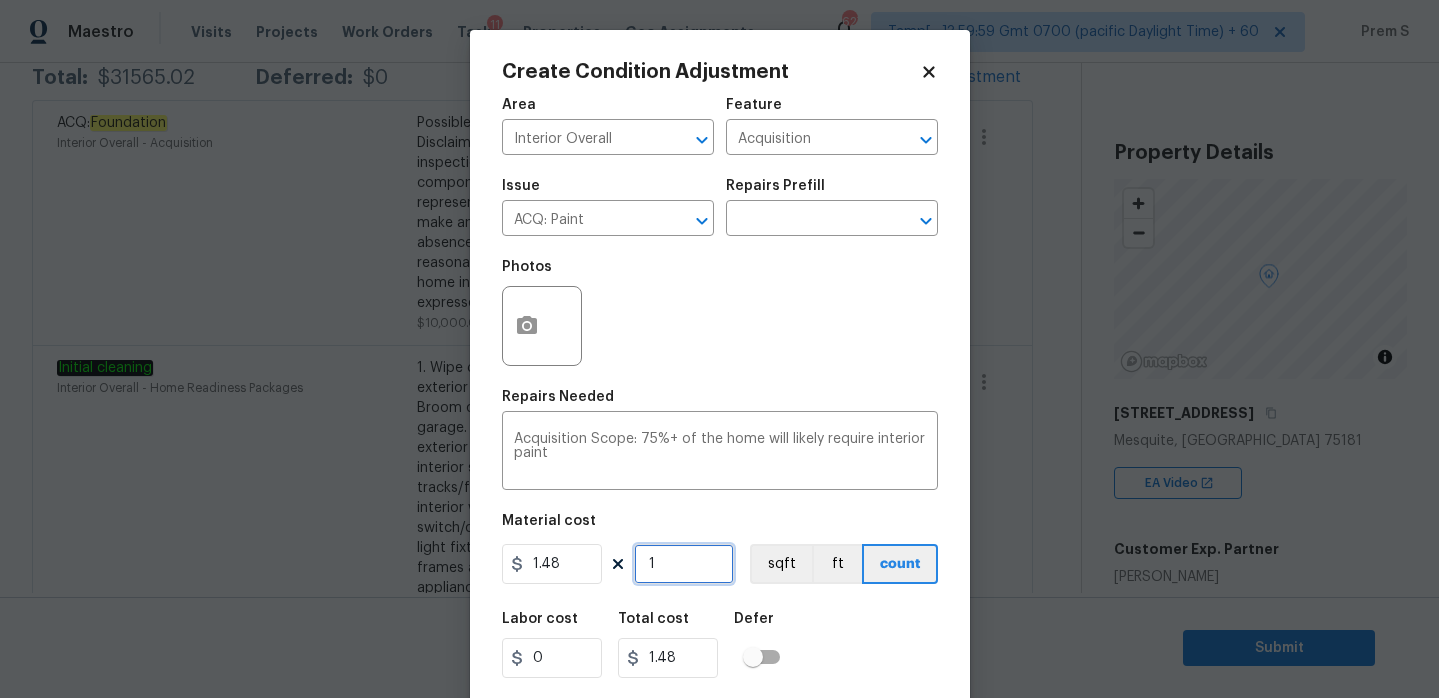 type on "16" 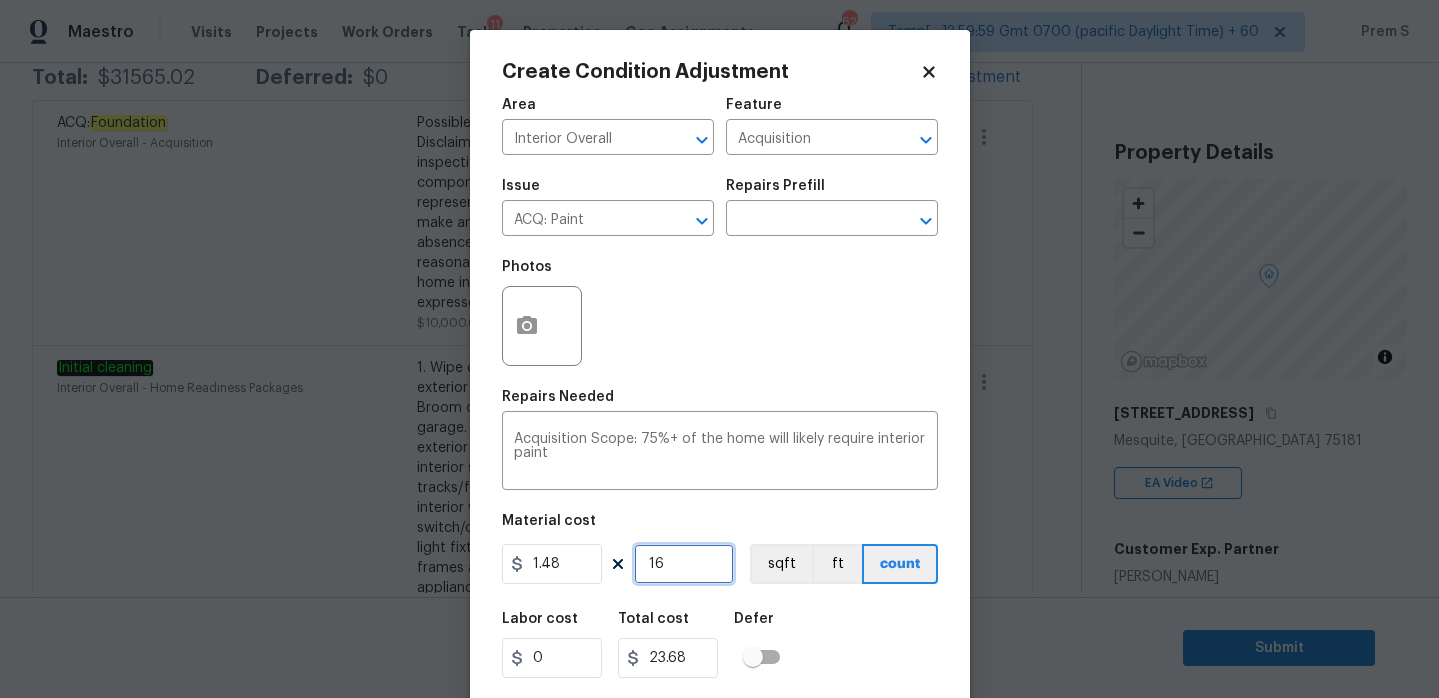 type on "168" 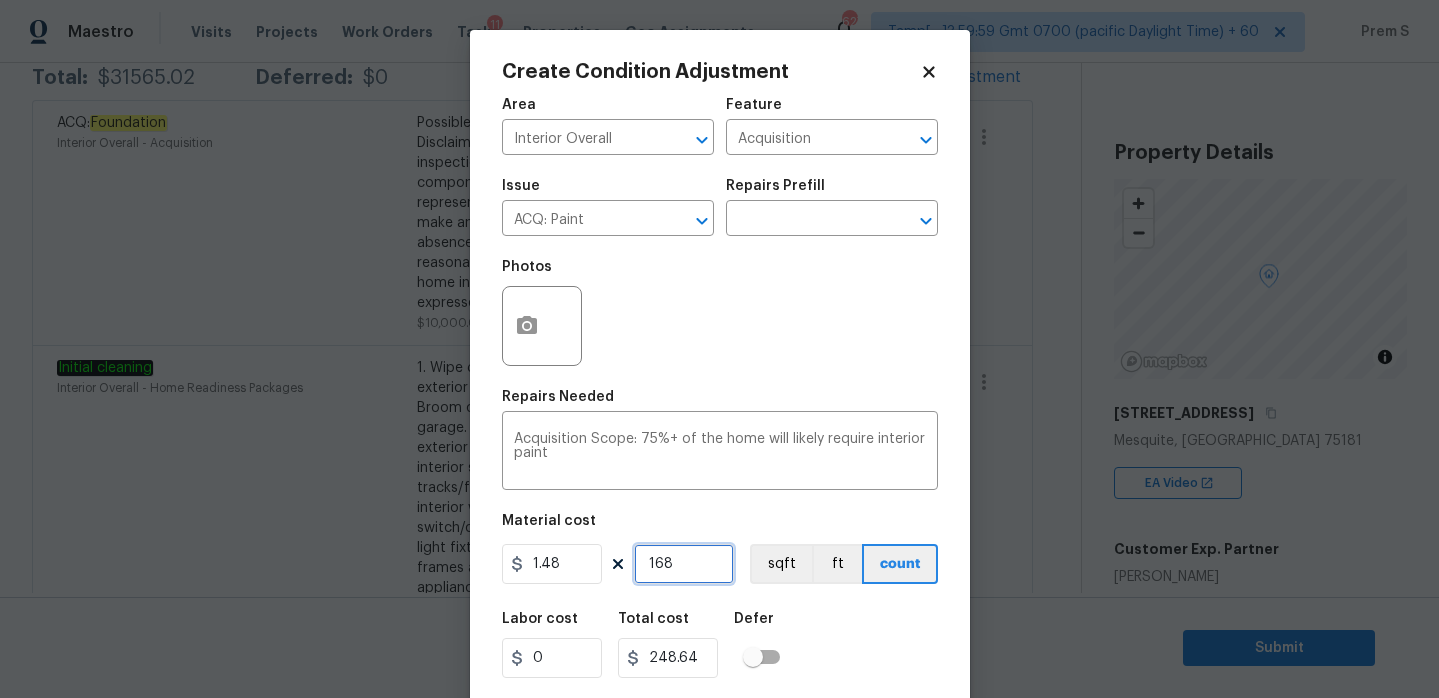 type on "1682" 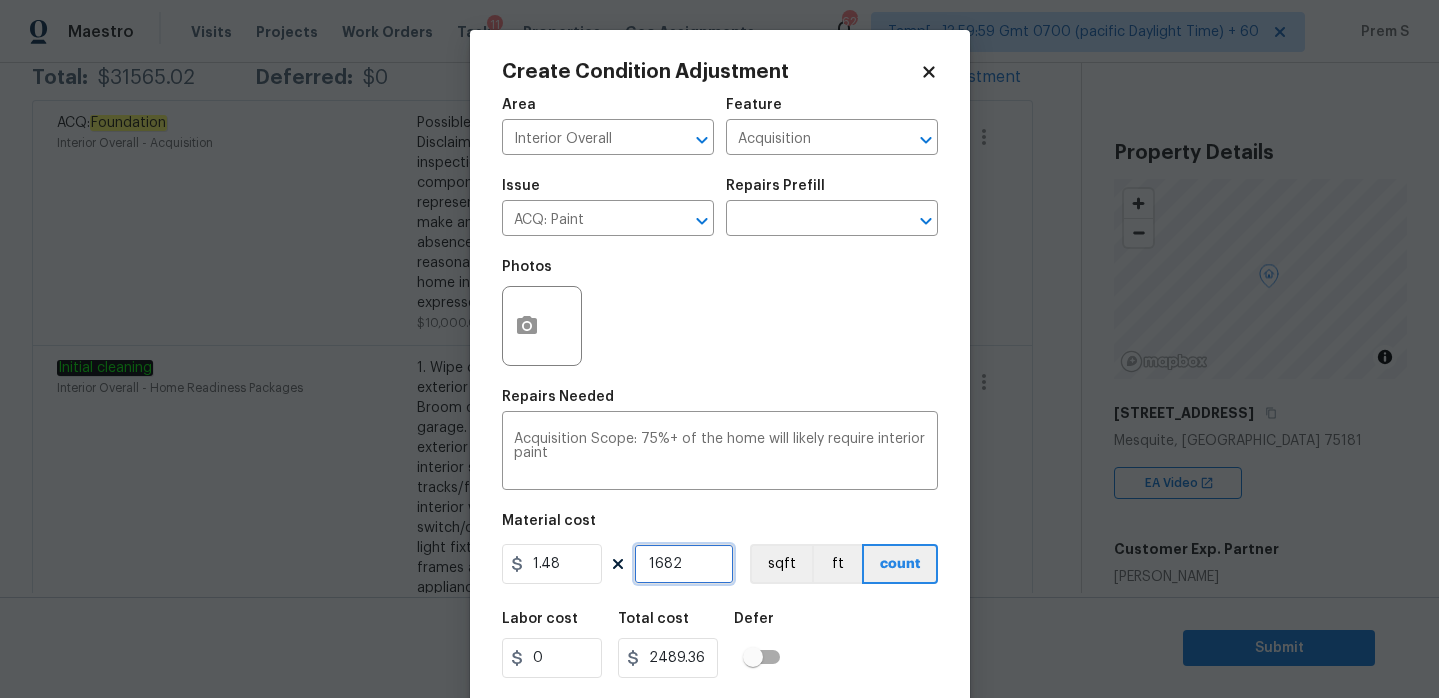 type on "1682" 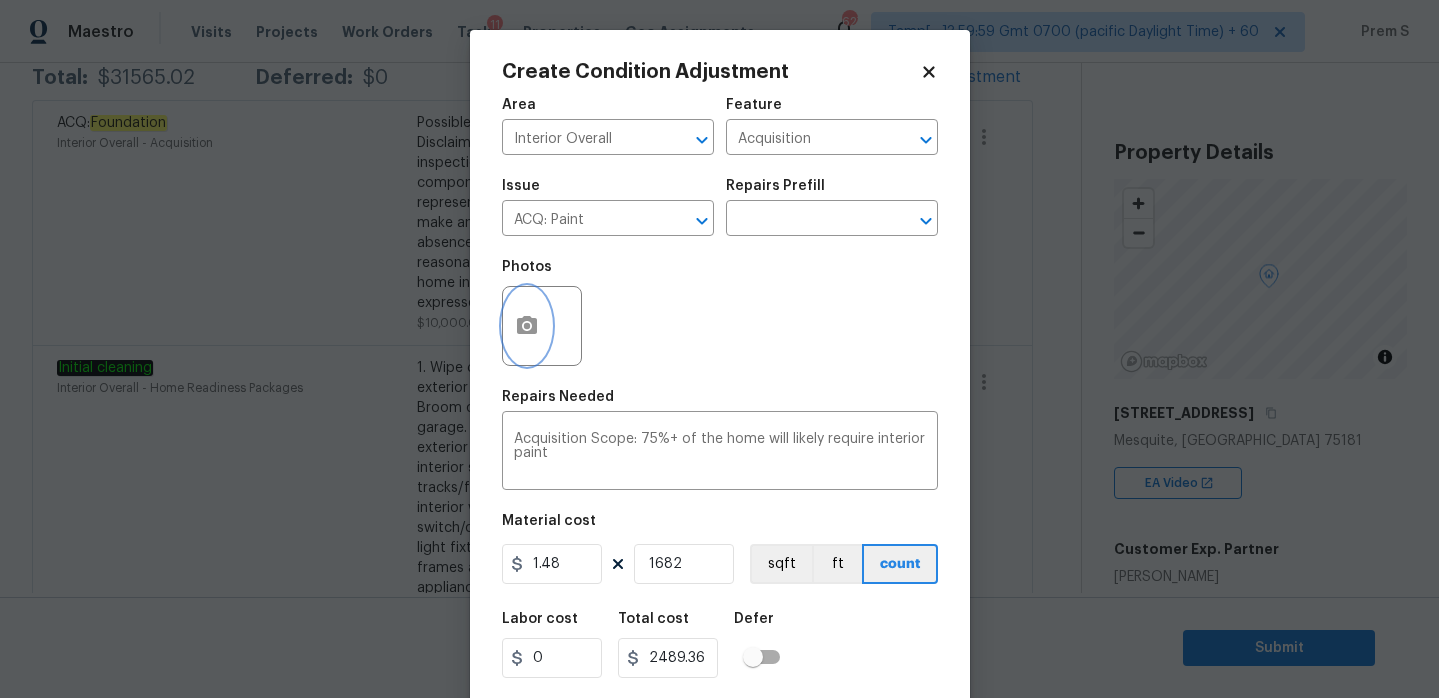 click at bounding box center [527, 326] 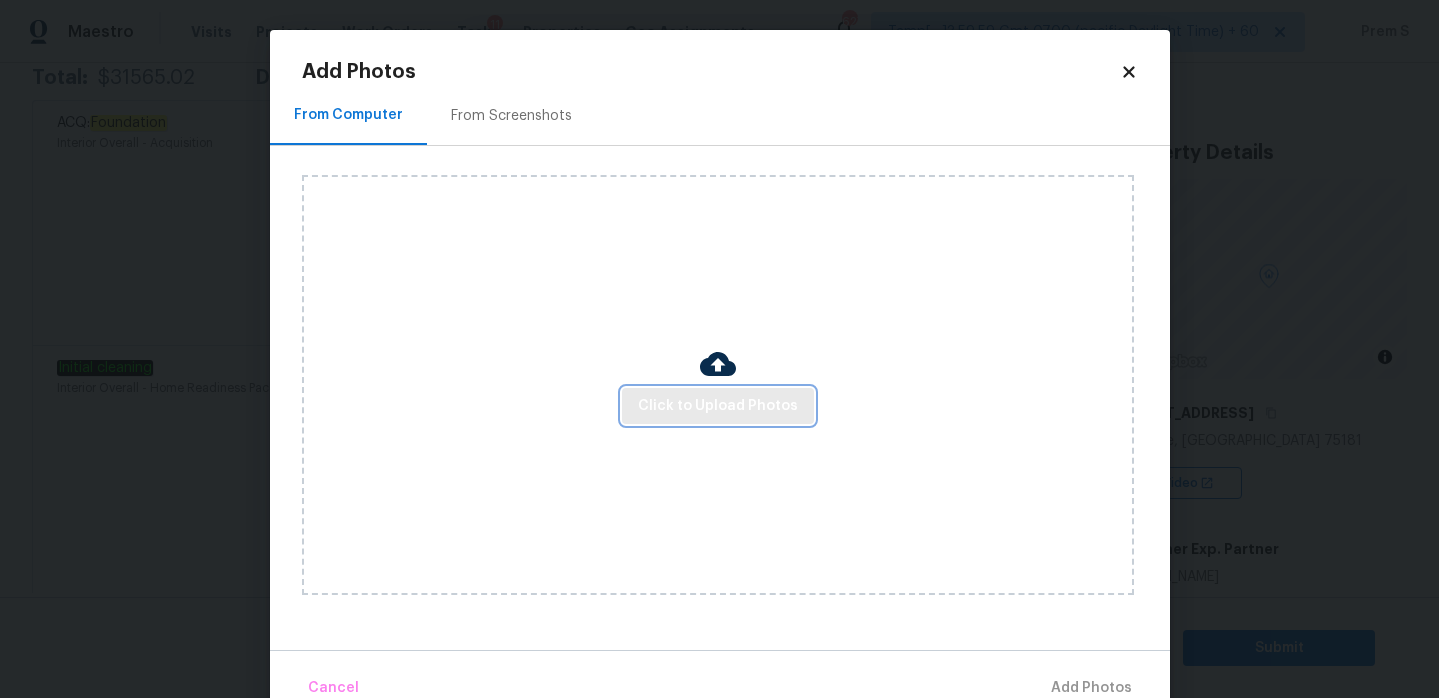 click on "Click to Upload Photos" at bounding box center [718, 406] 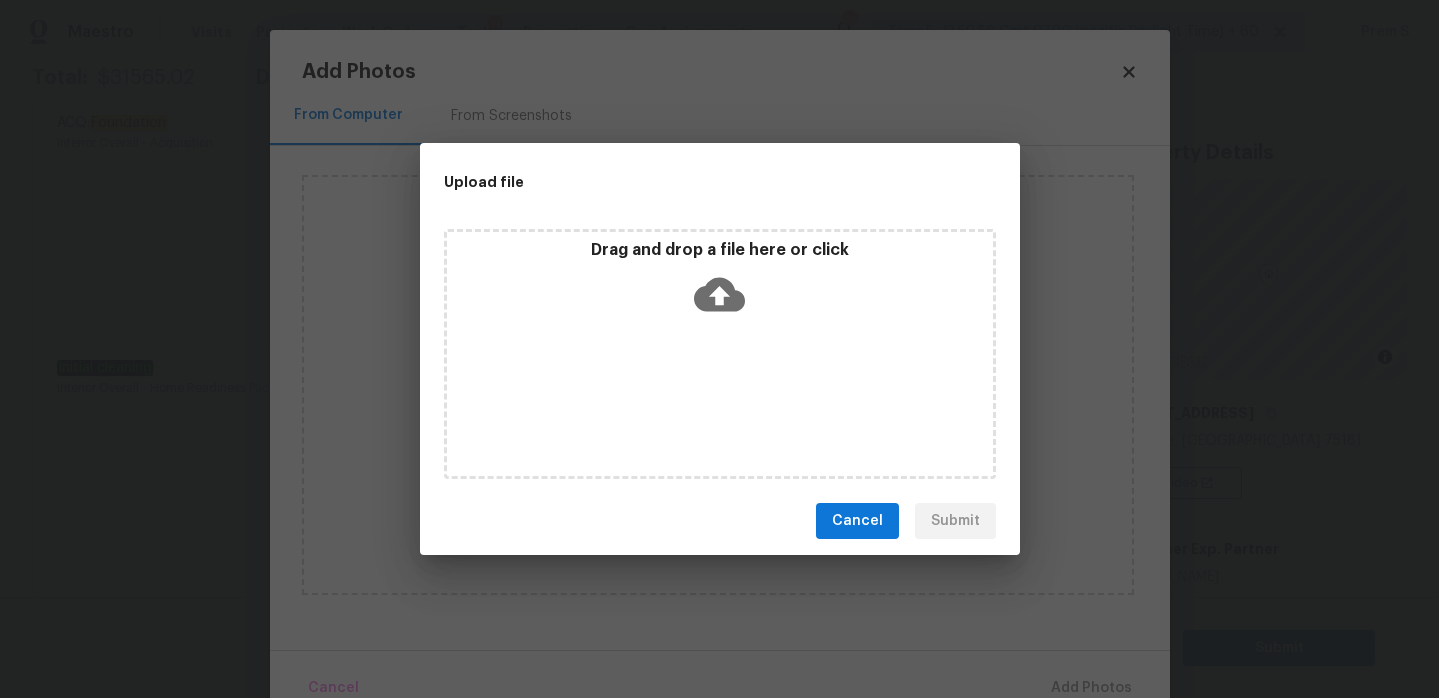click 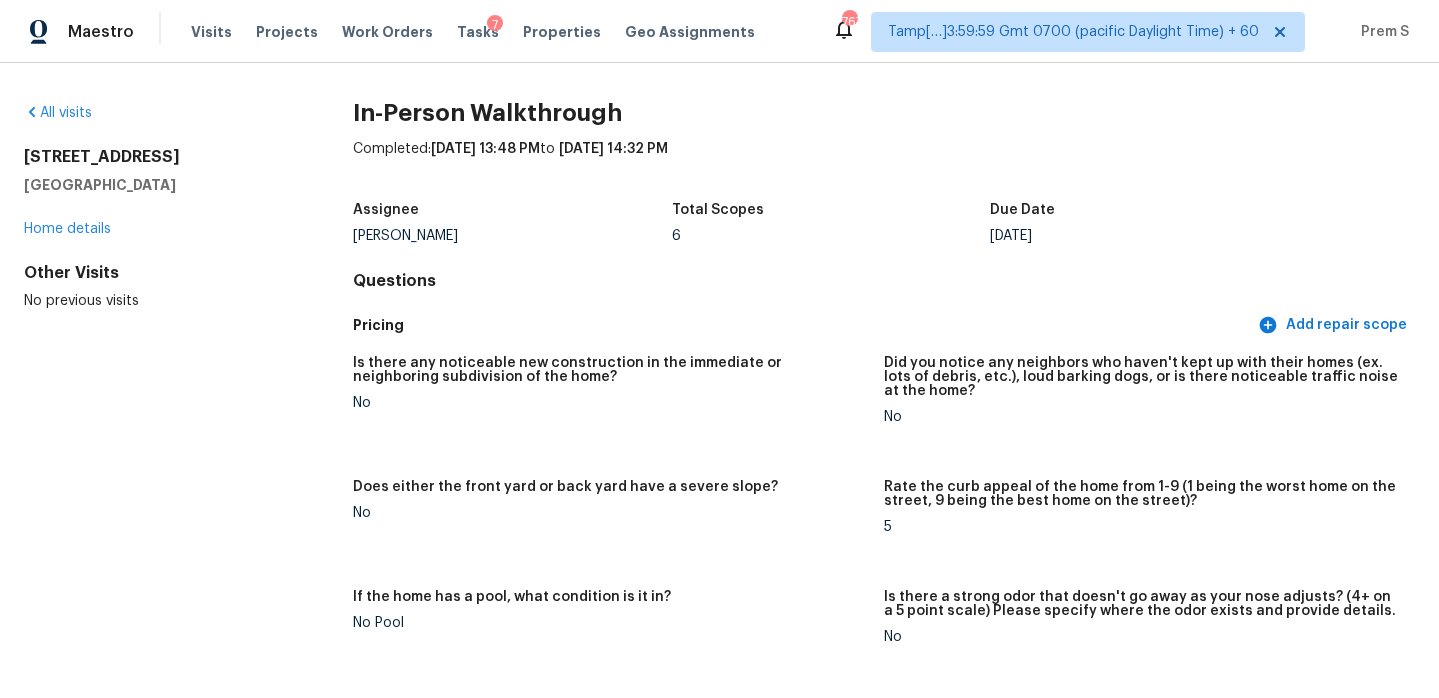 scroll, scrollTop: 0, scrollLeft: 0, axis: both 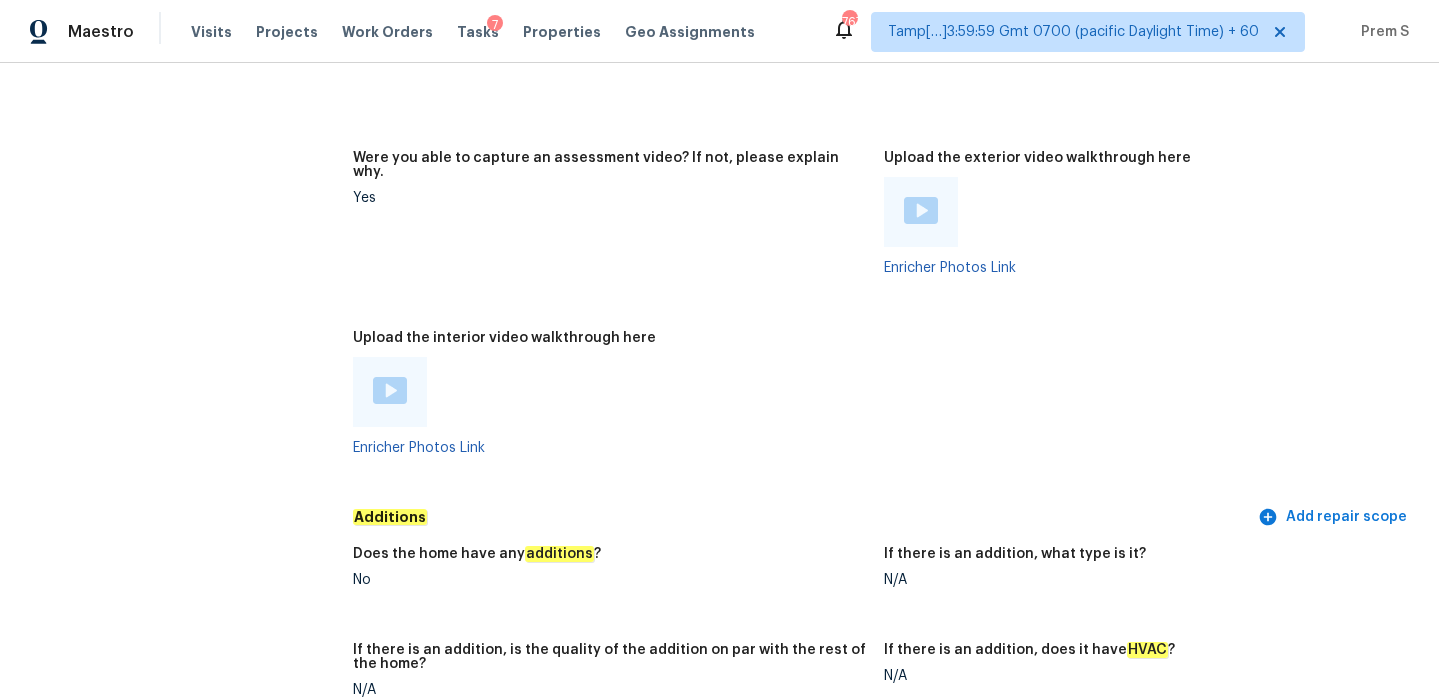 click at bounding box center [390, 390] 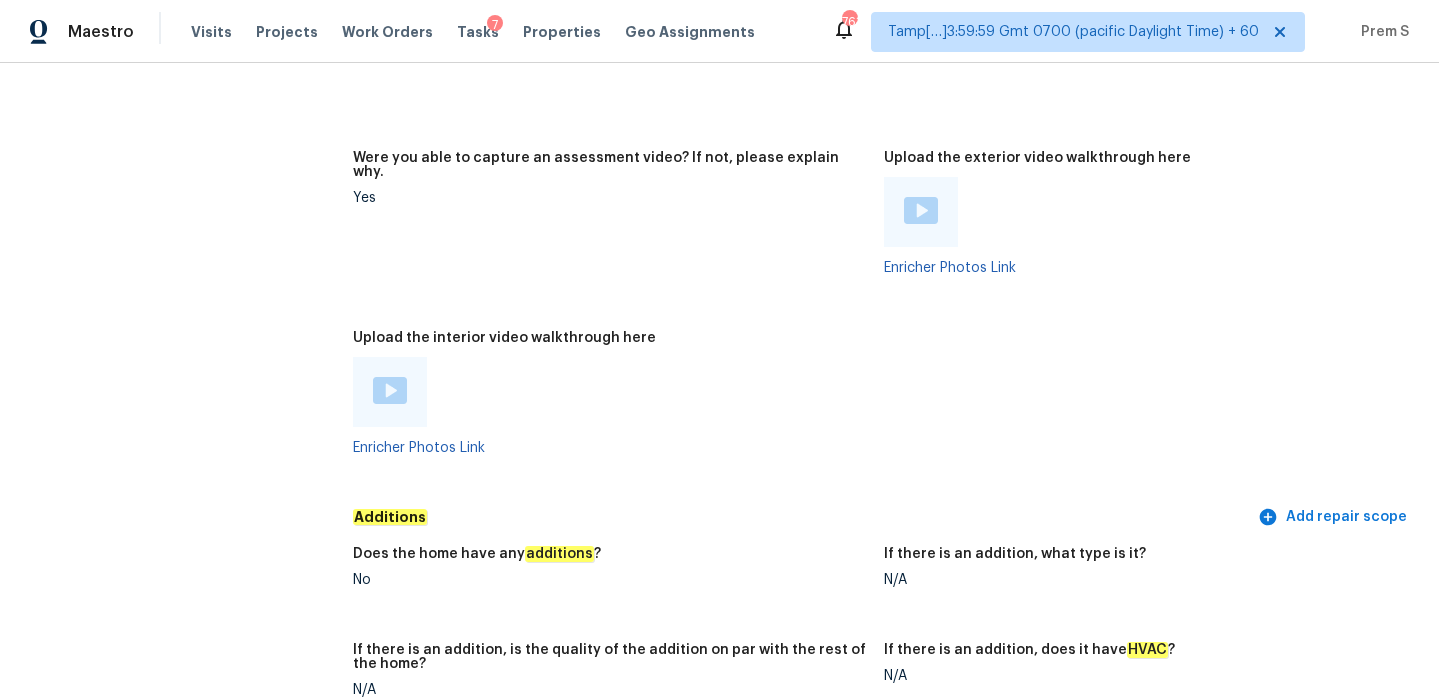 click at bounding box center (390, 390) 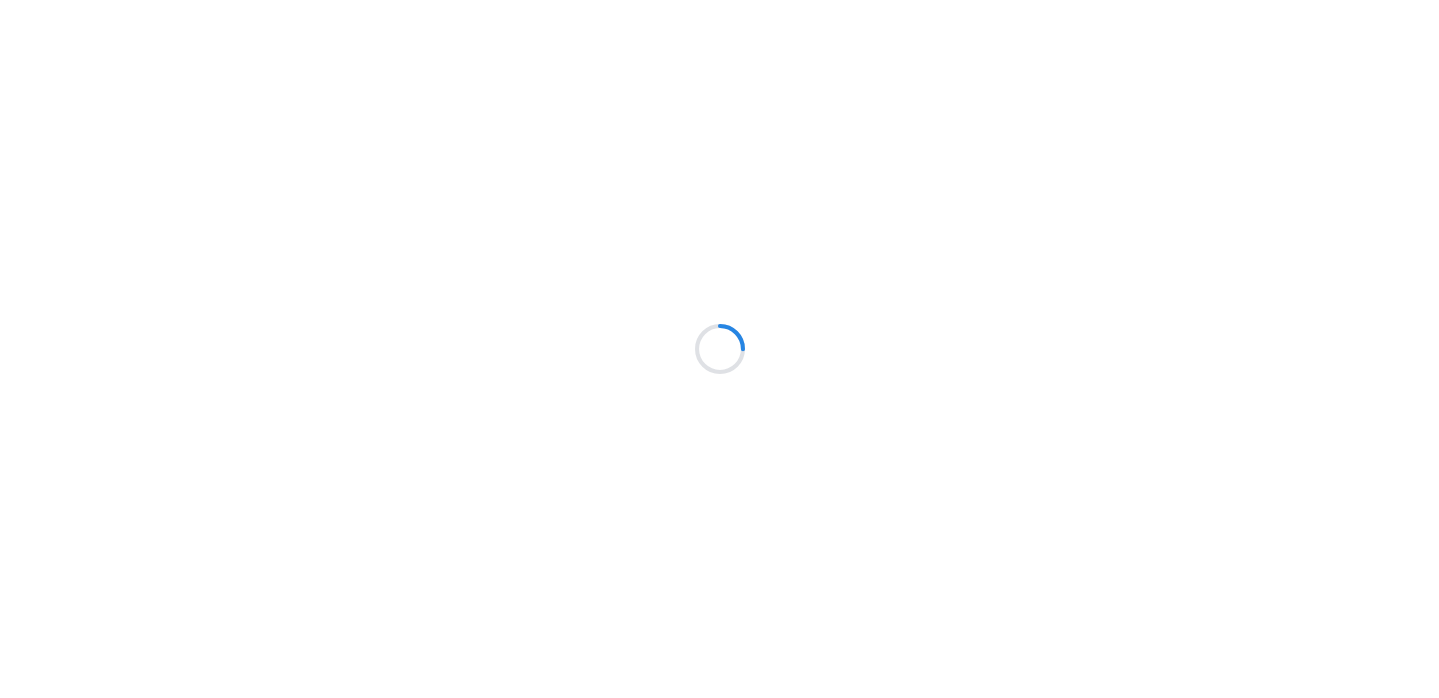 scroll, scrollTop: 0, scrollLeft: 0, axis: both 